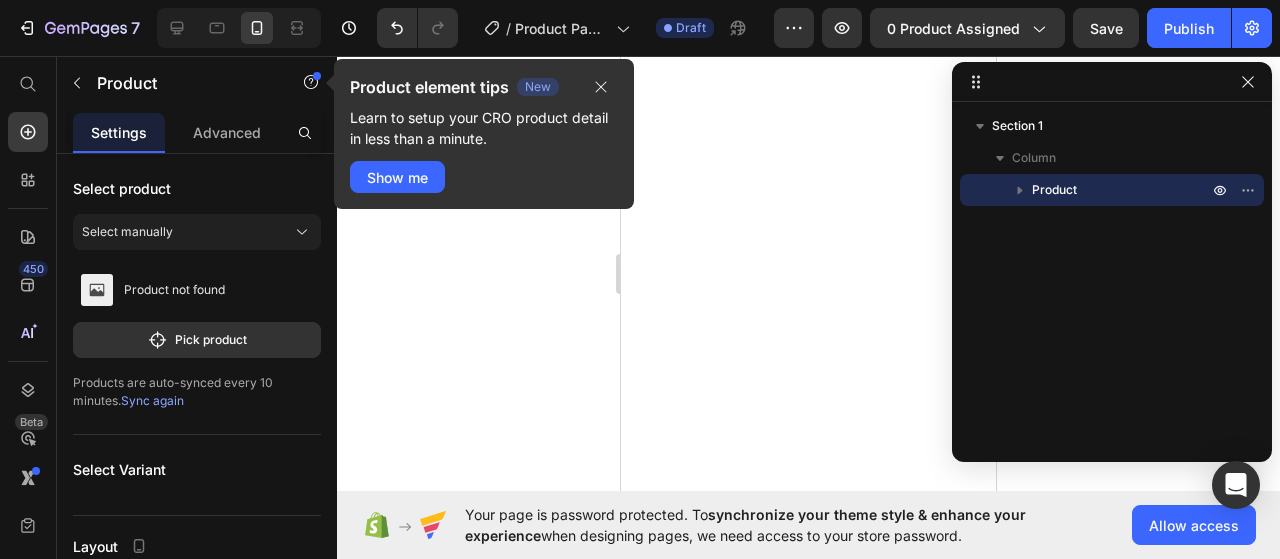 scroll, scrollTop: 0, scrollLeft: 0, axis: both 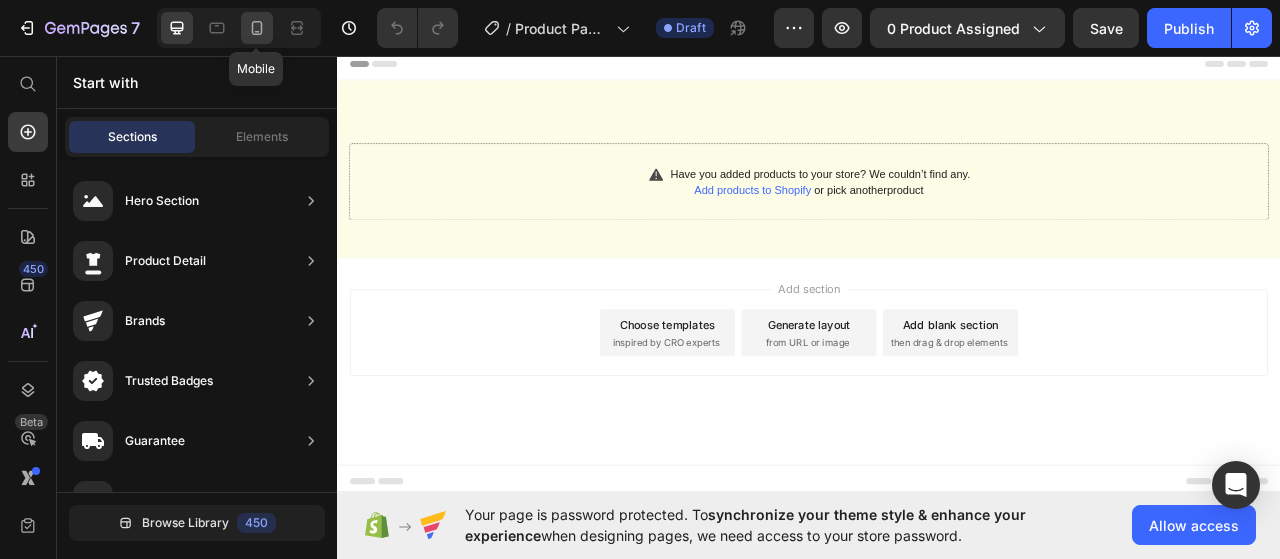 click 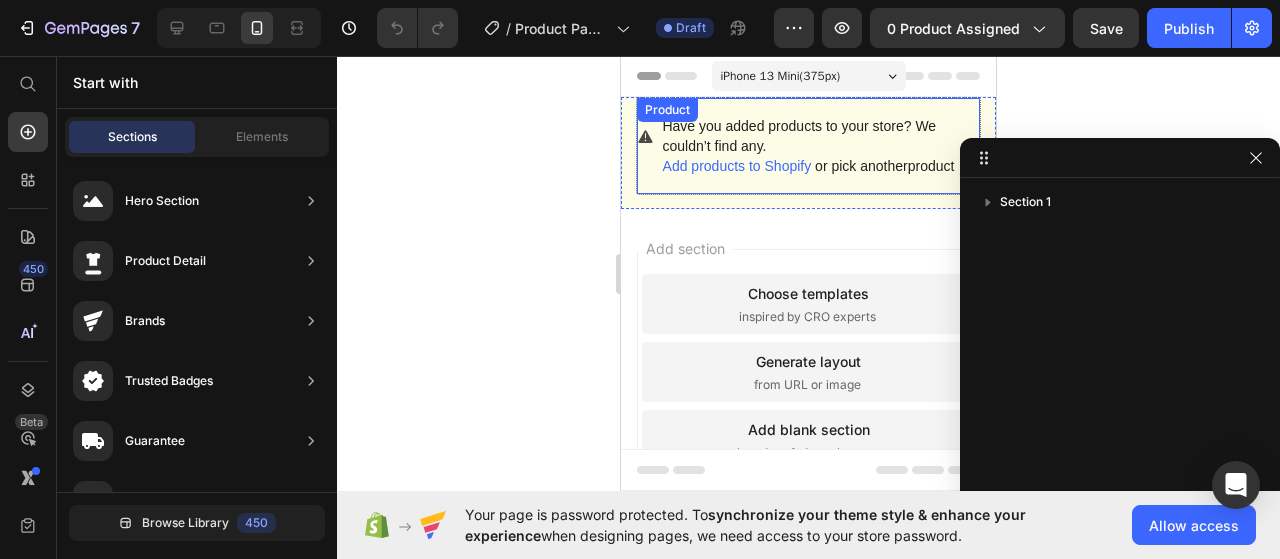click on "Have you added products to your store? We couldn’t find any." at bounding box center [821, 136] 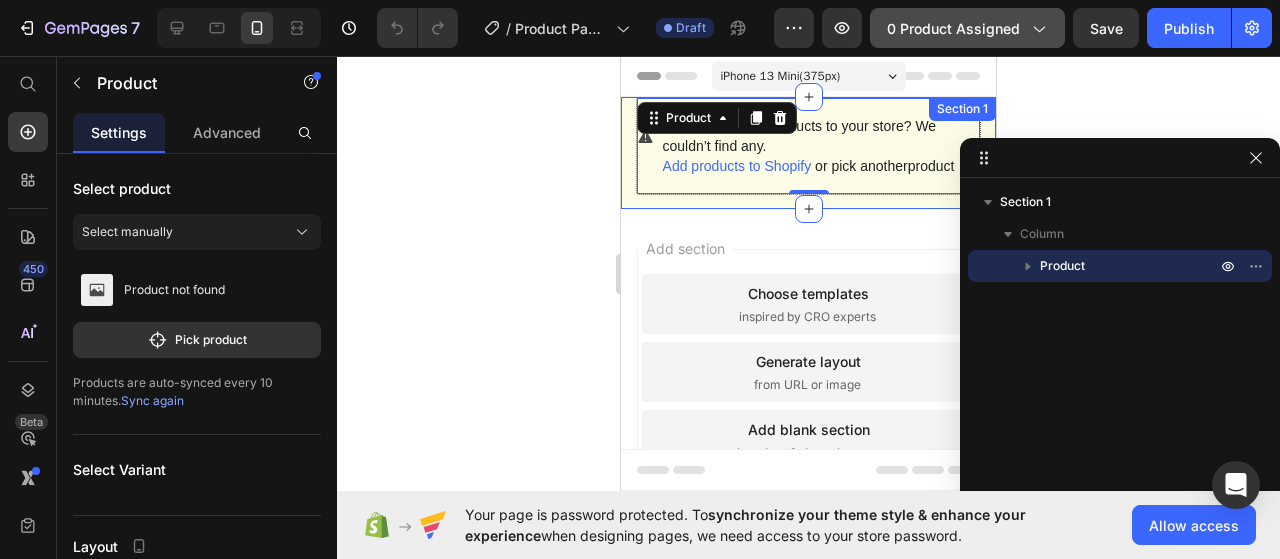 click on "0 product assigned" 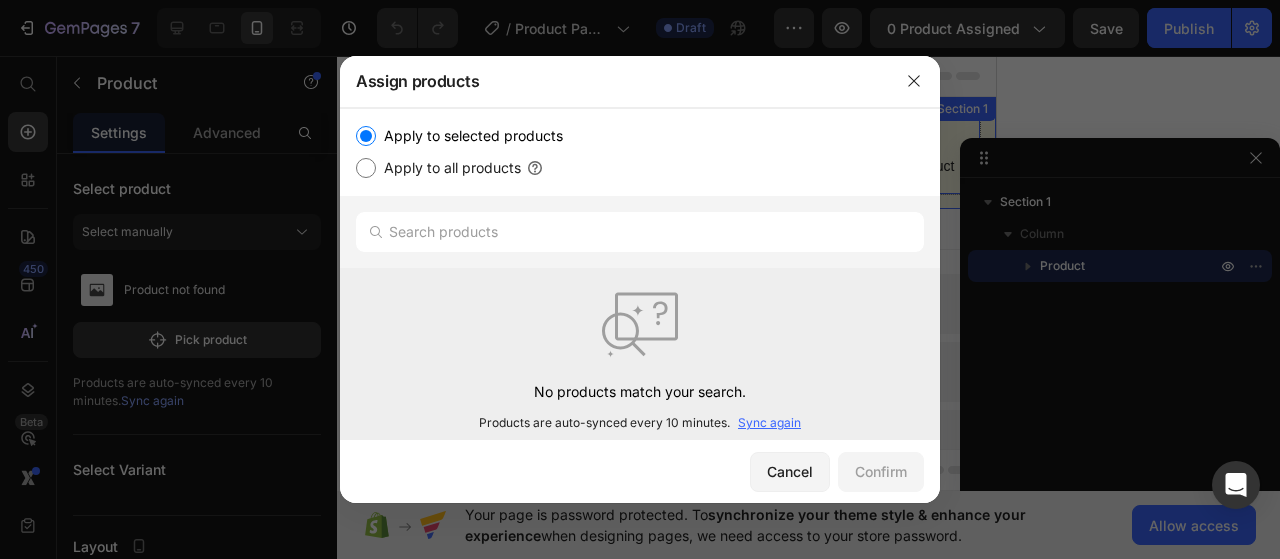 click on "Apply to all products" at bounding box center (448, 168) 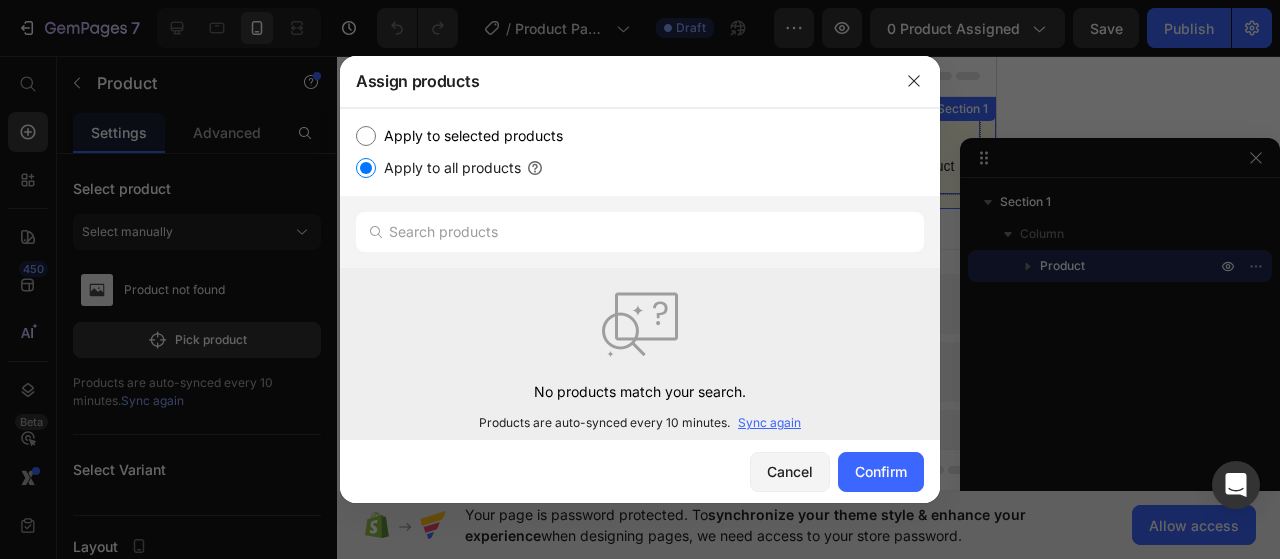 click on "Sync again" at bounding box center (769, 423) 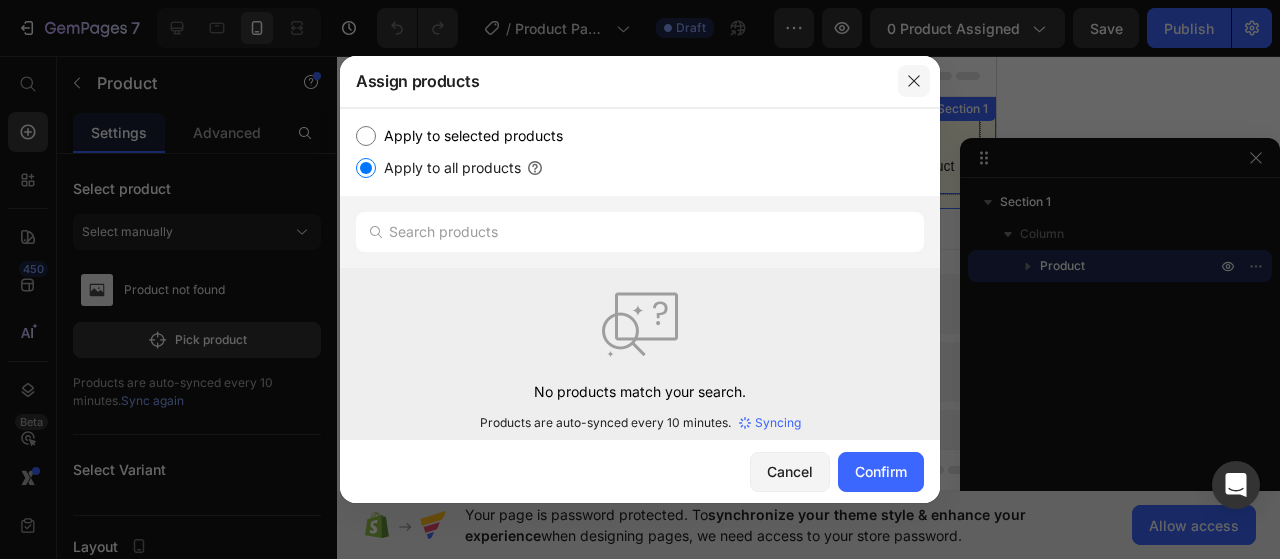click 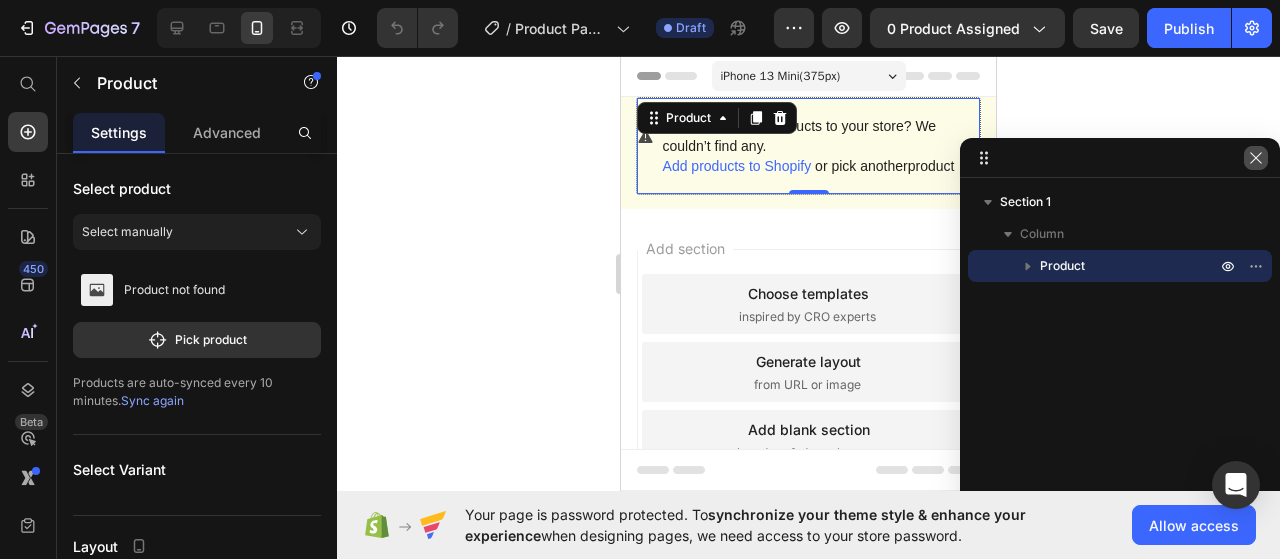 click 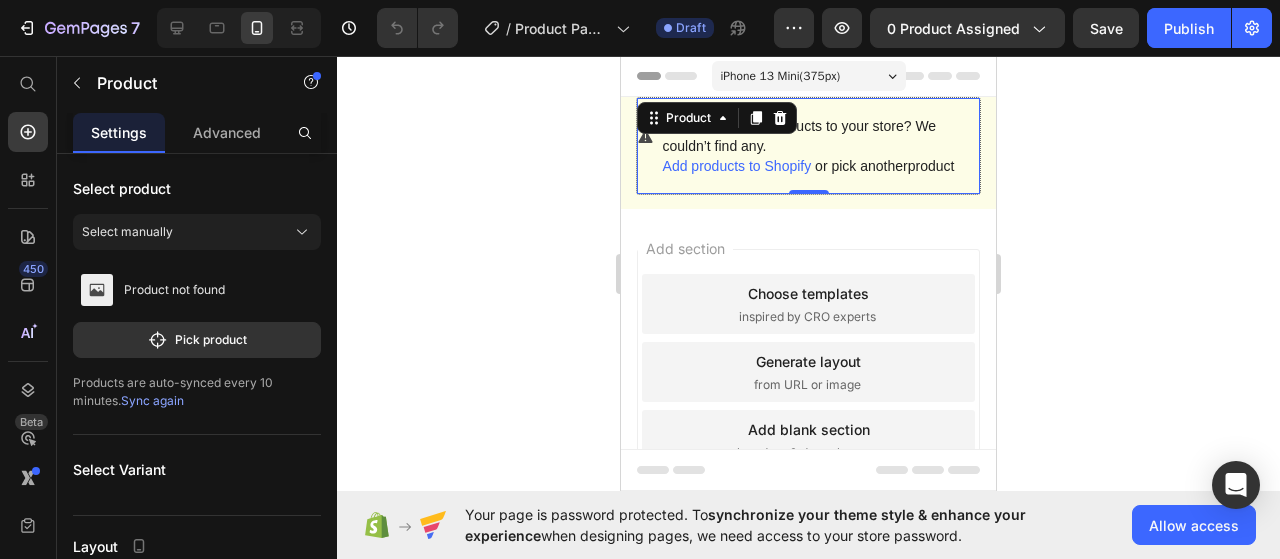 click on "Add blank section" at bounding box center [809, 429] 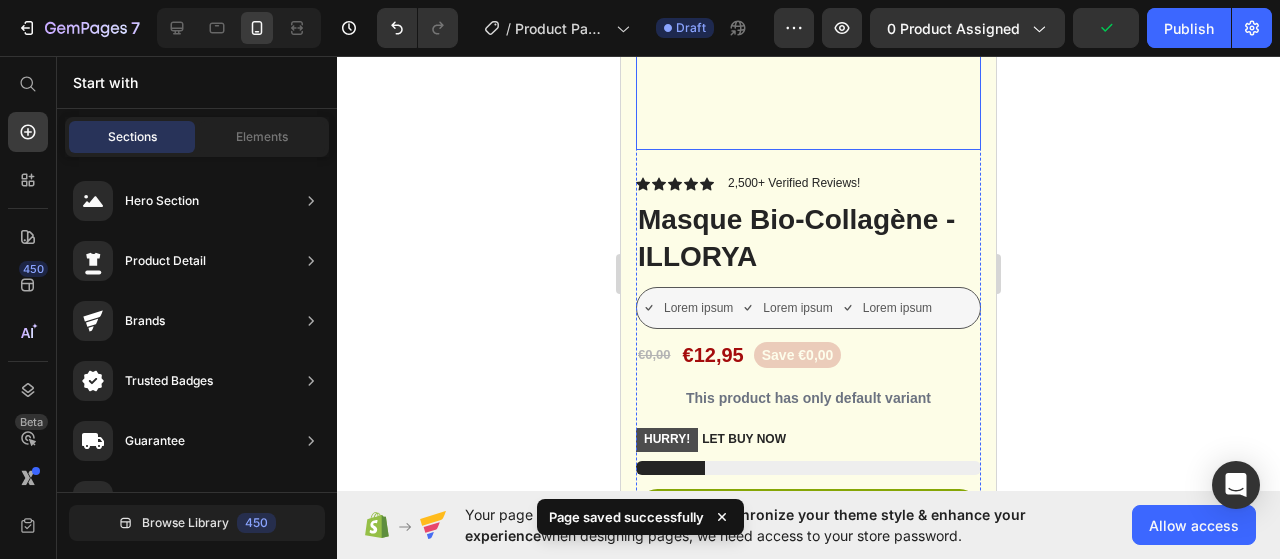 scroll, scrollTop: 400, scrollLeft: 0, axis: vertical 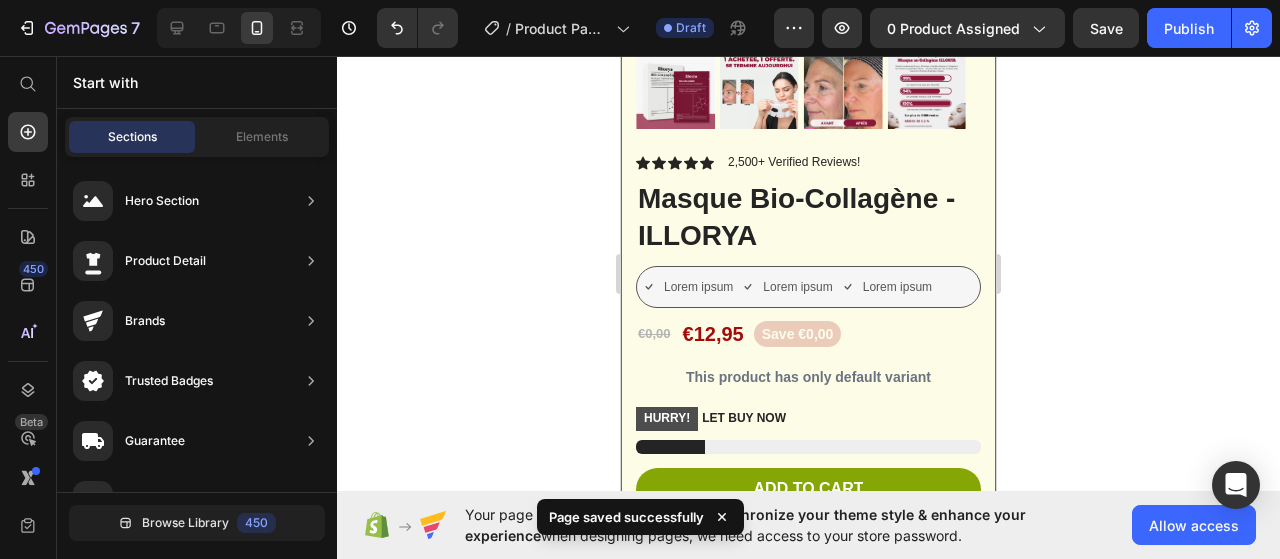 click on "Product Images
Vero eos
At accusamus
Et iusto odio
Consectetur
Adipiscin Accordion Icon Icon Icon Icon Icon Icon List 2,500+ Verified Reviews! Text Block Row Masque Bio-Collagène - ILLORYA Product Title
Lorem ipsum Item List
Lorem ipsum Item List
Lorem ipsum Item List Row €0,00 Product Price €12,95 Product Price Save €0,00 Product Badge Row This product has only default variant Product Variants & Swatches
HURRY!  LET BUY NOW Stock Counter Add to cart Add to Cart or 4 interest-free payments of $15.00 with Text Block Image Row Image Image Image Image Image Row Icon Icon Icon Icon Icon Icon List Lorem ipsum dolor sit amet, consectetur adipiscing elit Text Block Text Block Emily Text Block
Verified Buyer Item List" at bounding box center [808, 419] 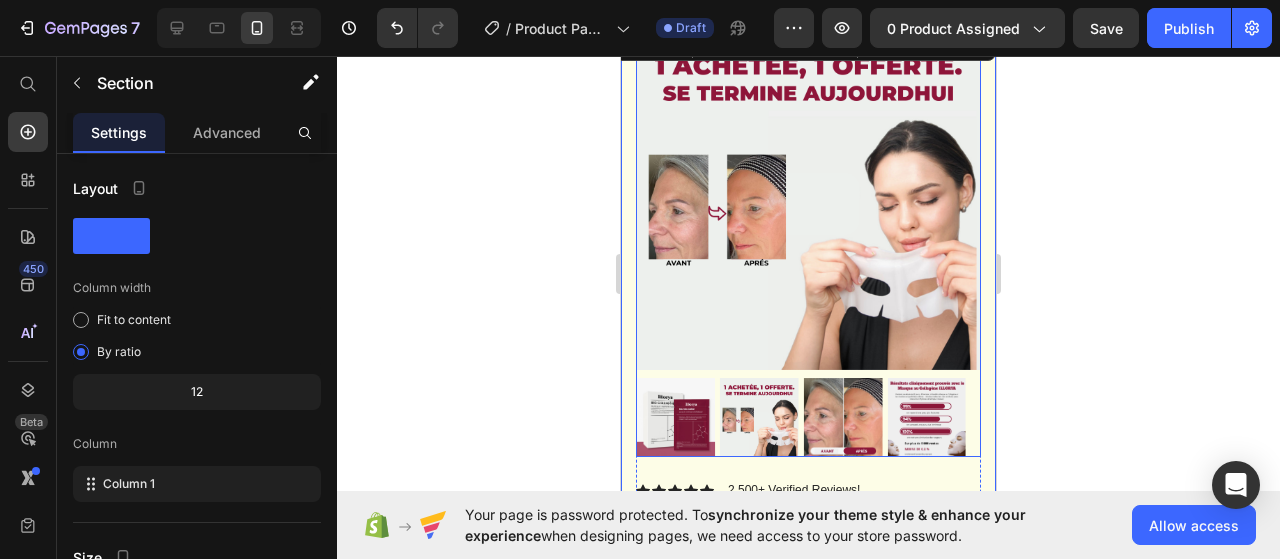scroll, scrollTop: 0, scrollLeft: 0, axis: both 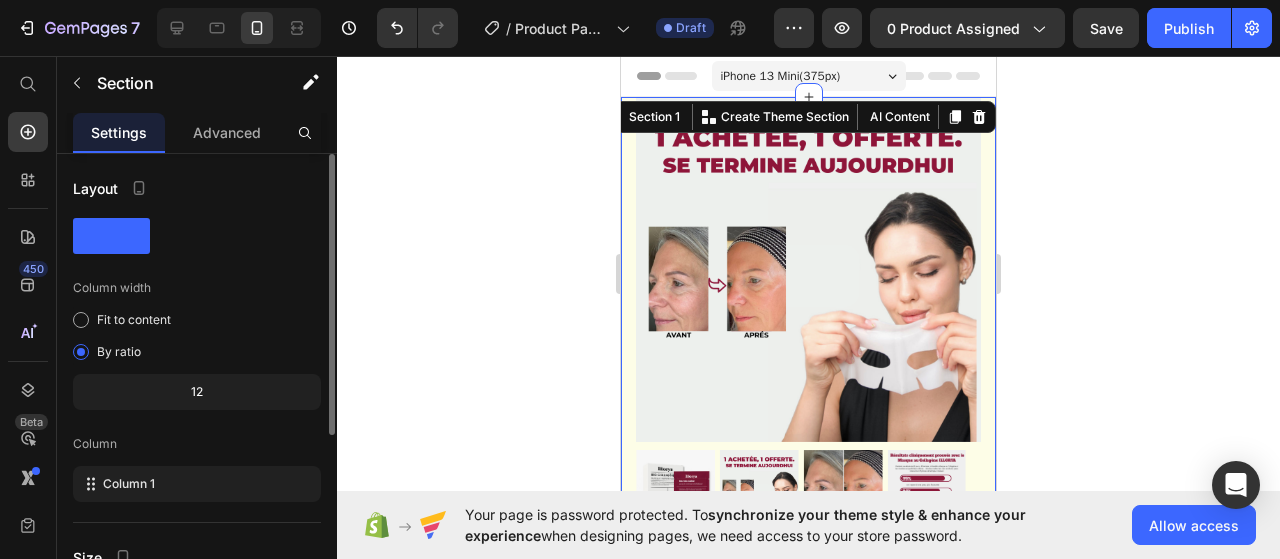 drag, startPoint x: 250, startPoint y: 131, endPoint x: 238, endPoint y: 155, distance: 26.832815 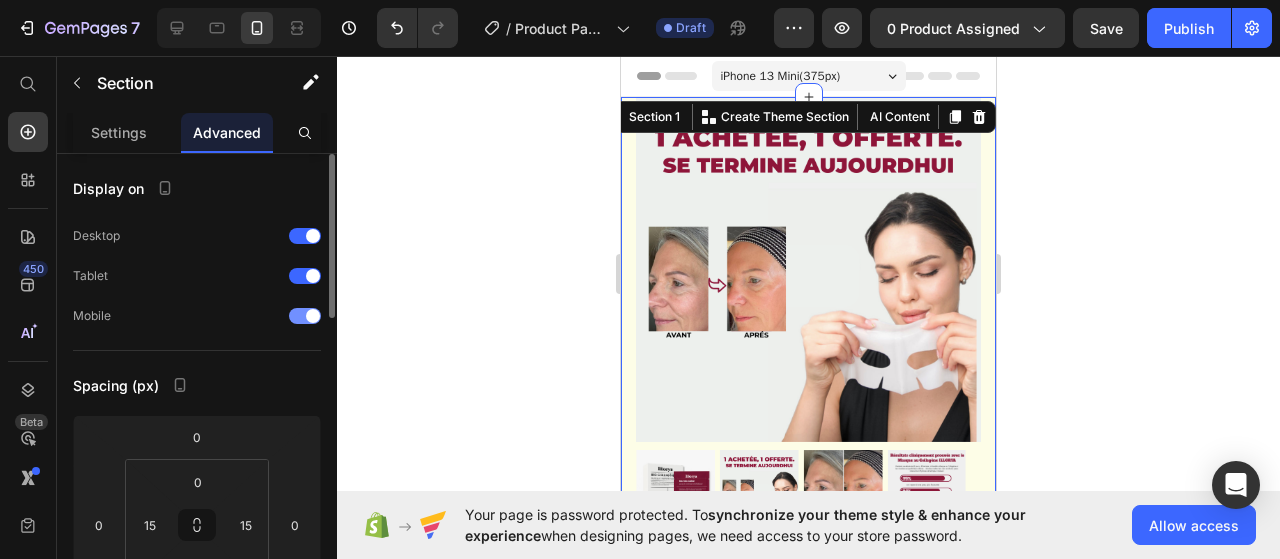scroll, scrollTop: 200, scrollLeft: 0, axis: vertical 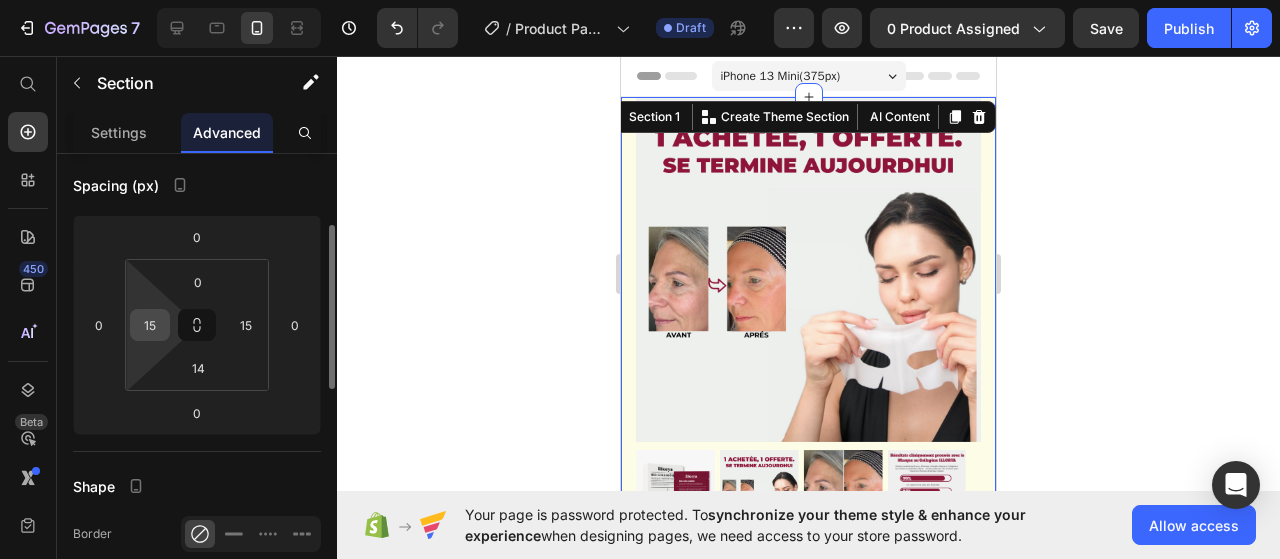 click on "15" at bounding box center [150, 325] 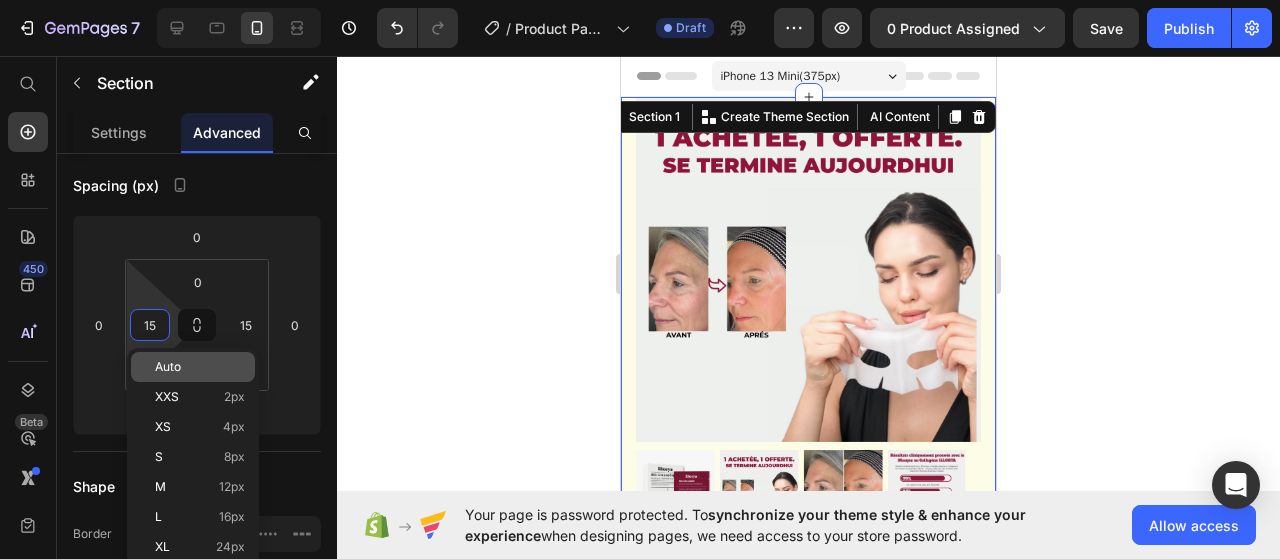 click on "Auto" 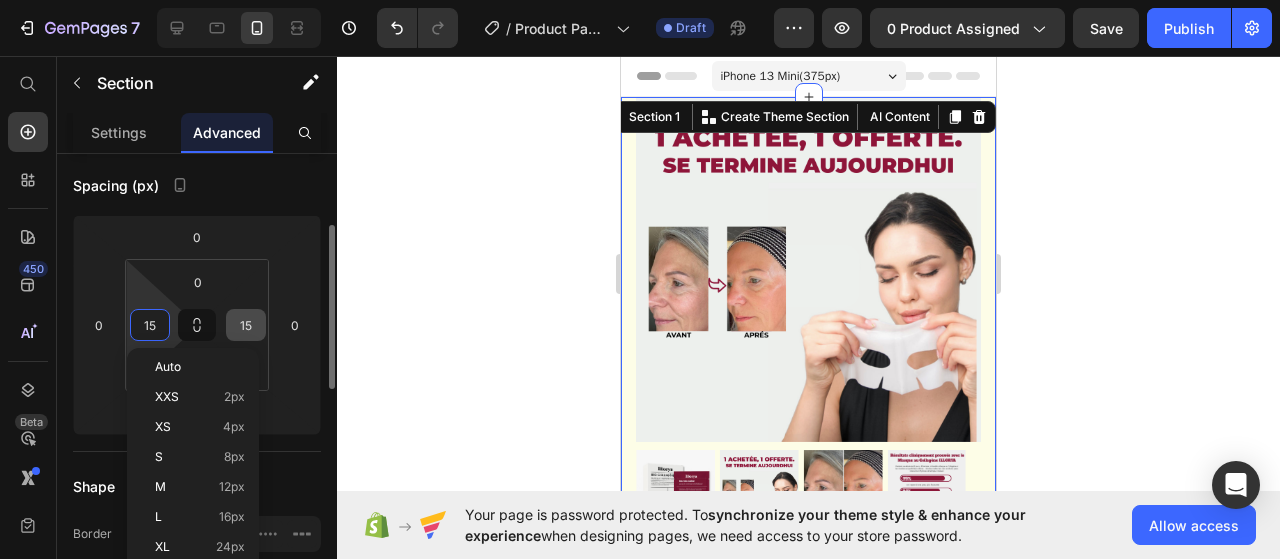type 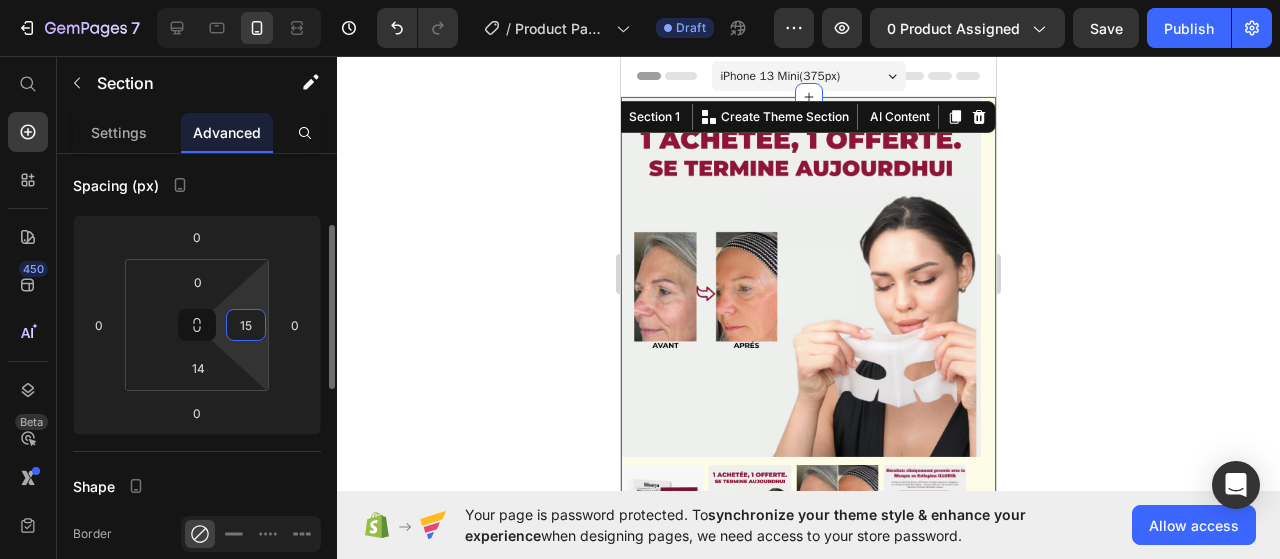 click on "15" at bounding box center [246, 325] 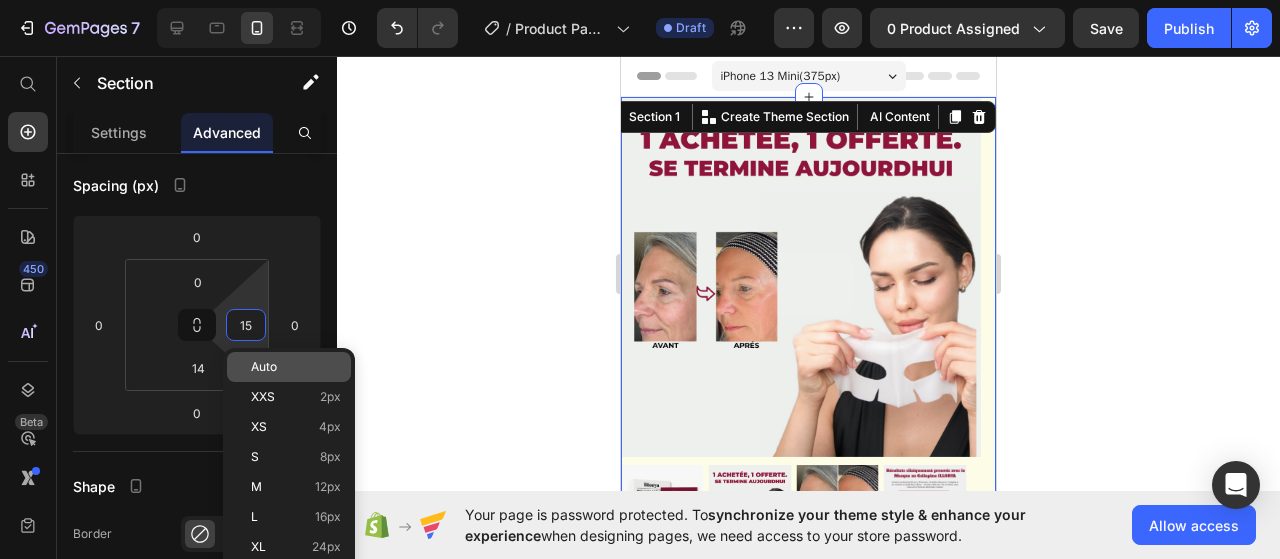 click on "Auto" 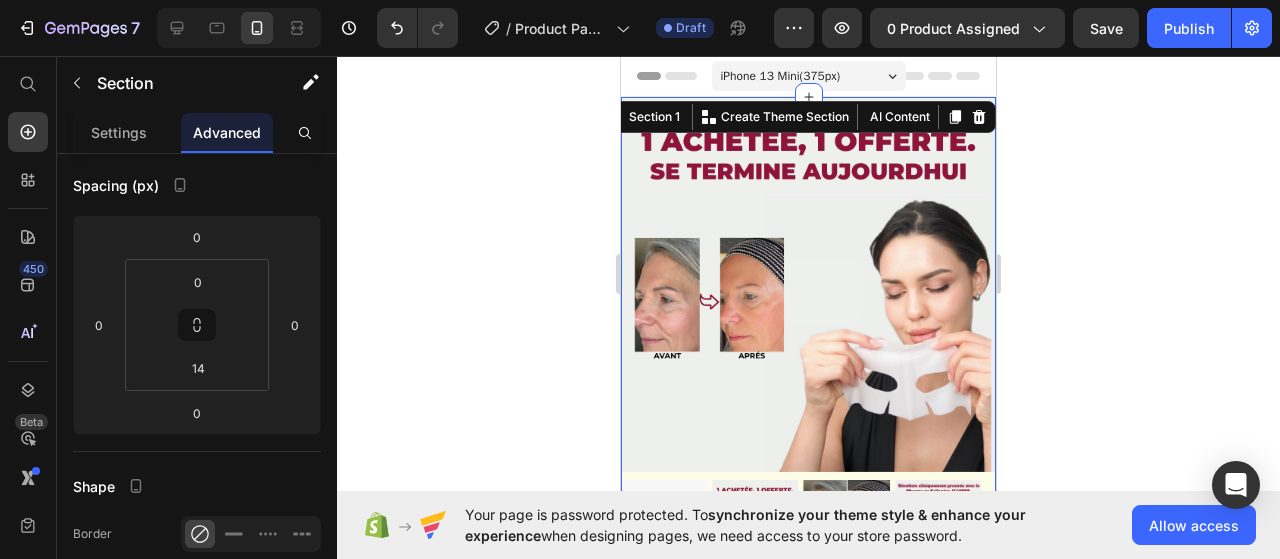 click 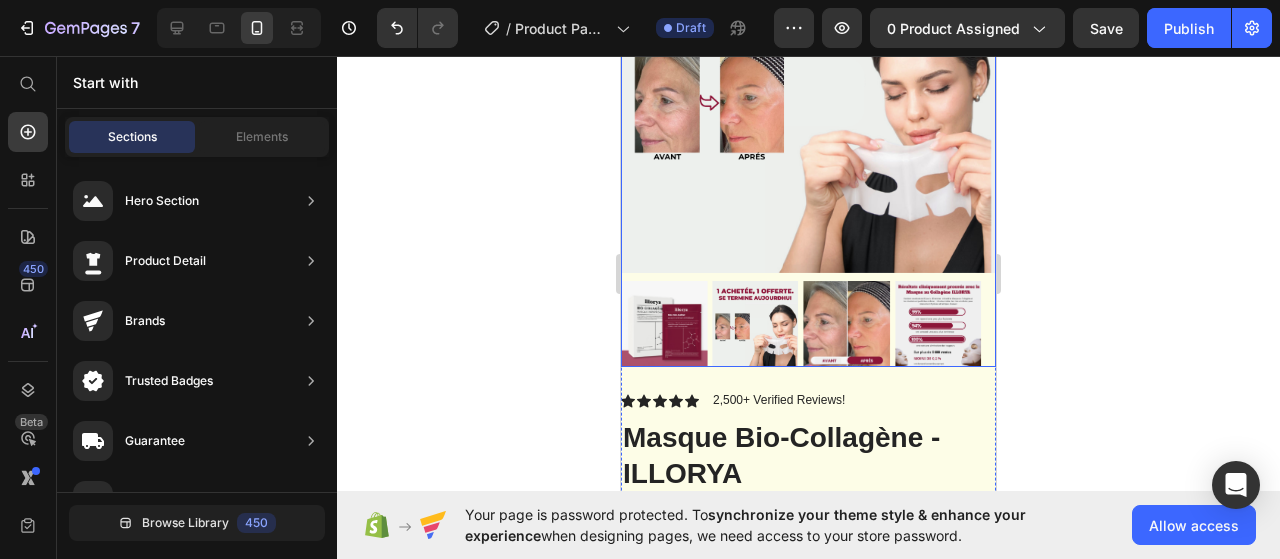 scroll, scrollTop: 200, scrollLeft: 0, axis: vertical 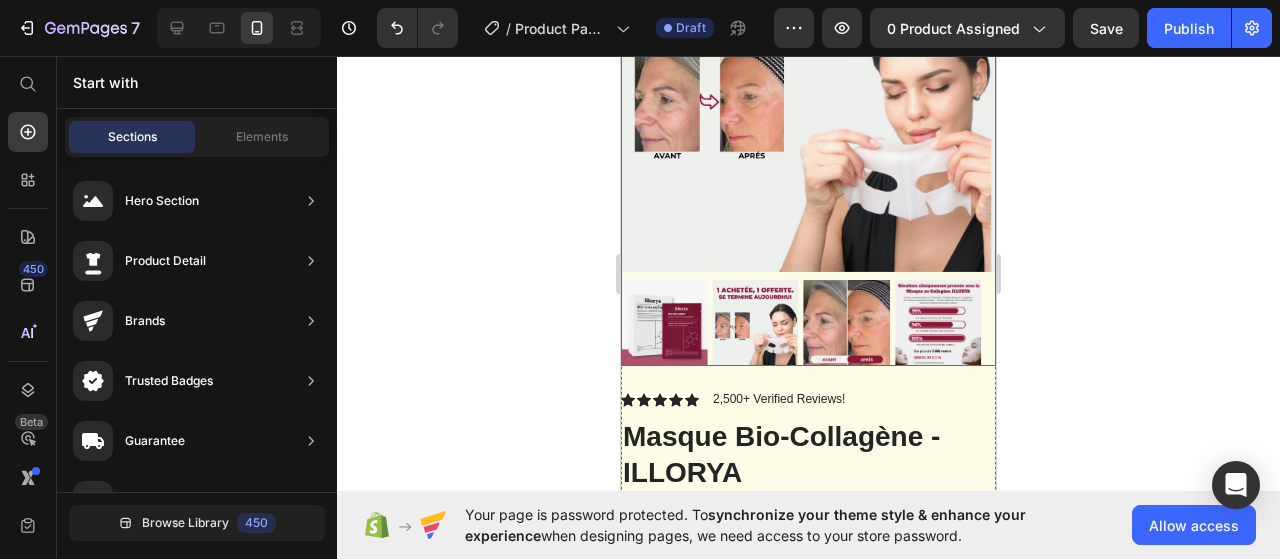 click at bounding box center (808, 84) 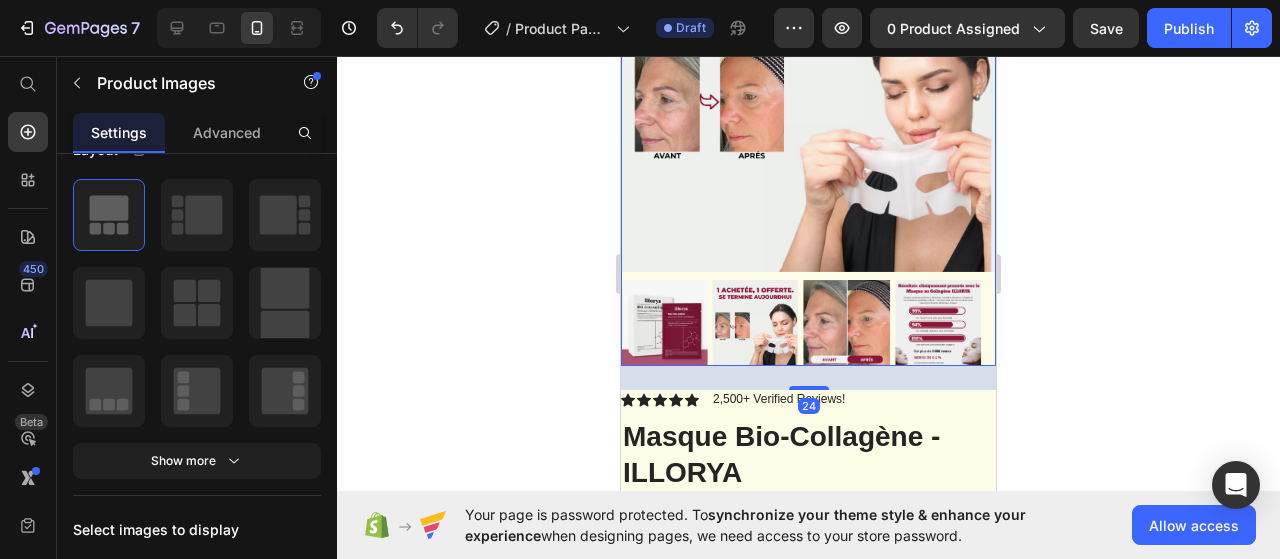 scroll, scrollTop: 0, scrollLeft: 0, axis: both 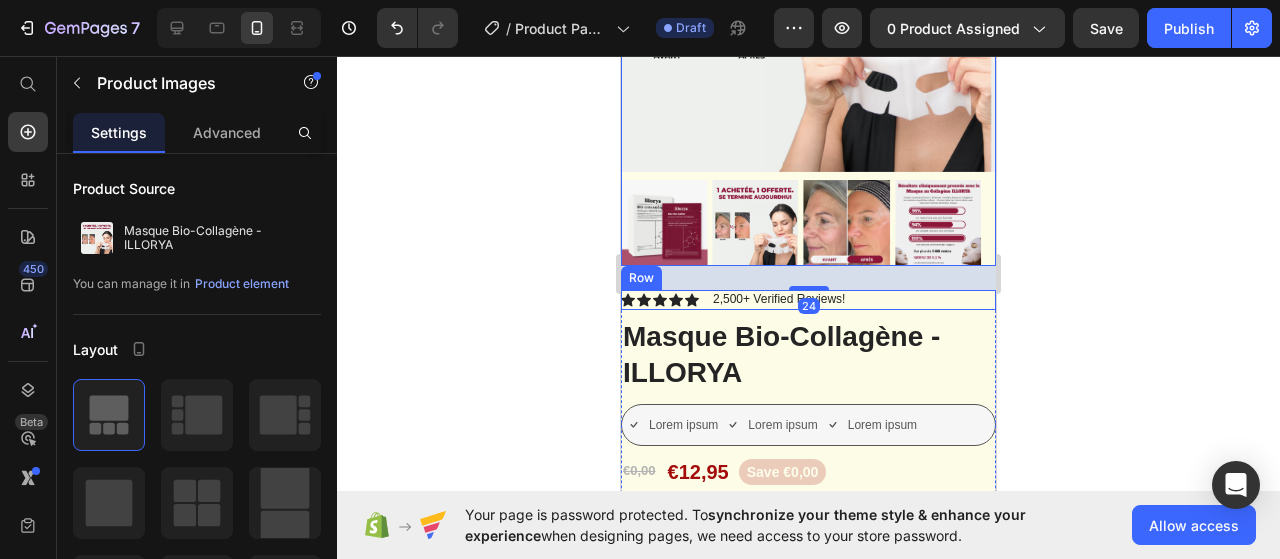 click on "Icon Icon Icon Icon Icon Icon List 2,500+ Verified Reviews! Text Block Row" at bounding box center [808, 300] 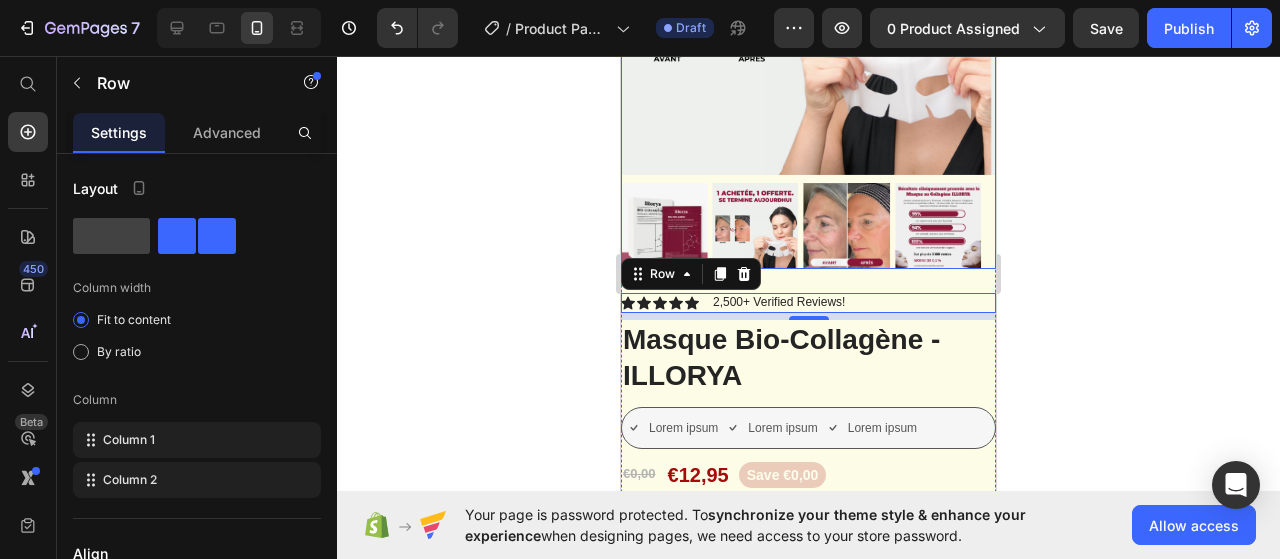 scroll, scrollTop: 400, scrollLeft: 0, axis: vertical 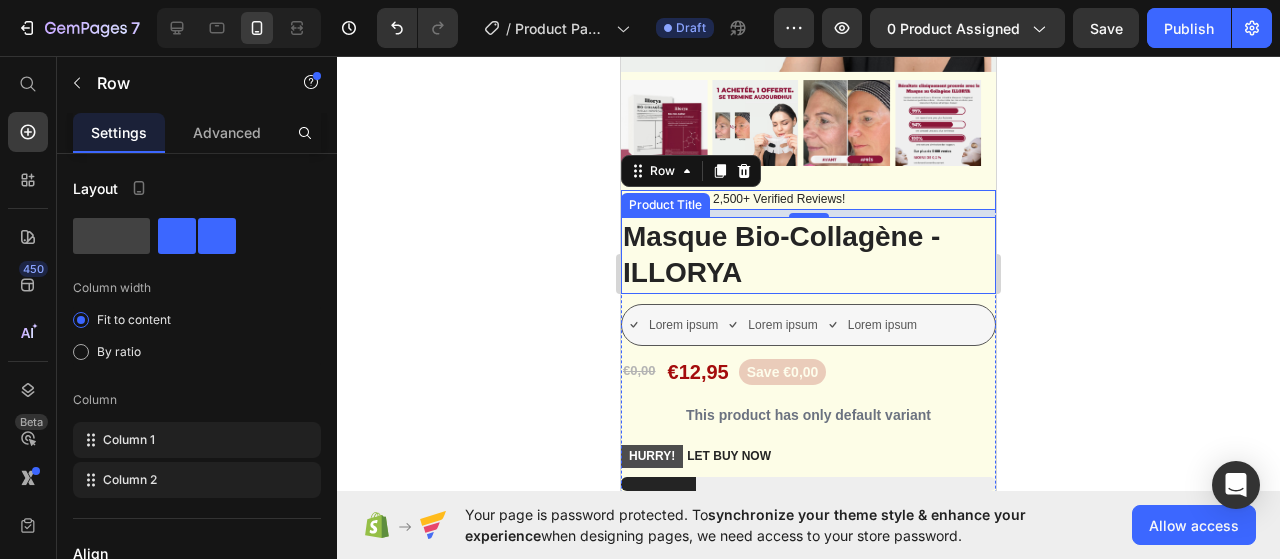 click on "Masque Bio-Collagène - ILLORYA" at bounding box center [808, 255] 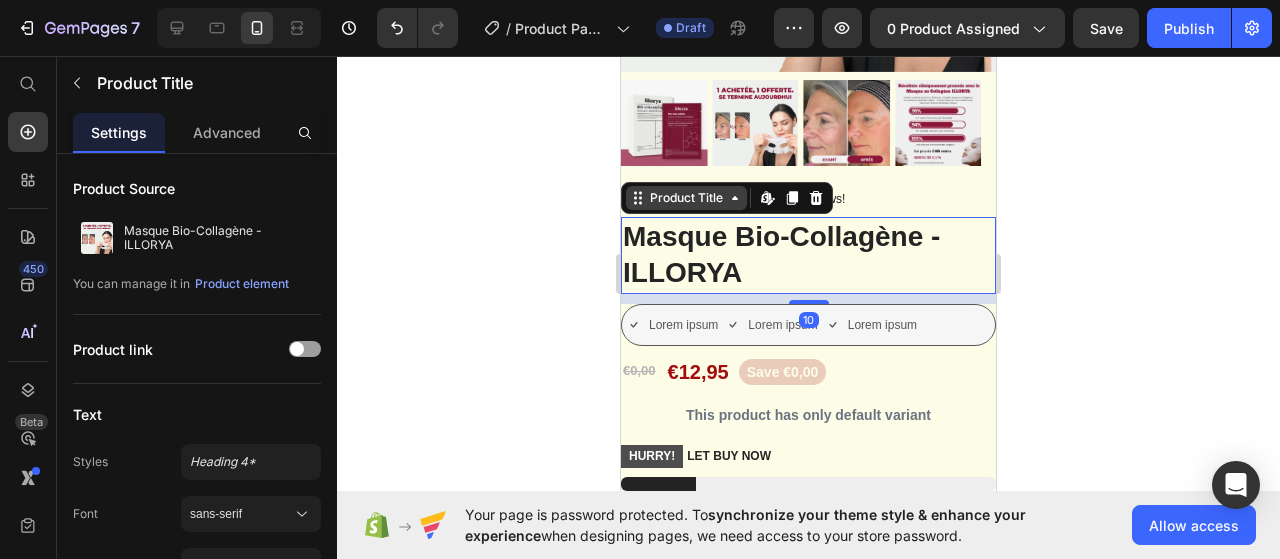 click on "Product Title" at bounding box center (686, 198) 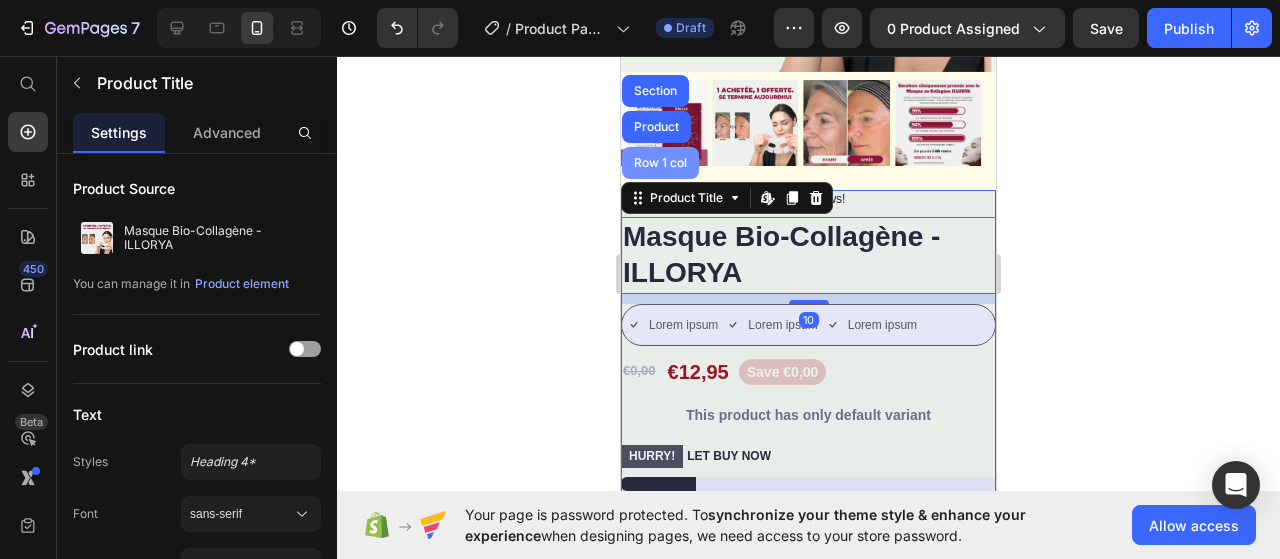 click on "Row 1 col" at bounding box center [660, 163] 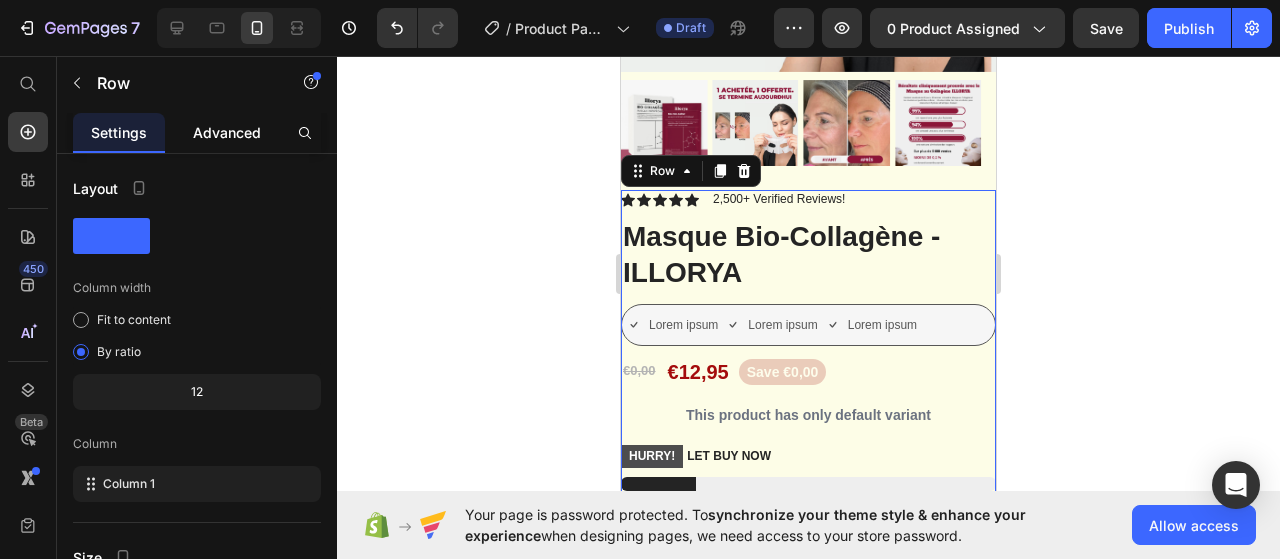 click on "Advanced" 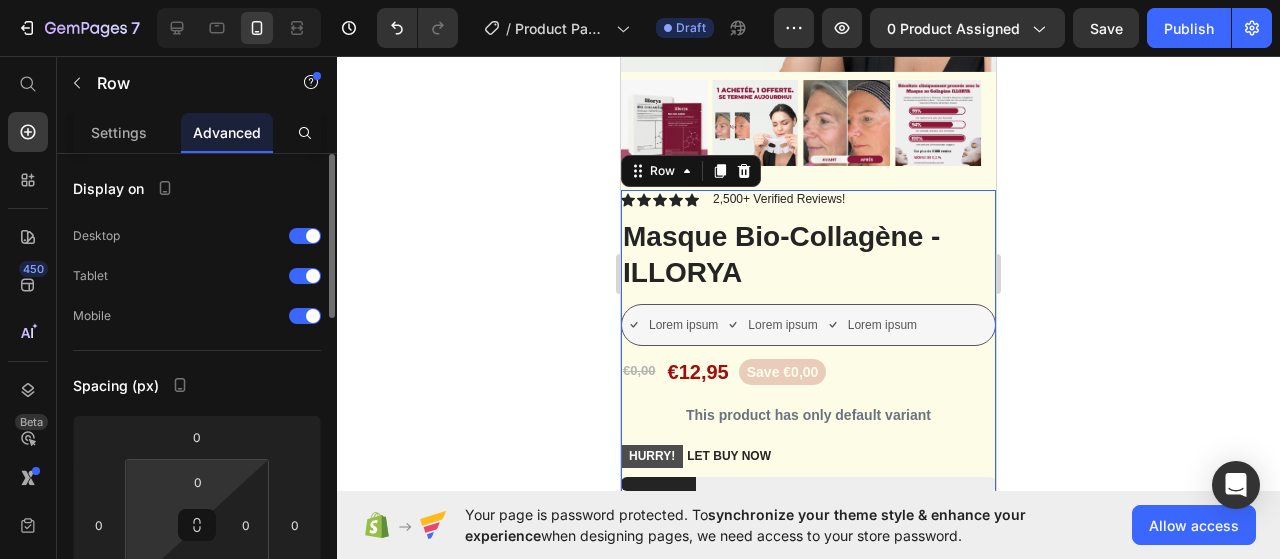 scroll, scrollTop: 100, scrollLeft: 0, axis: vertical 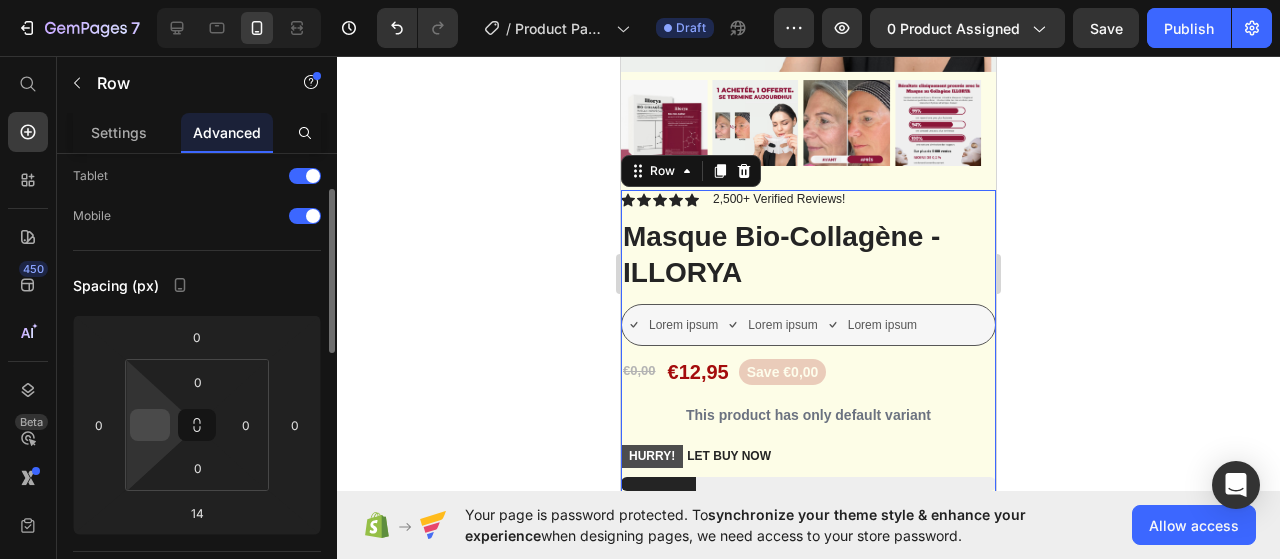 click at bounding box center [150, 425] 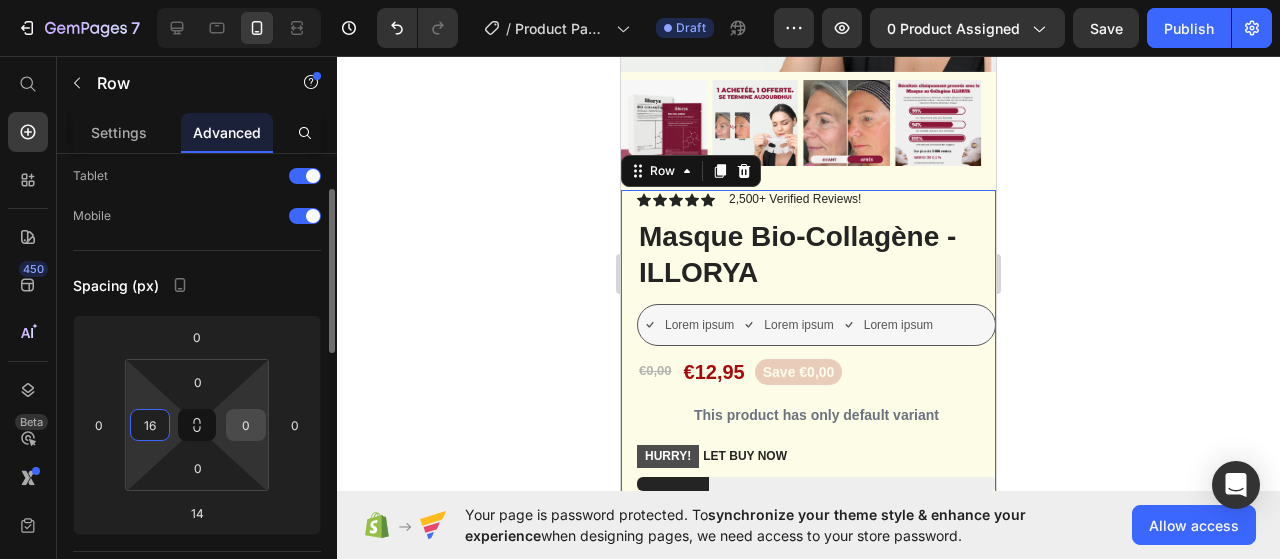 type on "16" 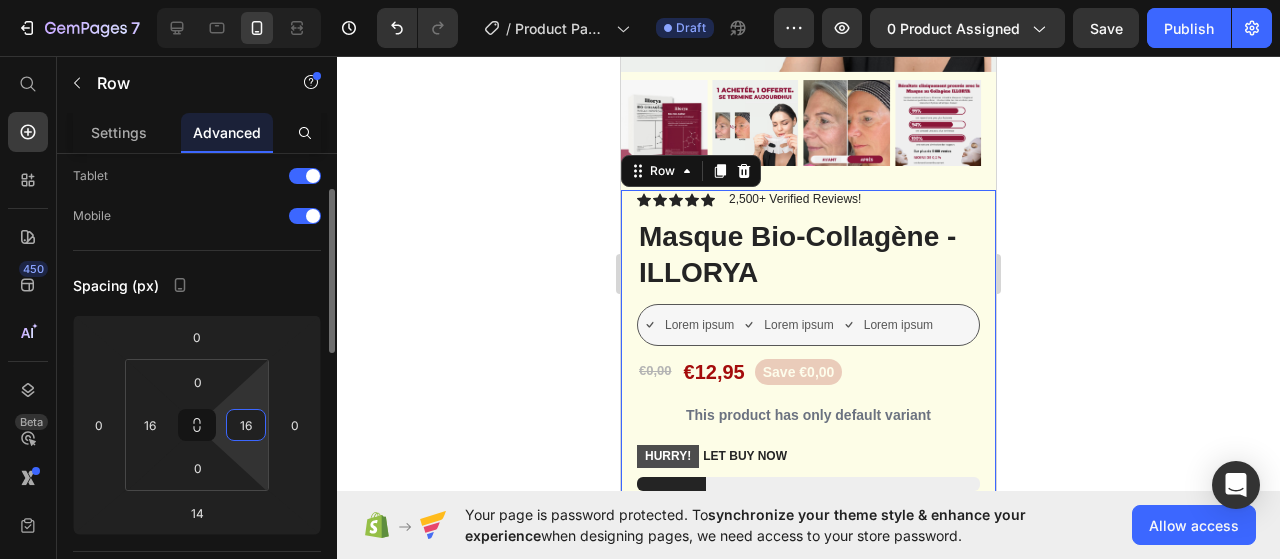 type on "16" 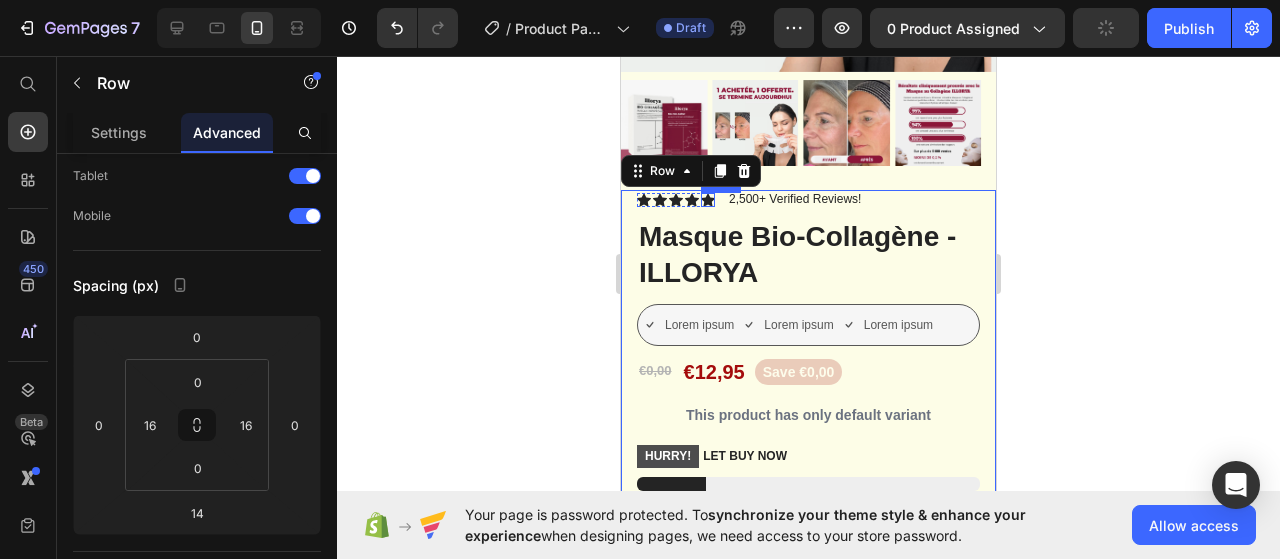 click 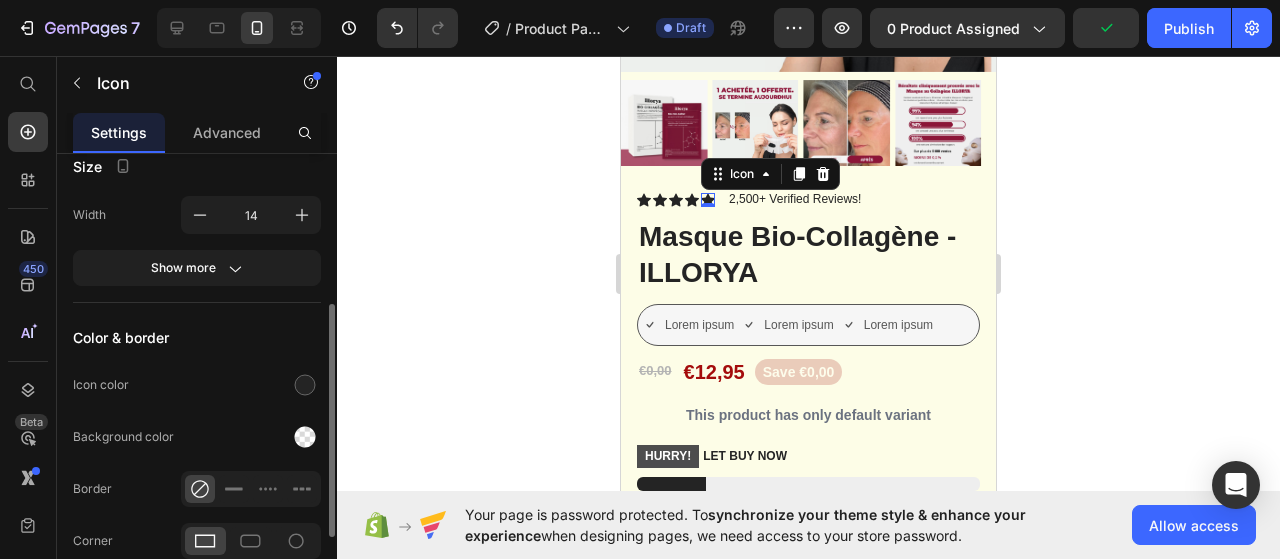 scroll, scrollTop: 200, scrollLeft: 0, axis: vertical 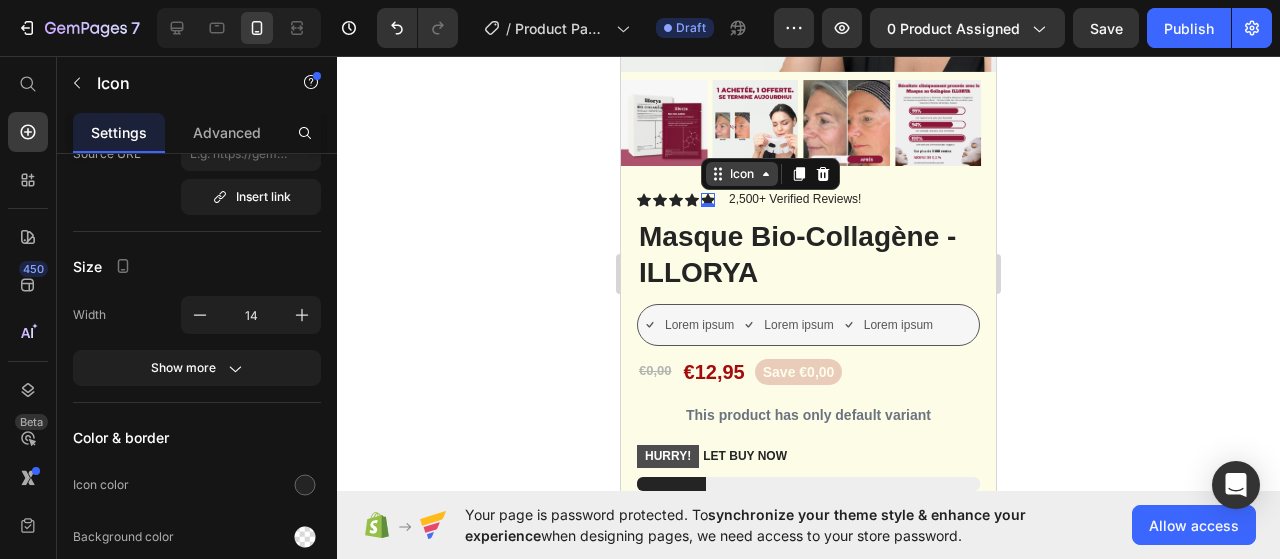 click on "Icon" at bounding box center (742, 174) 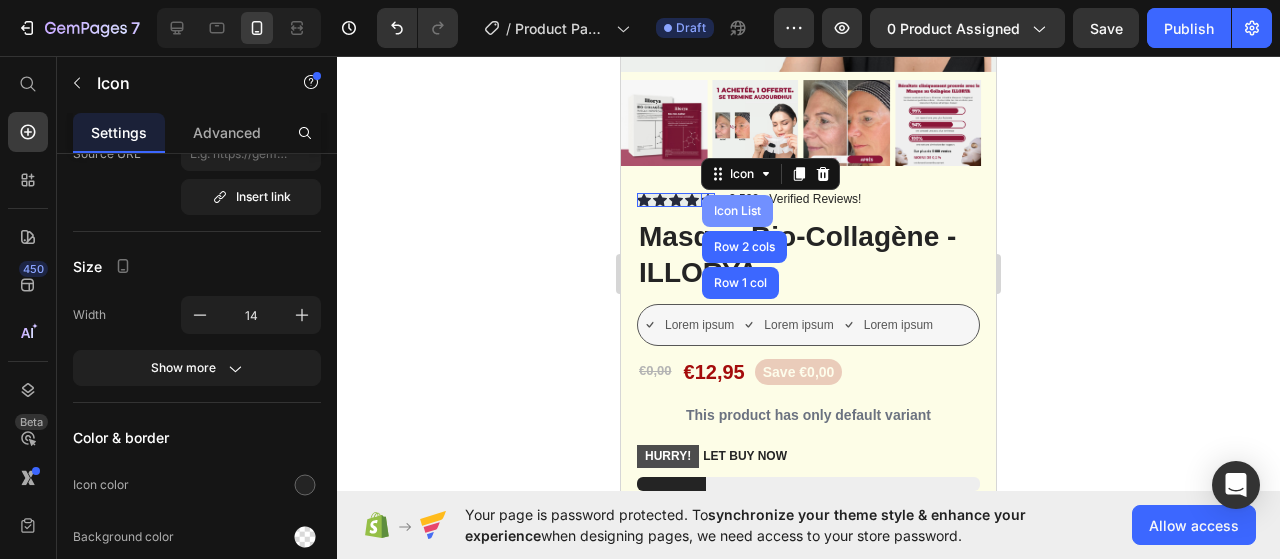 click on "Icon List" at bounding box center [737, 211] 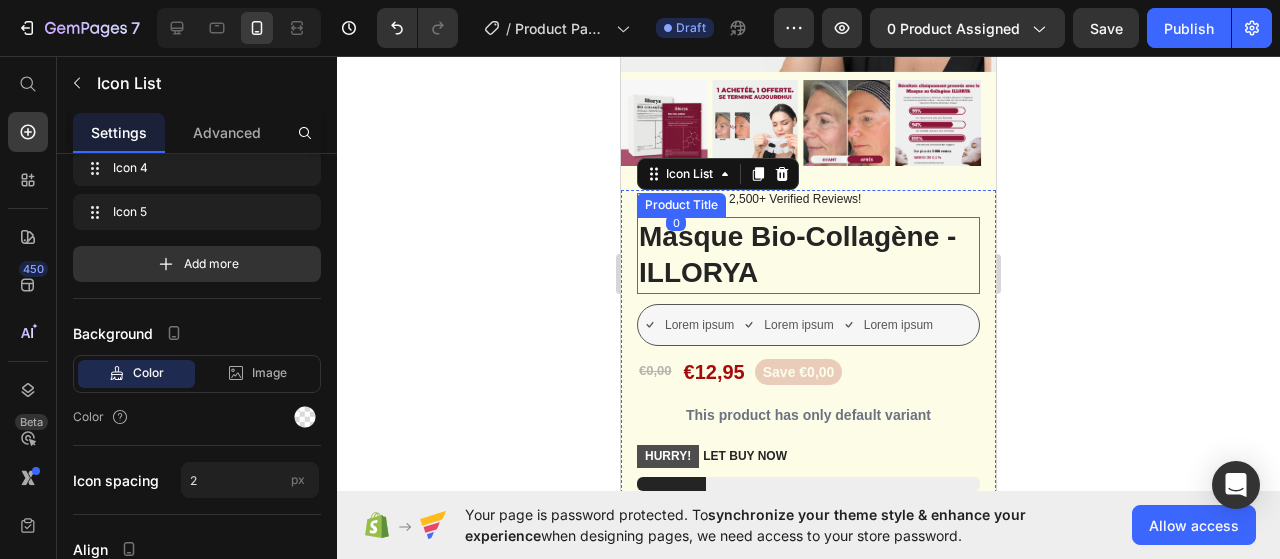 scroll, scrollTop: 0, scrollLeft: 0, axis: both 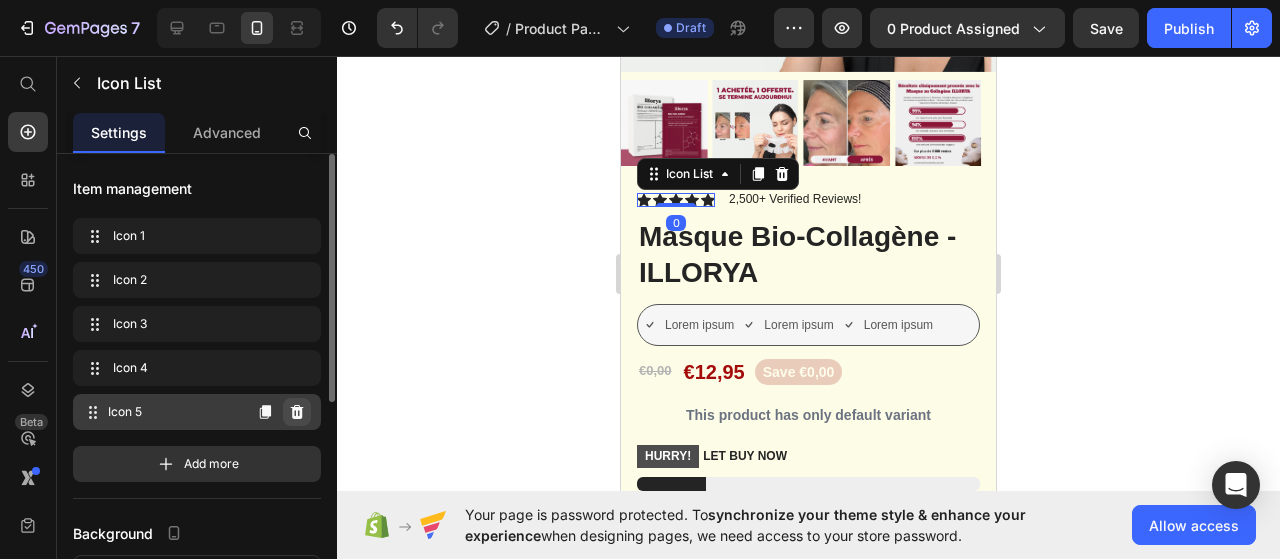 click 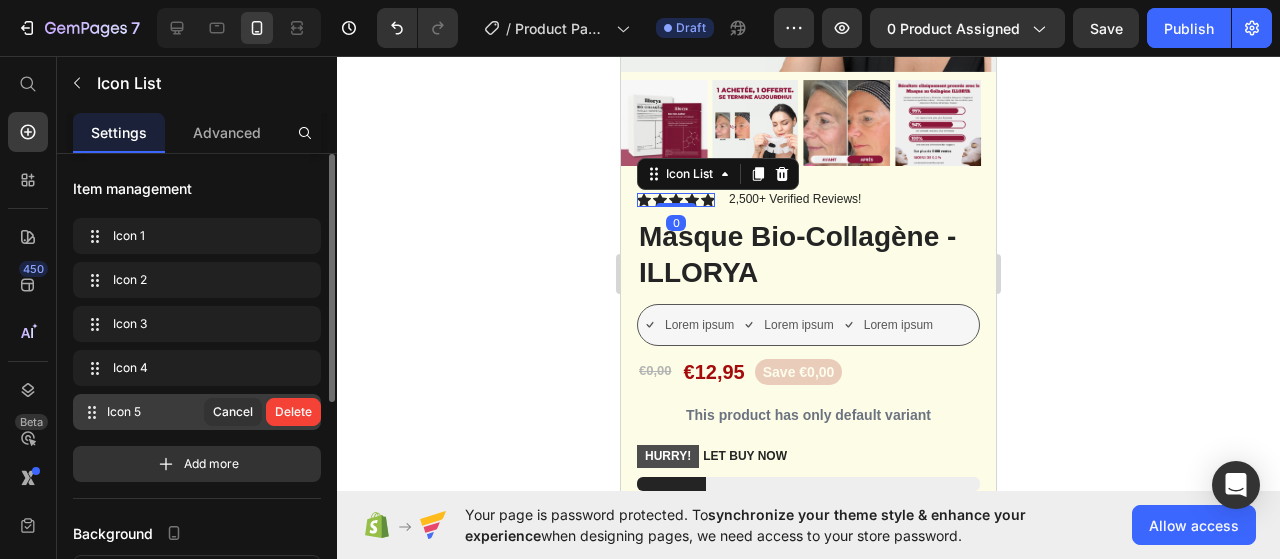 click on "Delete" at bounding box center (293, 412) 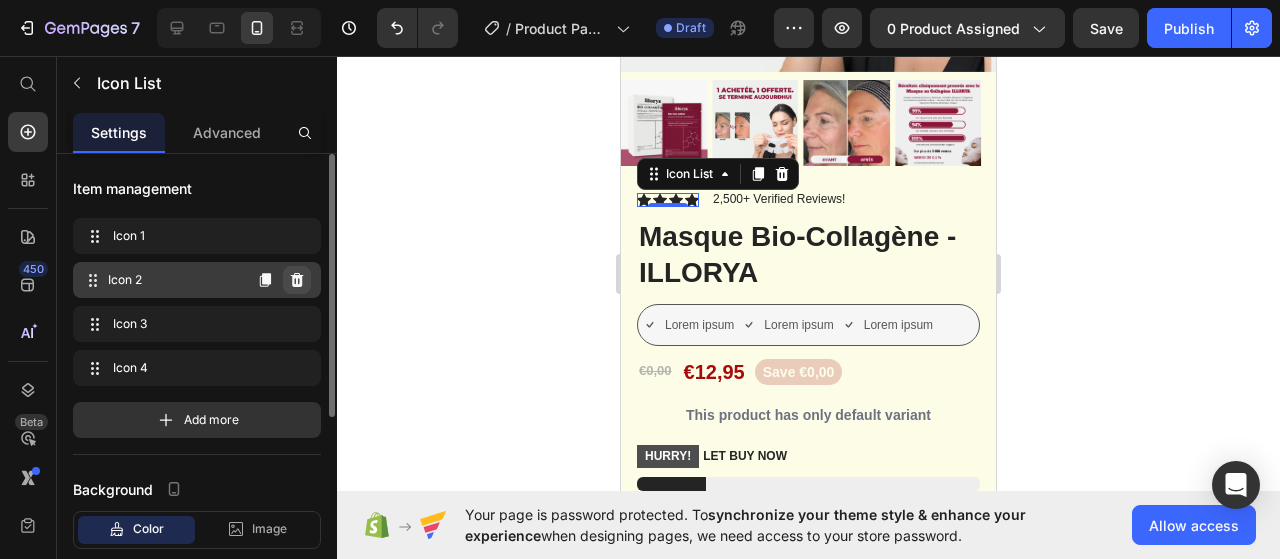 click 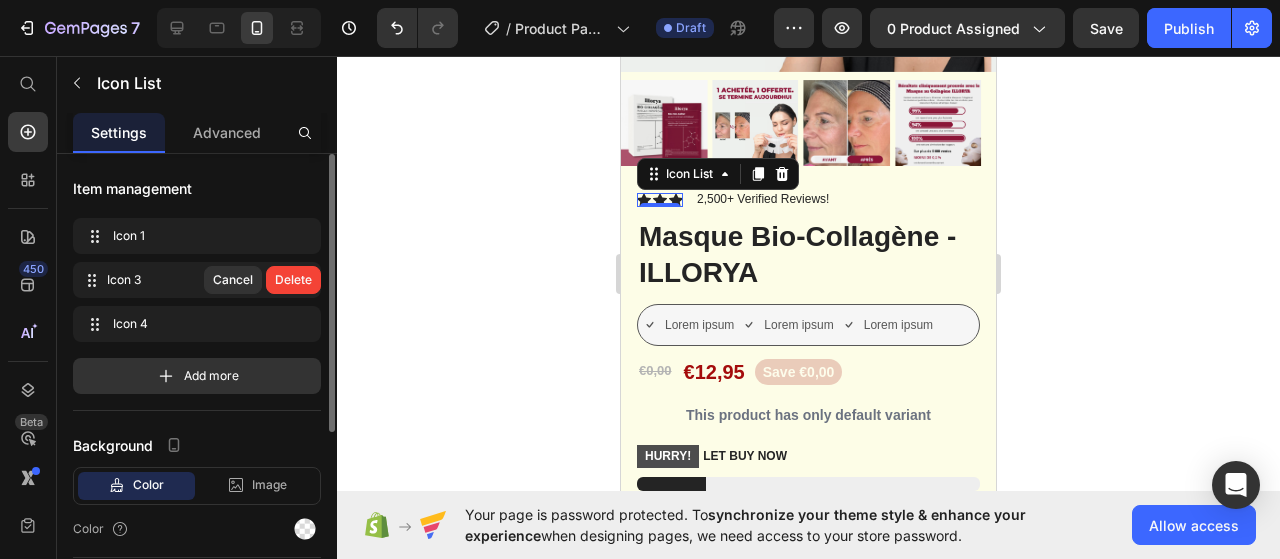 click on "Delete" at bounding box center [293, 280] 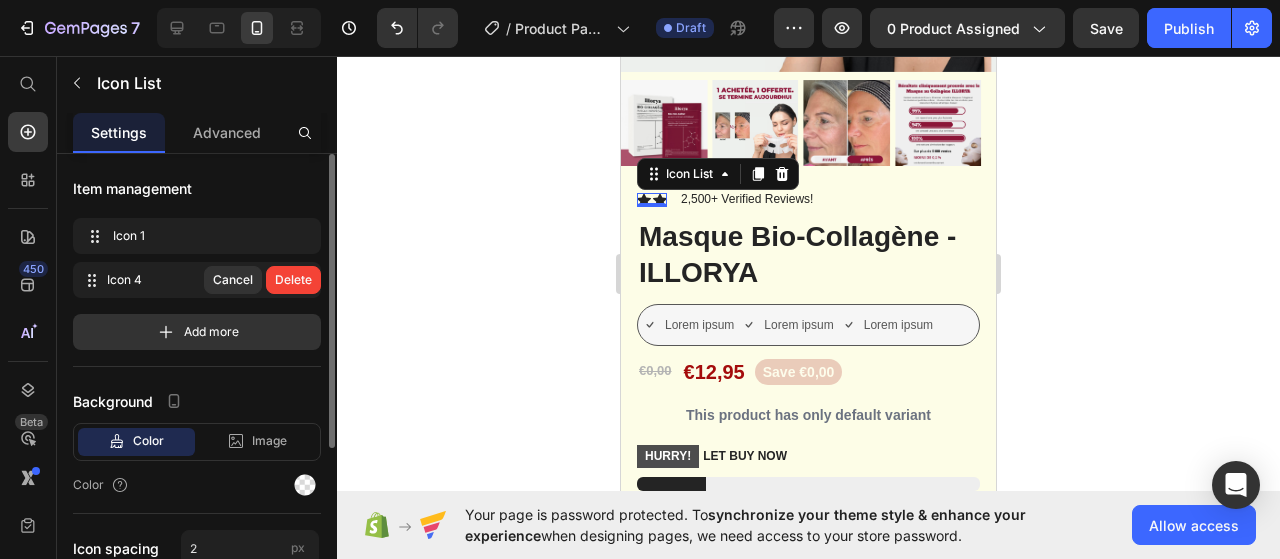 click on "Delete" at bounding box center [293, 280] 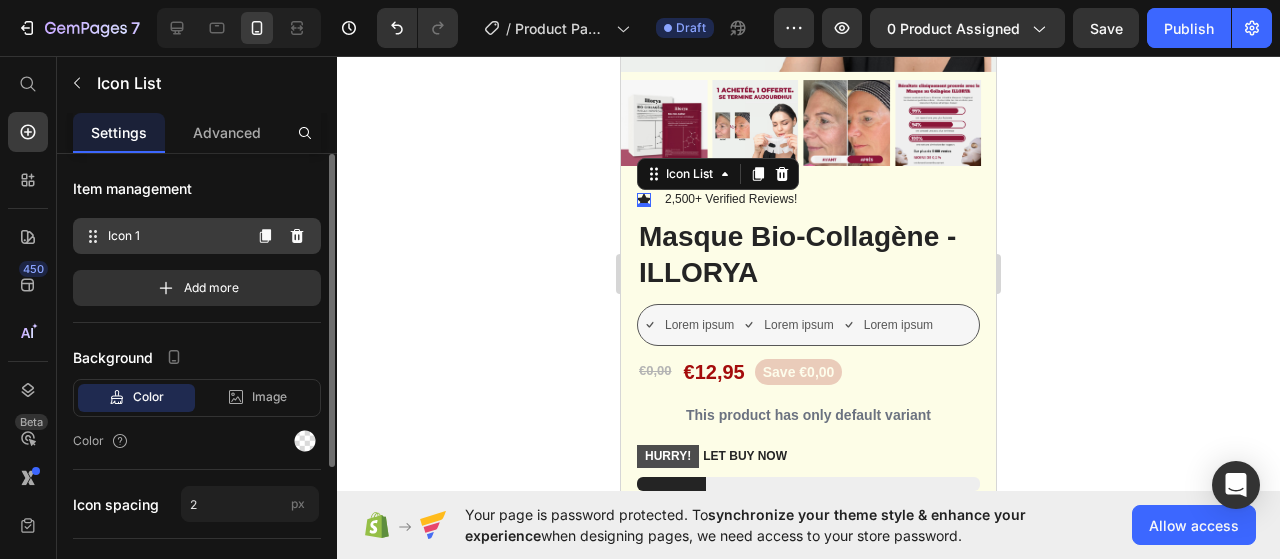 click on "Icon 1" at bounding box center (174, 236) 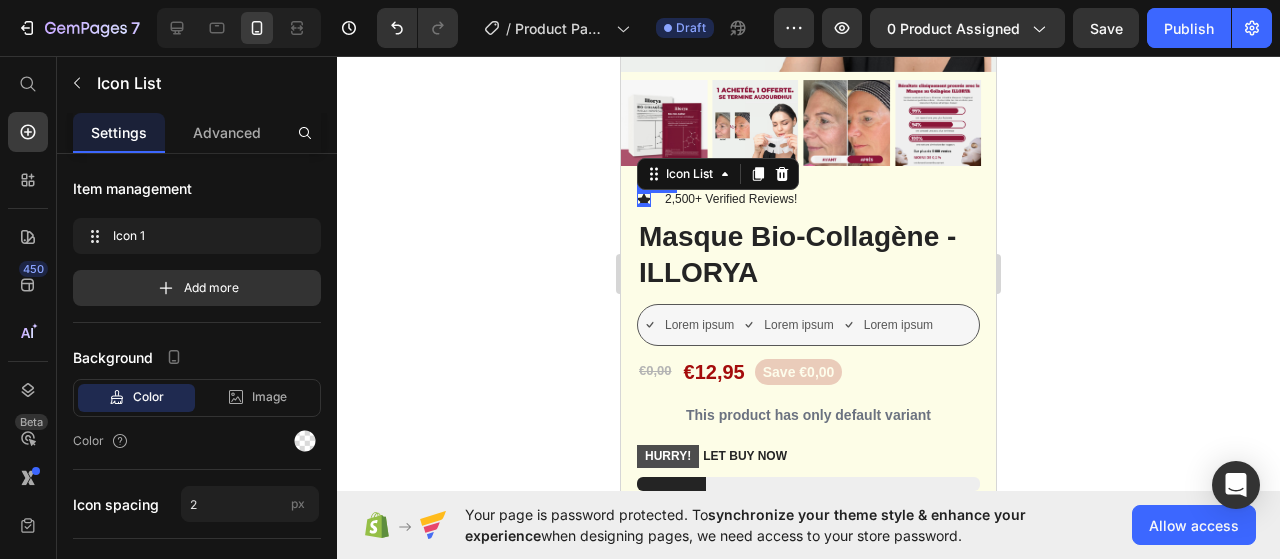 click 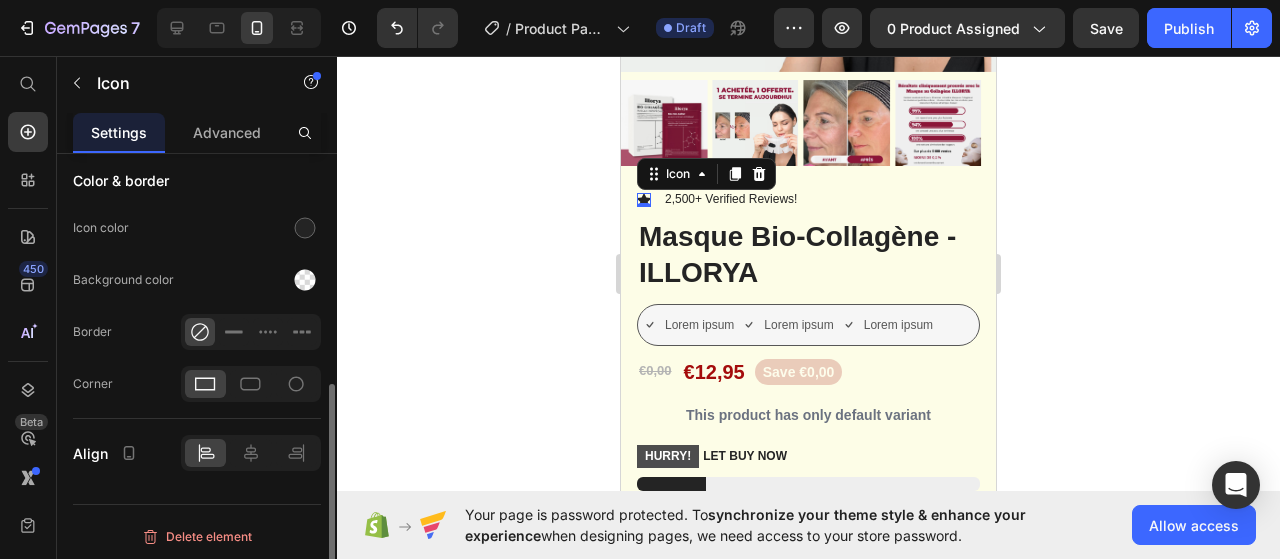 scroll, scrollTop: 357, scrollLeft: 0, axis: vertical 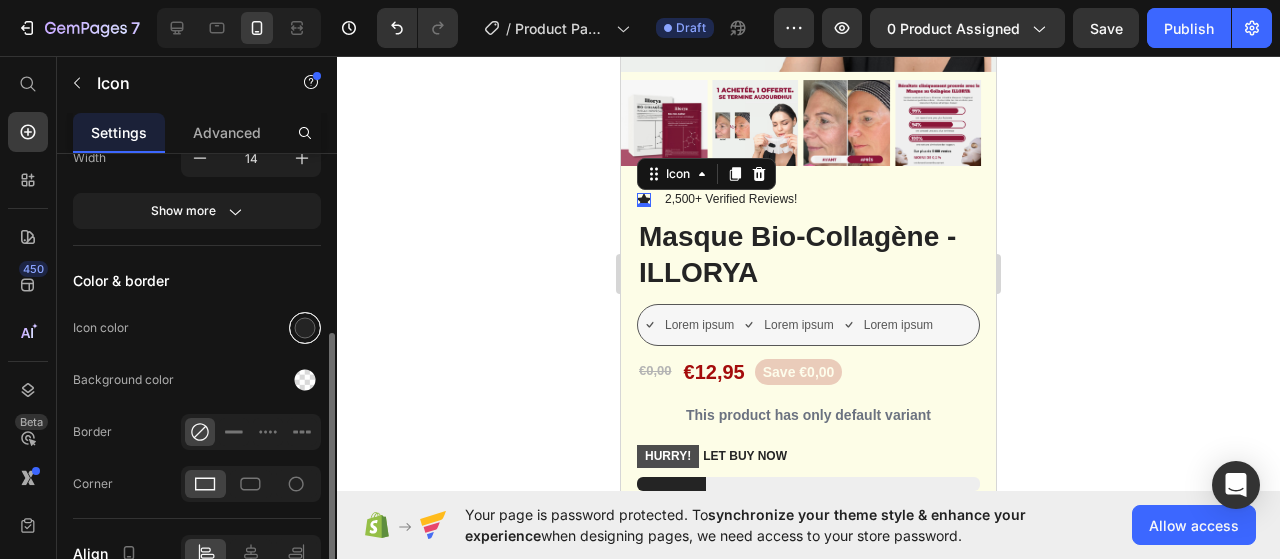 click at bounding box center (305, 328) 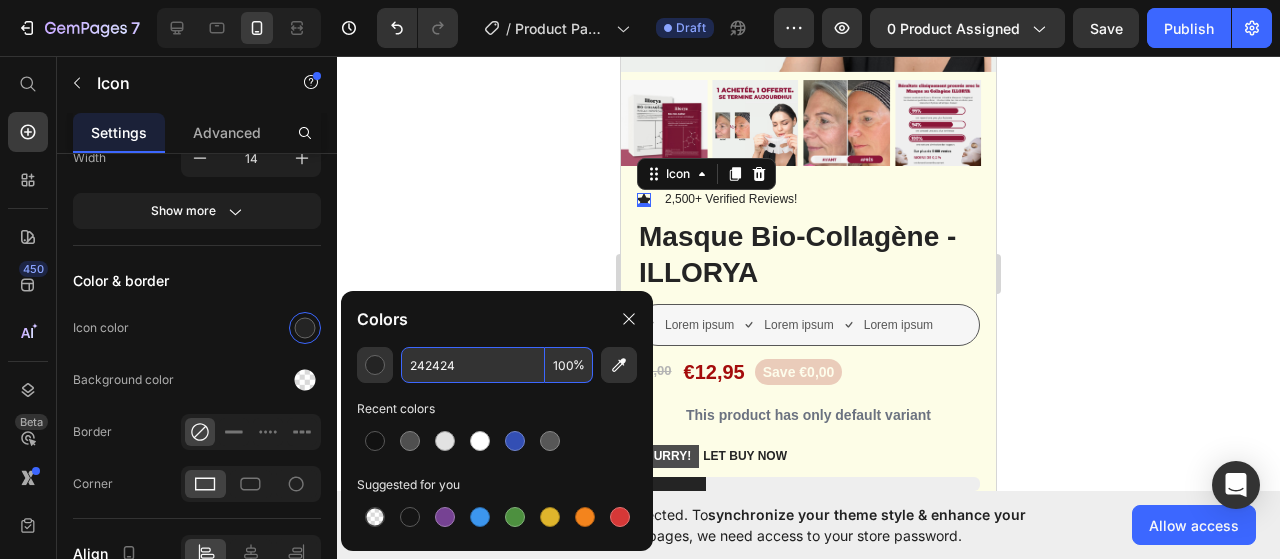 click on "242424" at bounding box center [473, 365] 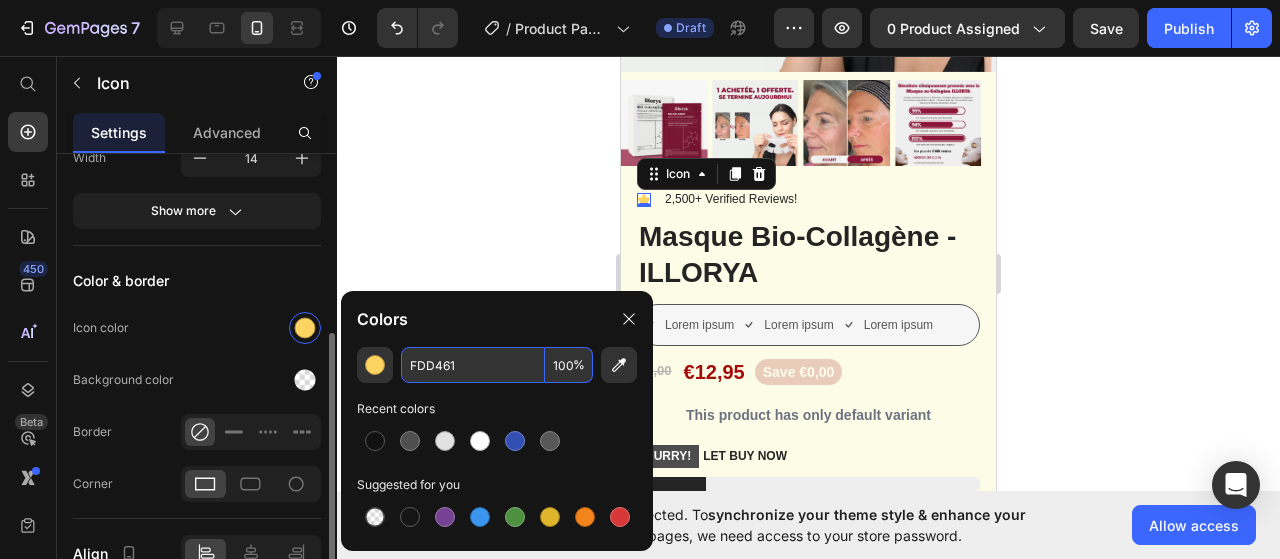 type on "FDD461" 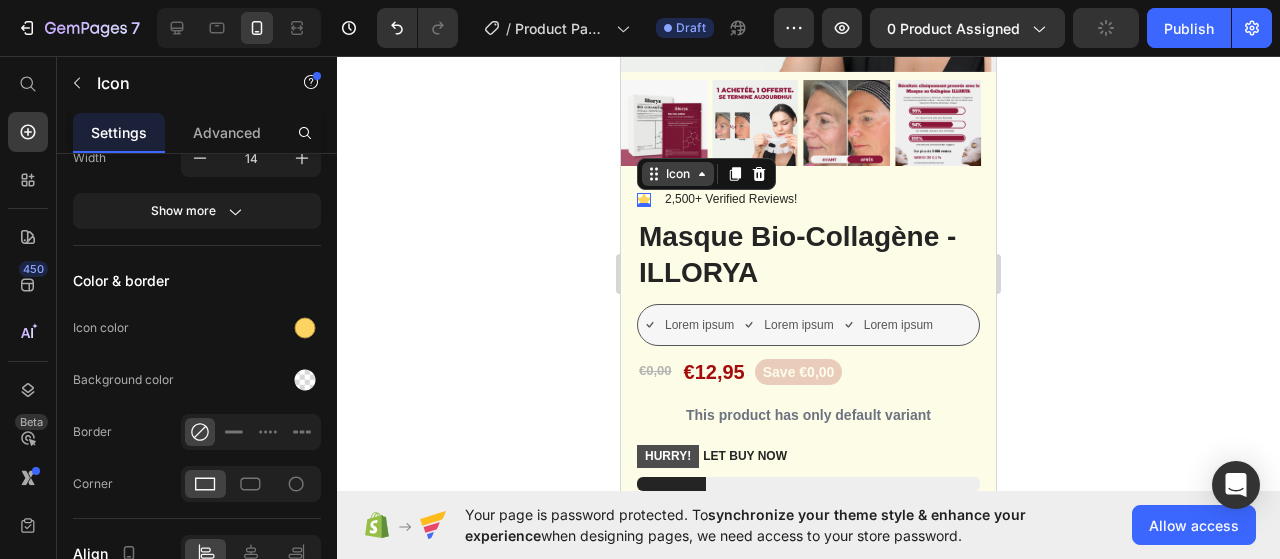 click 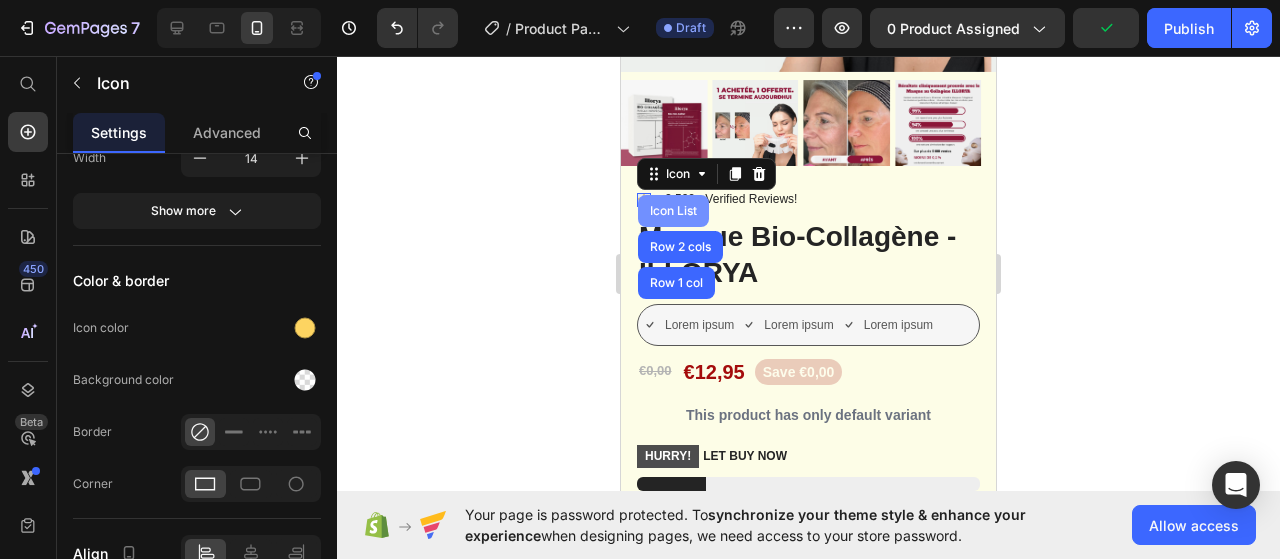 click on "Icon List" at bounding box center (673, 211) 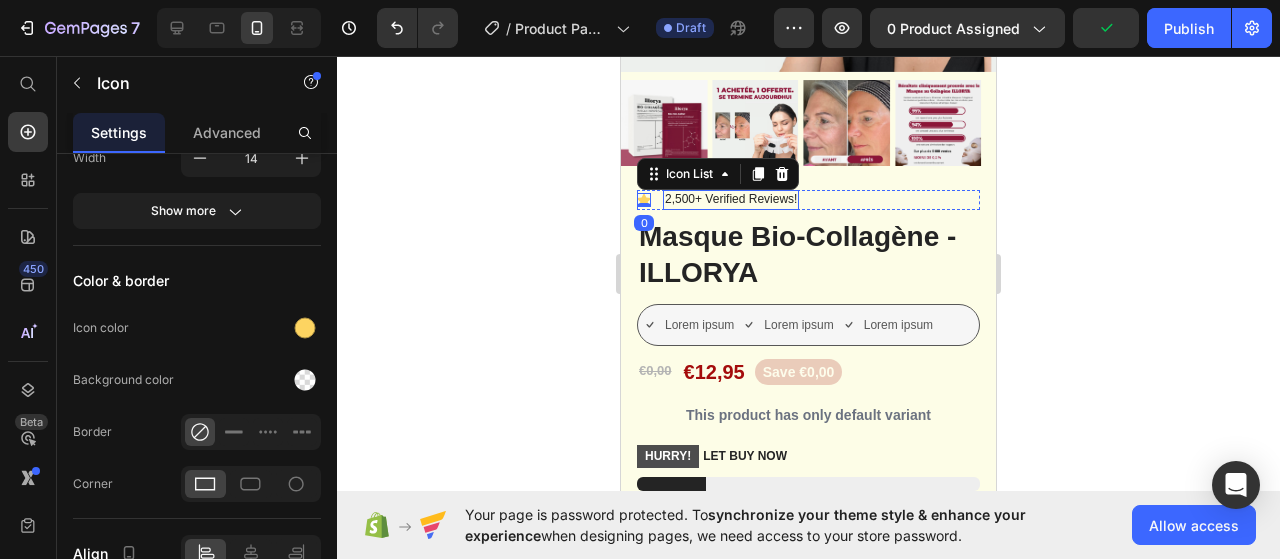 scroll, scrollTop: 0, scrollLeft: 0, axis: both 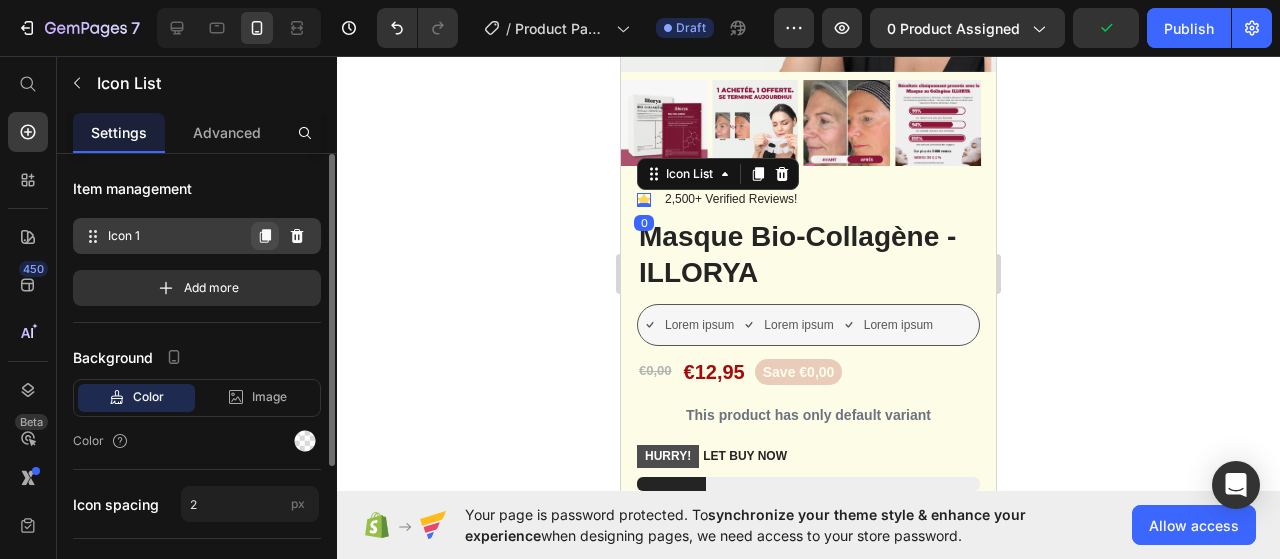 click 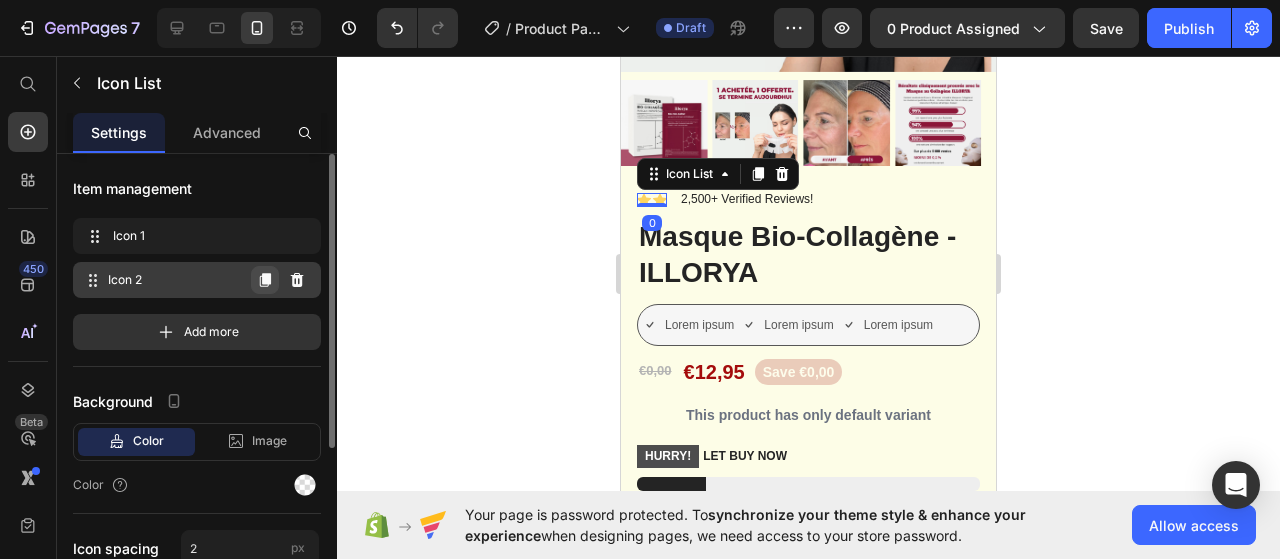 click 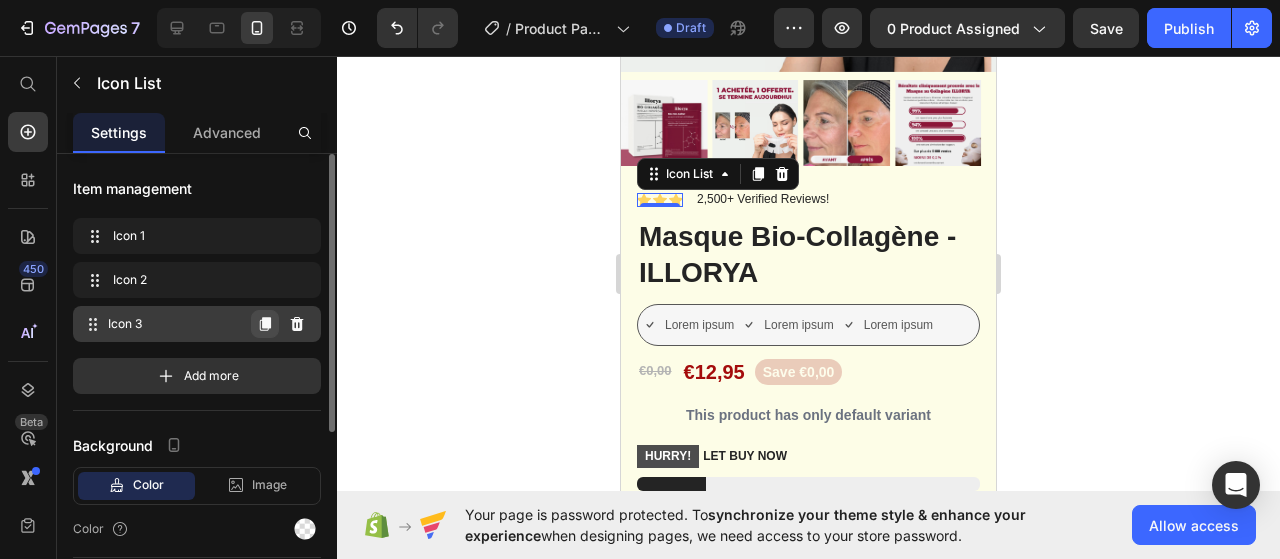 click 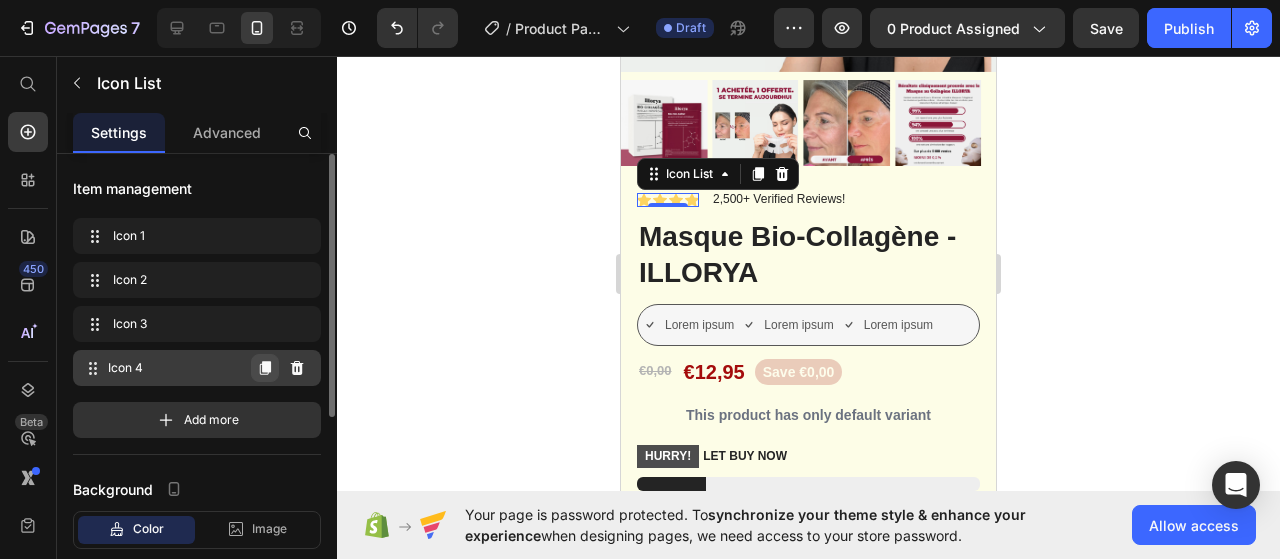 click 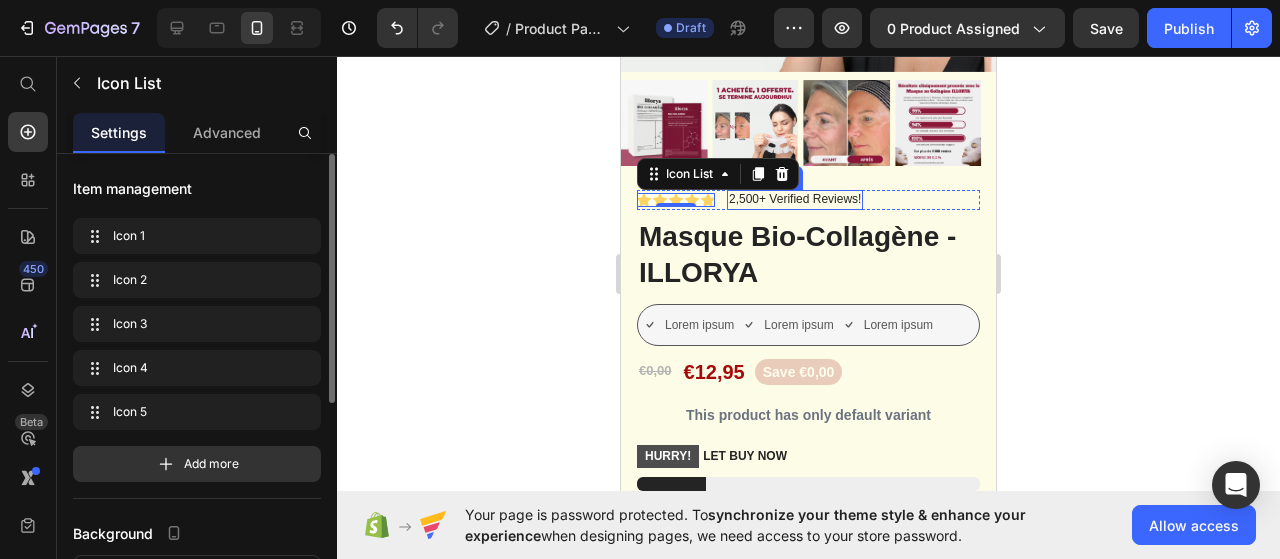 click on "2,500+ Verified Reviews!" at bounding box center (795, 200) 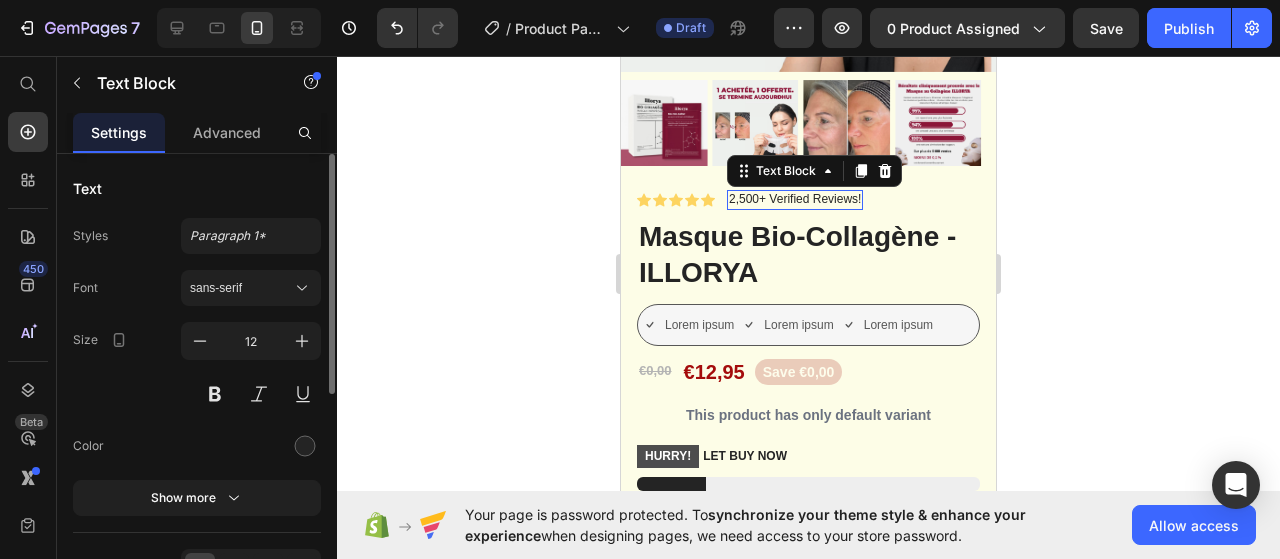 click on "2,500+ Verified Reviews!" at bounding box center [795, 200] 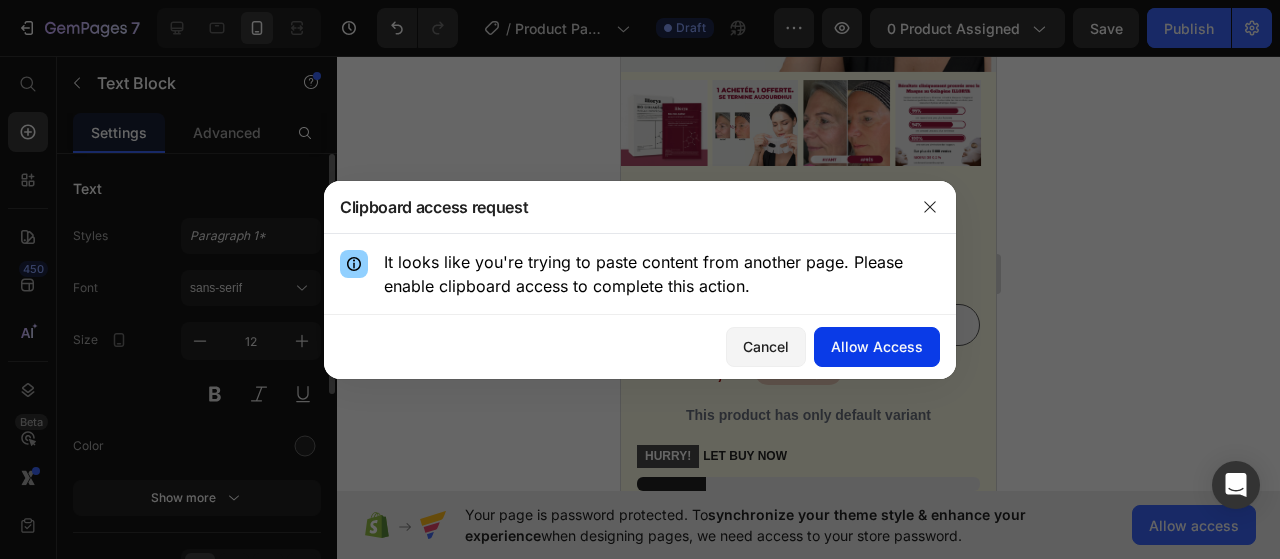 click on "Allow Access" at bounding box center [877, 346] 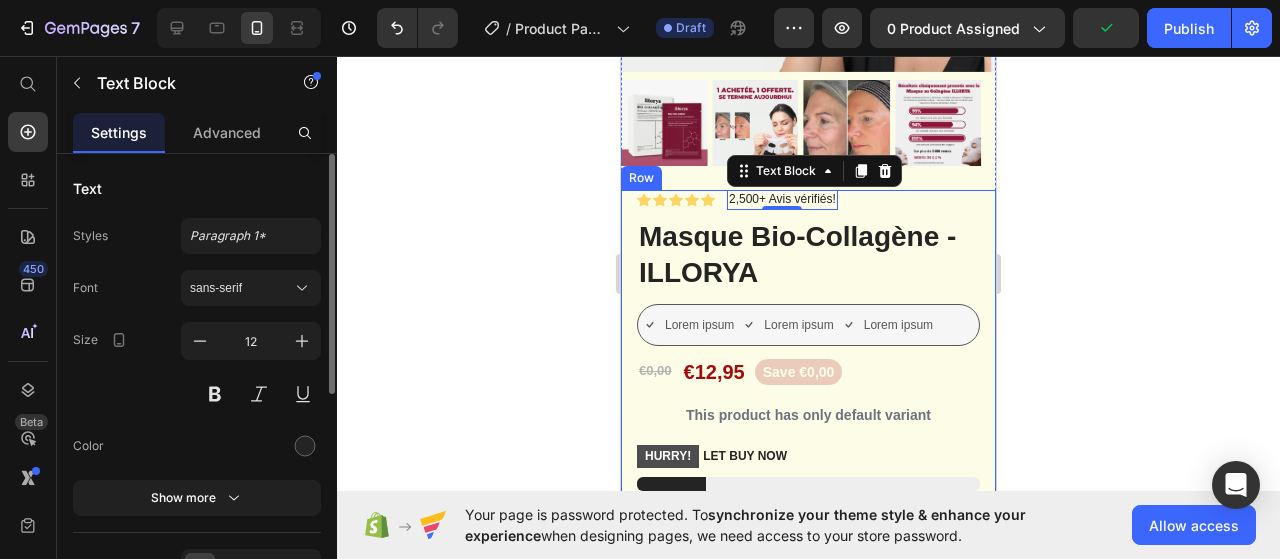 click 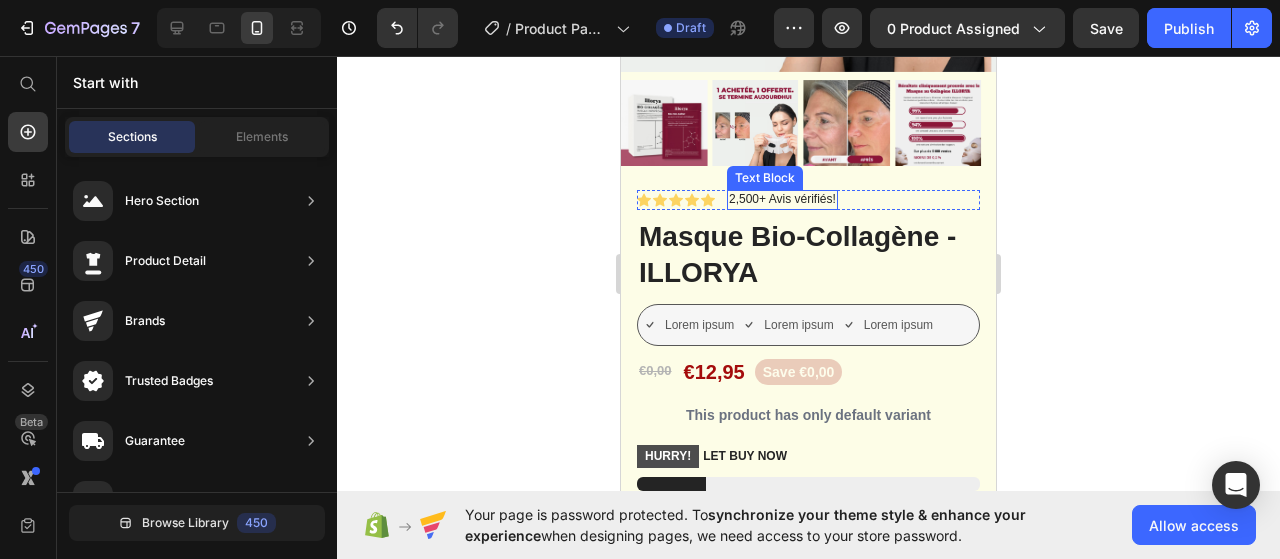 click on "2,500+ Avis vérifiés!" at bounding box center [782, 200] 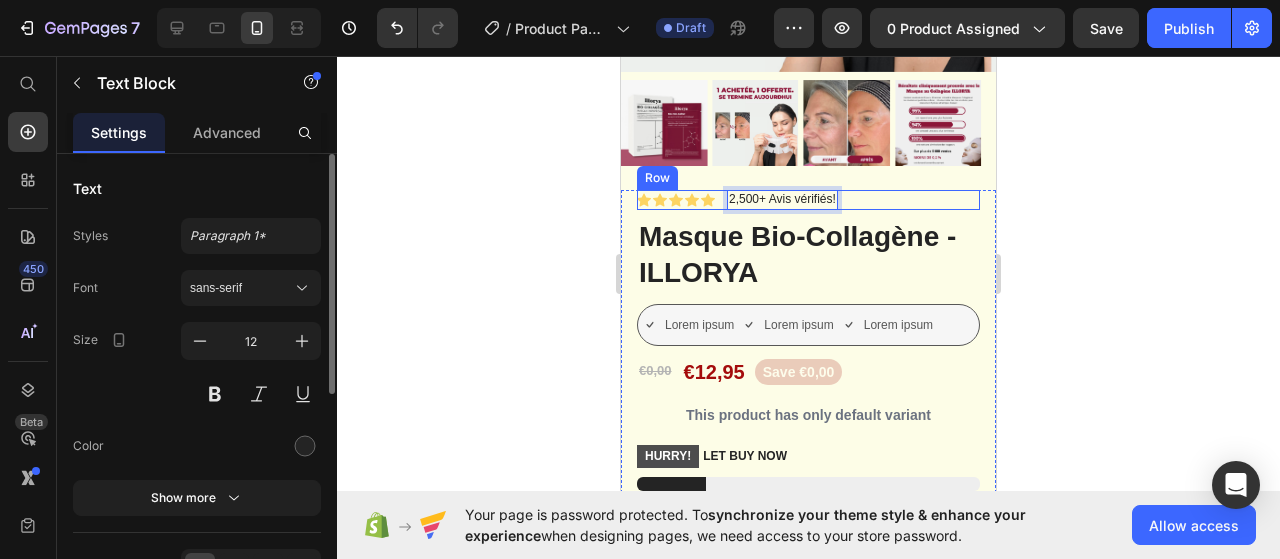 click on "Icon Icon Icon Icon Icon Icon List 2,500+ Avis vérifiés! Text Block   0 Row" at bounding box center [808, 200] 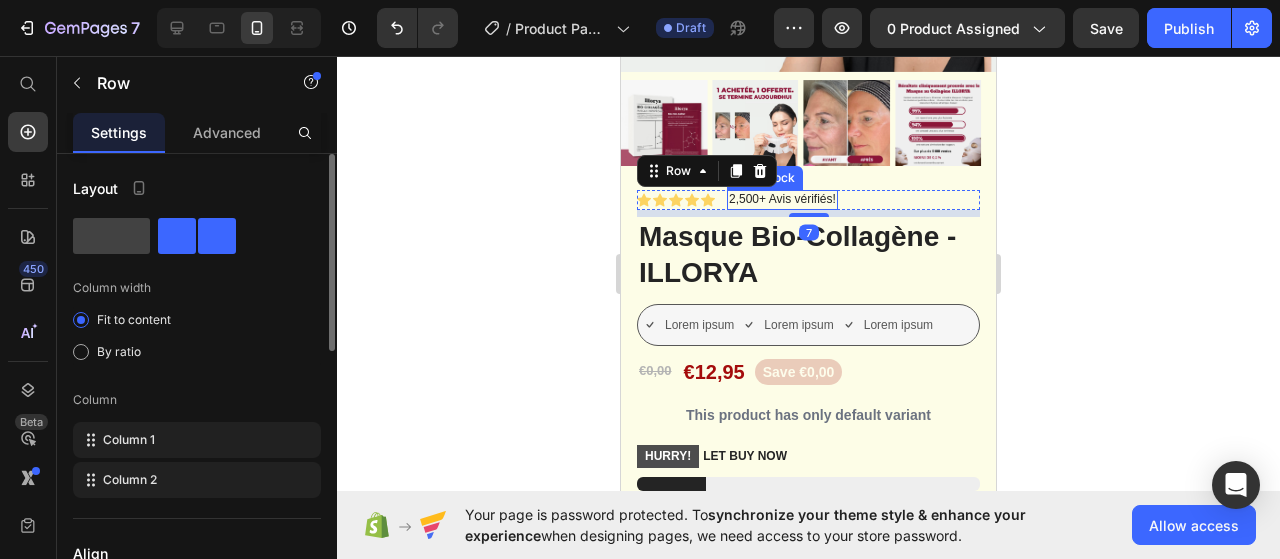 click on "2,500+ Avis vérifiés!" at bounding box center (782, 200) 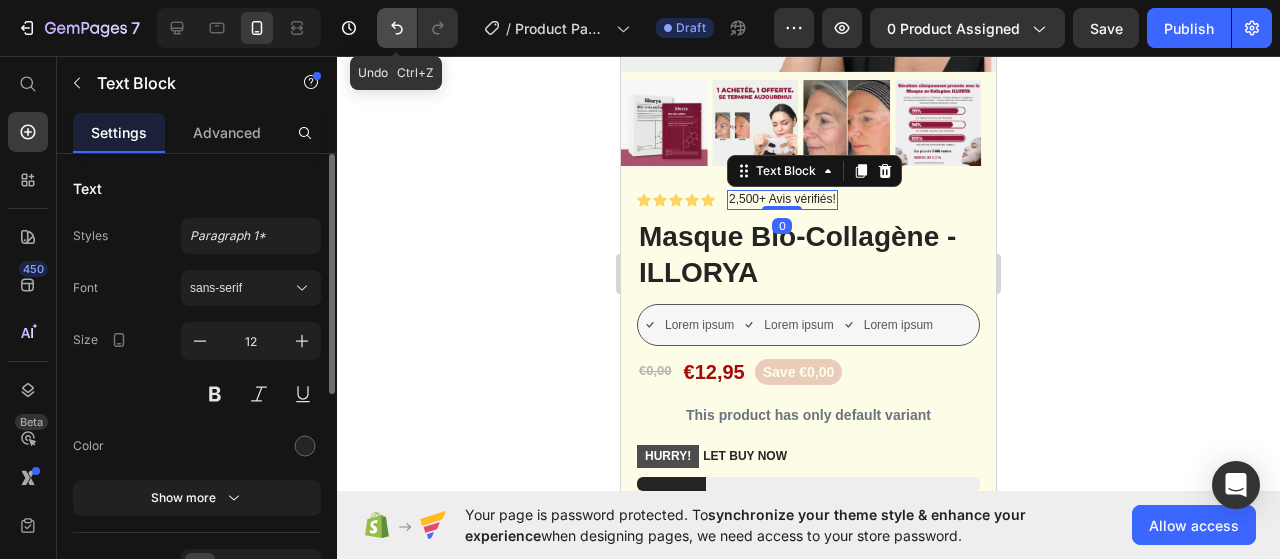 click 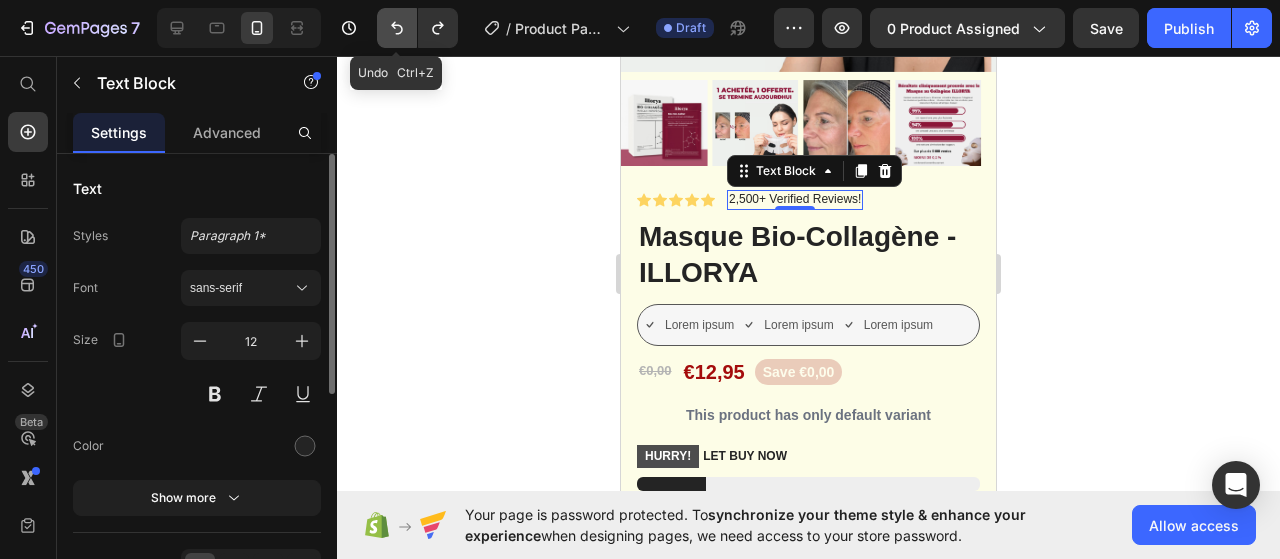 click 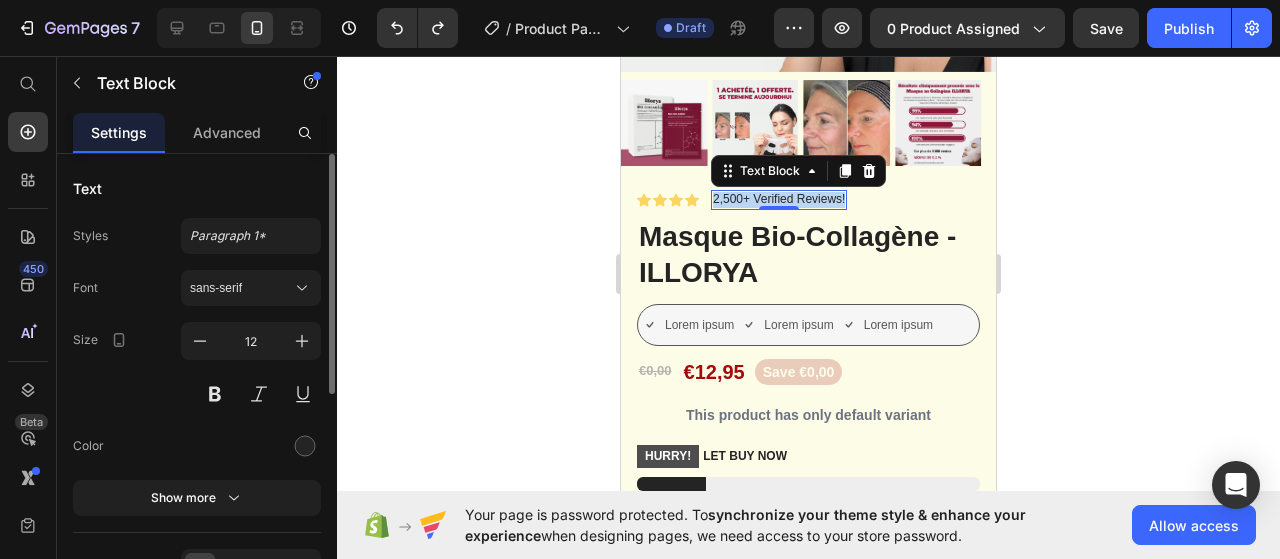 click on "2,500+ Verified Reviews!" at bounding box center [779, 200] 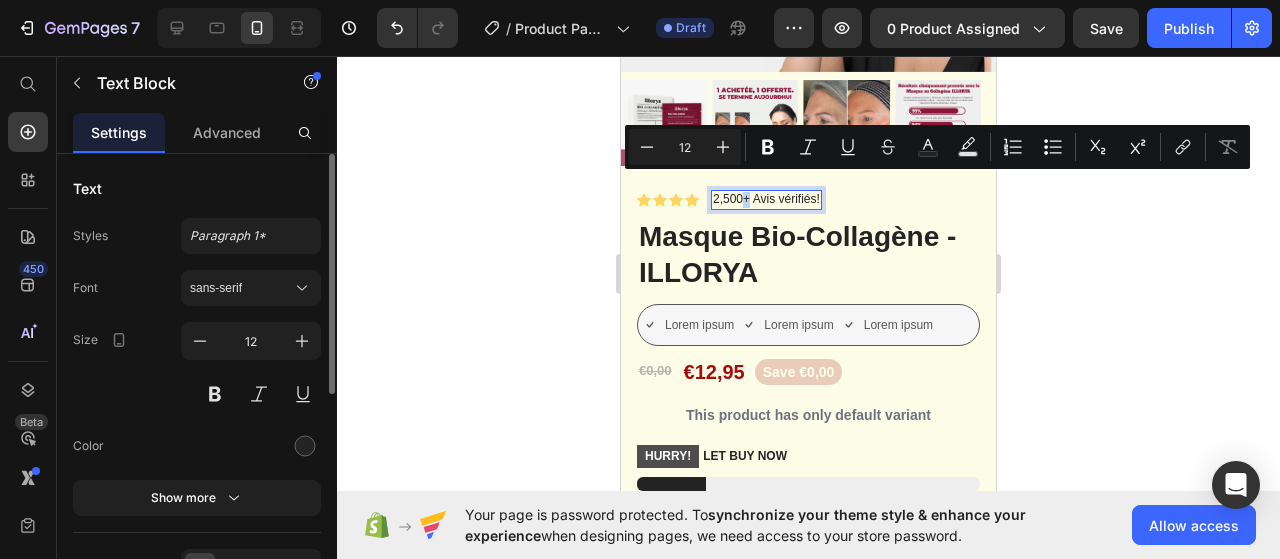 click on "2,500+ Avis vérifiés!" at bounding box center (766, 200) 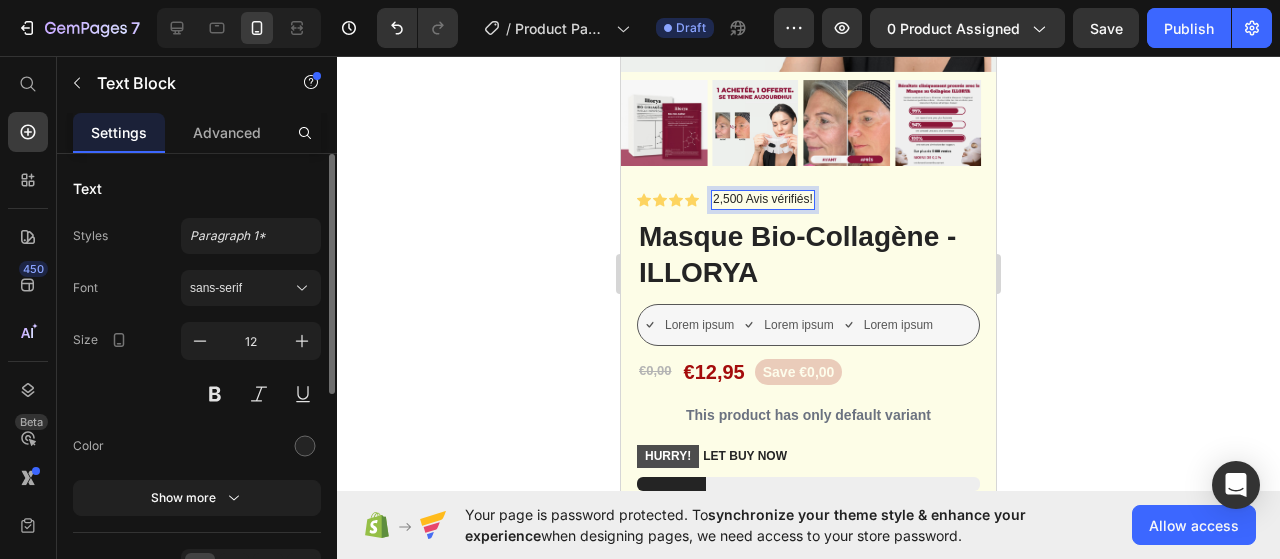 click on "2,500 Avis vérifiés!" at bounding box center [763, 200] 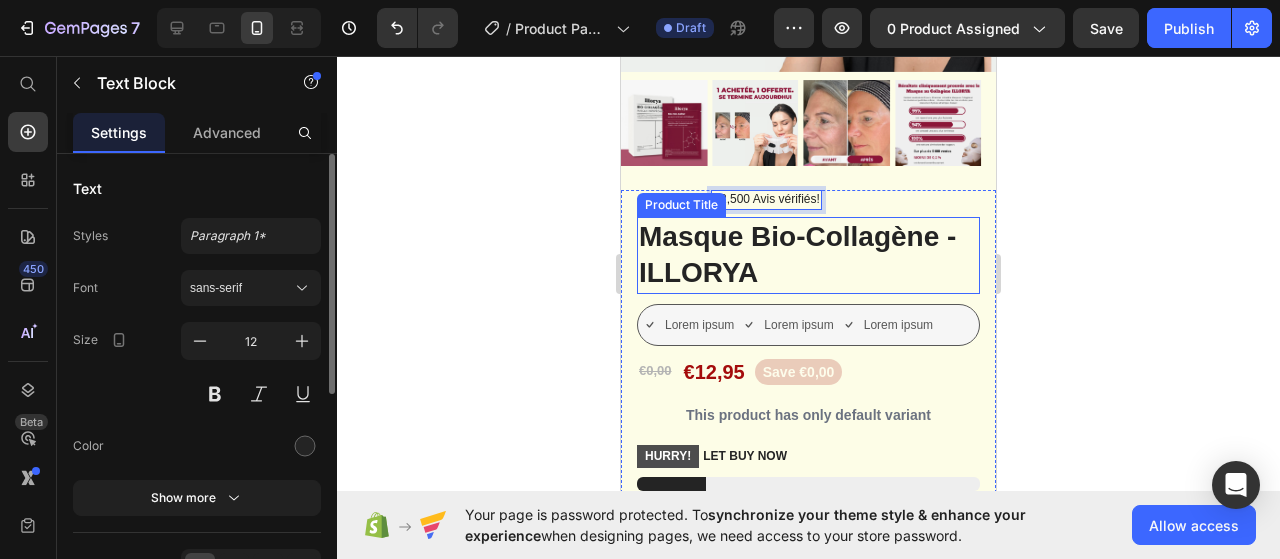 click 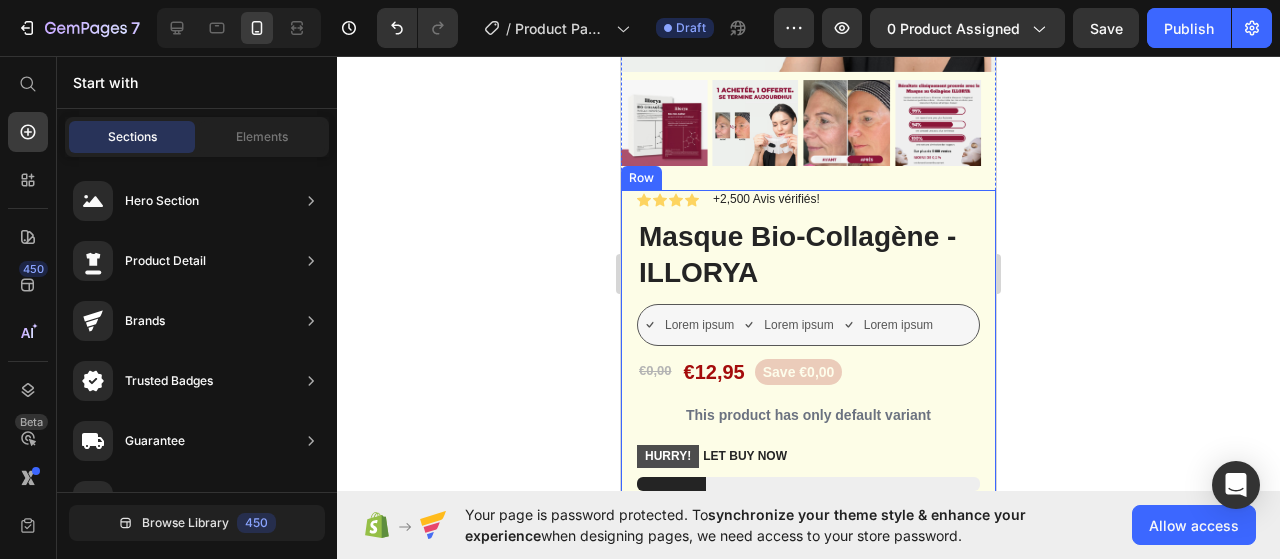 click on "Icon Icon Icon Icon Icon List +2,500 Avis vérifiés! Text Block Row Masque Bio-Collagène - ILLORYA Product Title
Lorem ipsum Item List
Lorem ipsum Item List
Lorem ipsum Item List Row €0,00 Product Price €12,95 Product Price Save €0,00 Product Badge Row This product has only default variant Product Variants & Swatches
HURRY!  LET BUY NOW Stock Counter Add to cart Add to Cart or 4 interest-free payments of $15.00 with Text Block Image Row Image Image Image Image Image Row Icon Icon Icon Icon Icon Icon List Lorem ipsum dolor sit amet, consectetur adipiscing elit Text Block “Lorem ipsum dolor sit amet, consectetur adipiscing elit, sed do eiusmod tempor incididunt ut  Text Block Emily Text Block
Verified Buyer Item List Row Row Eiusmod Text Block Lorem ipsum Dolor sit amet Consectetur  Adipiscing elit Item List Incididunt ut Text Block Lorem ipsum Dolor sit amet Consectetur  Adipiscing elit Item List Row Image Free shipping  Row" at bounding box center (808, 664) 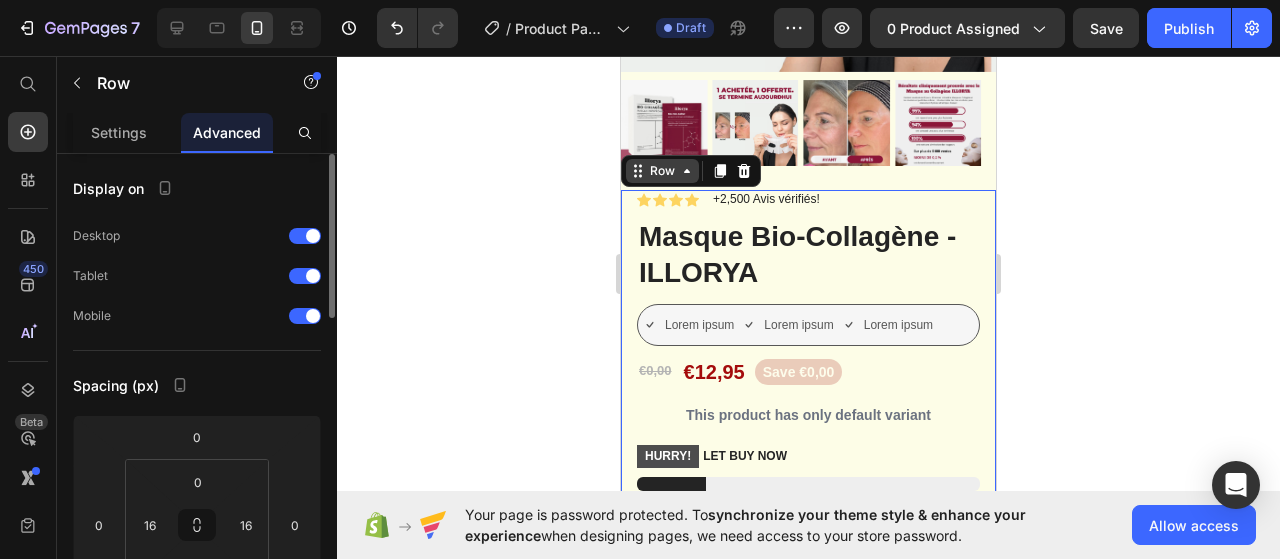 click on "Row" at bounding box center [662, 171] 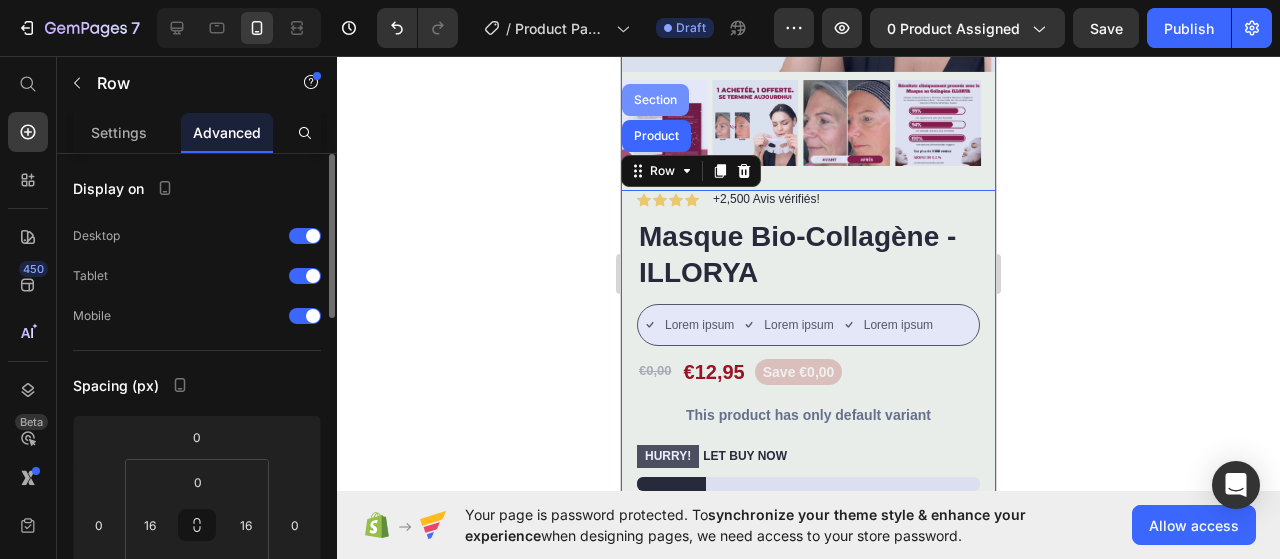 click on "Section" at bounding box center [655, 100] 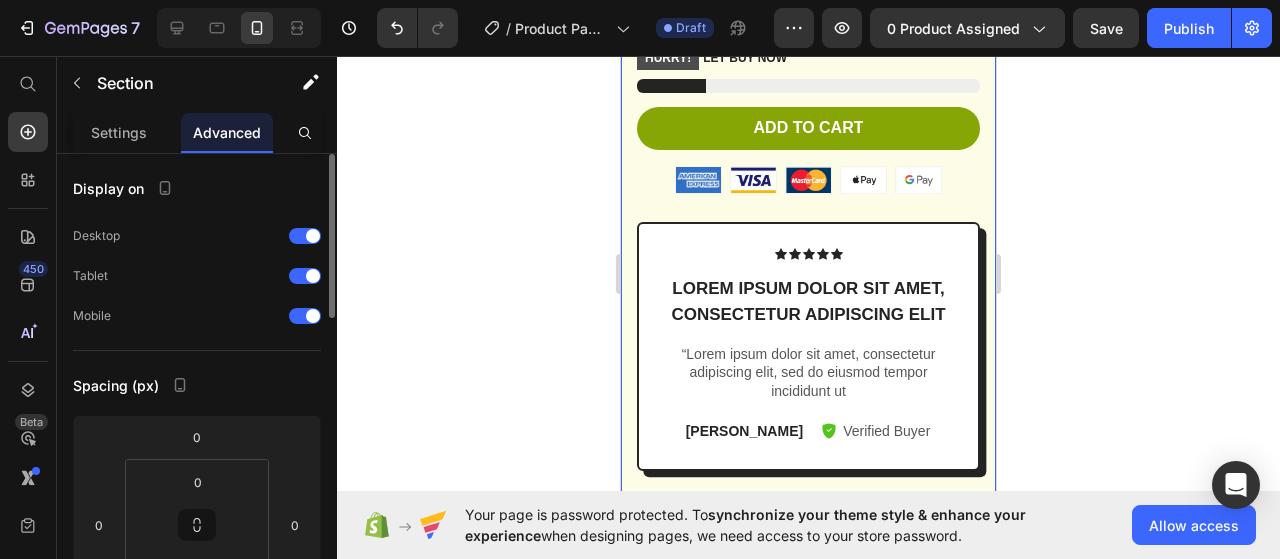 scroll, scrollTop: 800, scrollLeft: 0, axis: vertical 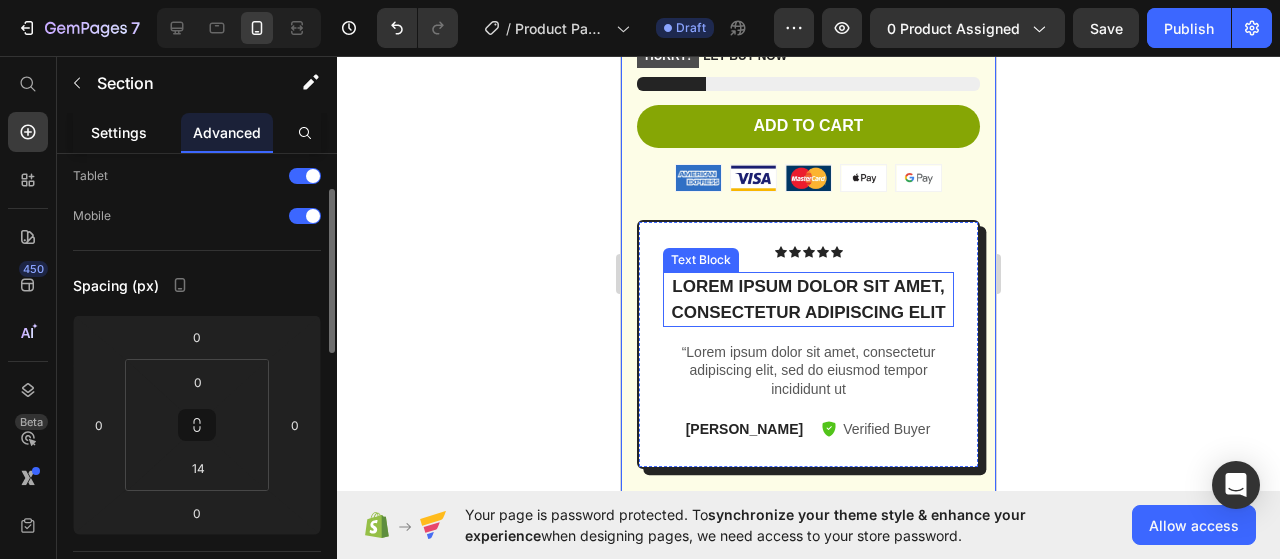 click on "Settings" at bounding box center [119, 132] 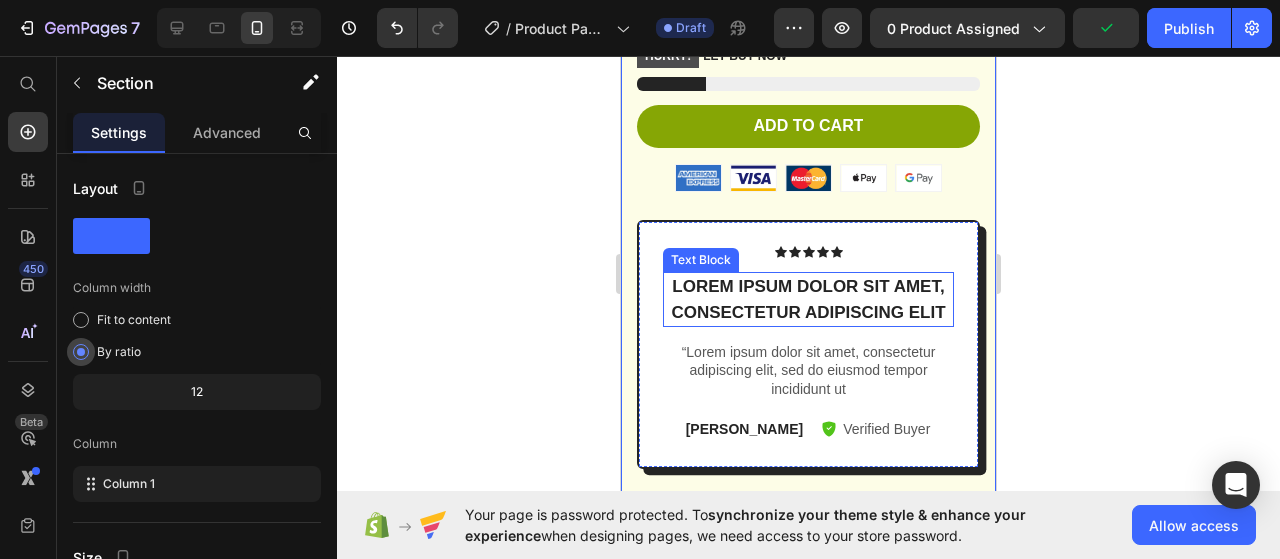 scroll, scrollTop: 300, scrollLeft: 0, axis: vertical 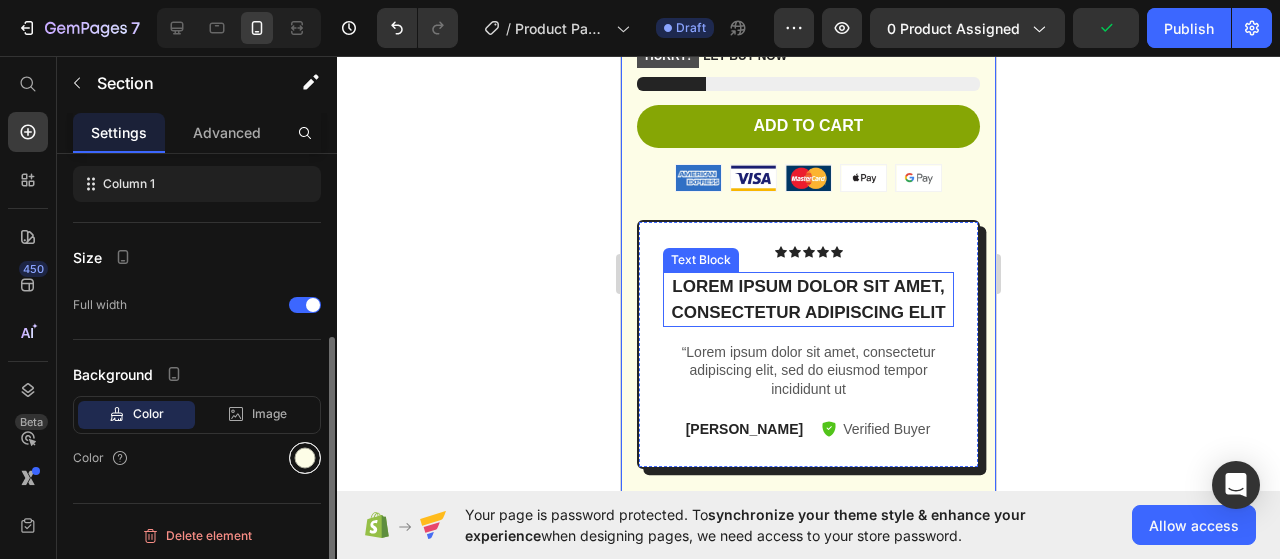 click at bounding box center [305, 458] 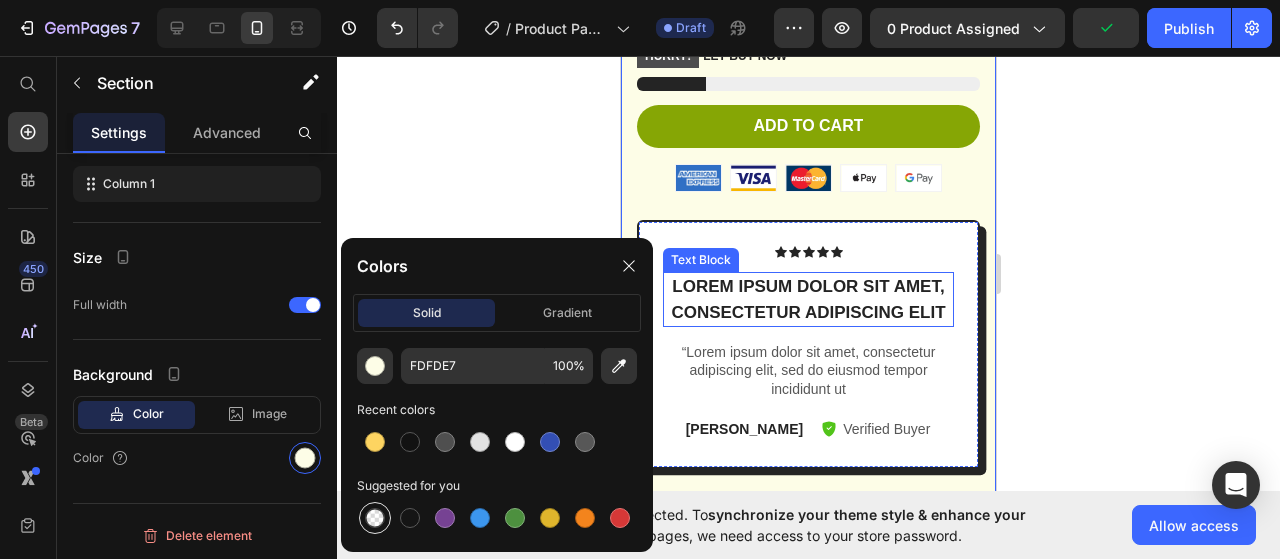 click at bounding box center [375, 518] 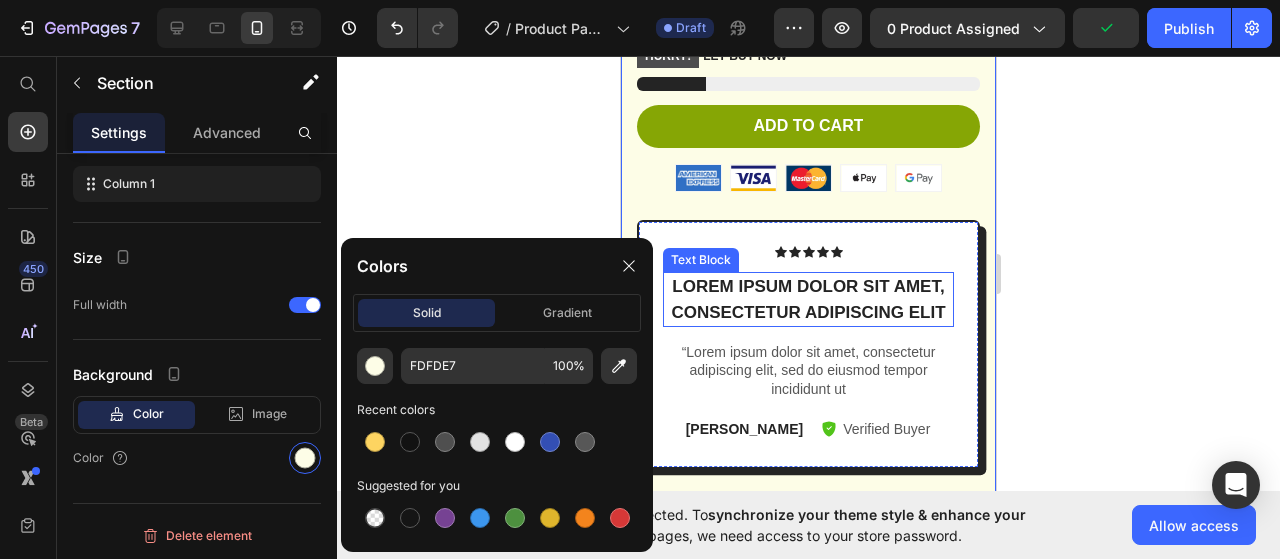 type on "000000" 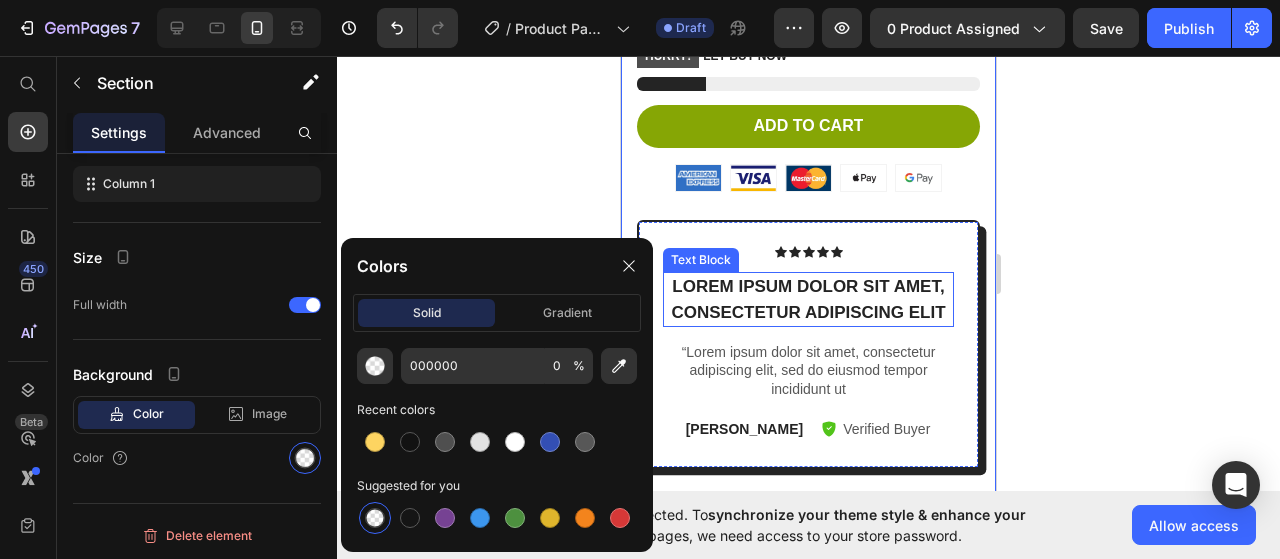 scroll, scrollTop: 300, scrollLeft: 0, axis: vertical 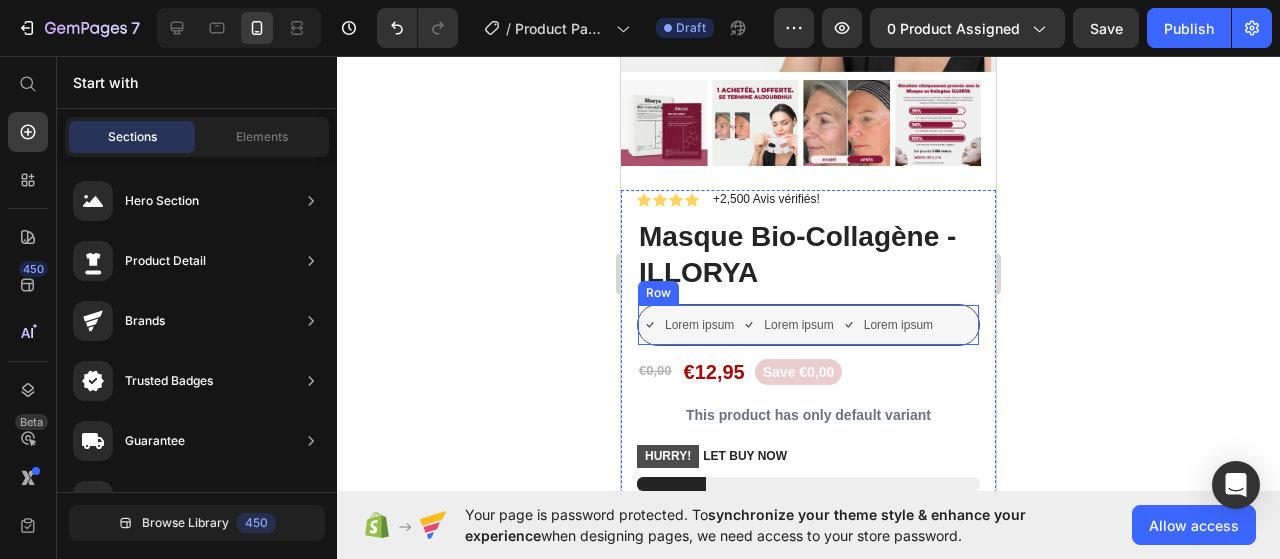 click on "Lorem ipsum Item List
Lorem ipsum Item List
Lorem ipsum Item List Row" at bounding box center (808, 325) 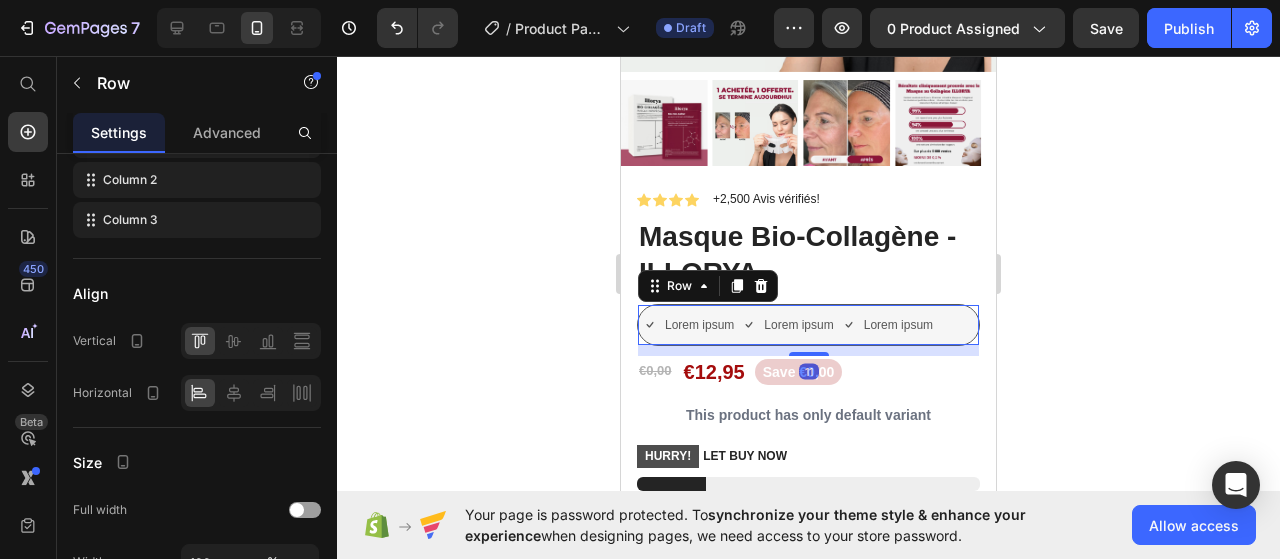 scroll, scrollTop: 0, scrollLeft: 0, axis: both 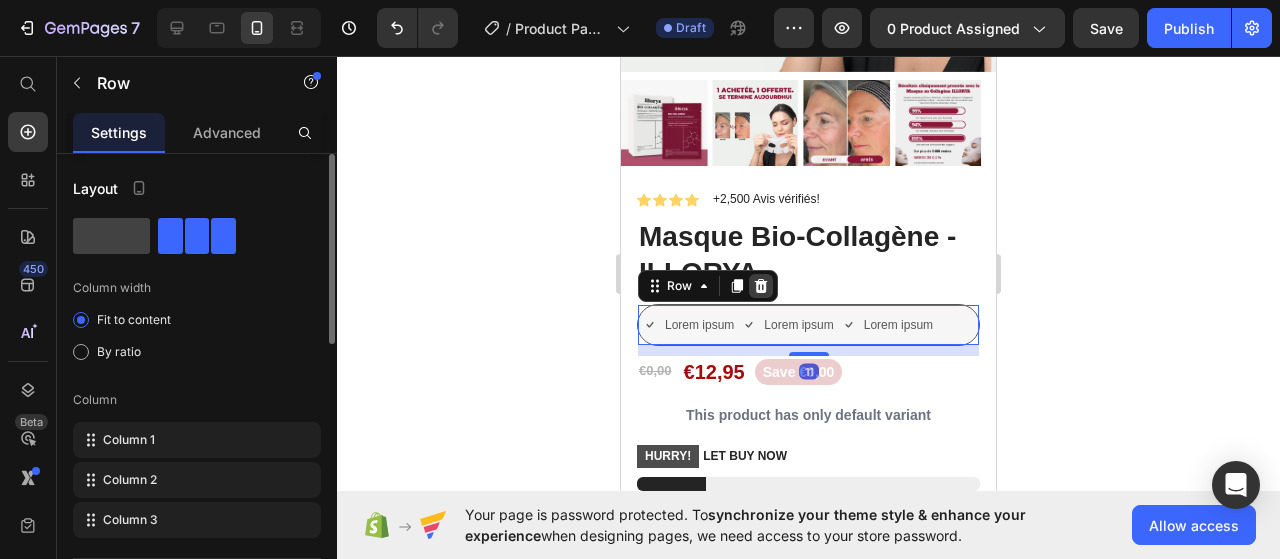click 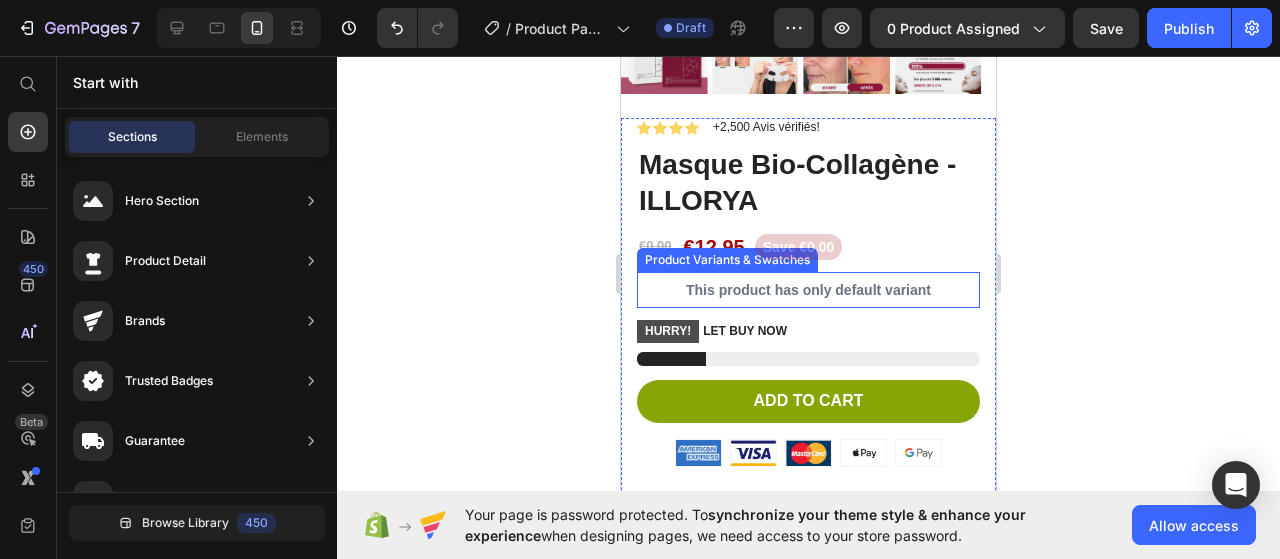 scroll, scrollTop: 500, scrollLeft: 0, axis: vertical 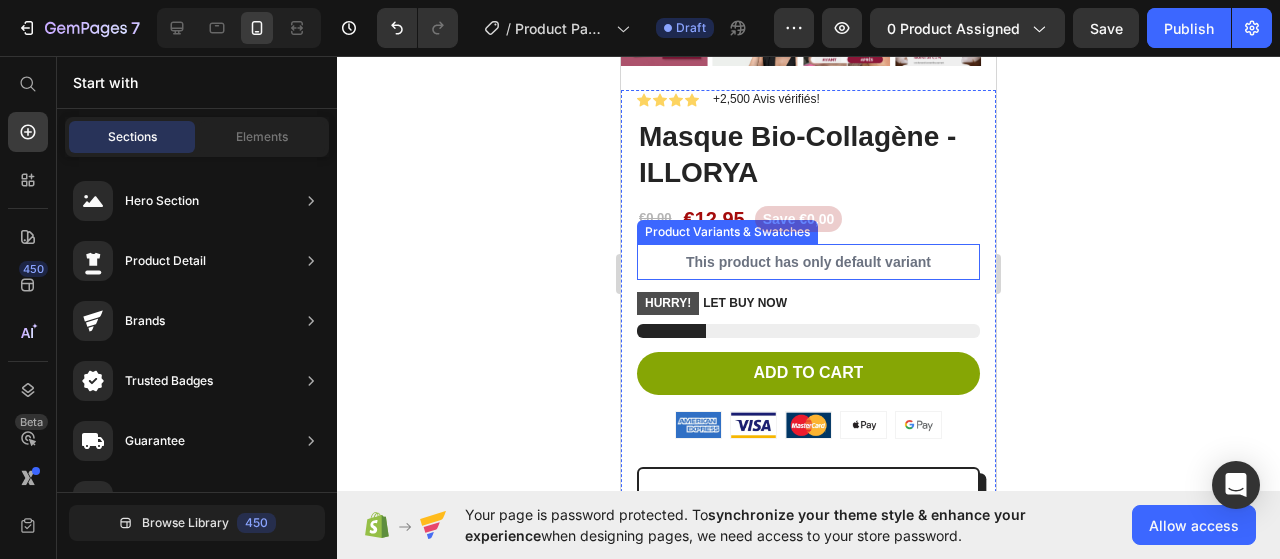 click on "This product has only default variant" at bounding box center (808, 262) 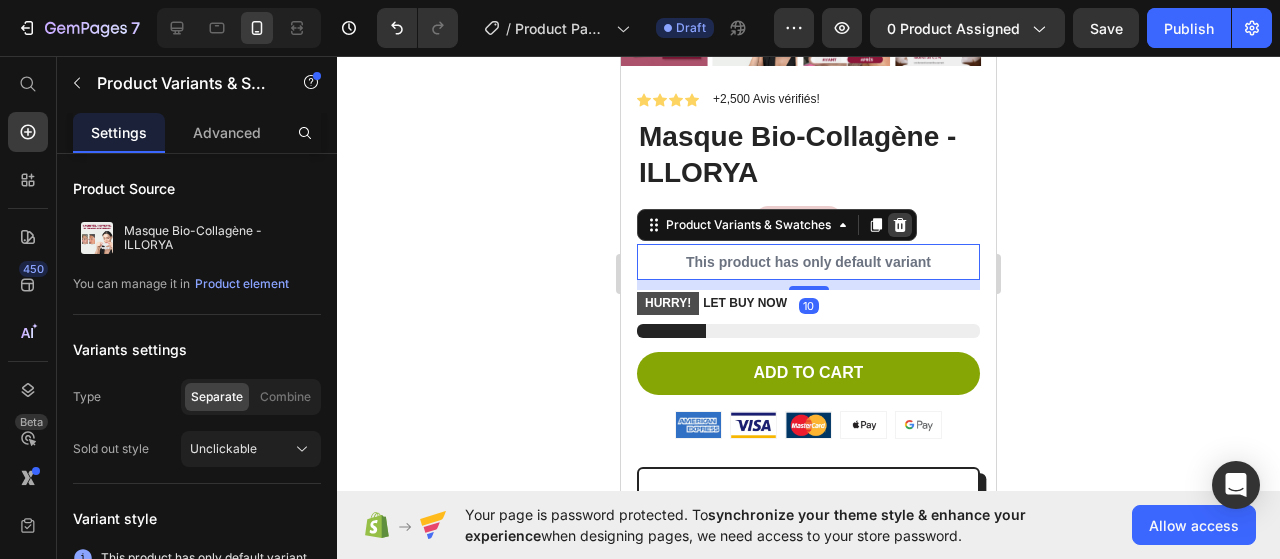 click 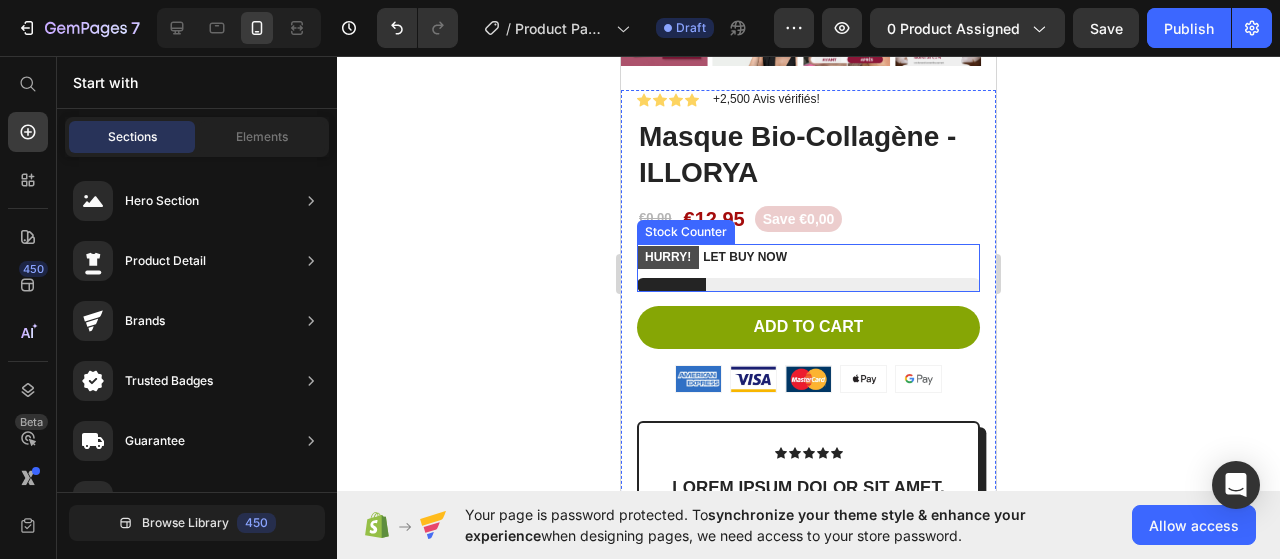 click on "HURRY!  LET BUY NOW" at bounding box center (808, 258) 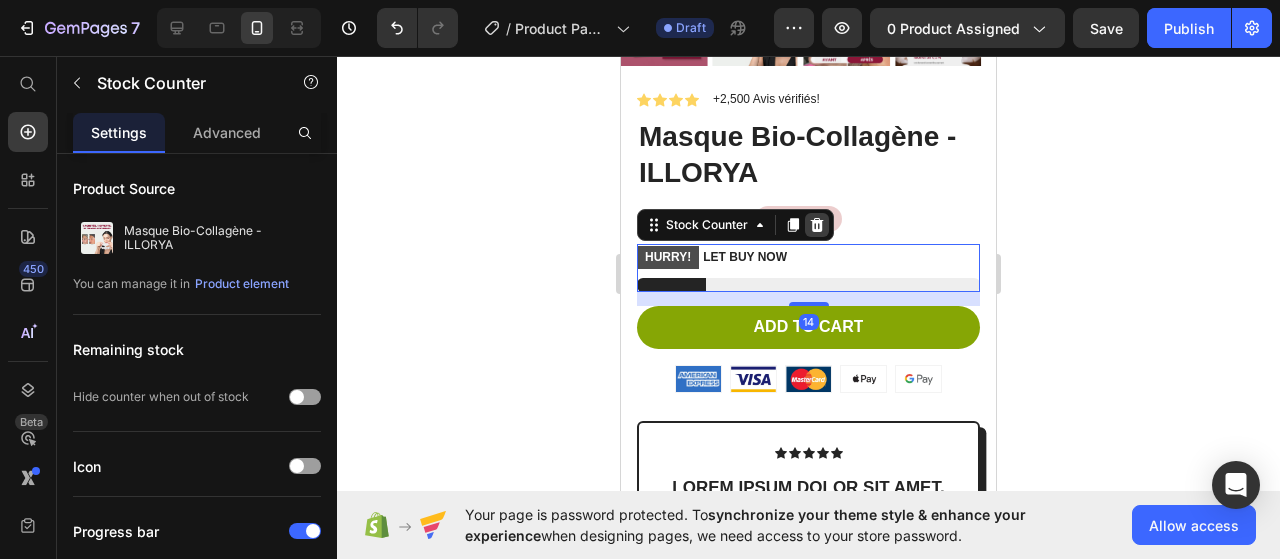 click 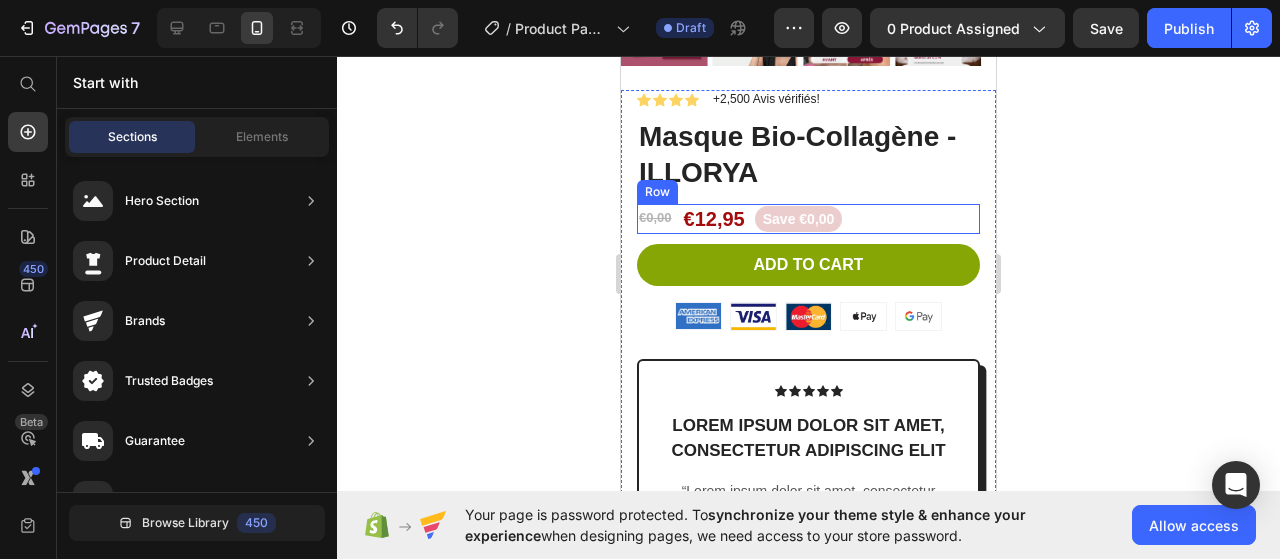 click on "€0,00 Product Price €12,95 Product Price Save €0,00 Product Badge Row" at bounding box center (808, 219) 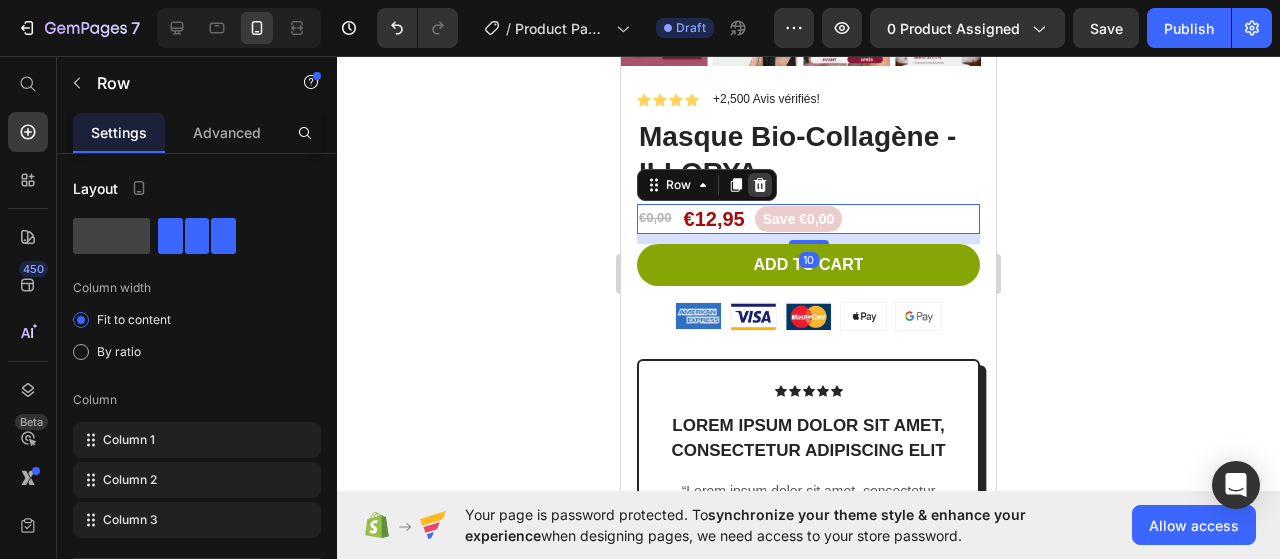click 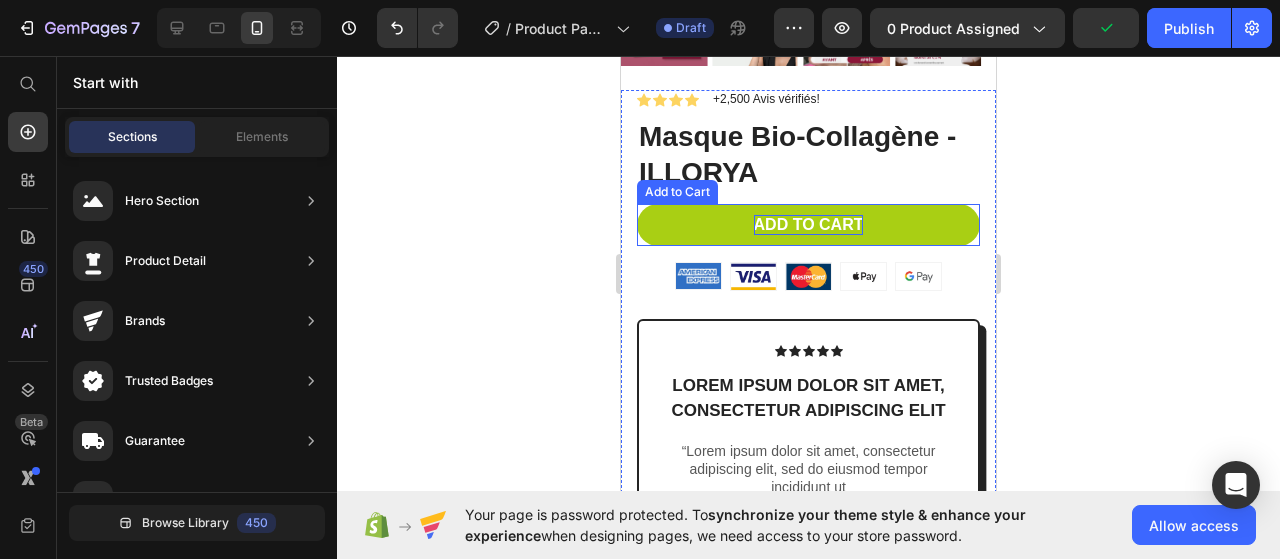 click on "Add to cart" at bounding box center [809, 225] 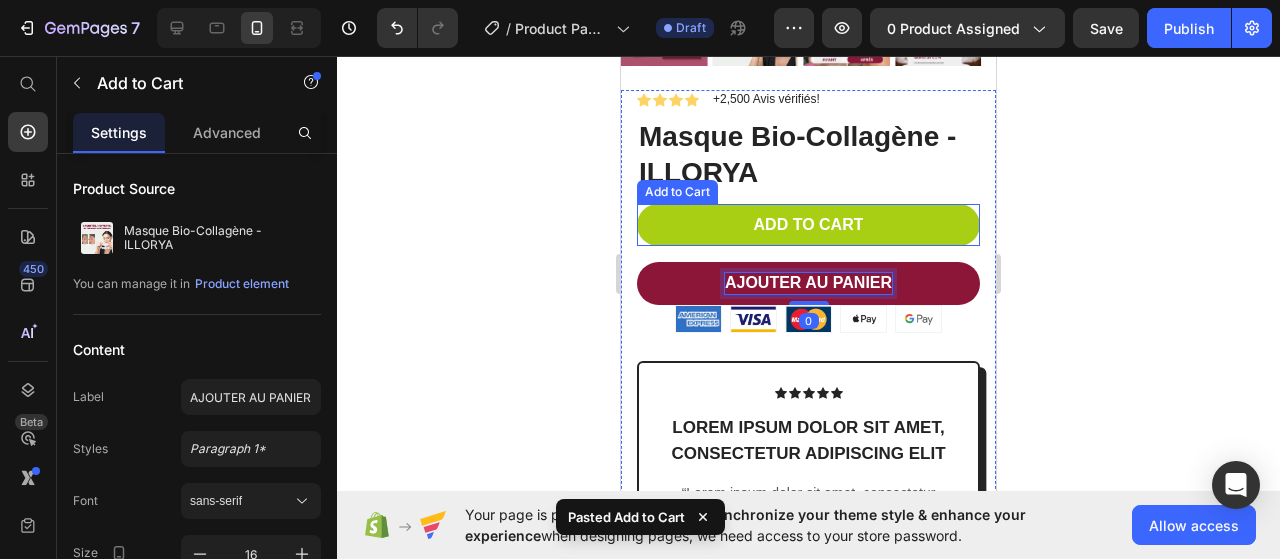click on "Add to cart" at bounding box center (808, 225) 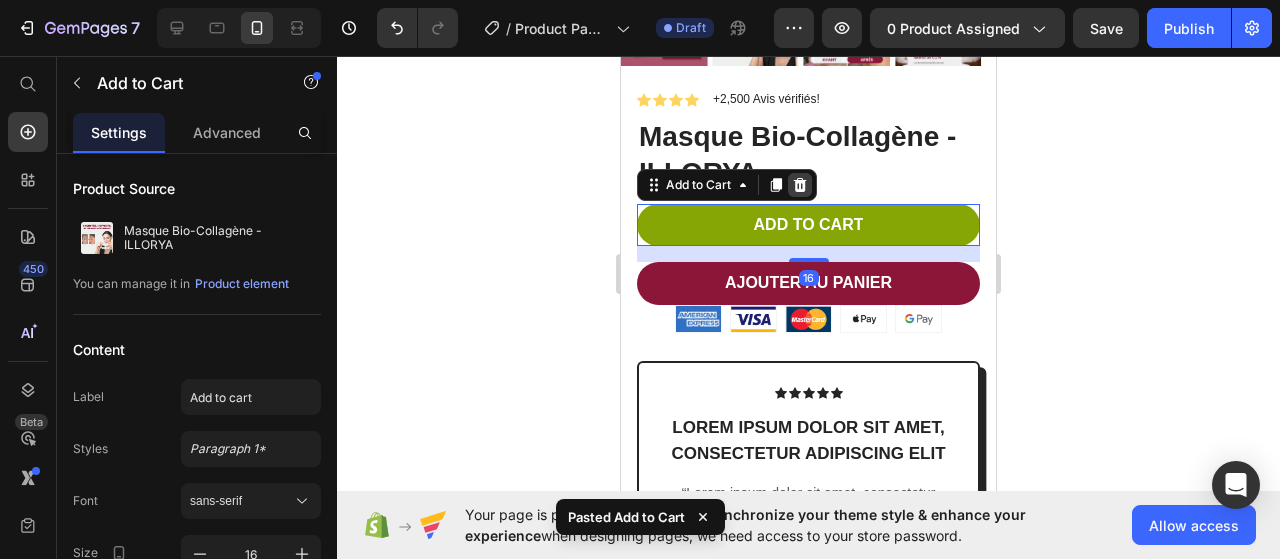 click 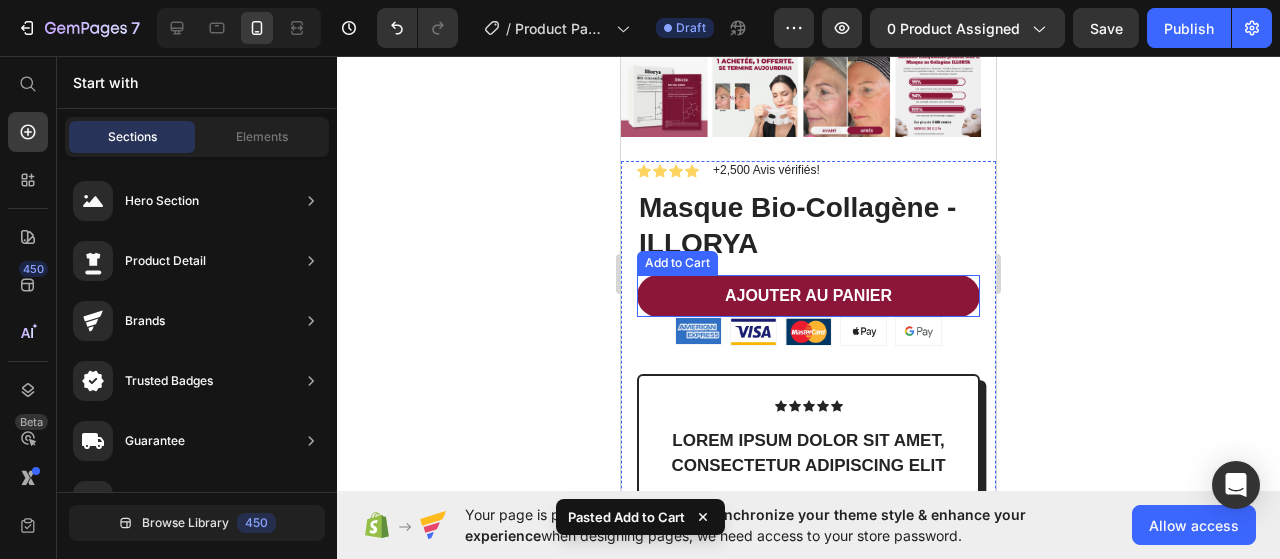 scroll, scrollTop: 400, scrollLeft: 0, axis: vertical 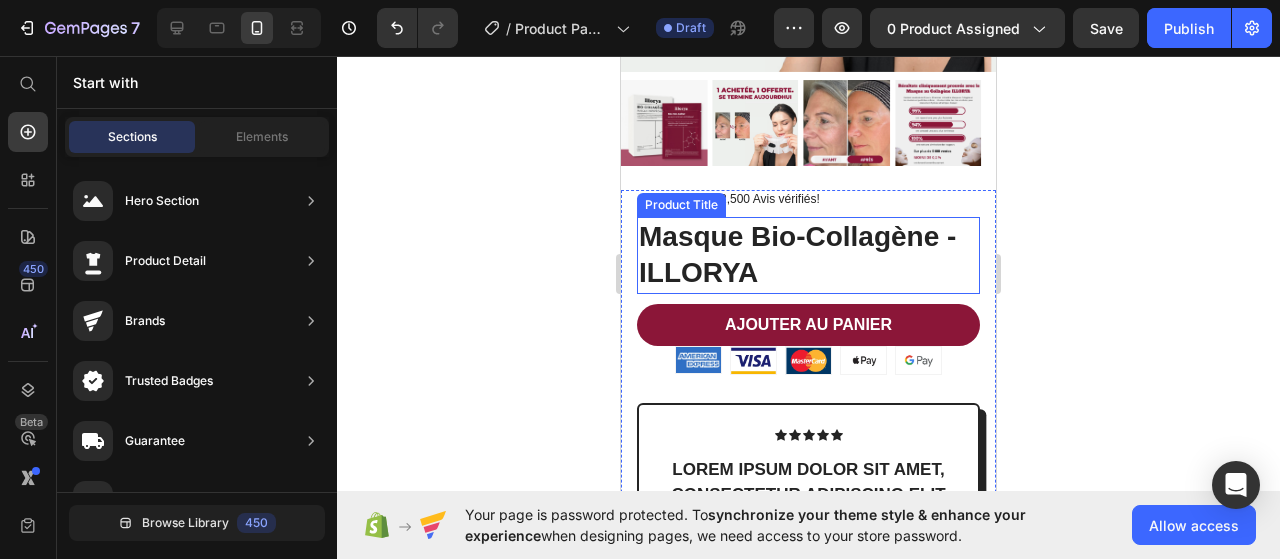 click on "Masque Bio-Collagène - ILLORYA" at bounding box center [808, 255] 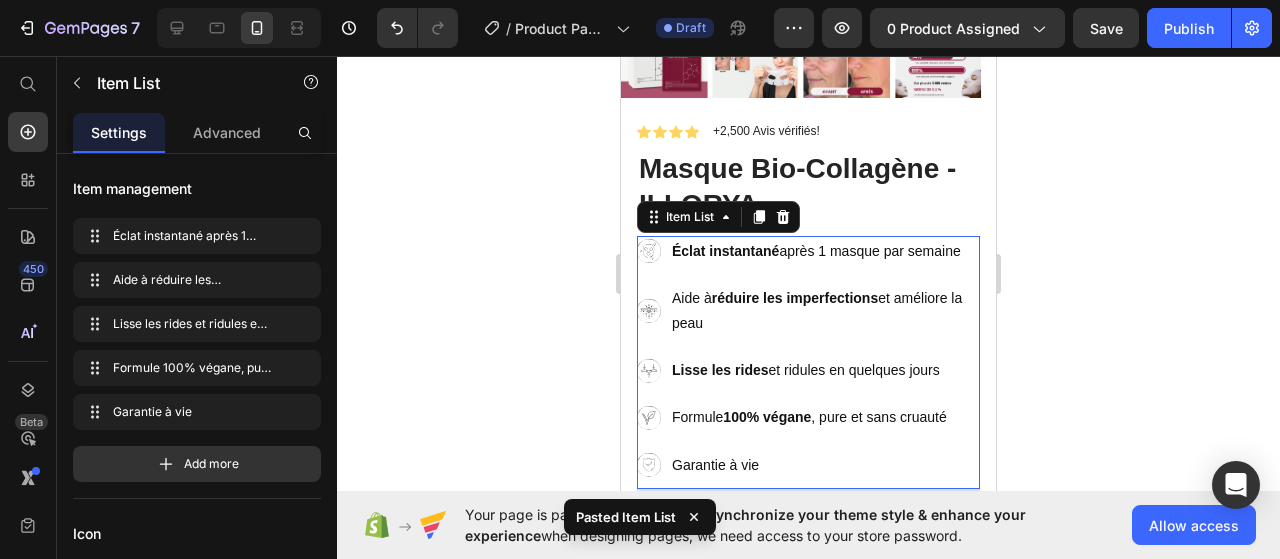 scroll, scrollTop: 500, scrollLeft: 0, axis: vertical 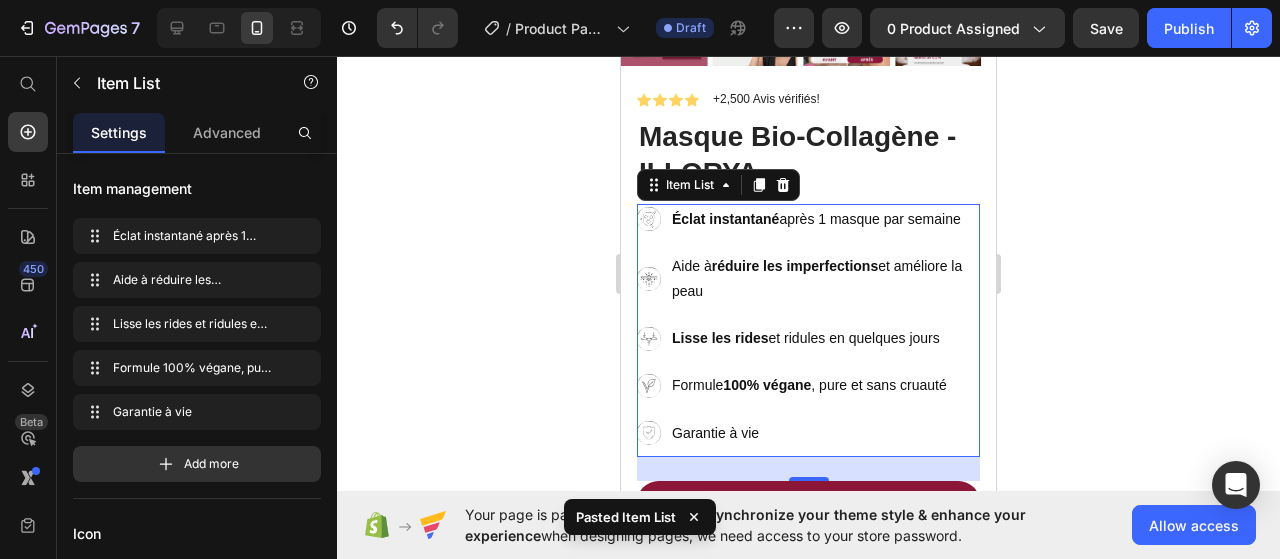 click 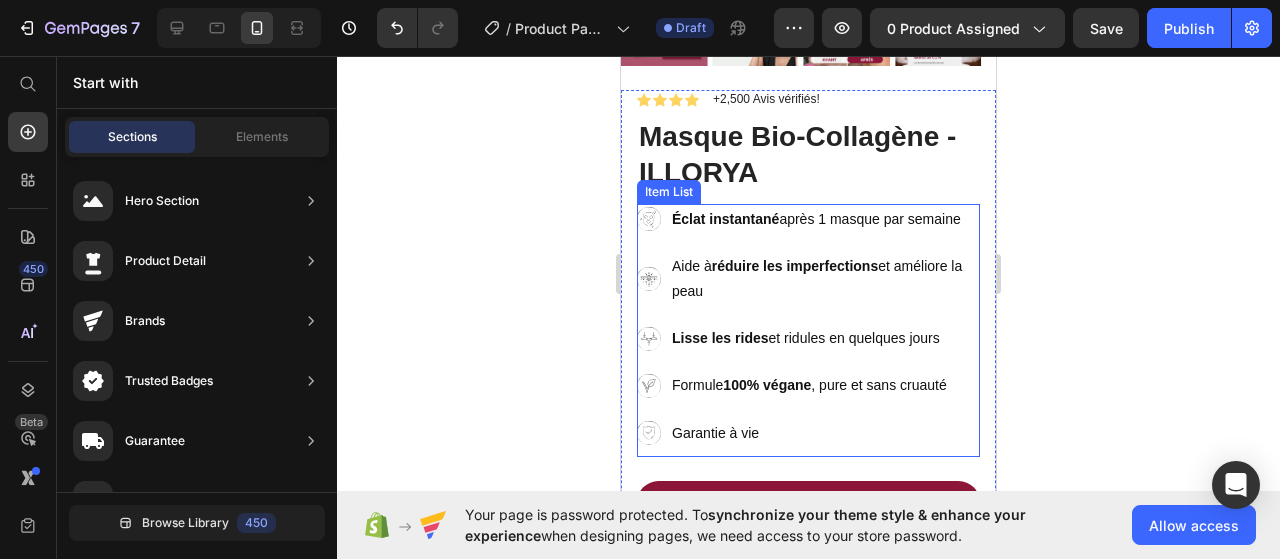 click on "Éclat instantané  après 1 masque par semaine" at bounding box center (824, 219) 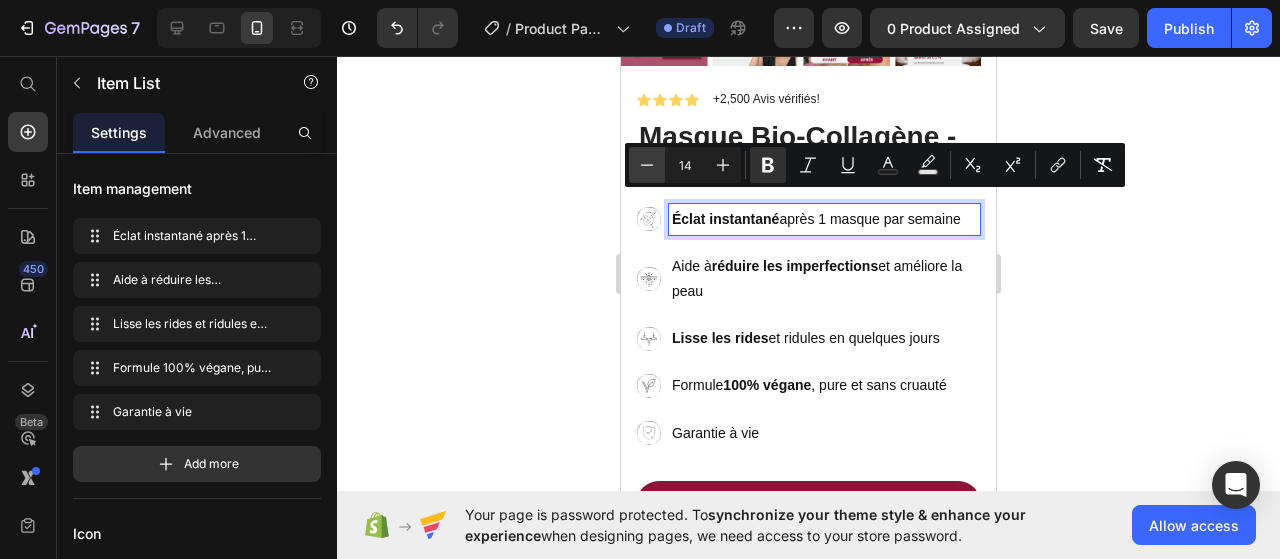 click 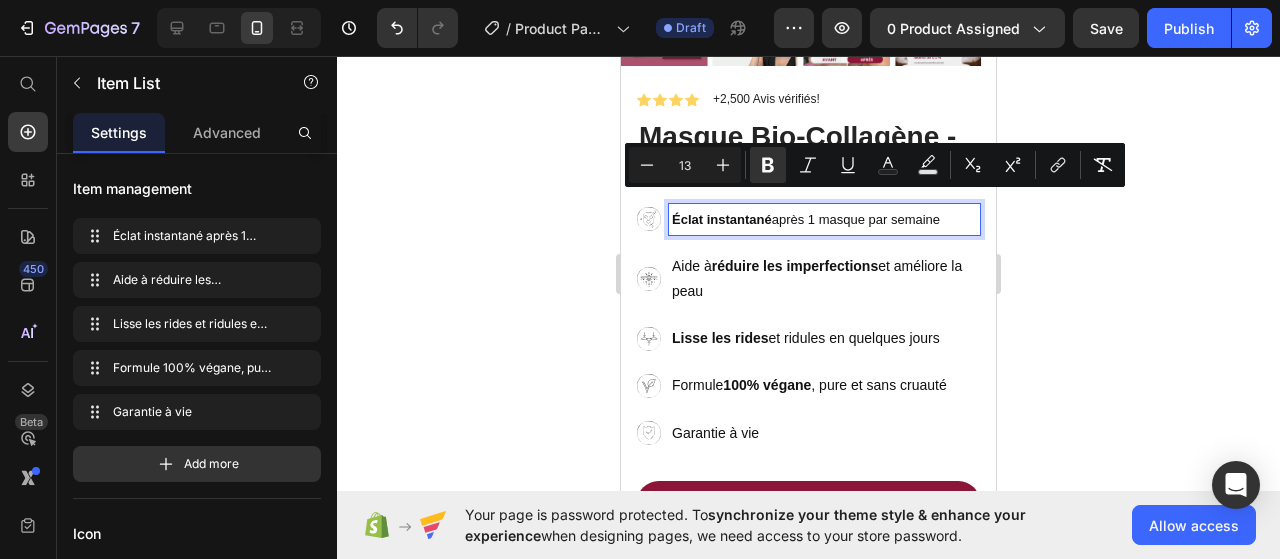 click on "Aide à  réduire les imperfections  et améliore la peau" at bounding box center [824, 279] 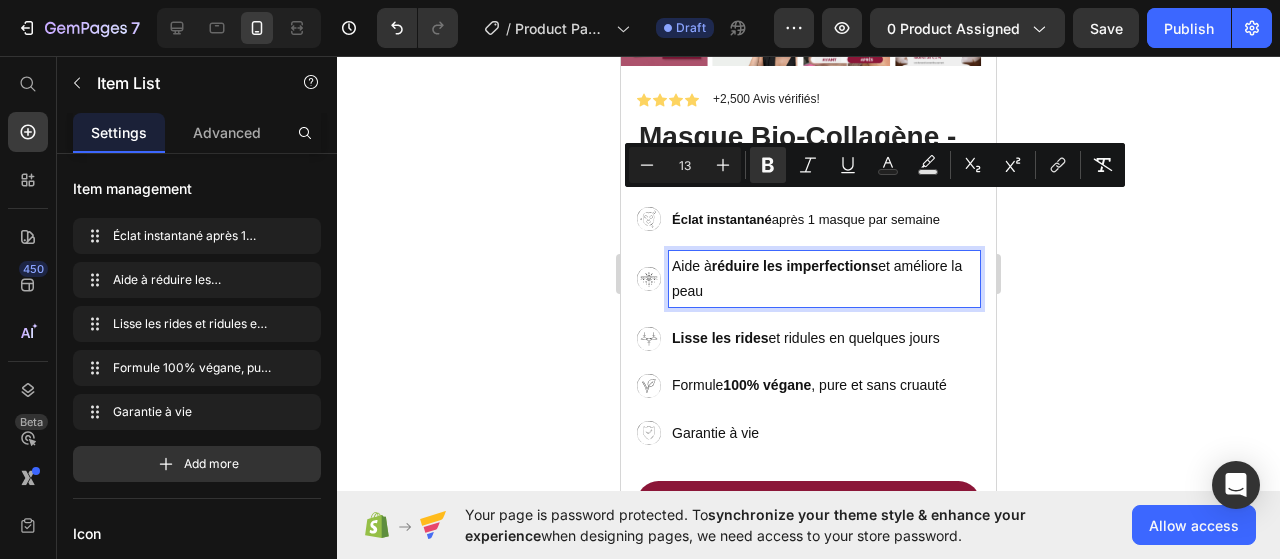 click on "Aide à  réduire les imperfections  et améliore la peau" at bounding box center [824, 279] 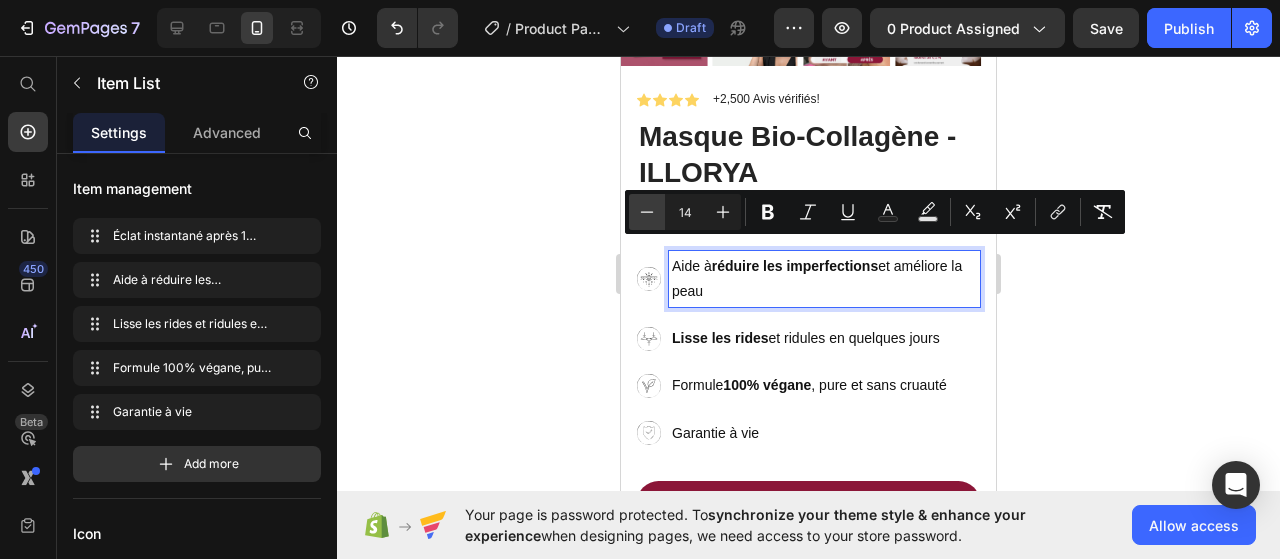 drag, startPoint x: 635, startPoint y: 212, endPoint x: 68, endPoint y: 211, distance: 567.00085 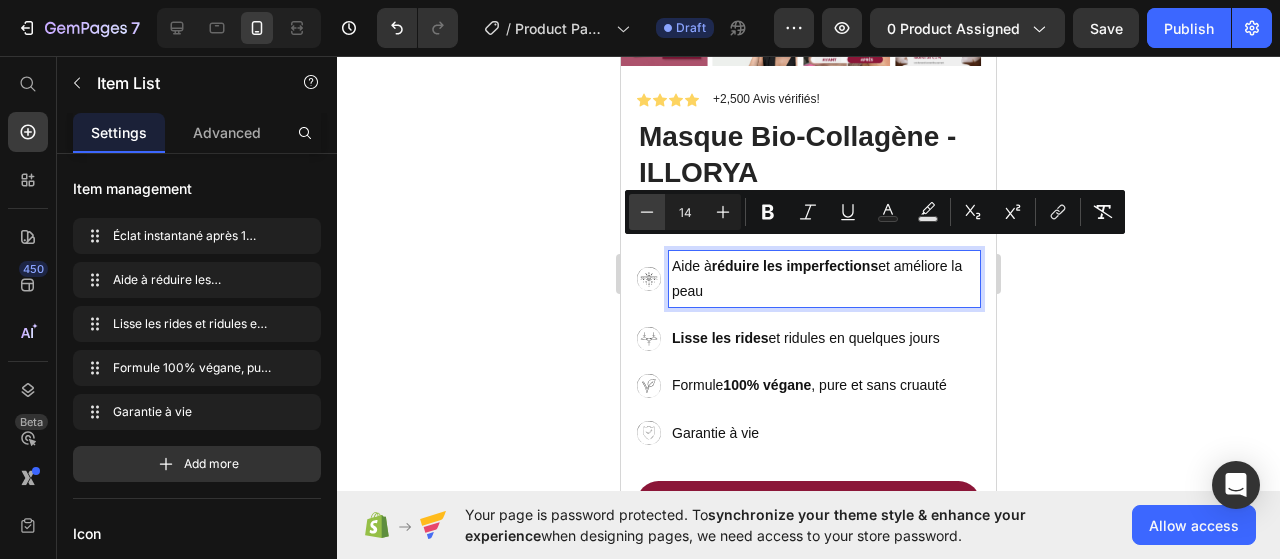 type on "13" 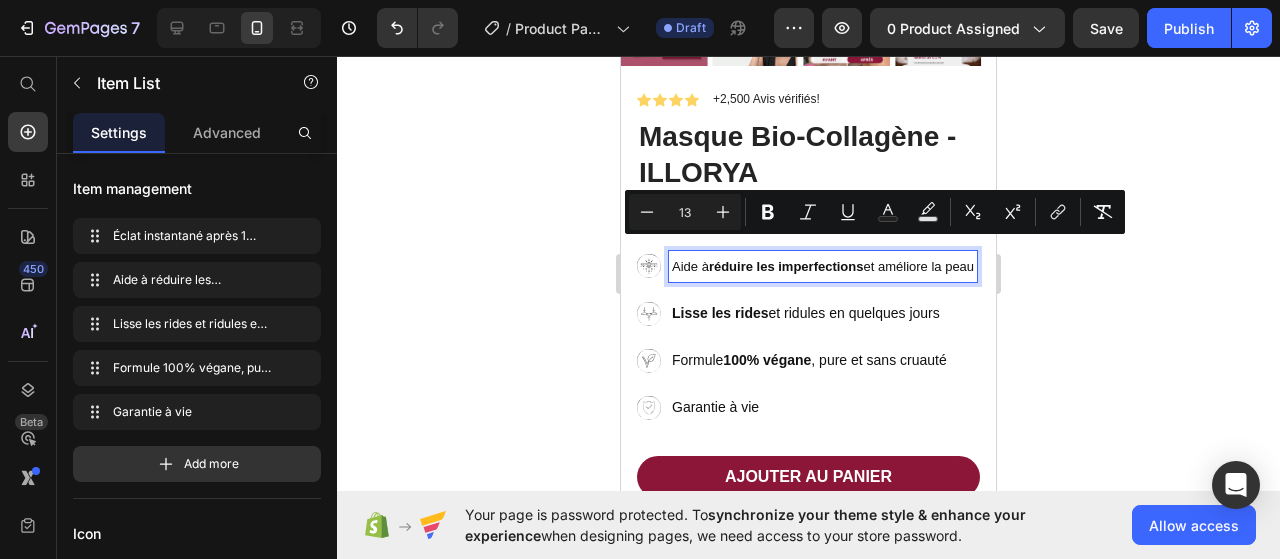 click on "Lisse les rides" at bounding box center (720, 313) 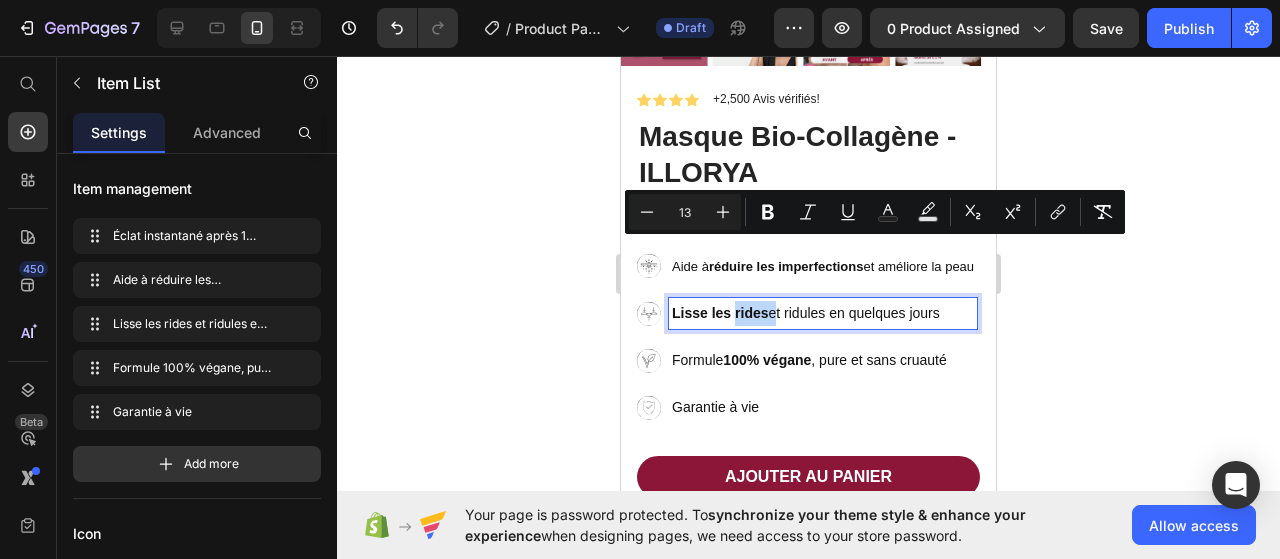 click on "Lisse les rides" at bounding box center [720, 313] 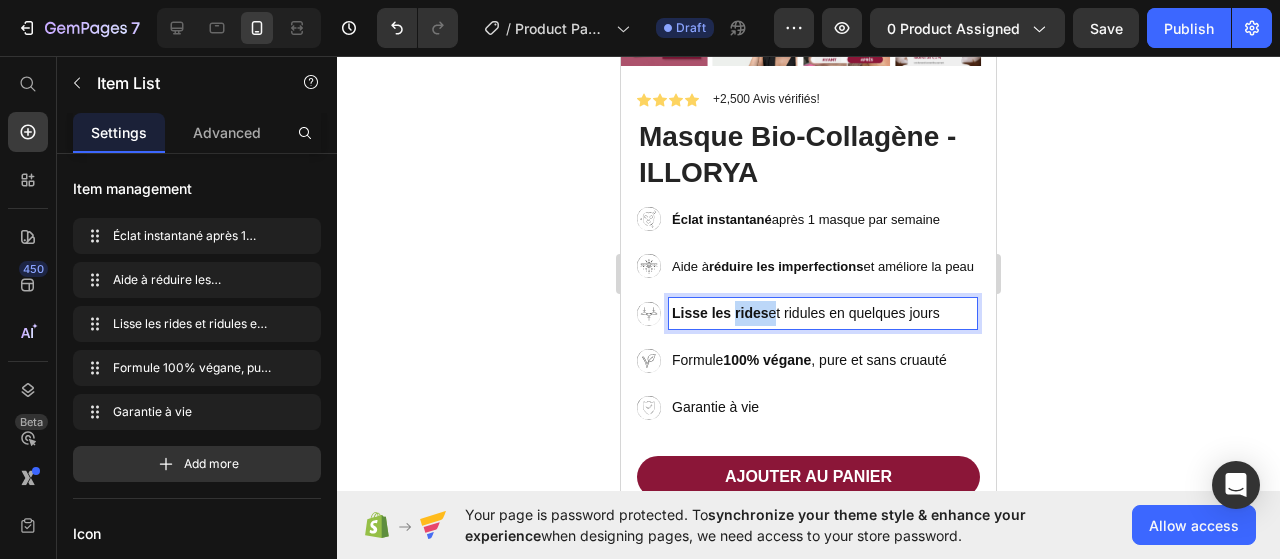 click on "Lisse les rides" at bounding box center [720, 313] 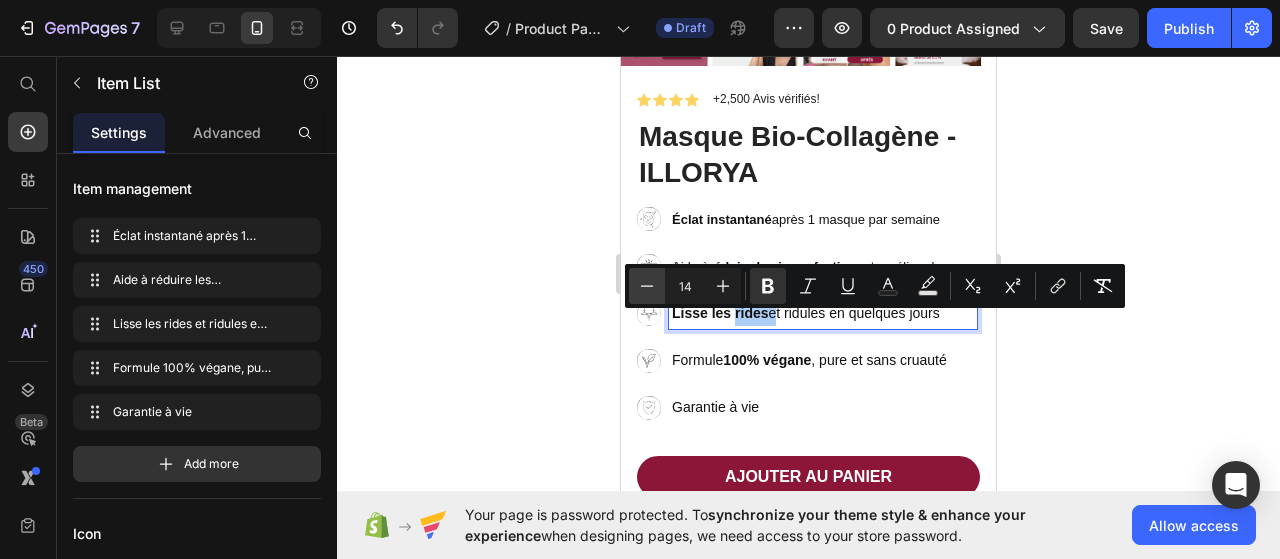 click 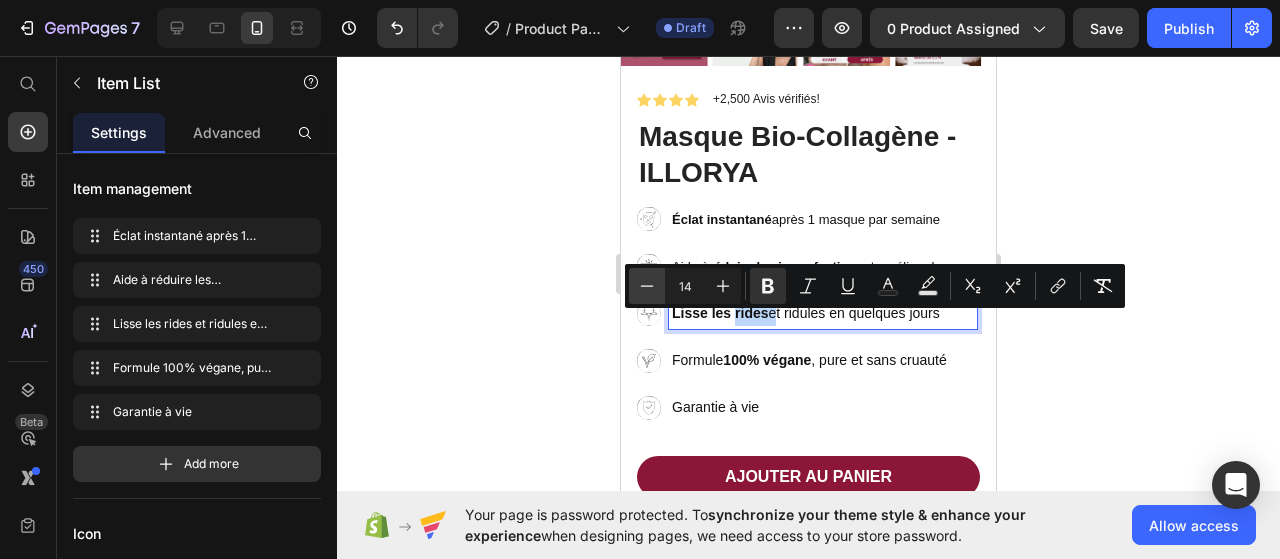 type on "13" 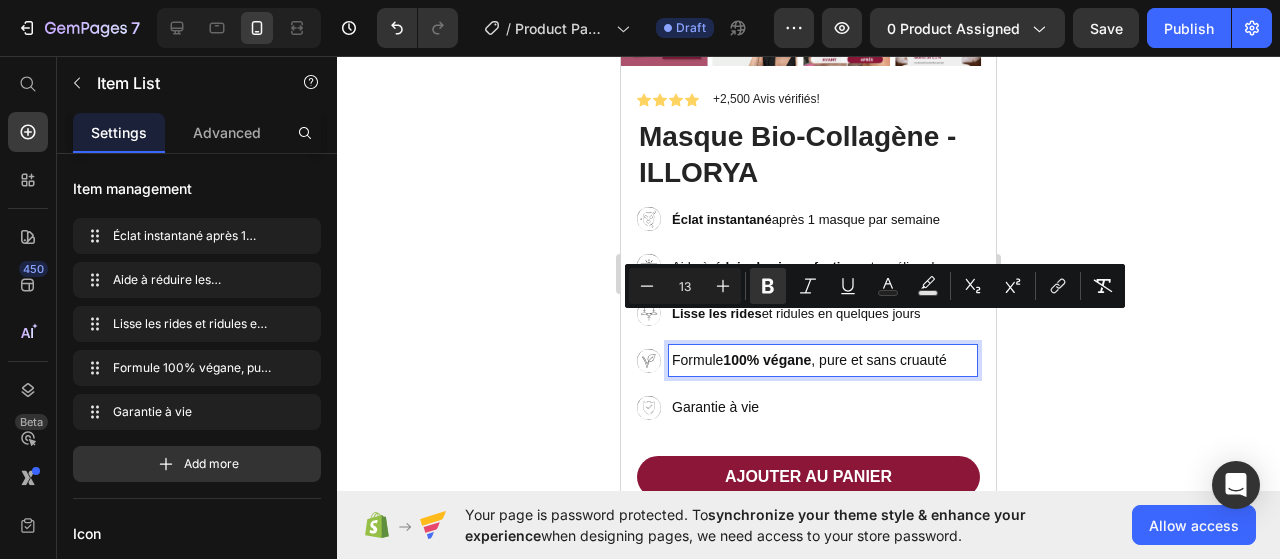 click on "Formule  100% végane , pure et sans cruauté" at bounding box center [823, 360] 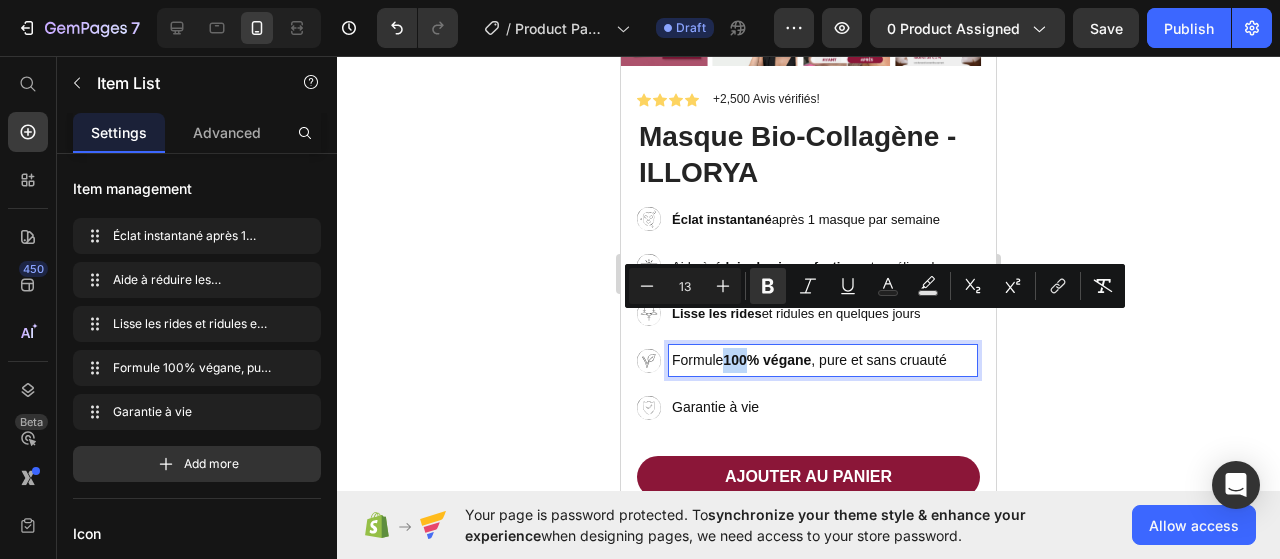 click on "Formule  100% végane , pure et sans cruauté" at bounding box center (823, 360) 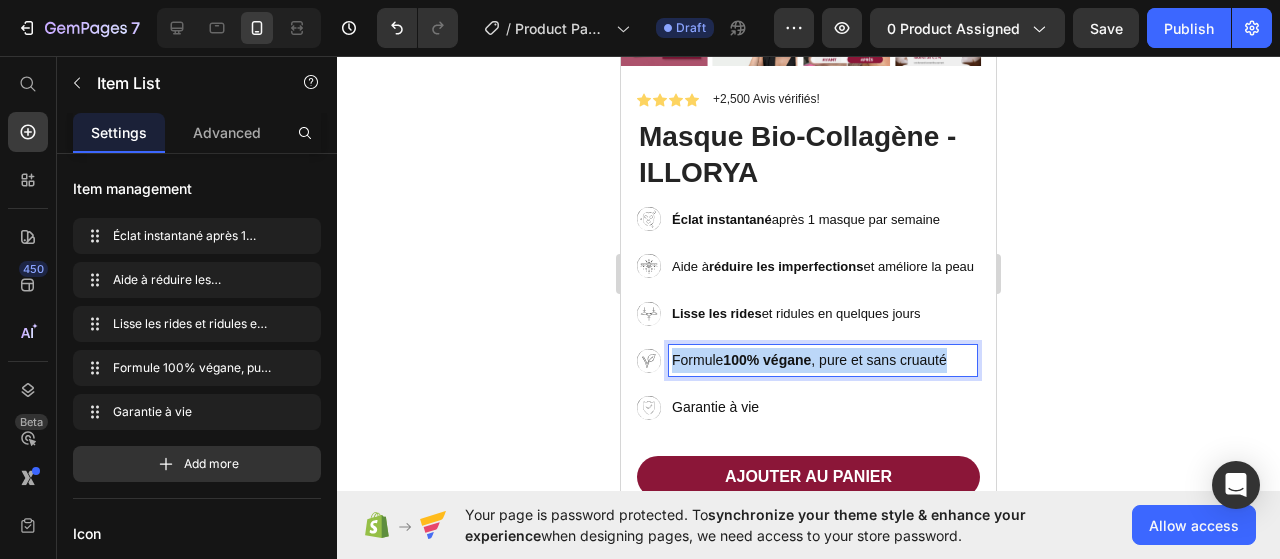 click on "Formule  100% végane , pure et sans cruauté" at bounding box center [823, 360] 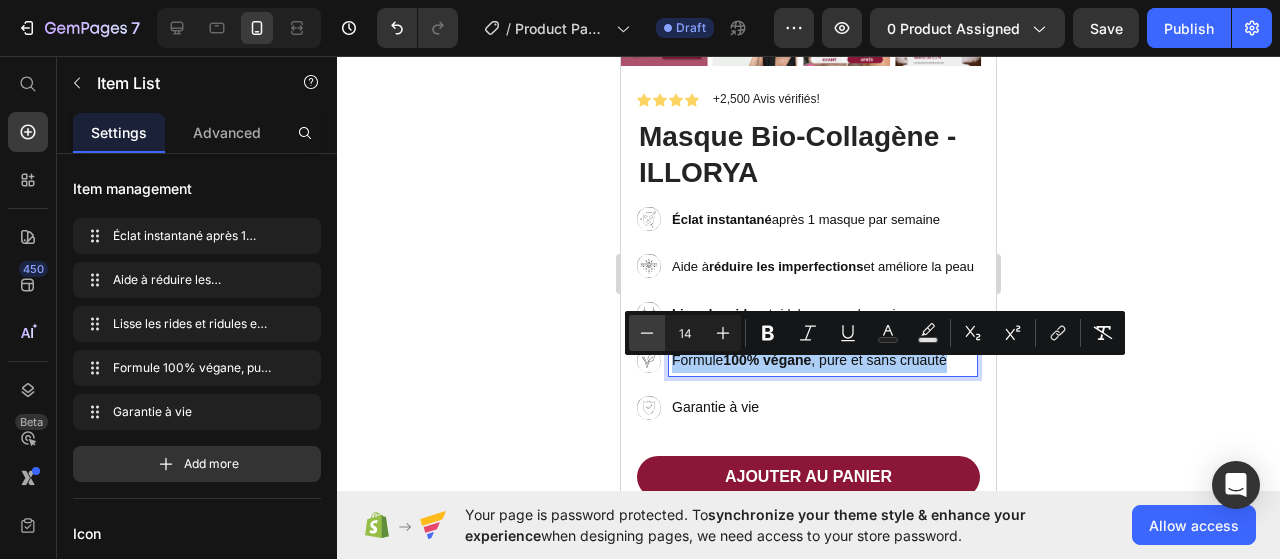 click 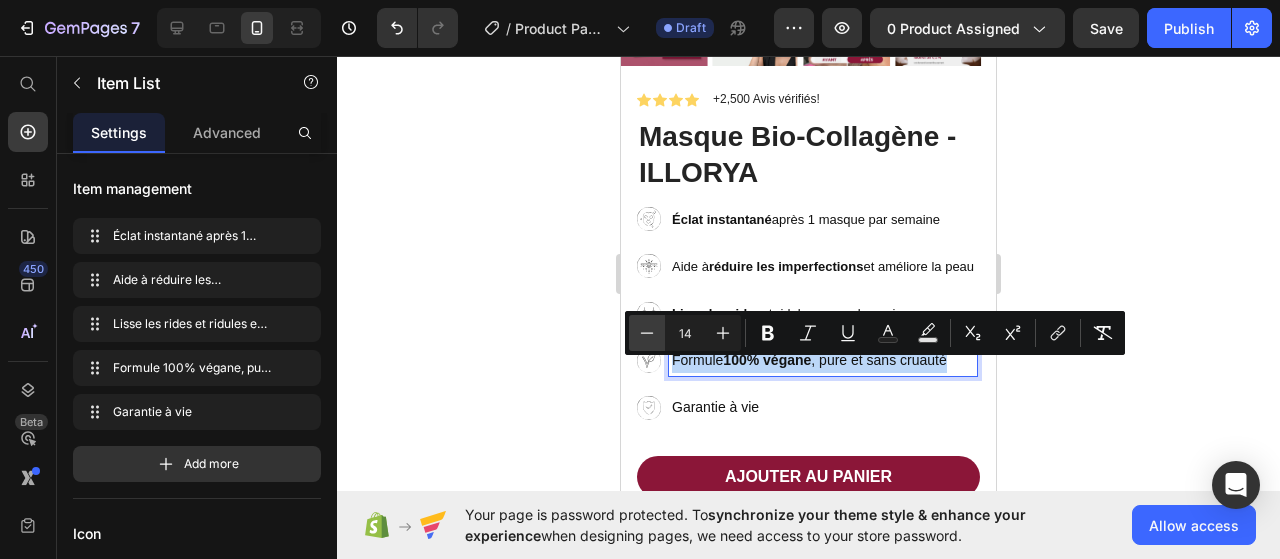 type on "13" 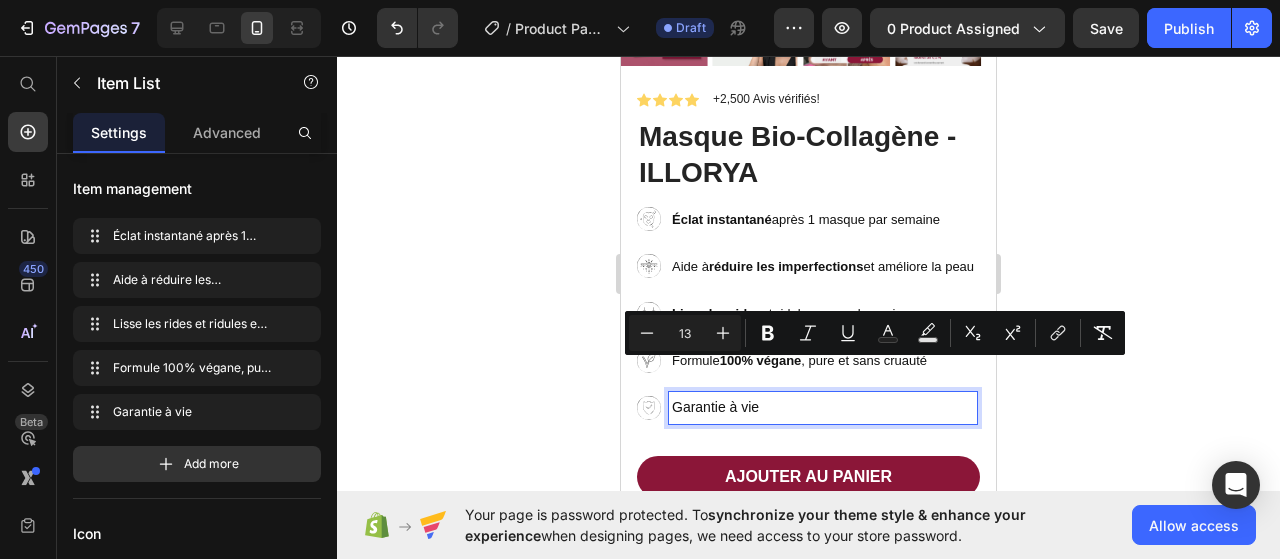click on "Garantie à vie" at bounding box center [823, 407] 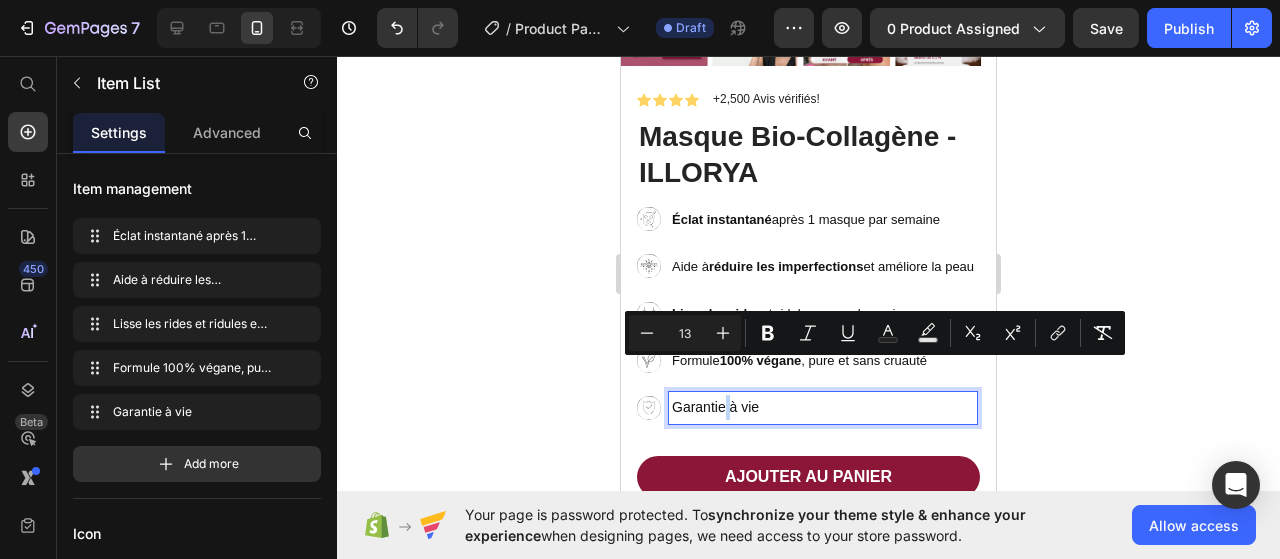 click on "Garantie à vie" at bounding box center [823, 407] 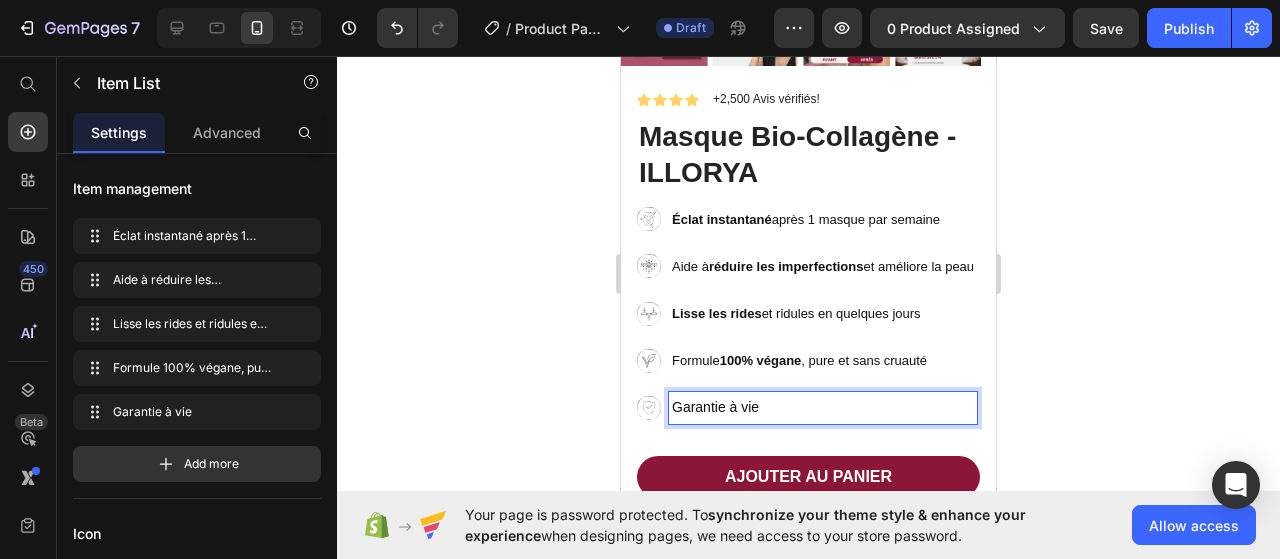 click on "Garantie à vie" at bounding box center (823, 407) 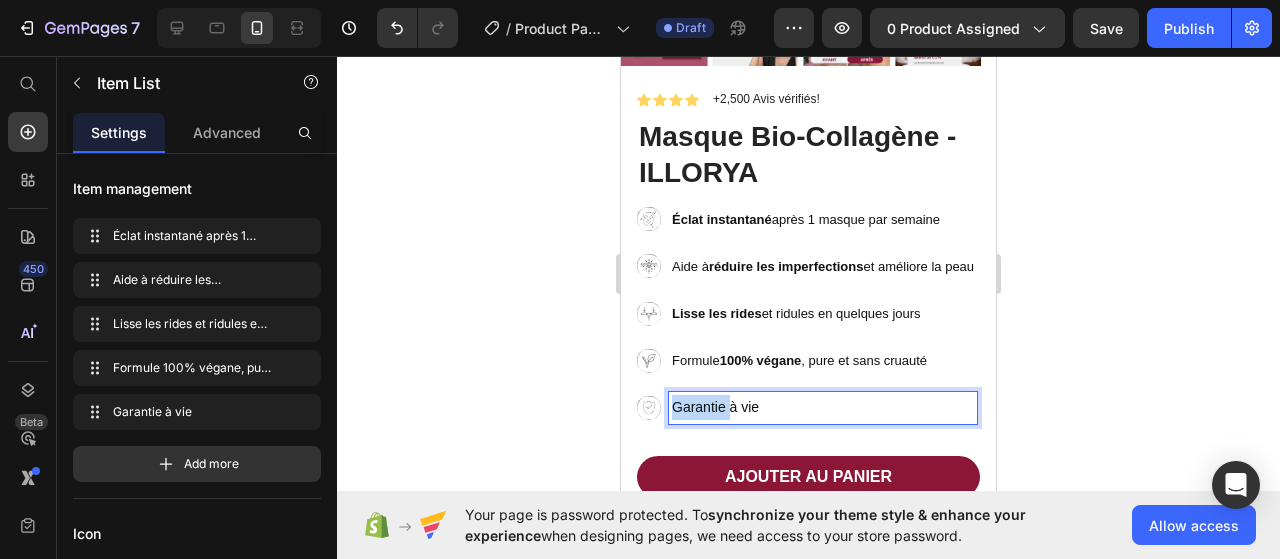 click on "Garantie à vie" at bounding box center (823, 407) 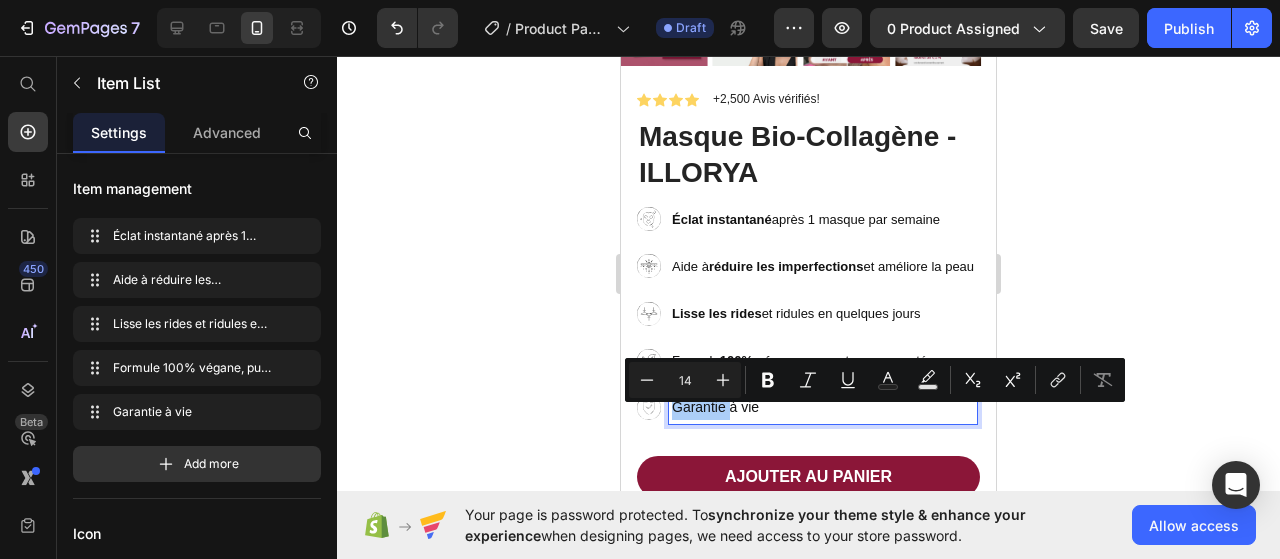click 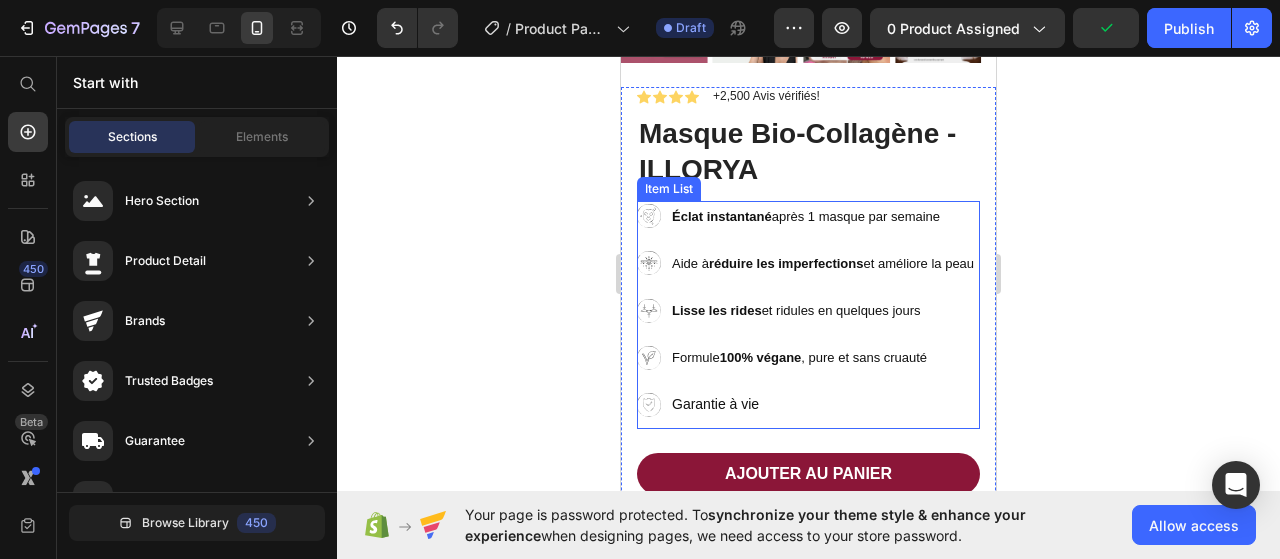 scroll, scrollTop: 500, scrollLeft: 0, axis: vertical 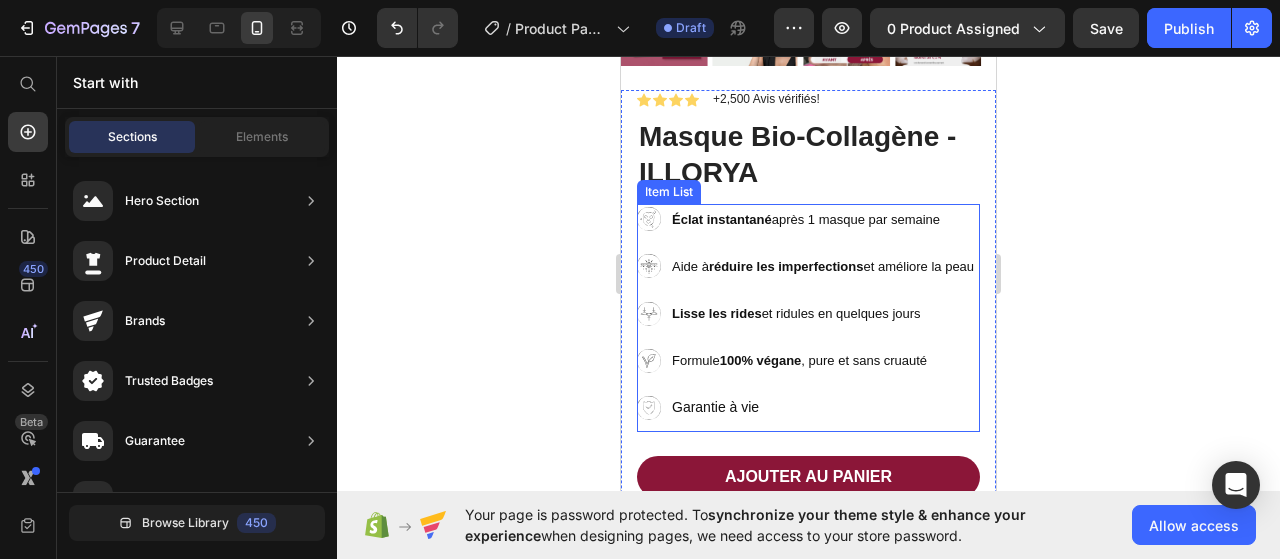click on "Éclat instantané  après 1 masque par semaine
Aide à  réduire les imperfections  et améliore la peau
Lisse les rides  et ridules en quelques jours
Formule  100% végane , pure et sans cruauté
Garantie à vie" at bounding box center (807, 314) 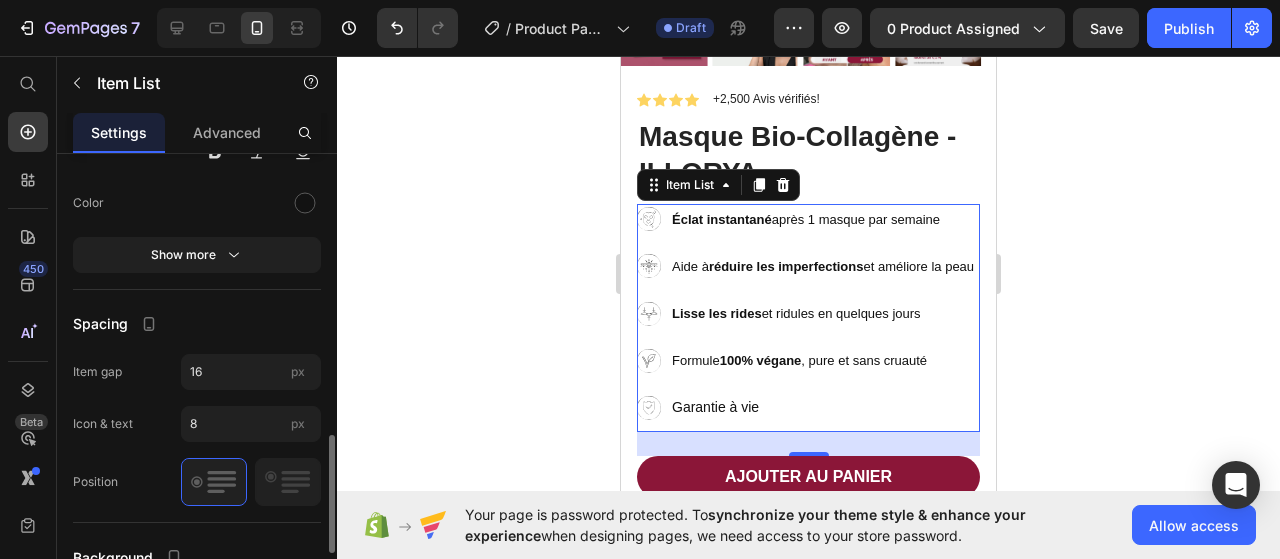 scroll, scrollTop: 1200, scrollLeft: 0, axis: vertical 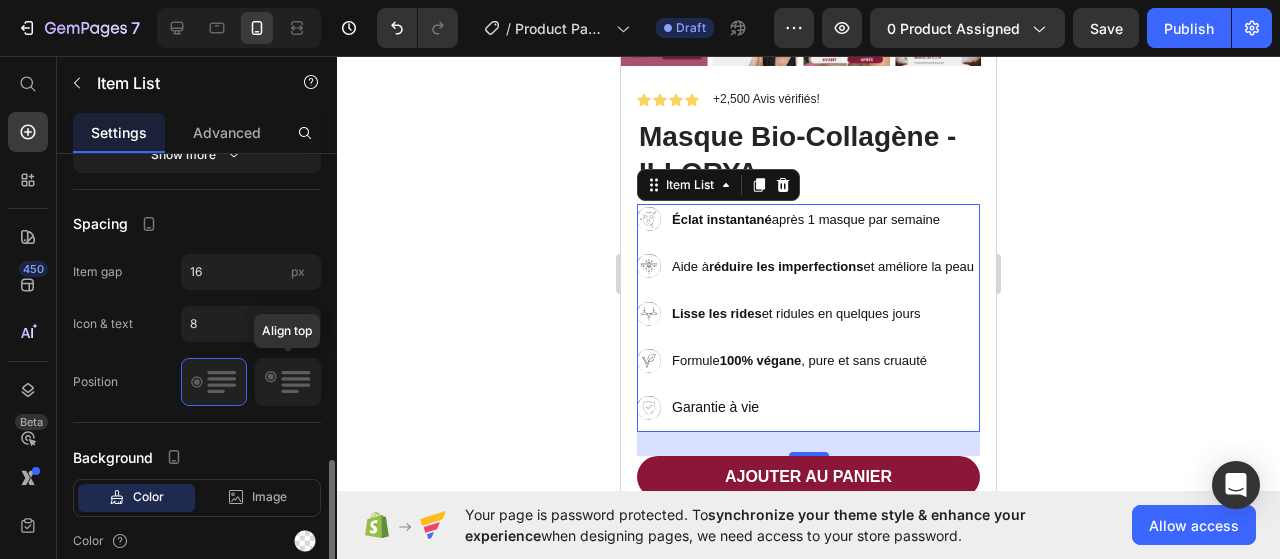click 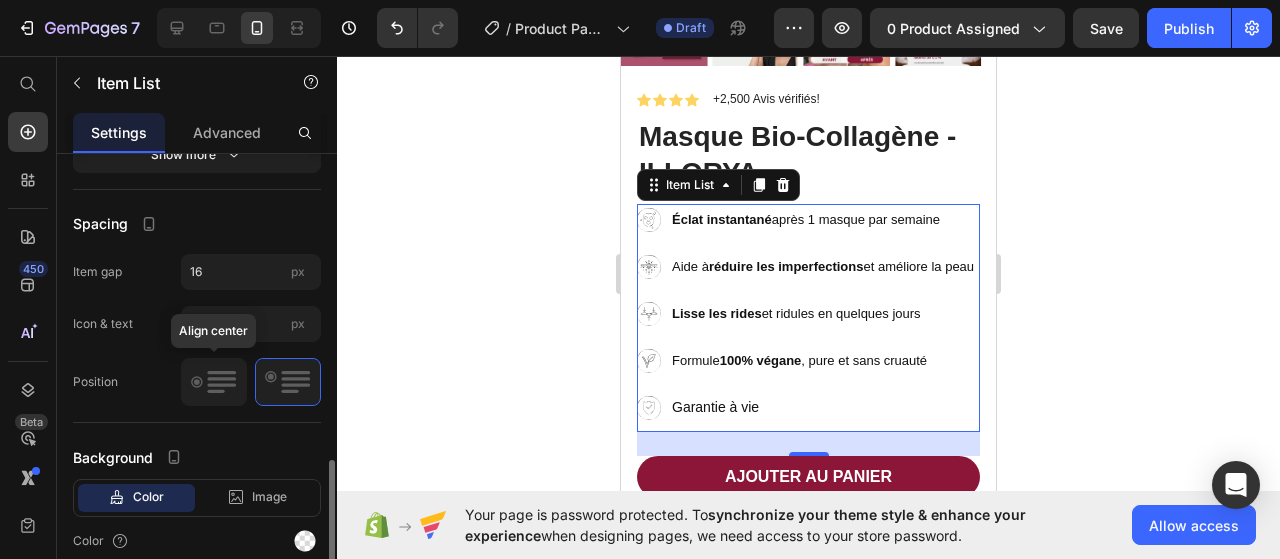 click 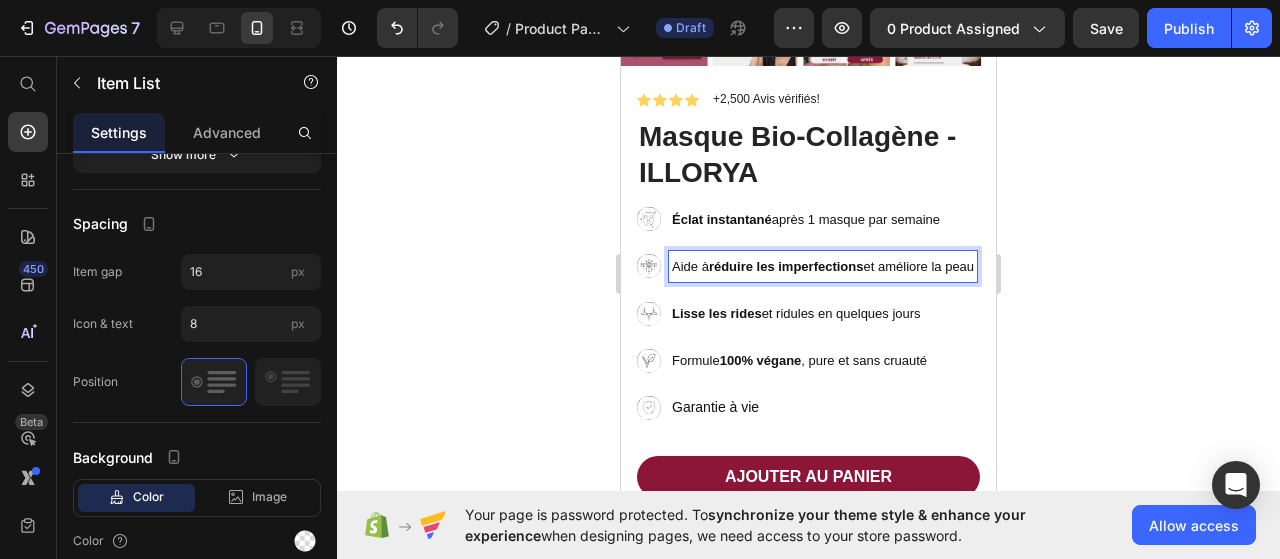 click 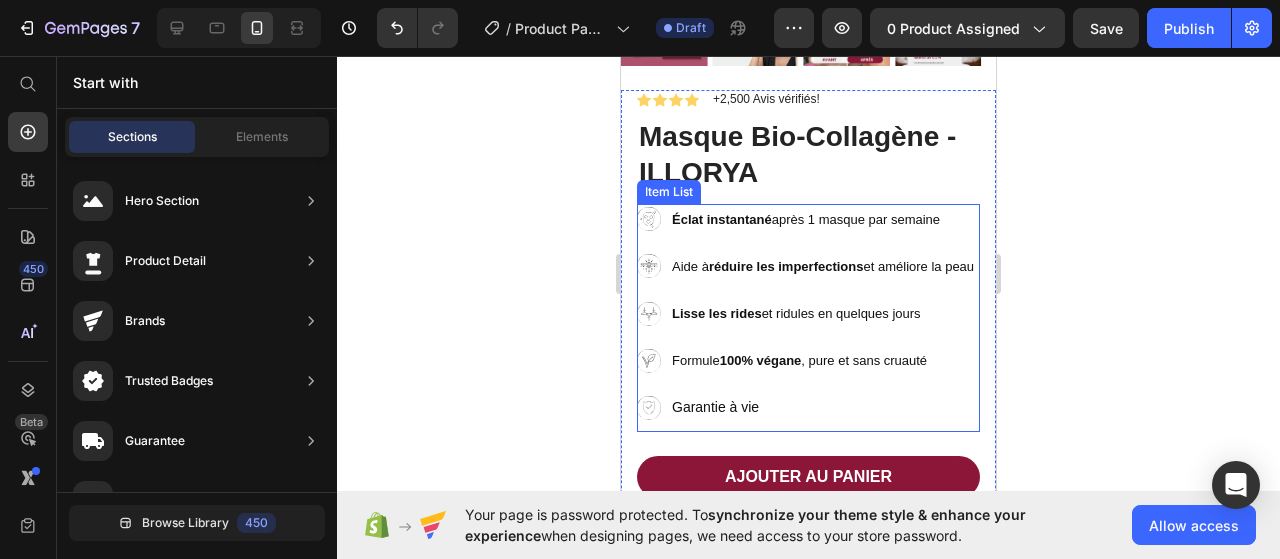 click on "réduire les imperfections" at bounding box center [786, 266] 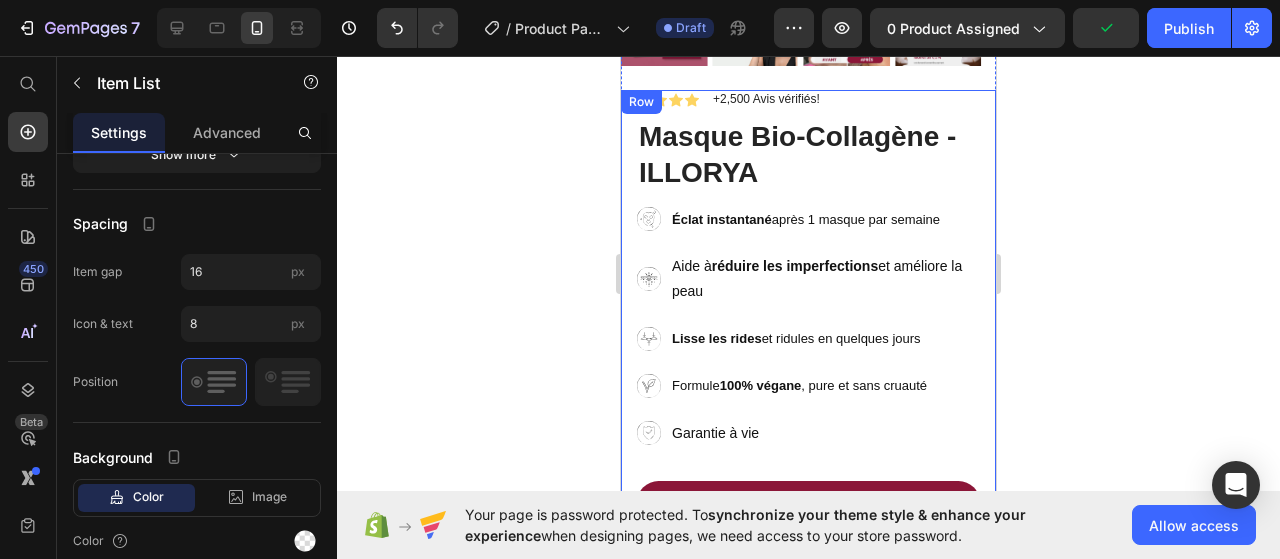 click 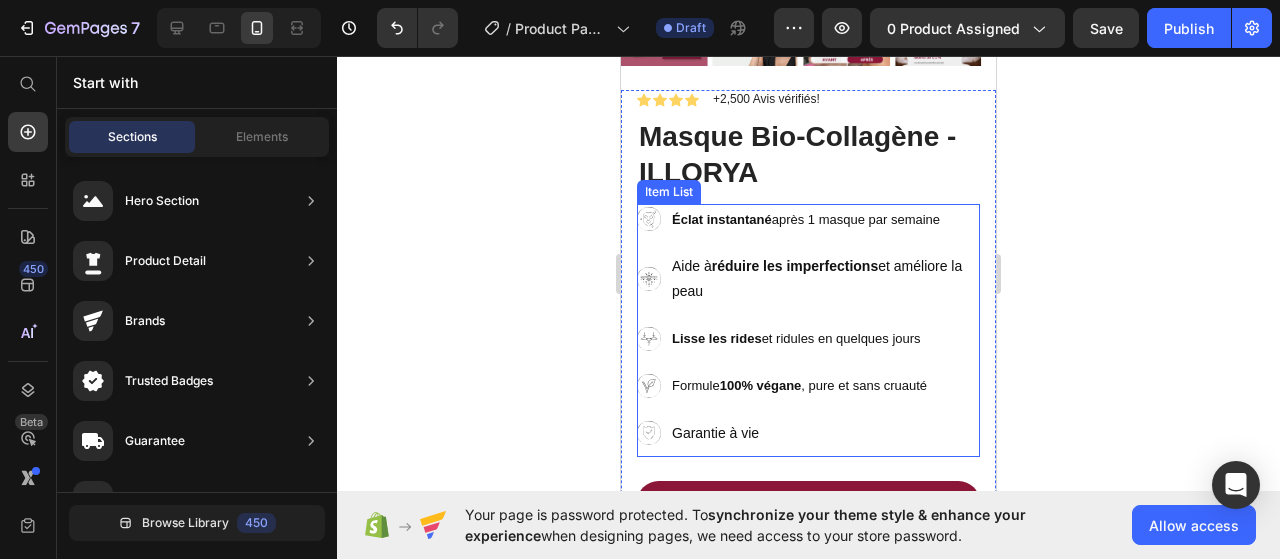 click on "Éclat instantané  après 1 masque par semaine
Aide à  réduire les imperfections  et améliore la peau
Lisse les rides  et ridules en quelques jours
Formule  100% végane , pure et sans cruauté
Garantie à vie" at bounding box center [808, 326] 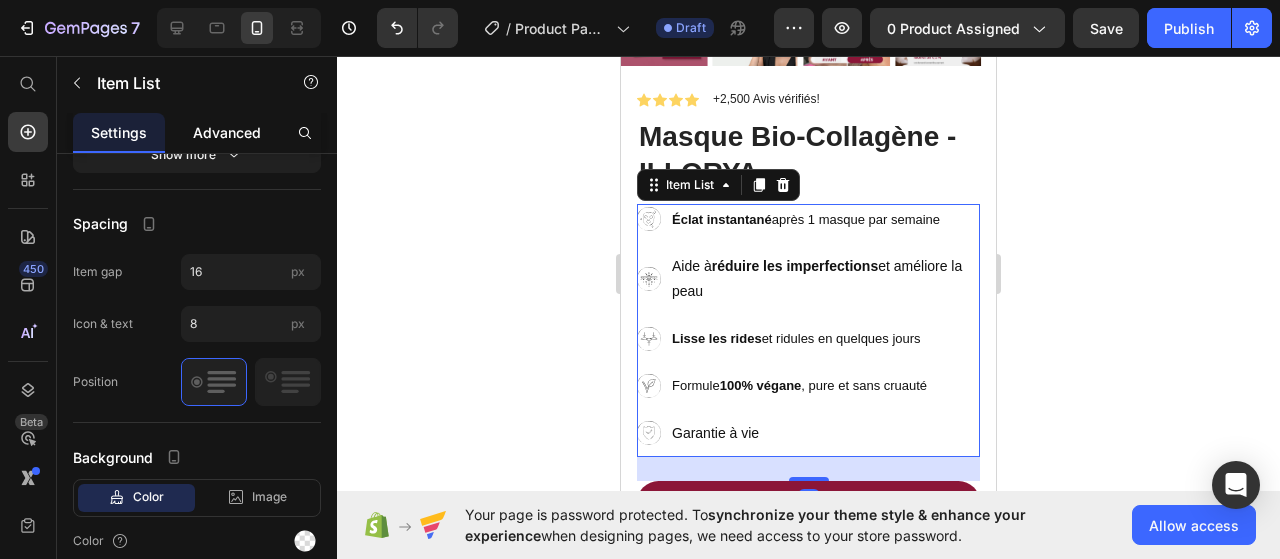 click on "Advanced" 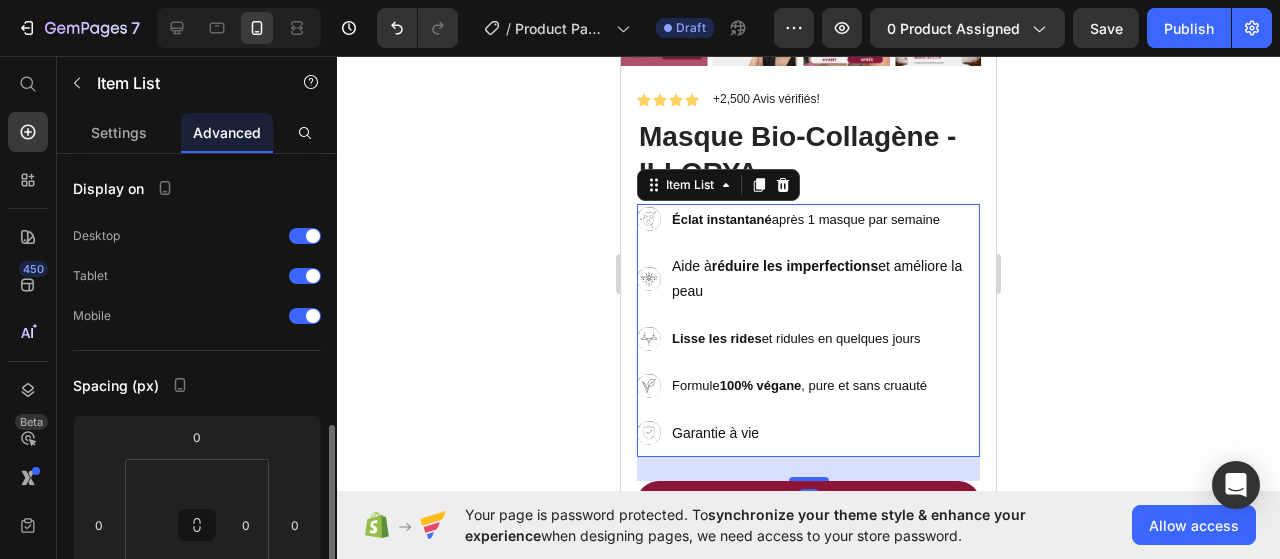 scroll, scrollTop: 200, scrollLeft: 0, axis: vertical 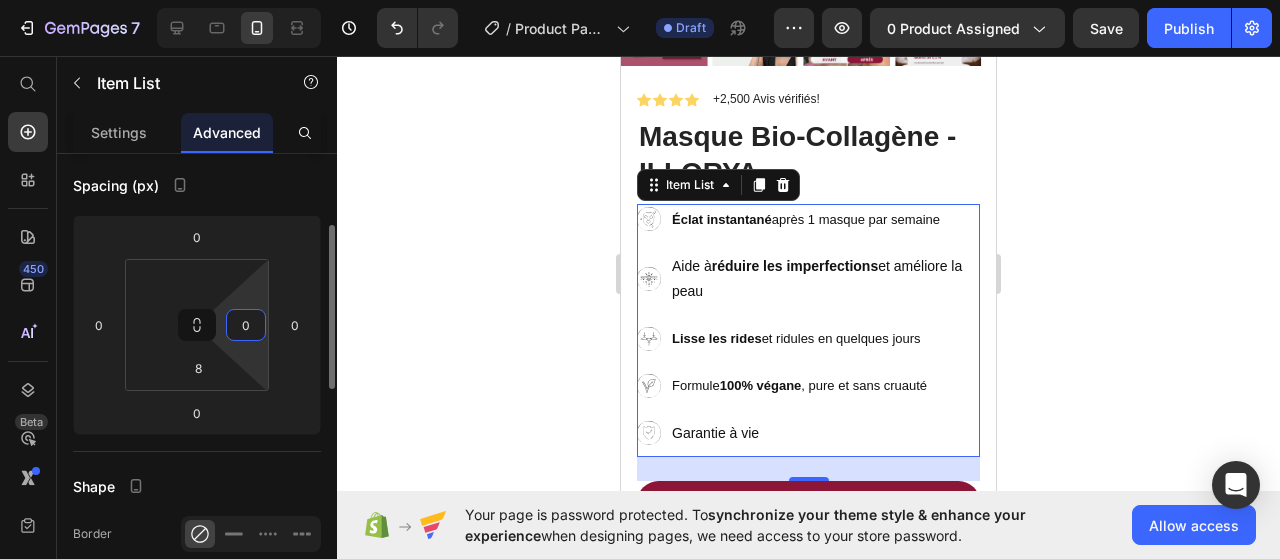 click on "0" at bounding box center (246, 325) 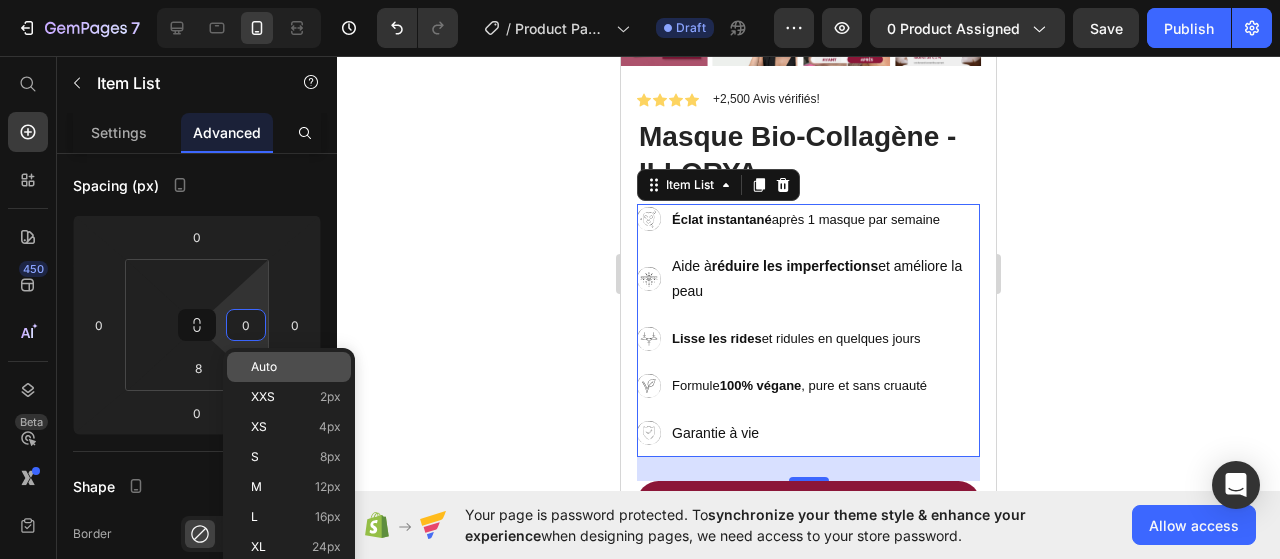 click on "Auto" at bounding box center (296, 367) 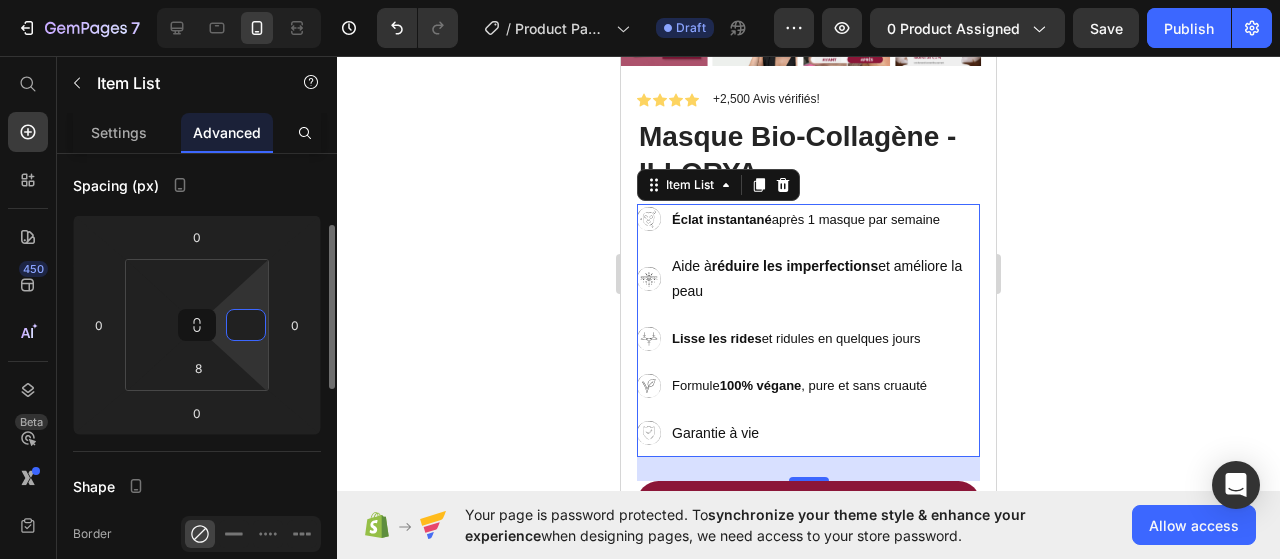 click at bounding box center [246, 325] 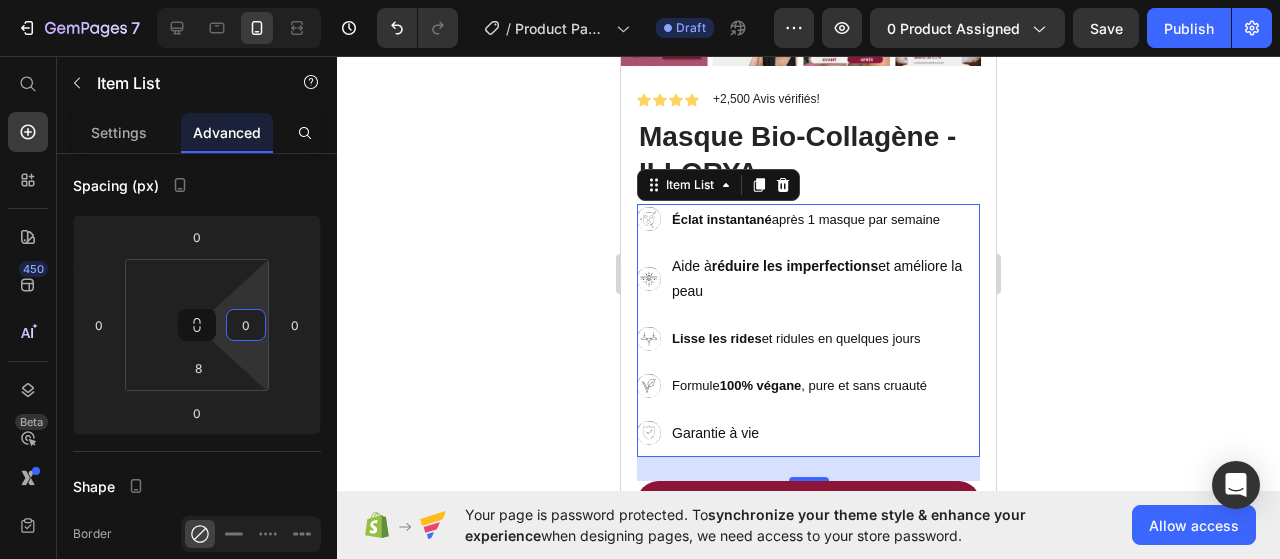 type on "0" 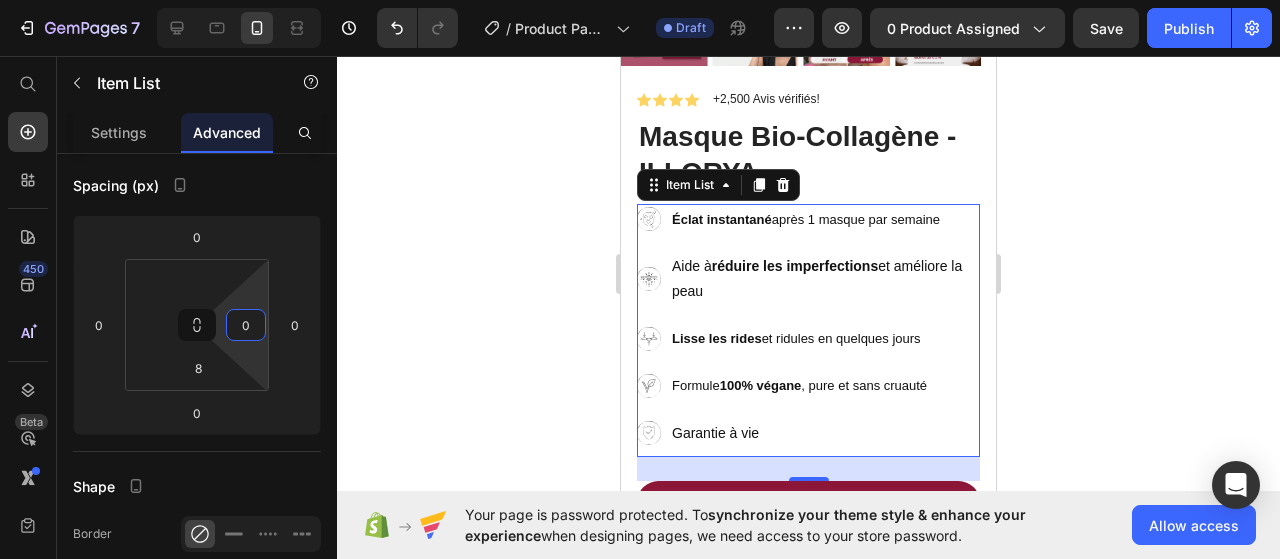 click 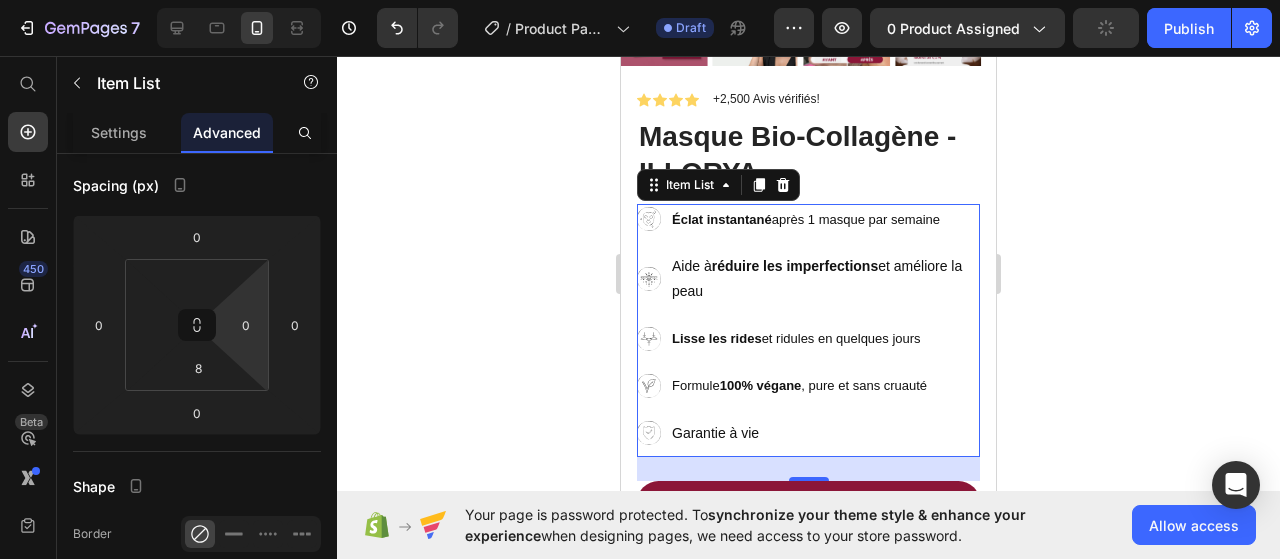click 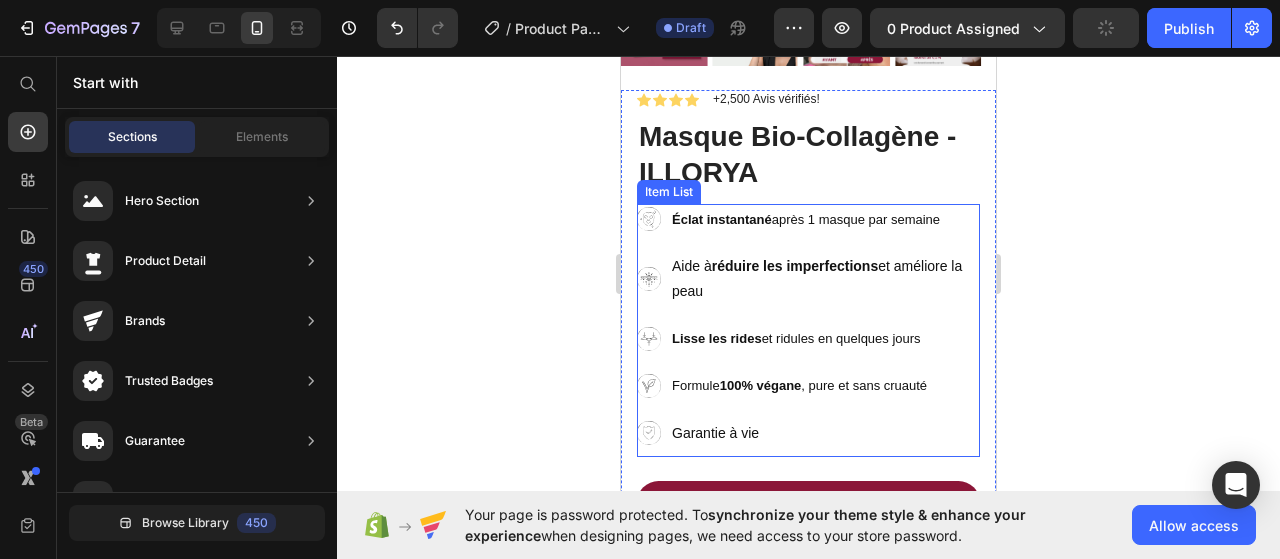 click on "Aide à  réduire les imperfections  et améliore la peau" at bounding box center (824, 279) 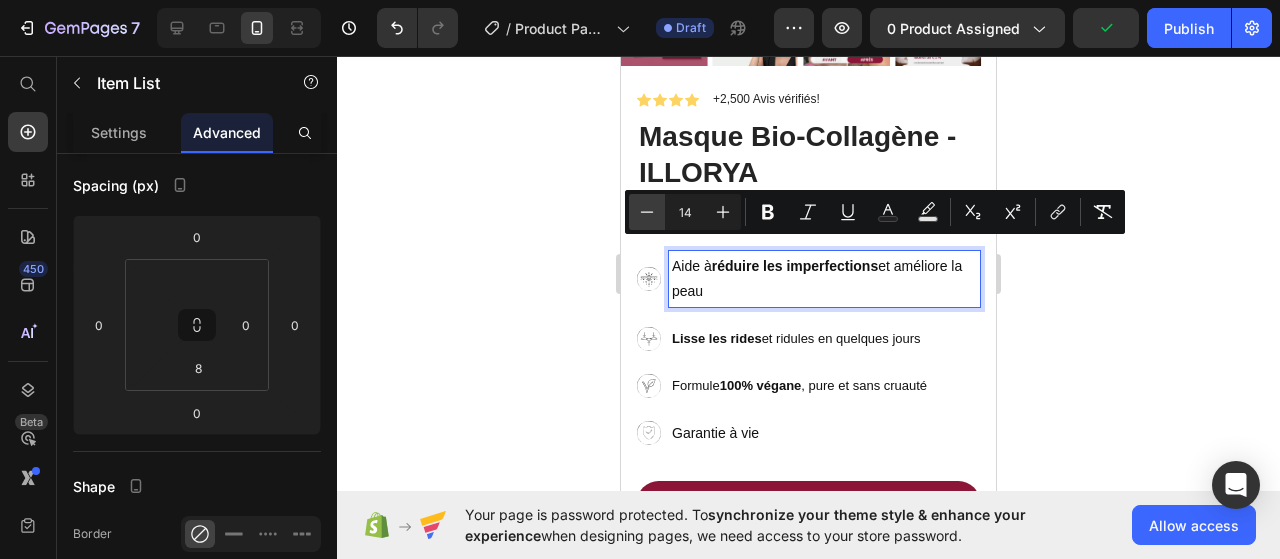 click 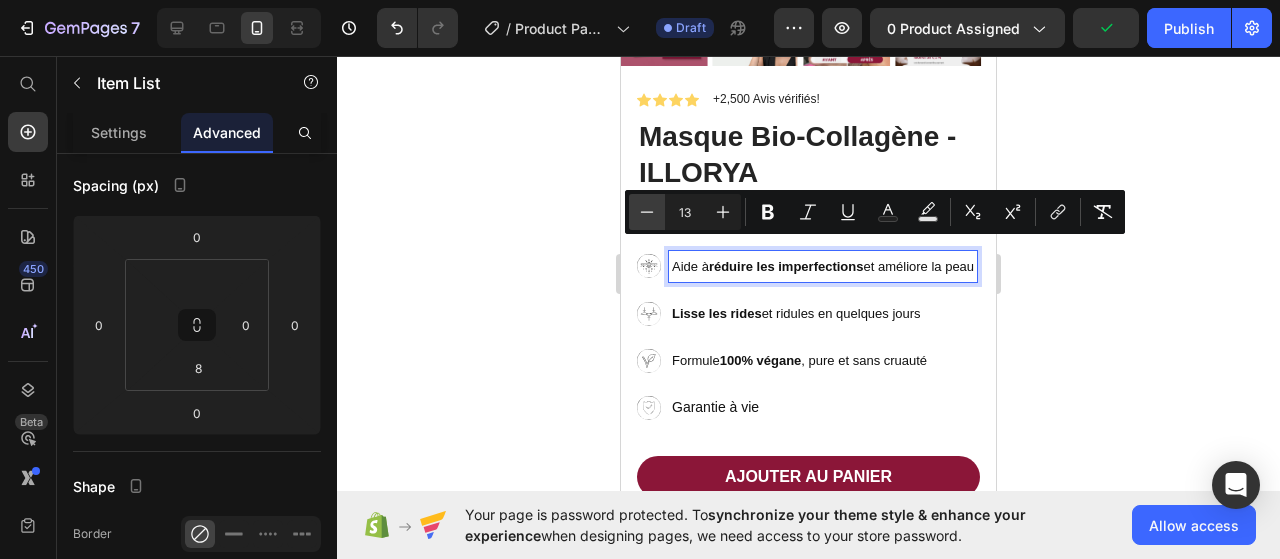 click 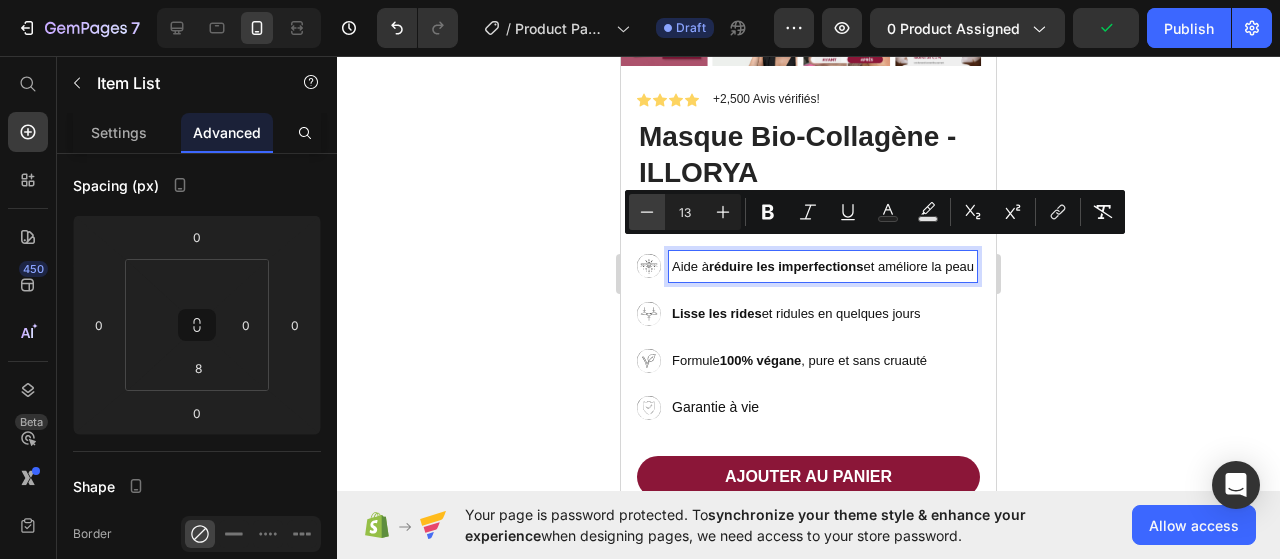 type on "12" 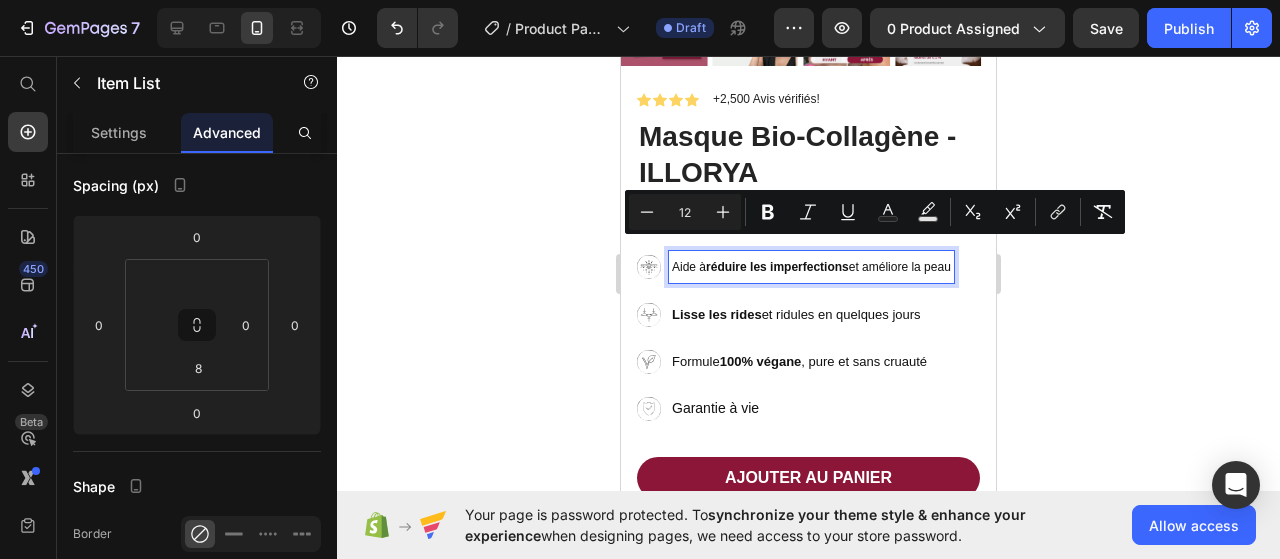 click 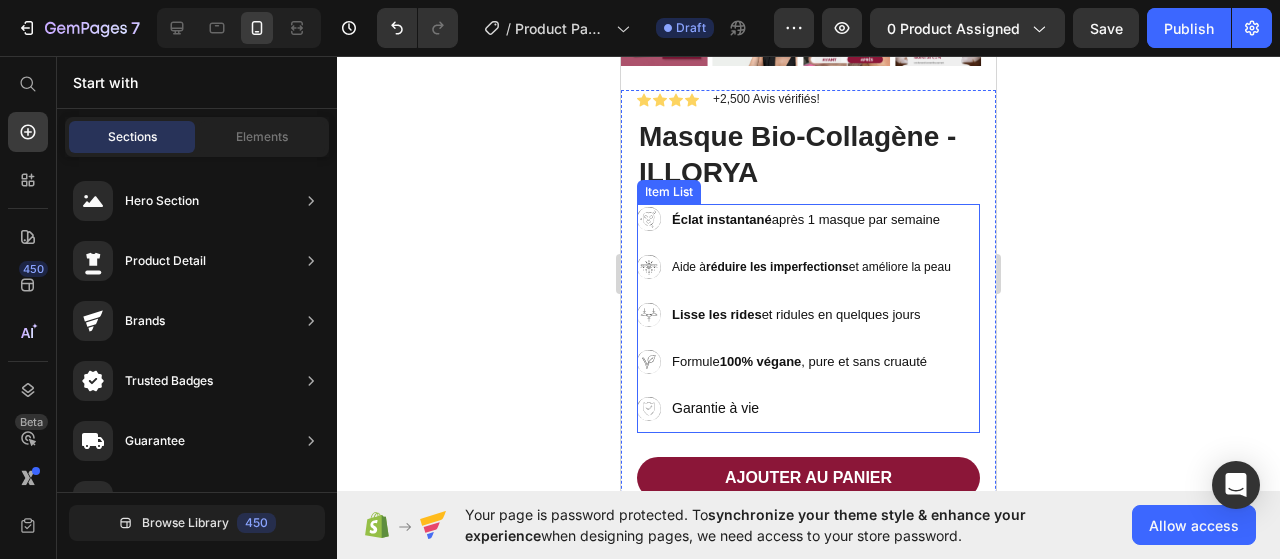 click on "Aide à  réduire les imperfections  et améliore la peau" at bounding box center (811, 267) 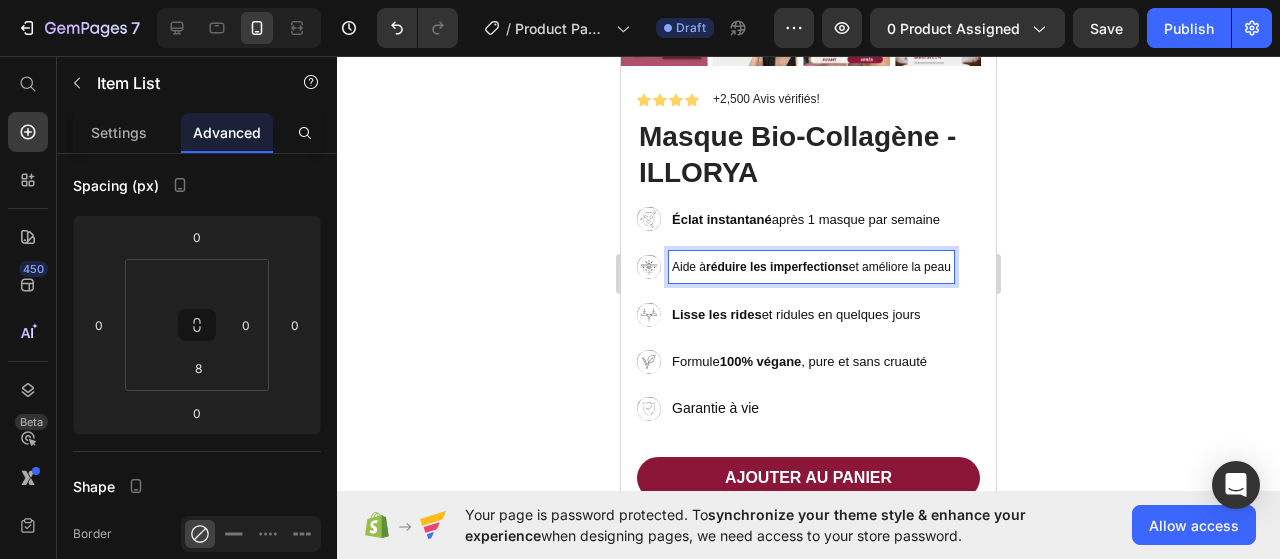 click on "réduire les imperfections" at bounding box center (777, 267) 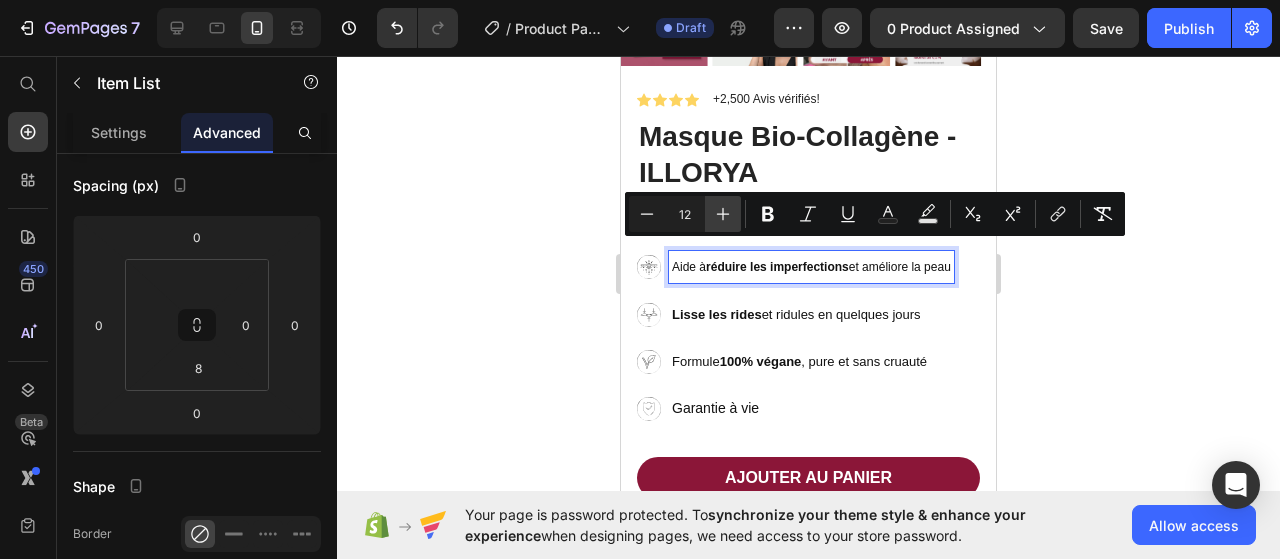 click 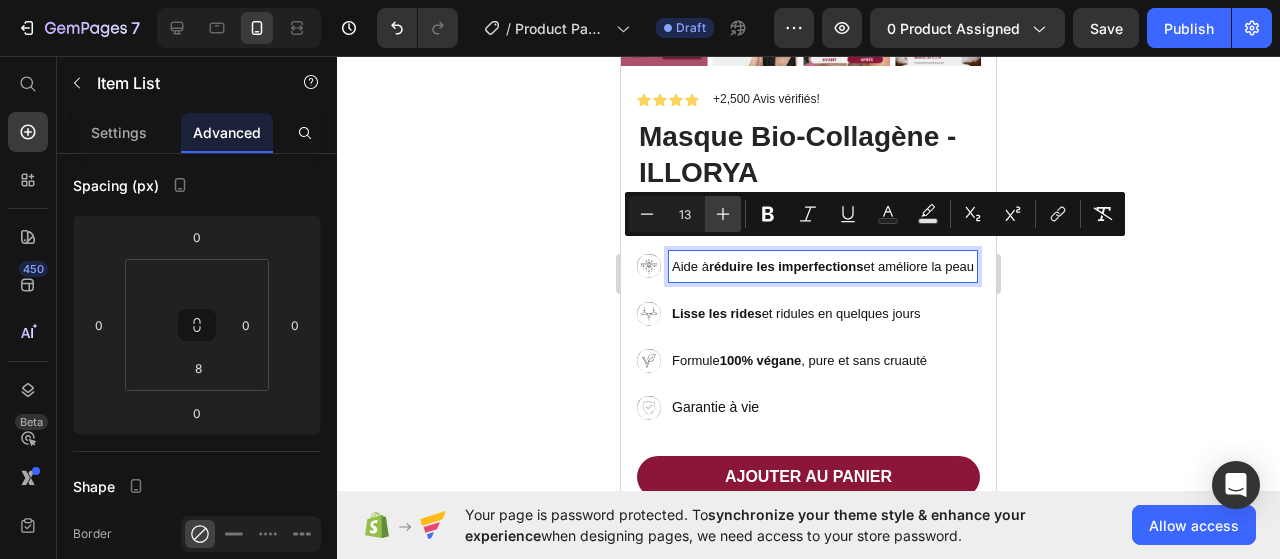 click 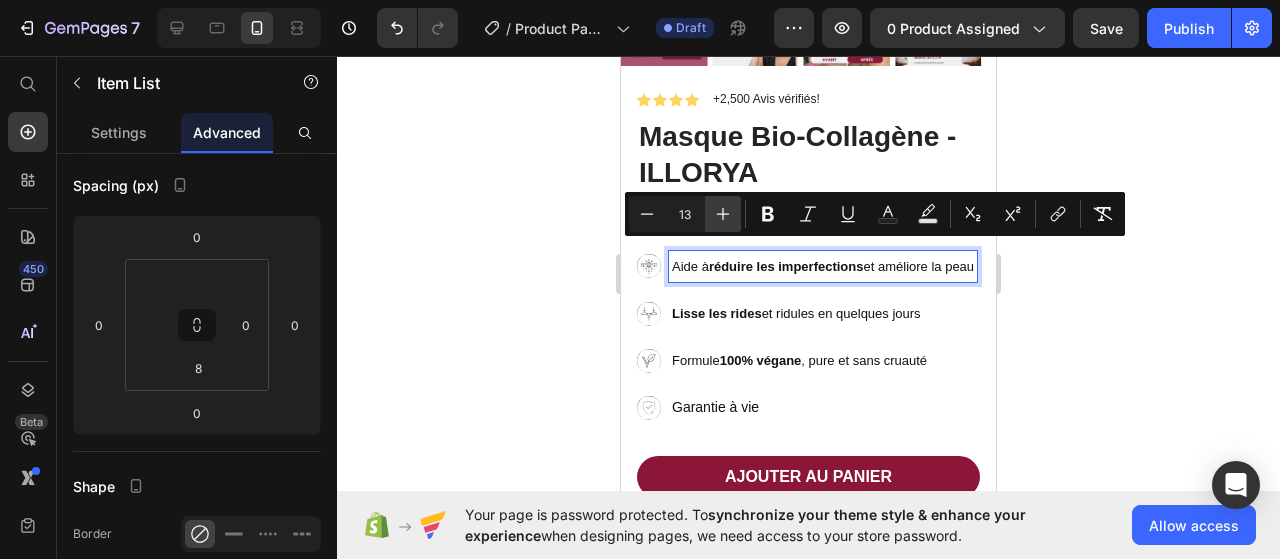 type on "14" 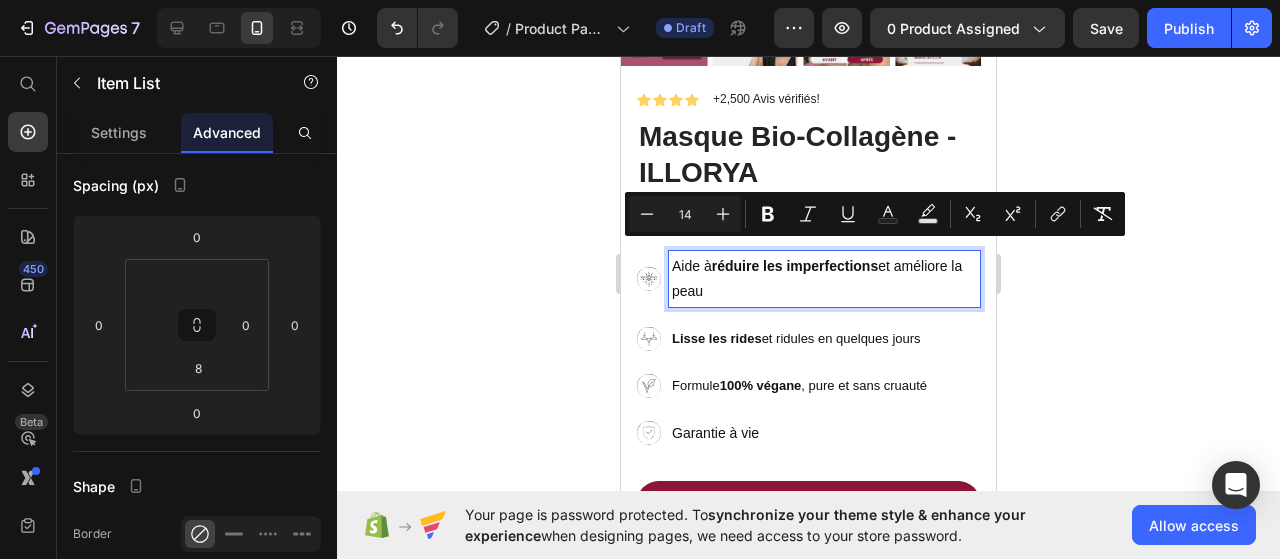 click 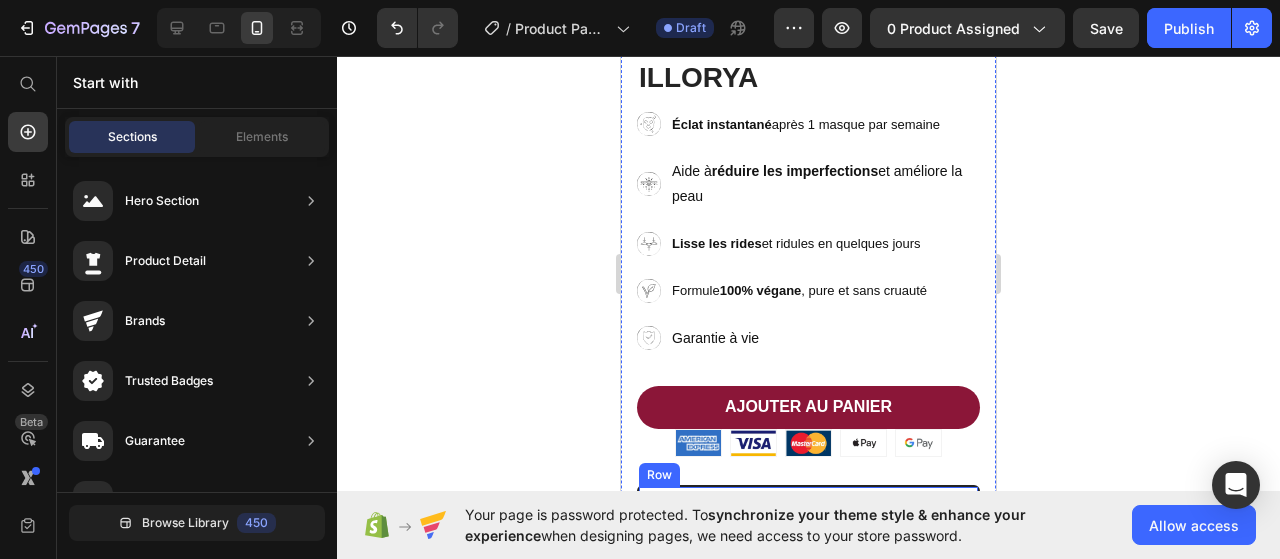 scroll, scrollTop: 500, scrollLeft: 0, axis: vertical 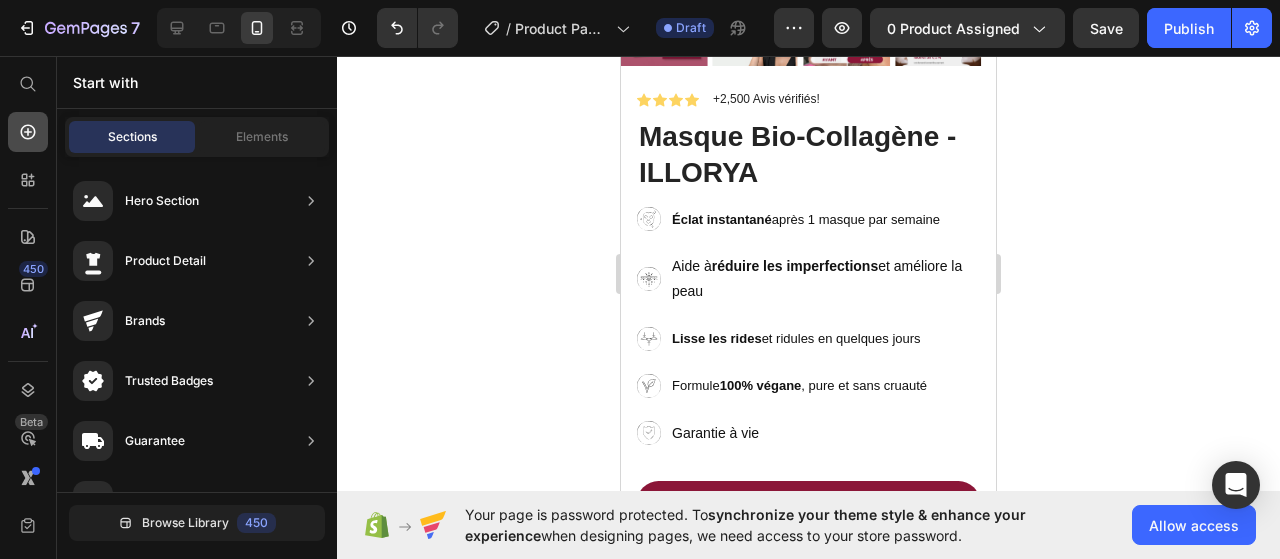 click 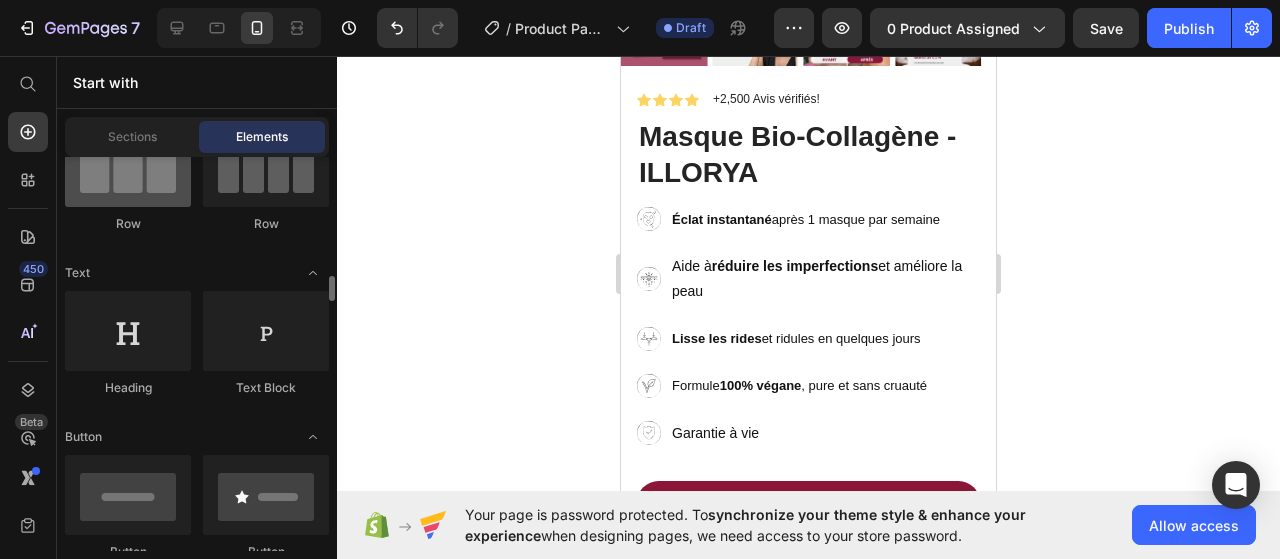 scroll, scrollTop: 300, scrollLeft: 0, axis: vertical 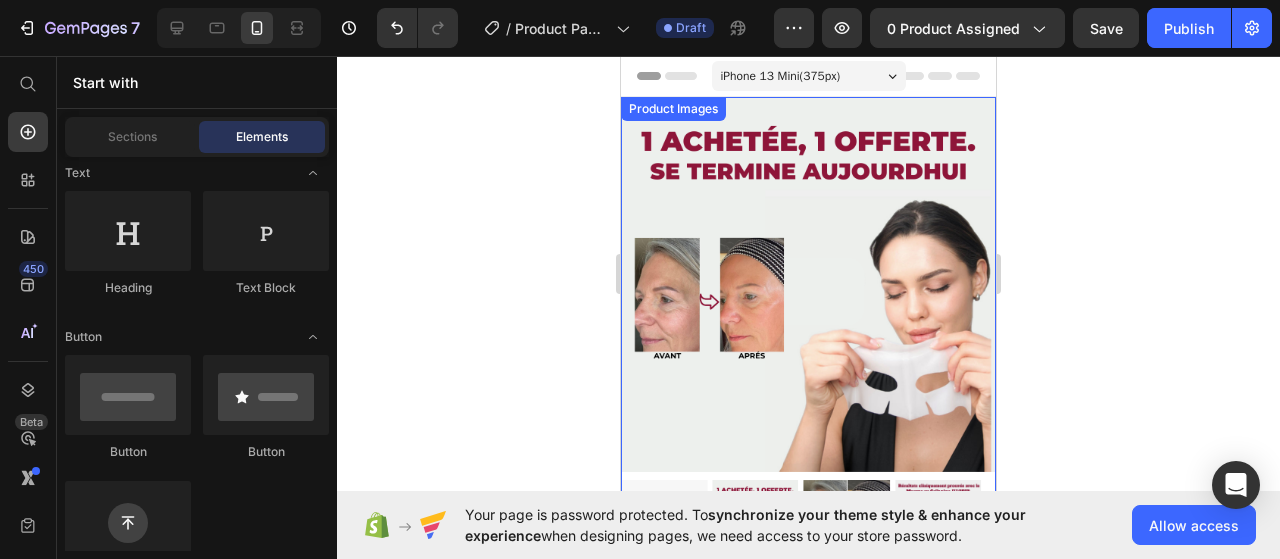 click at bounding box center [808, 284] 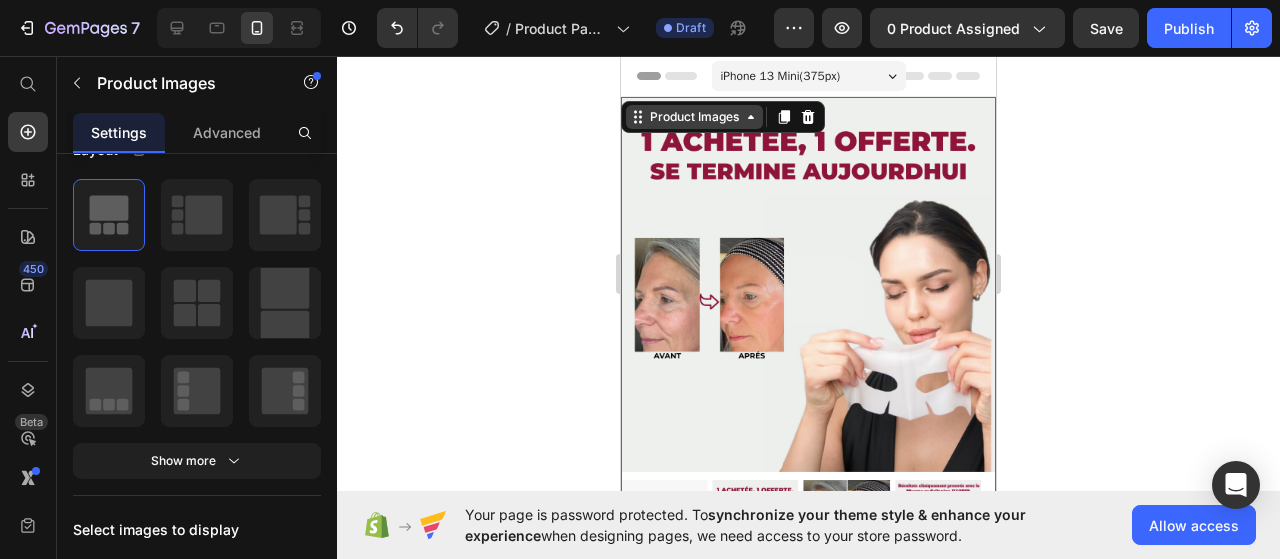 scroll, scrollTop: 0, scrollLeft: 0, axis: both 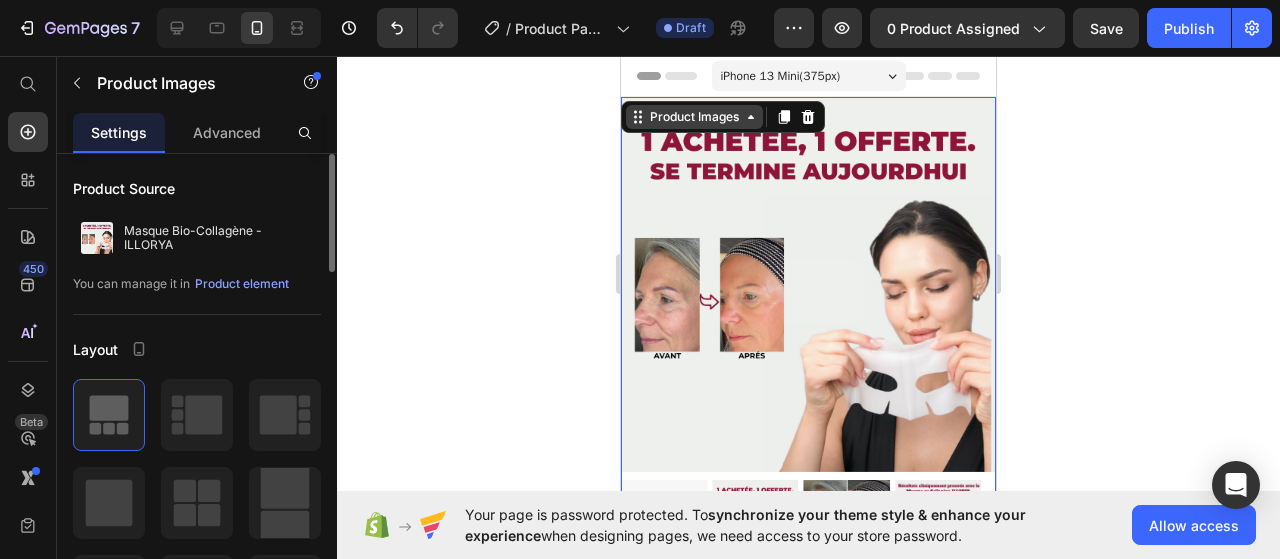 click on "Product Images" at bounding box center (694, 117) 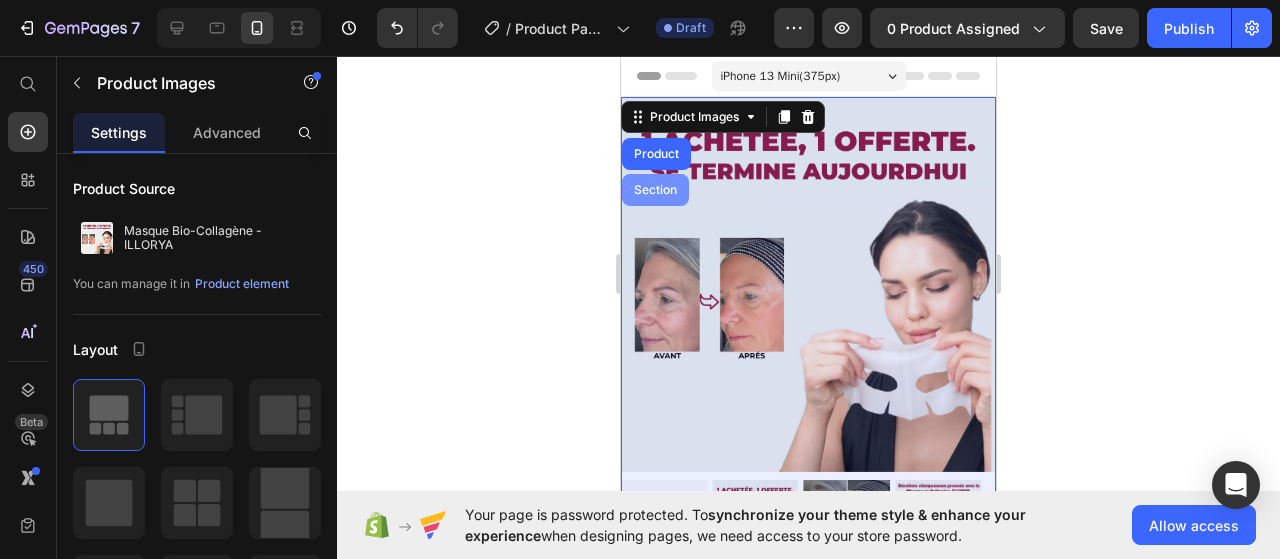 click on "Section" at bounding box center [655, 190] 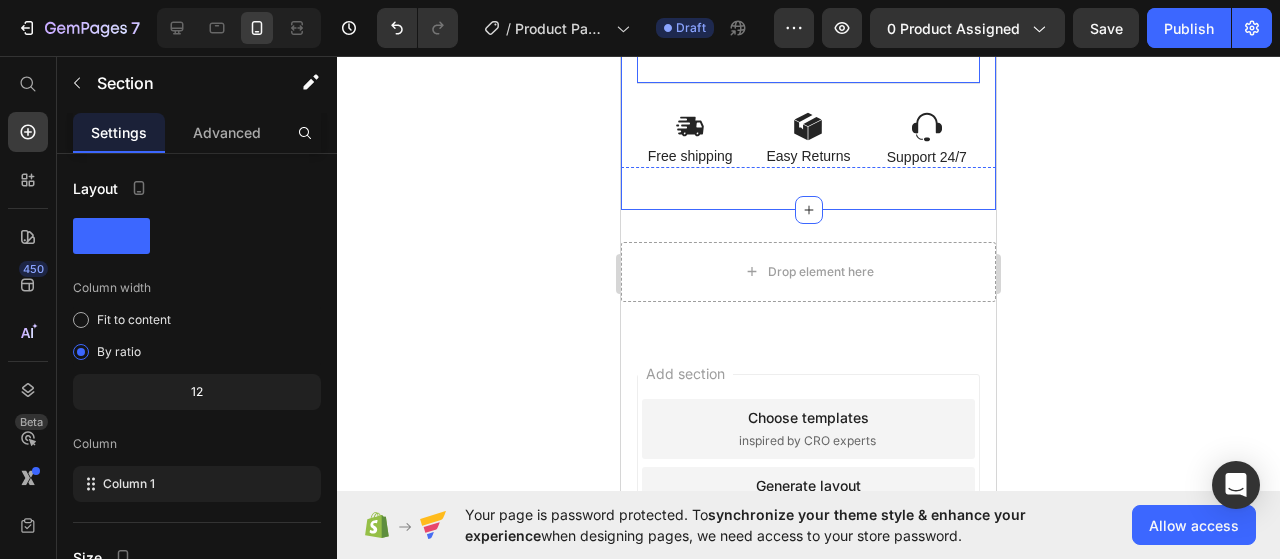 scroll, scrollTop: 1600, scrollLeft: 0, axis: vertical 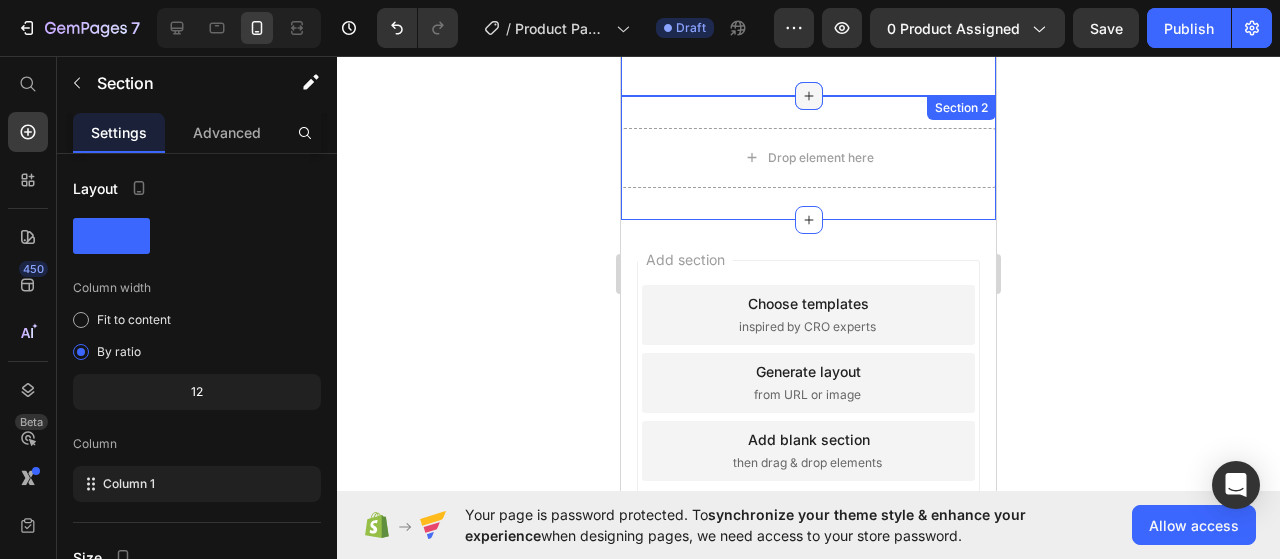 click 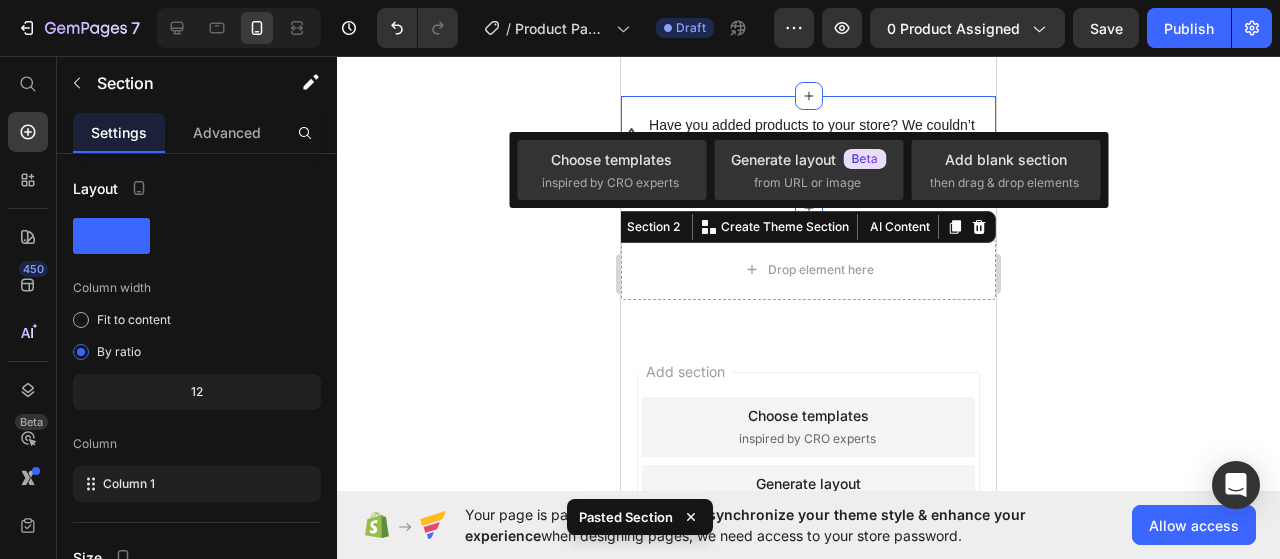 click 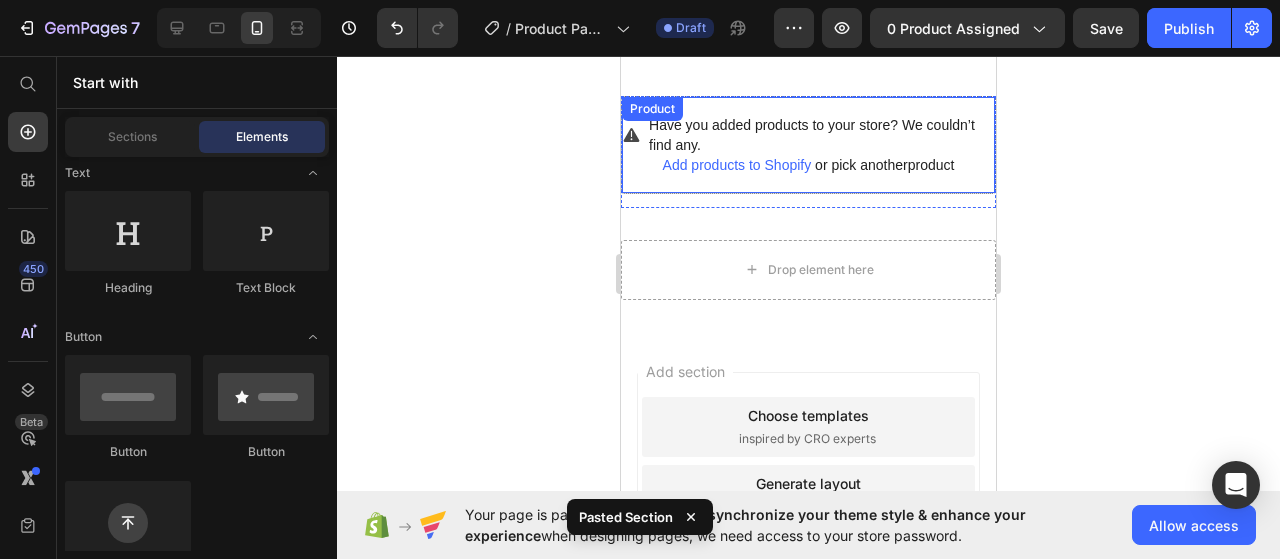 click on "Have you added products to your store? We couldn’t find any." at bounding box center (822, 135) 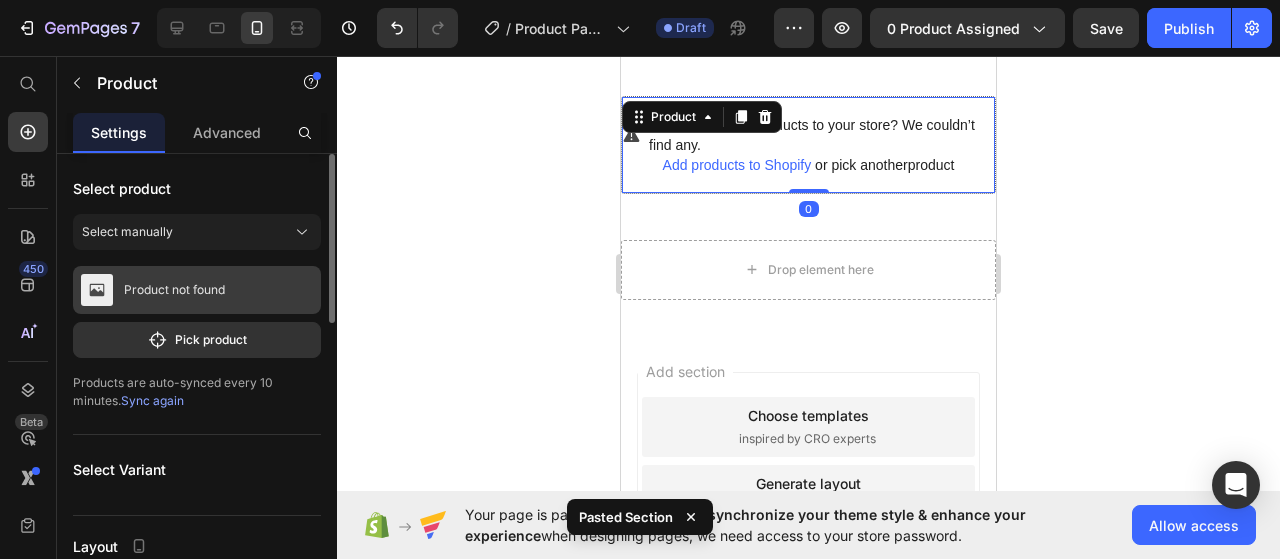 click on "Product not found" at bounding box center (197, 290) 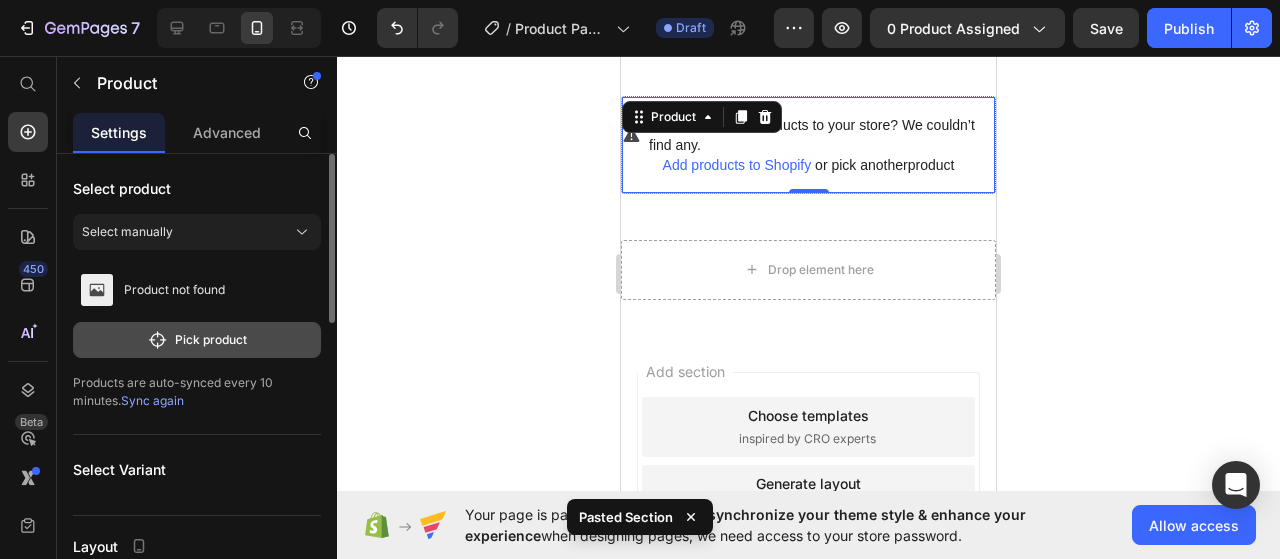 click on "Pick product" at bounding box center (197, 340) 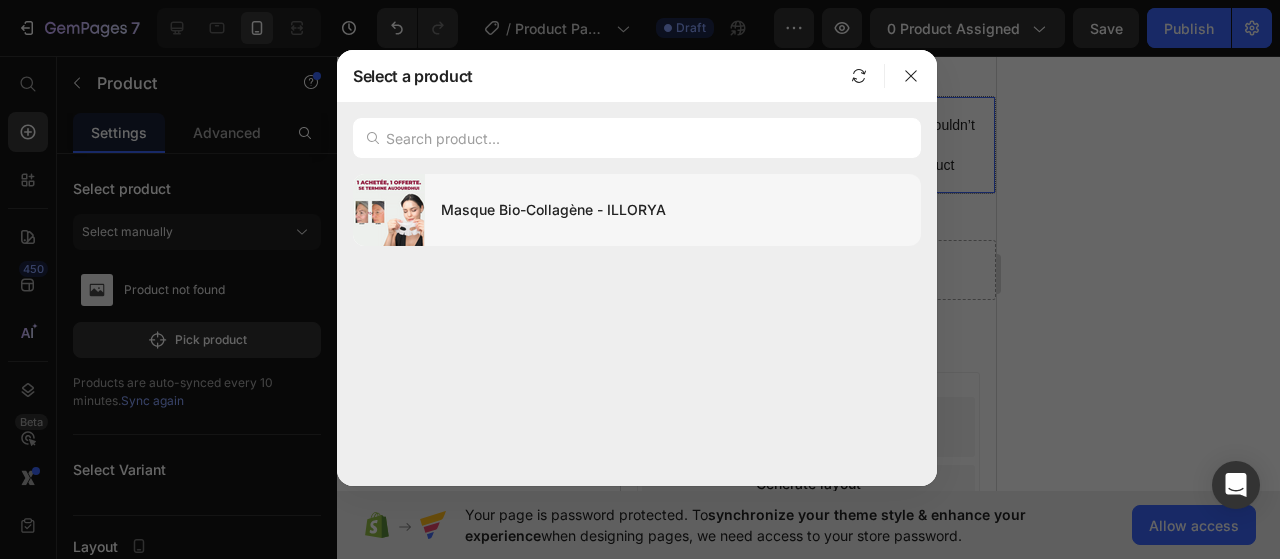click on "Masque Bio-Collagène - ILLORYA" at bounding box center [673, 210] 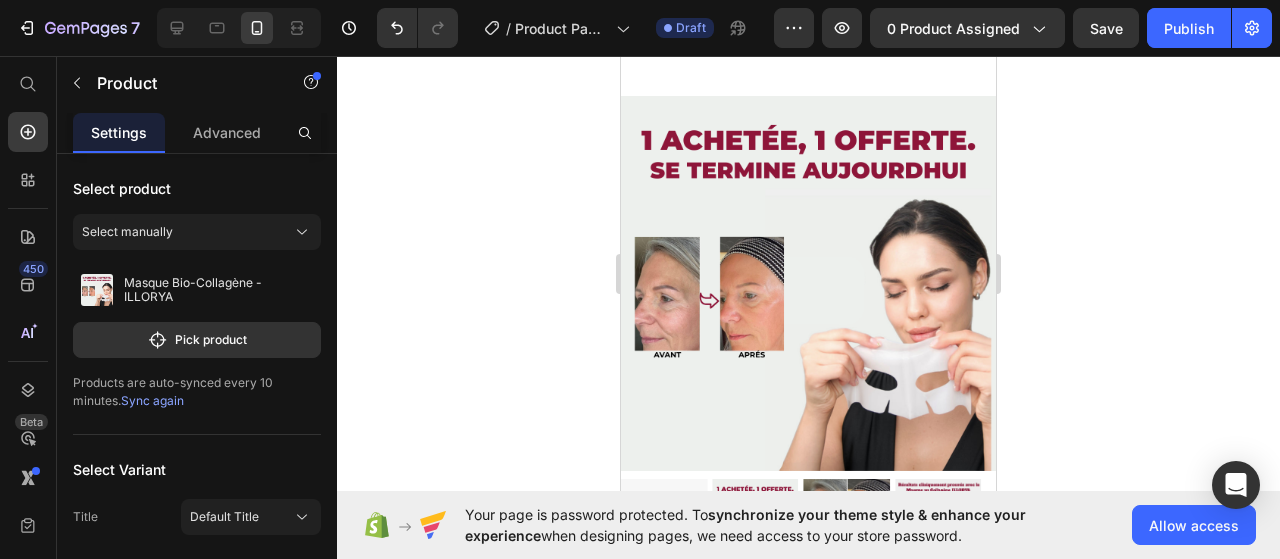 click 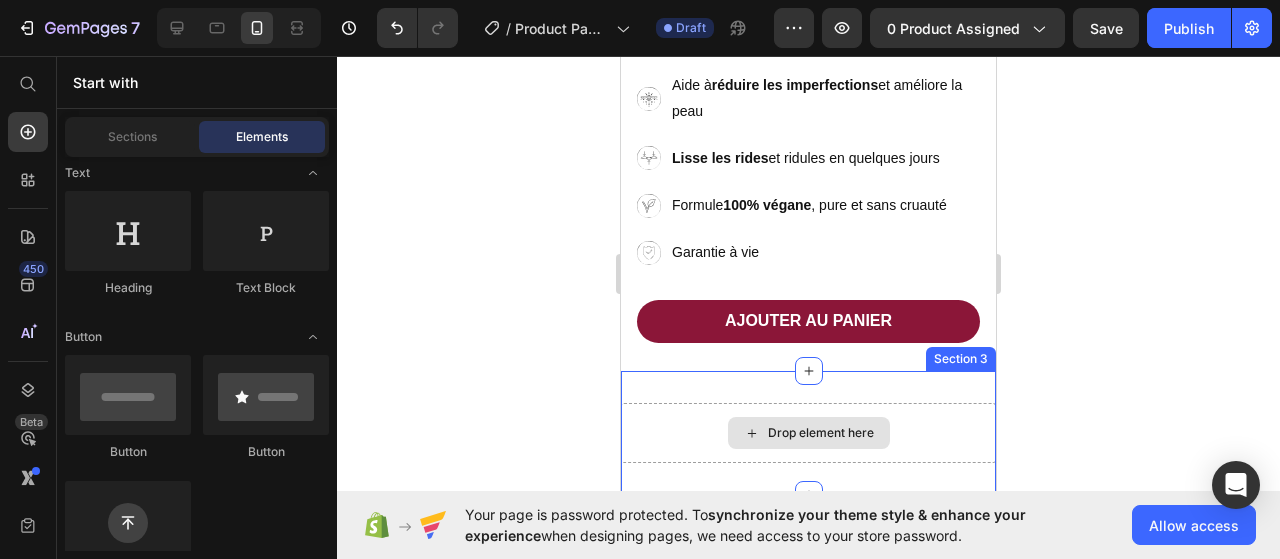 scroll, scrollTop: 2400, scrollLeft: 0, axis: vertical 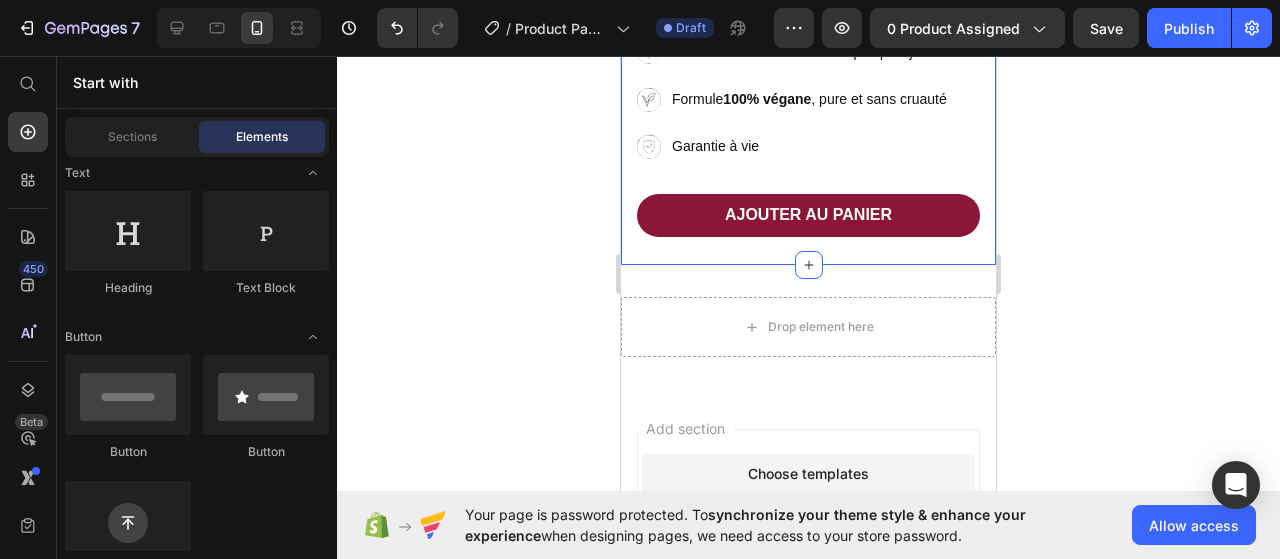 click on "Product Images
Vero eos
At accusamus
Et iusto odio
Consectetur
Adipiscin Accordion Icon Icon Icon Icon Icon Icon List 2,500+ Avis vérifiés! Text Block Row Masque Bio-Collagène - ILLORYA Product Title                Title Line
Éclat instantané  après 1 masque par semaine
Aide à  réduire les imperfections  et améliore la peau
Lisse les rides  et ridules en quelques jours
Formule  100% végane , pure et sans cruauté
Garantie à vie Item List Row AJOUTER AU PANIER Add to Cart or 4 interest-free payments of $15.00 with Text Block Image Row Row Product Section 2" at bounding box center (808, -217) 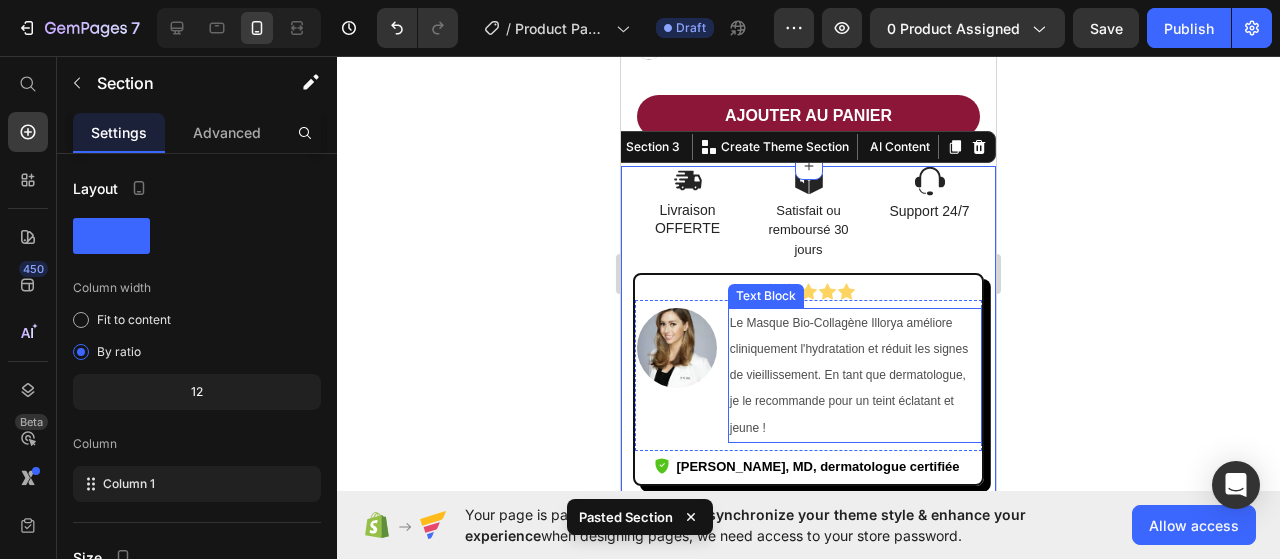 scroll, scrollTop: 2545, scrollLeft: 0, axis: vertical 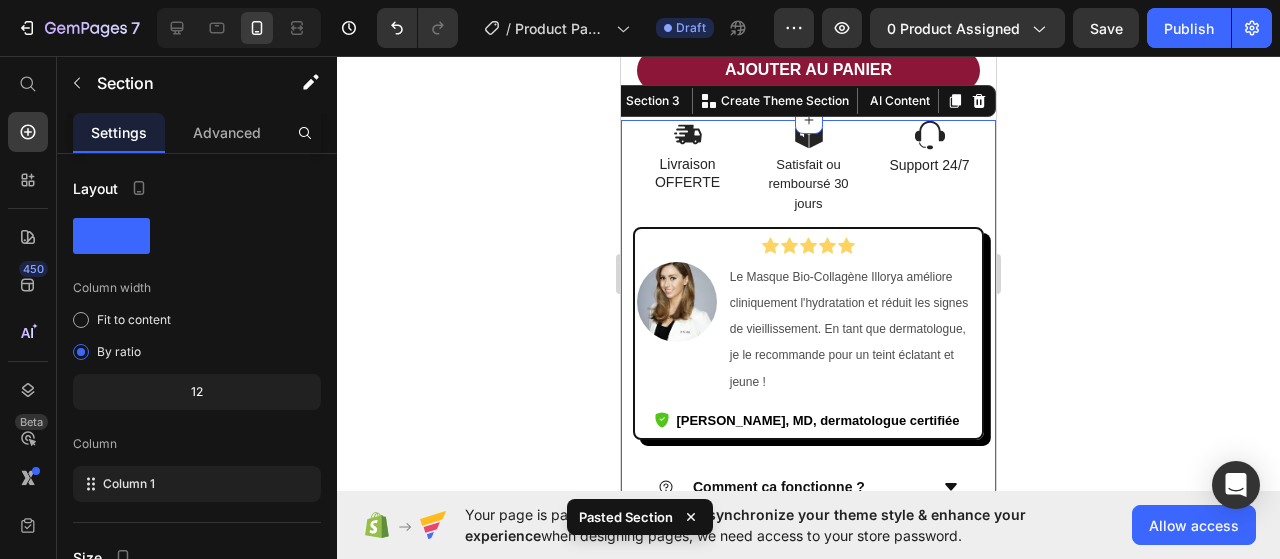 click 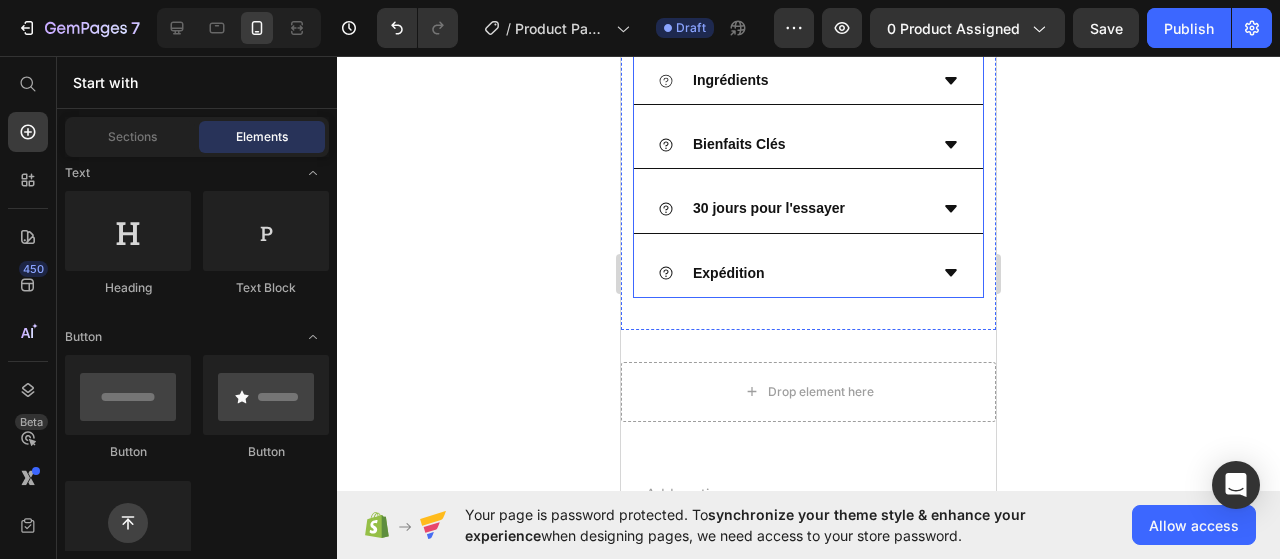 scroll, scrollTop: 3145, scrollLeft: 0, axis: vertical 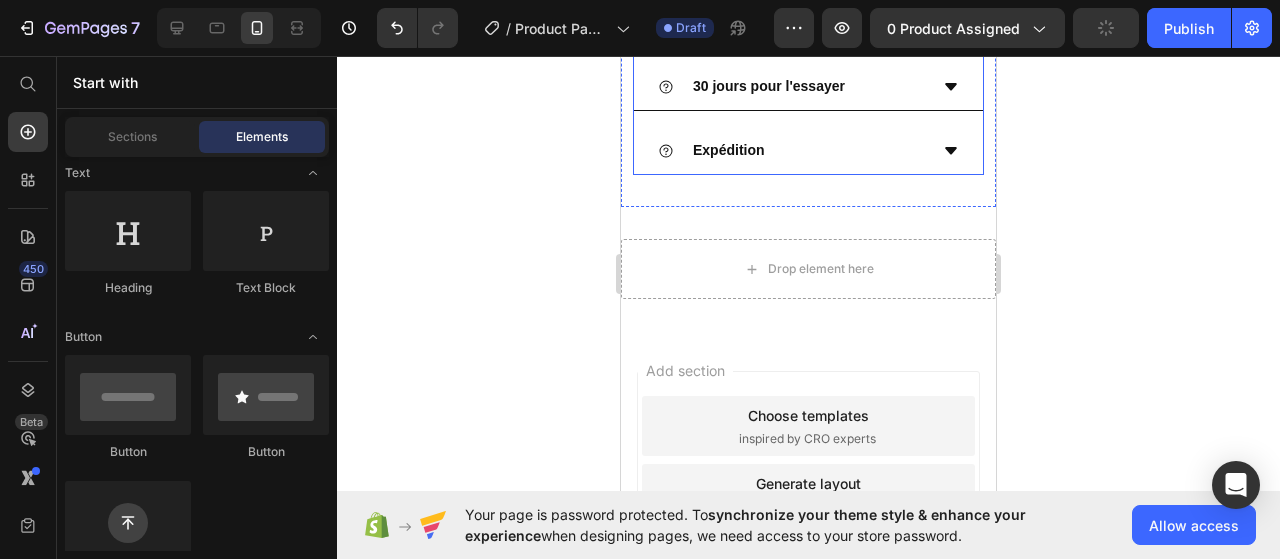 click on "Expédition" at bounding box center (792, 150) 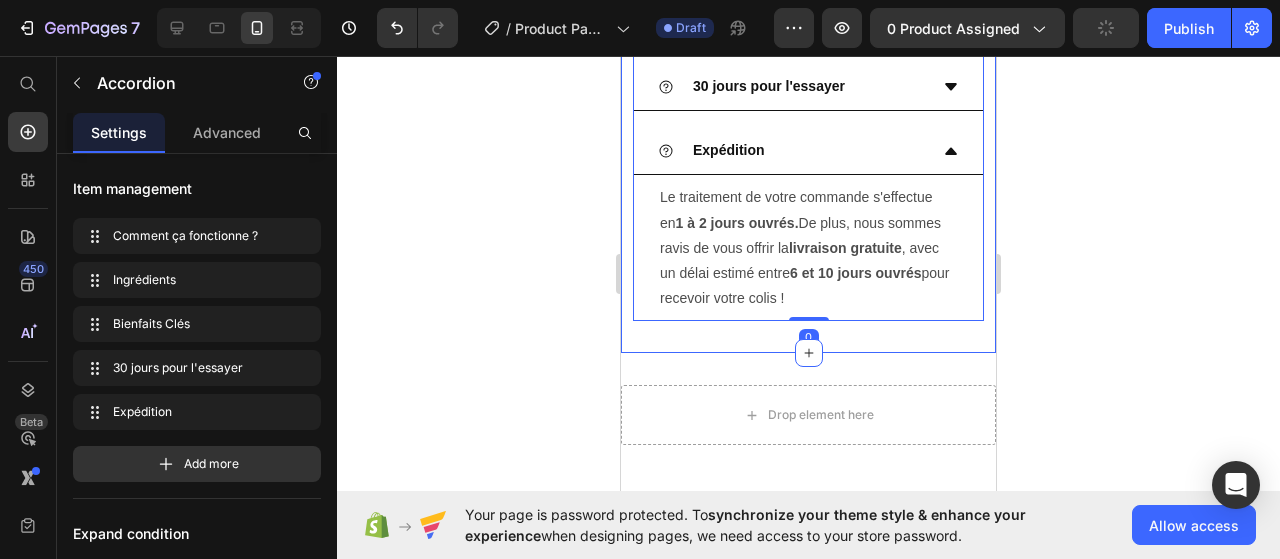 click on "Image Livraison OFFERTE Text Block Image Satisfait ou remboursé 30 jours Text Block Image Support 24/7 Text Block Row Icon Icon Icon Icon Icon Icon List Image Le Masque Bio-Collagène Illorya améliore cliniquement l'hydratation et réduit les signes de vieillissement. En tant que dermatologue, je le recommande pour un teint éclatant et jeune ! Text Block Row
Dr. Layla Hassan, MD, dermatologue certifiée Item List Row
Comment ça fonctionne ?
Ingrédients
Bienfaits Clés
30 jours pour l'essayer
Expédition Le traitement de votre commande s'effectue en  1 à 2 jours ouvrés.  De plus, nous sommes ravis de vous offrir la  livraison gratuite , avec un délai estimé entre  6 et 10 jours ouvrés  pour recevoir votre colis ! Text Block Accordion" at bounding box center [808, -60] 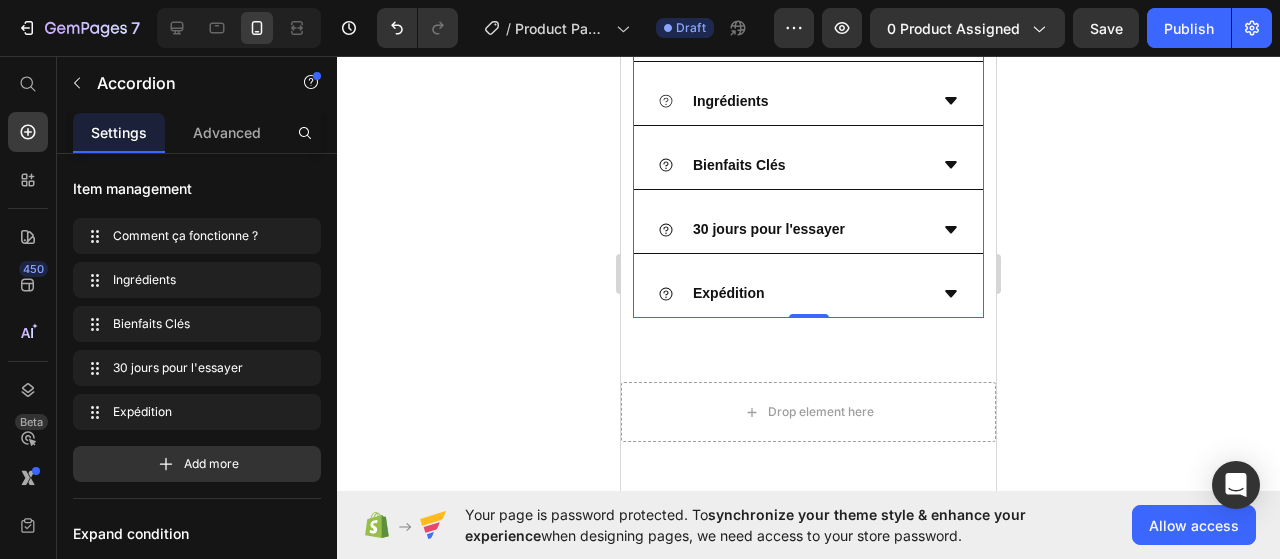 scroll, scrollTop: 3420, scrollLeft: 0, axis: vertical 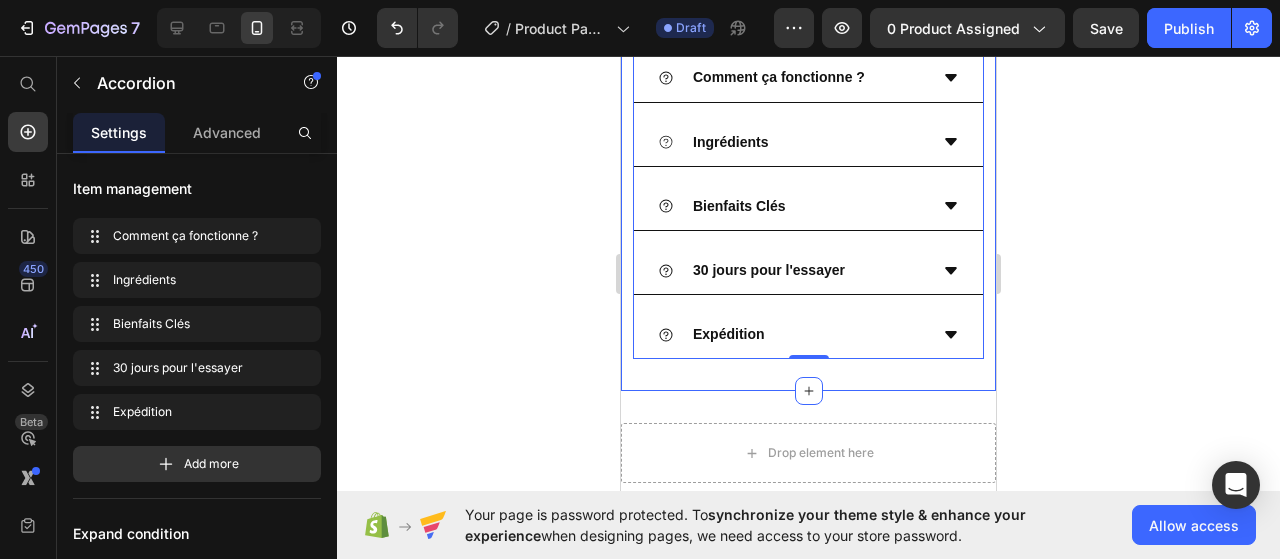 click on "Image Livraison OFFERTE Text Block Image Satisfait ou remboursé 30 jours Text Block Image Support 24/7 Text Block Row Icon Icon Icon Icon Icon Icon List Image Le Masque Bio-Collagène Illorya améliore cliniquement l'hydratation et réduit les signes de vieillissement. En tant que dermatologue, je le recommande pour un teint éclatant et jeune ! Text Block Row
Dr. Layla Hassan, MD, dermatologue certifiée Item List Row
Comment ça fonctionne ?
Ingrédients
Bienfaits Clés
30 jours pour l'essayer
Expédition Le traitement de votre commande s'effectue en  1 à 2 jours ouvrés.  De plus, nous sommes ravis de vous offrir la  livraison gratuite , avec un délai estimé entre  6 et 10 jours ouvrés  pour recevoir votre colis ! Text Block Accordion" at bounding box center (808, -178) 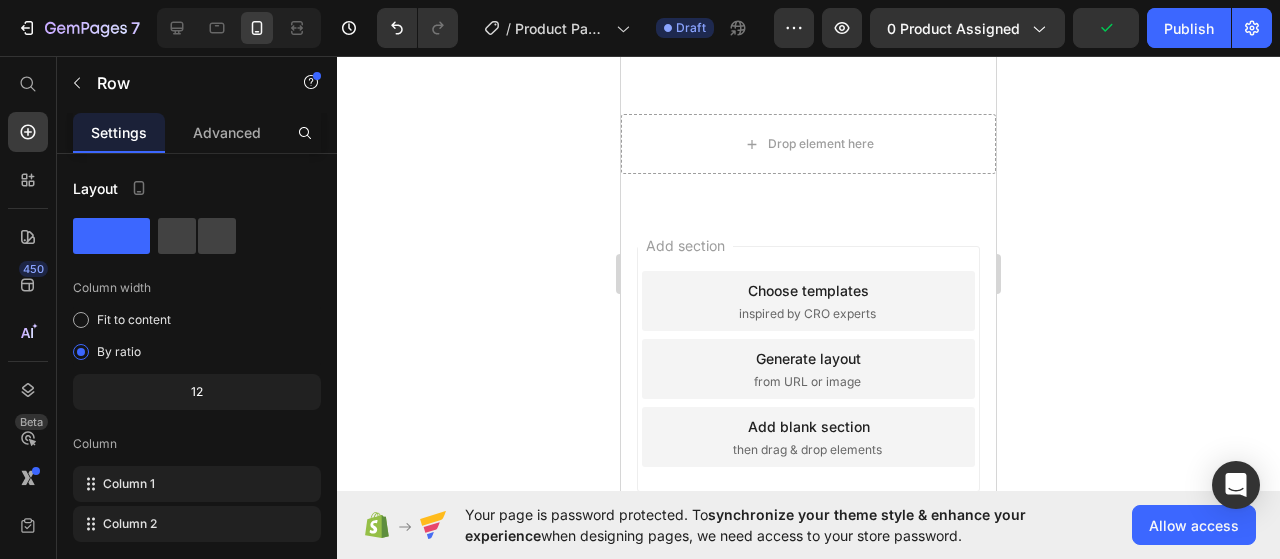 scroll, scrollTop: 4617, scrollLeft: 0, axis: vertical 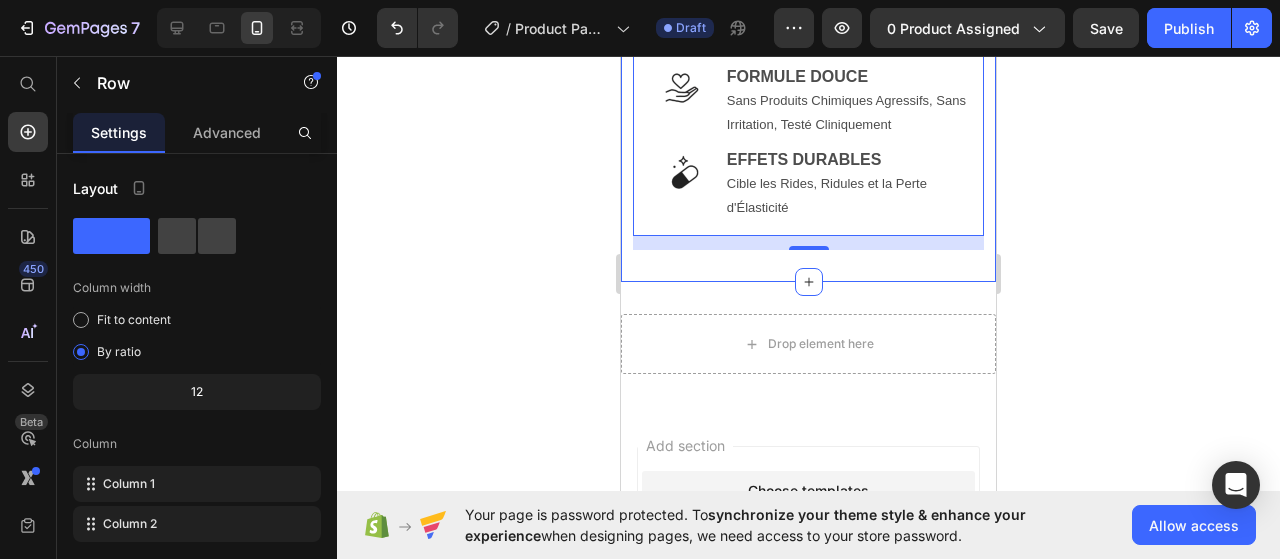click on "Image Livraison OFFERTE Text Block Image Satisfait ou remboursé 30 jours Text Block Image Support 24/7 Text Block Row Icon Icon Icon Icon Icon Icon List Image Le Masque Bio-Collagène Illorya améliore cliniquement l'hydratation et réduit les signes de vieillissement. En tant que dermatologue, je le recommande pour un teint éclatant et jeune ! Text Block Row
Dr. Layla Hassan, MD, dermatologue certifiée Item List Row
Comment ça fonctionne ?
Ingrédients
Bienfaits Clés
30 jours pour l'essayer
Expédition Le traitement de votre commande s'effectue en  1 à 2 jours ouvrés.  De plus, nous sommes ravis de vous offrir la  livraison gratuite , avec un délai estimé entre  6 et 10 jours ouvrés  pour recevoir votre colis ! Text Block Accordion" at bounding box center (808, -832) 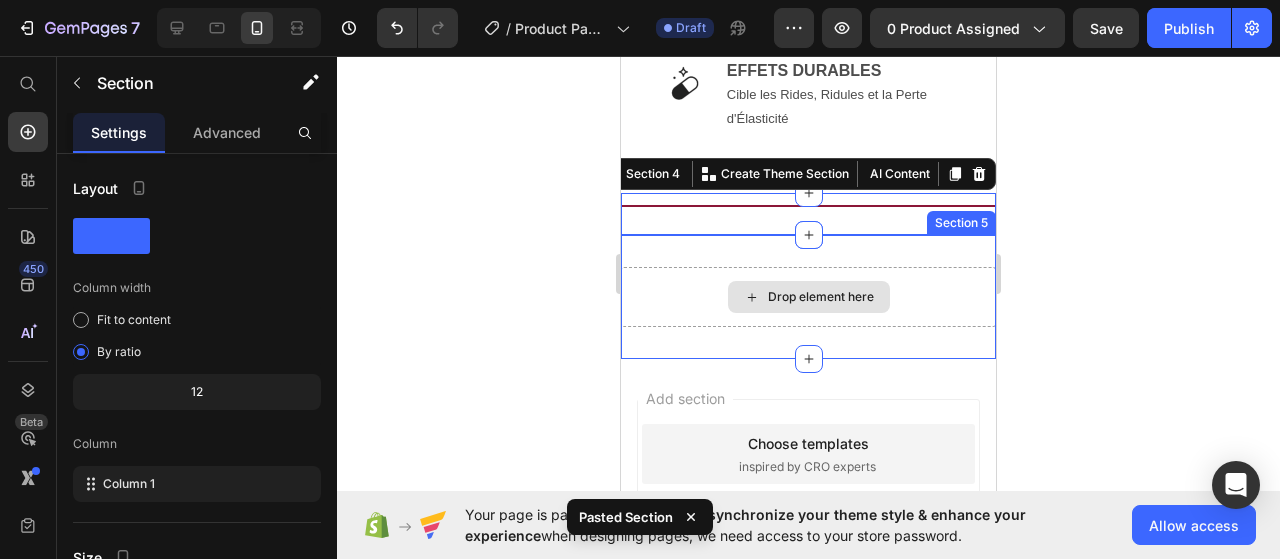 scroll, scrollTop: 4717, scrollLeft: 0, axis: vertical 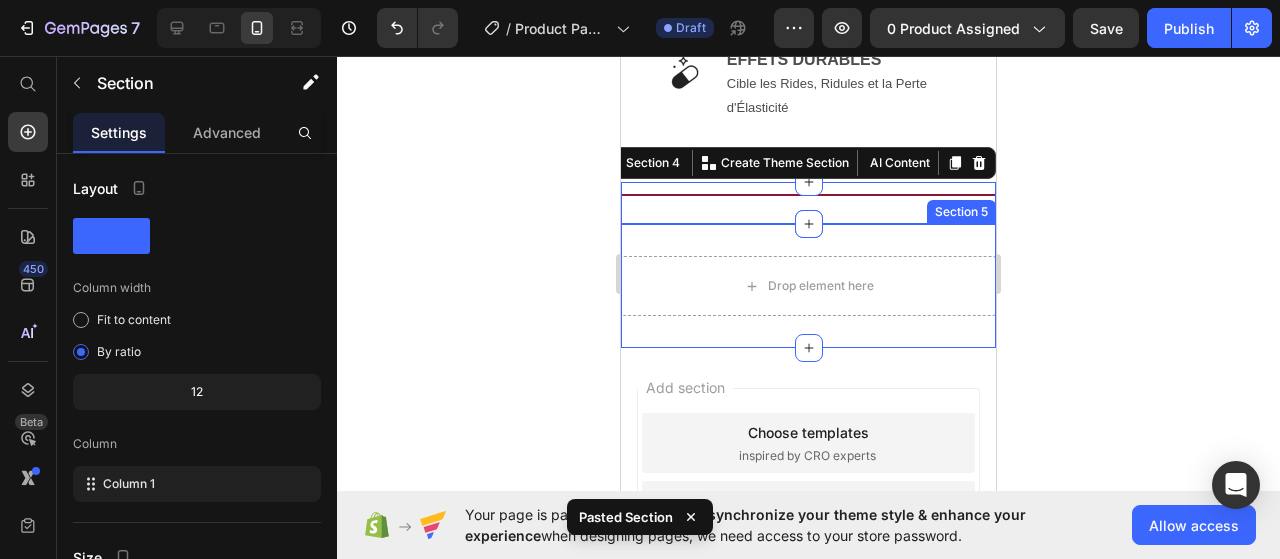 click on "Drop element here Section 5" at bounding box center (808, 286) 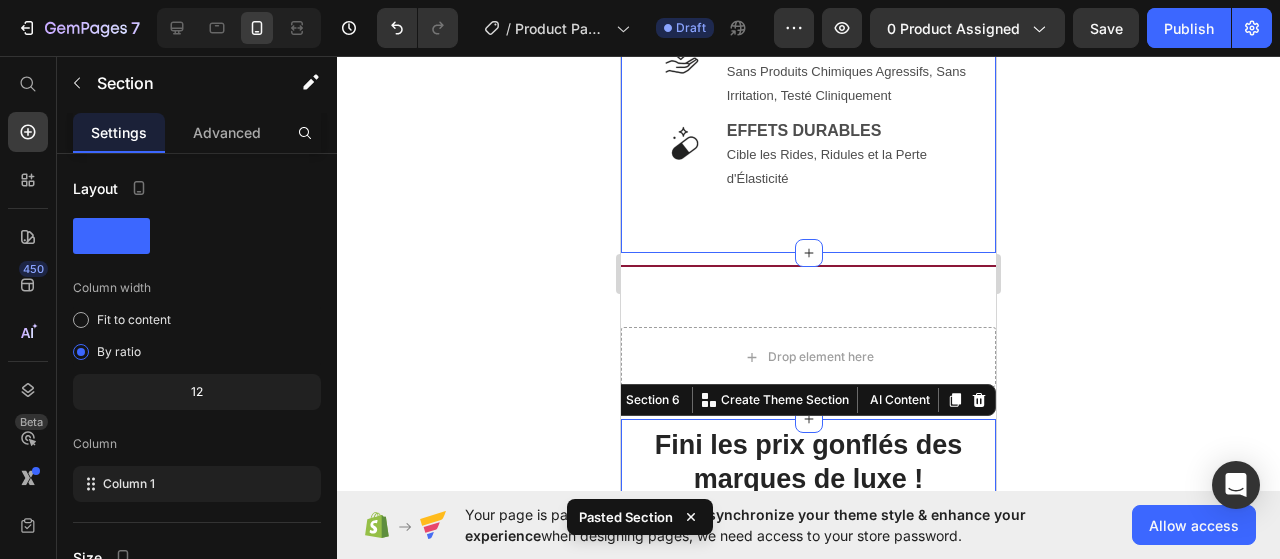 scroll, scrollTop: 4638, scrollLeft: 0, axis: vertical 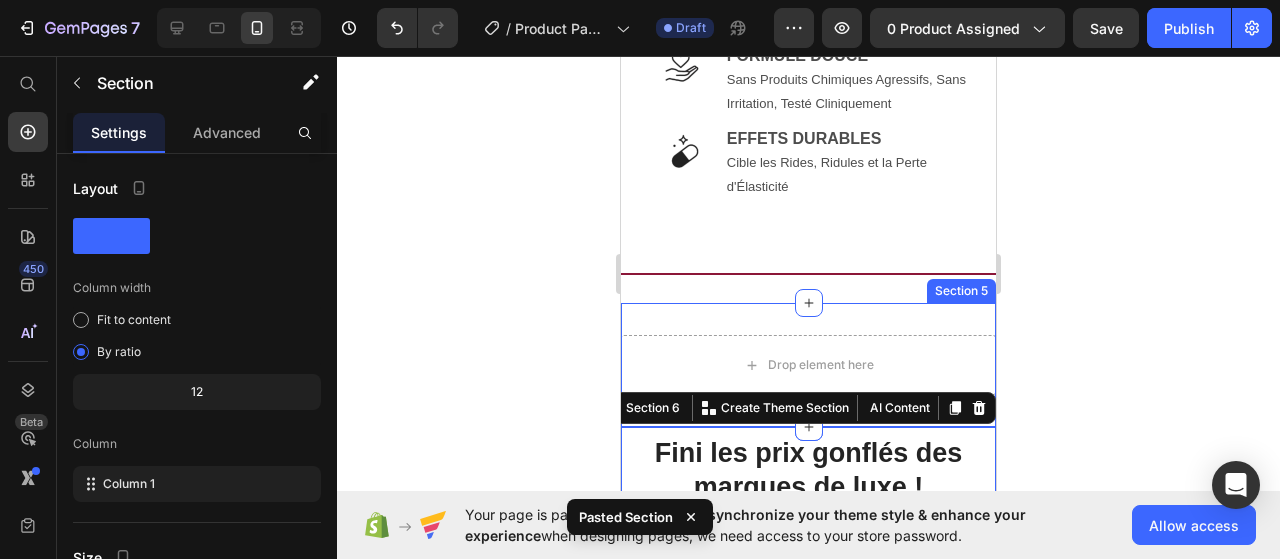 click on "Drop element here Section 5" at bounding box center (808, 365) 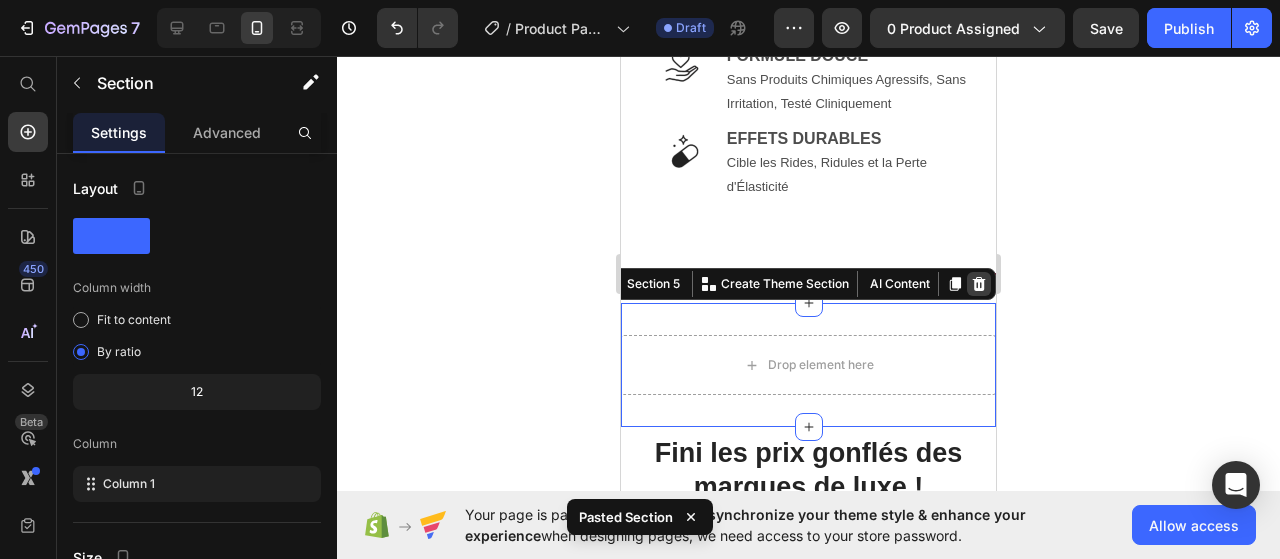 click 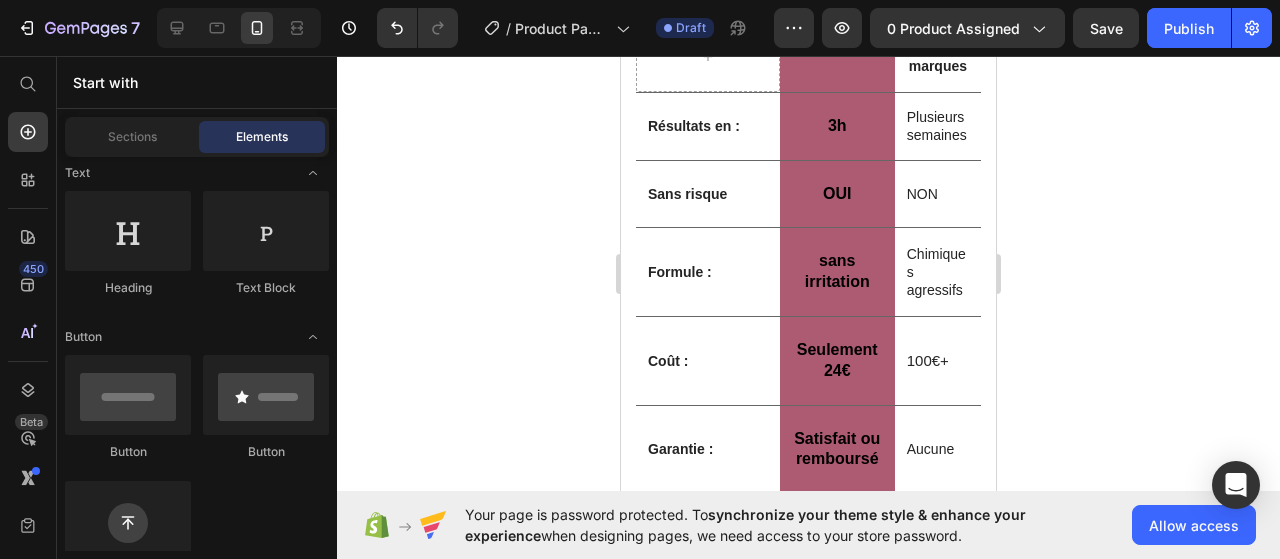 scroll, scrollTop: 5438, scrollLeft: 0, axis: vertical 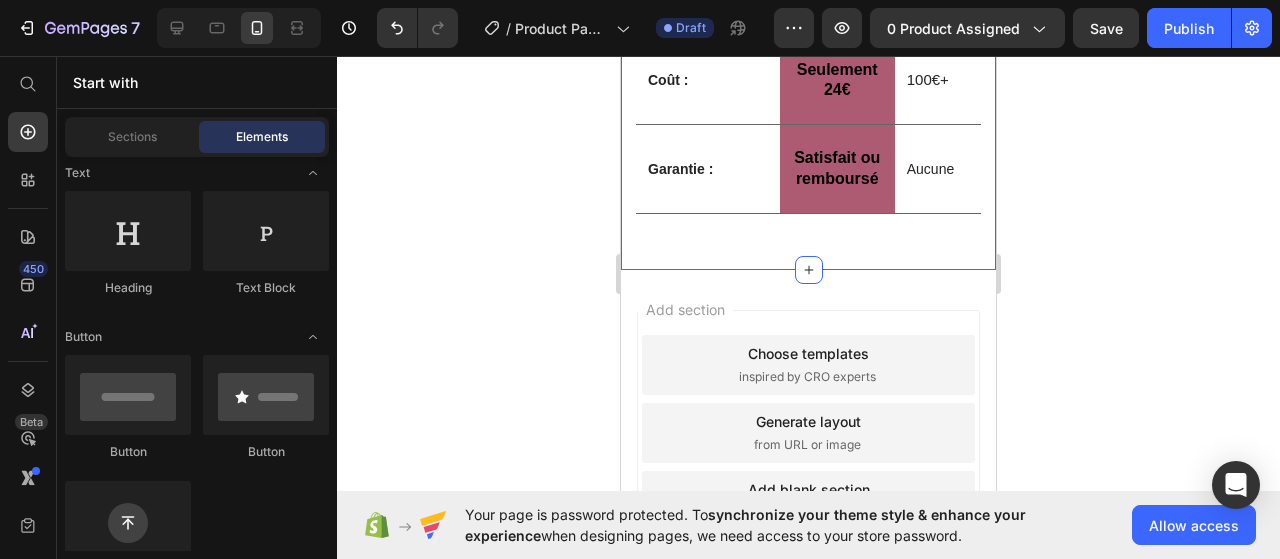 click on "Fini les prix gonflés des marques de luxe ! Heading Plus de tarifs exorbitants, juste un masque au collagène de qualité premium livré directement chez vous. Text Block
Image Row Autres marques Text Block Row Résultats en : Text Block 3h Text Block Row Plusieurs semaines Text Block Row Sans risque Text Block OUI Text Block Row NON Text Block Row Formule : Text Block sans irritation Text Block Row Chimiques agressifs Text Block Row Coût : Text Block Seulement 24€ Text Block Row 100€+ Text Block Row Garantie : Text Block Satisfait ou remboursé Text Block Row Aucune Text Block Row Row Section 5" at bounding box center (808, -114) 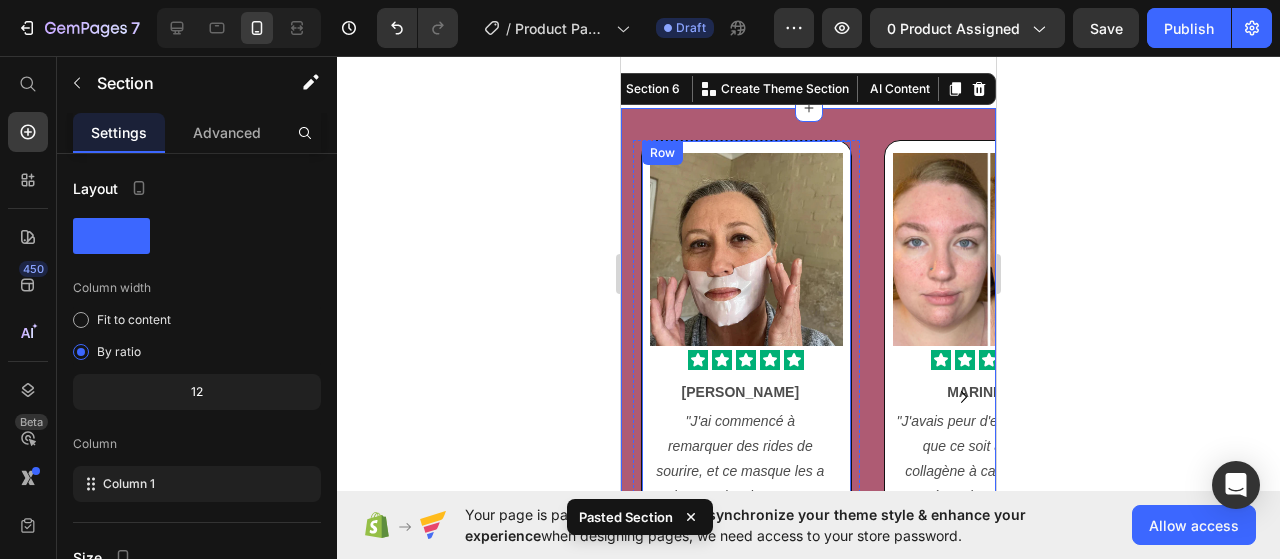 scroll, scrollTop: 6099, scrollLeft: 0, axis: vertical 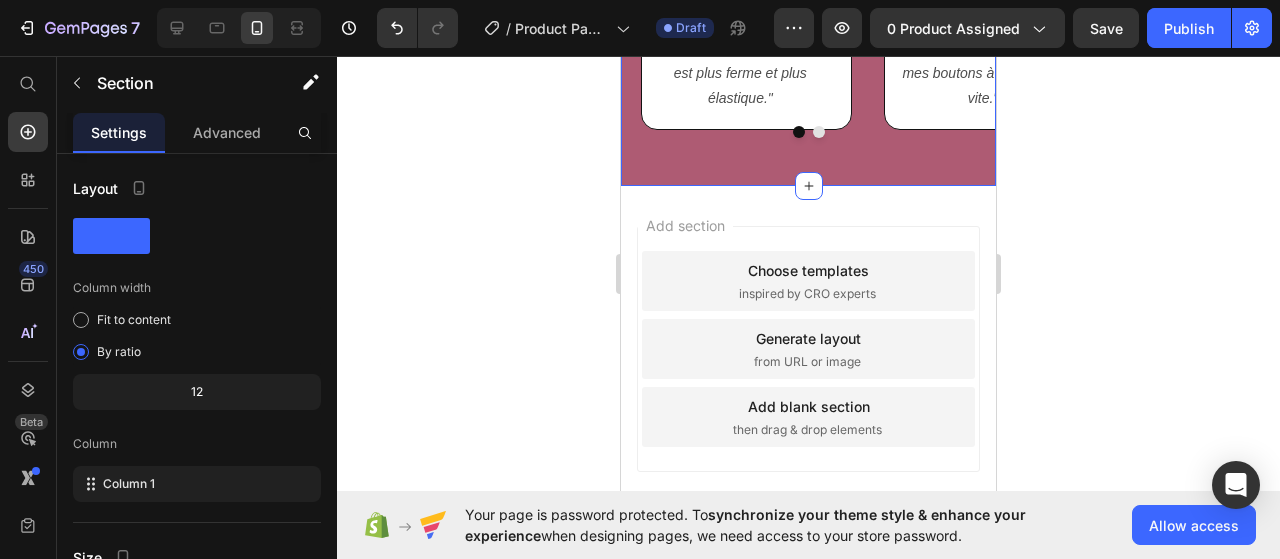click on "Image Icon Icon Icon Icon Icon Icon List CAMILLE D. Text Block "J'ai commencé à remarquer des rides de sourire, et ce masque les a vraiment adoucies. Ce n'est pas magique du jour au lendemain, mais ma peau est plus ferme et plus élastique." Text Block Row Row Image Icon Icon Icon Icon Icon Icon List MARINE L. Text Block "J'avais peur d'essayer quoi que ce soit avec du collagène à cause de ma peau à tendance acnéique, mais celui-ci a vraiment réduit les rougeurs et aidé mes boutons à guérir plus vite." Text Block Row Row Image Icon Icon Icon Icon Icon Icon List CLAIRE M. Text Block "Ma peau avait l'air si fatiguée à cause du stress au travail, mais après avoir utilisé ce masque quelques fois, elle était plus pulpeuse et plus lisse. C'est comme un reset pour mon visage." Text Block Row Row
Carousel Section 6   You can create reusable sections Create Theme Section AI Content Write with GemAI Persuasive" at bounding box center [808, -103] 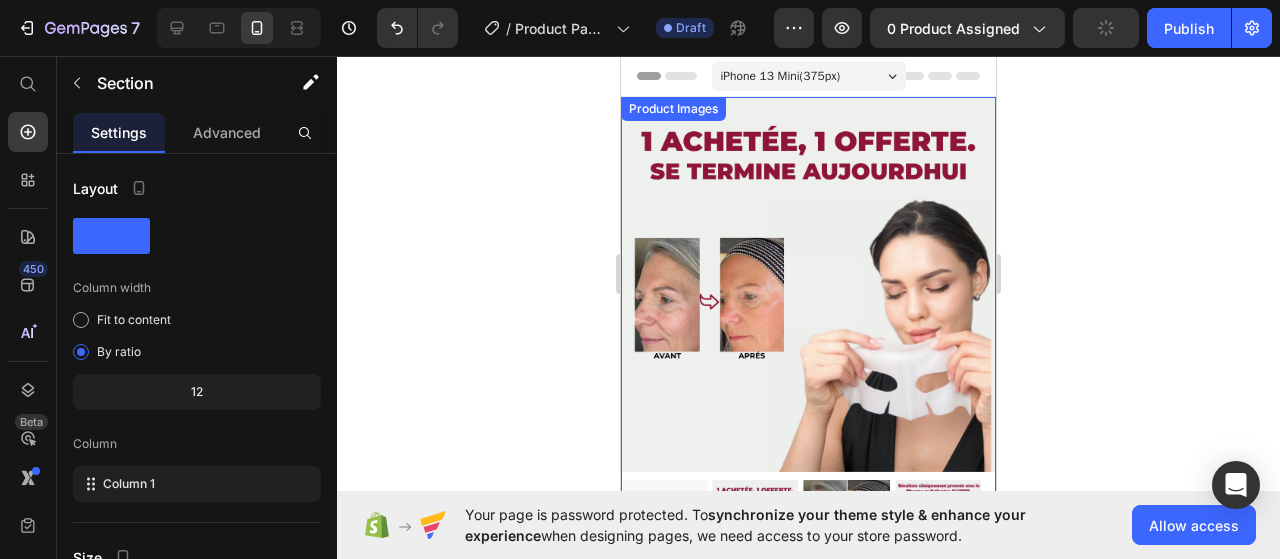 scroll, scrollTop: 0, scrollLeft: 0, axis: both 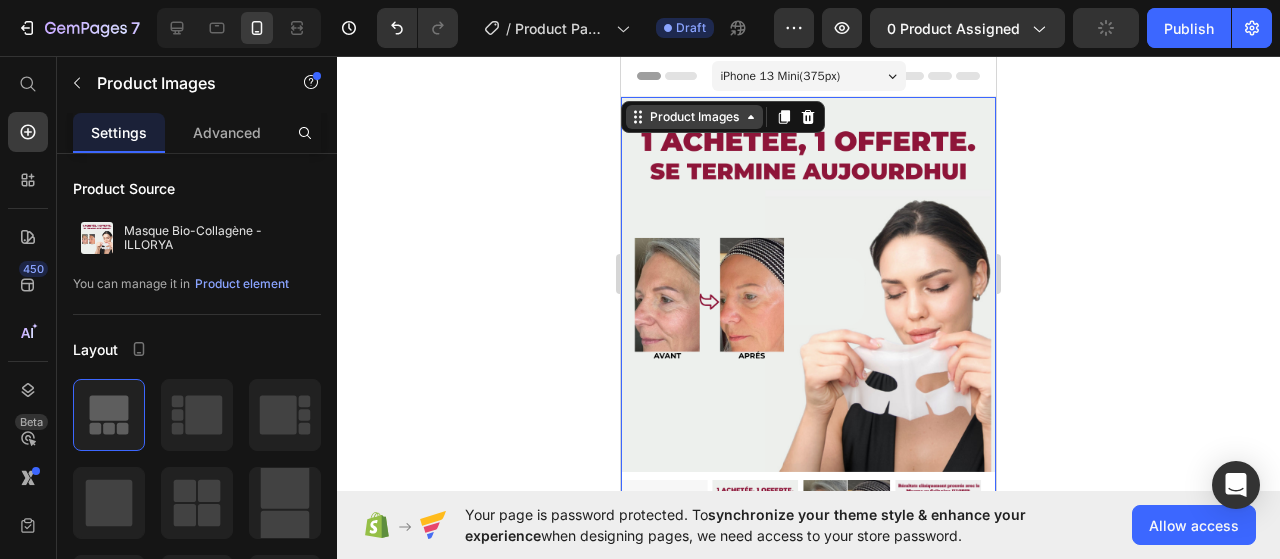 click on "Product Images" at bounding box center [694, 117] 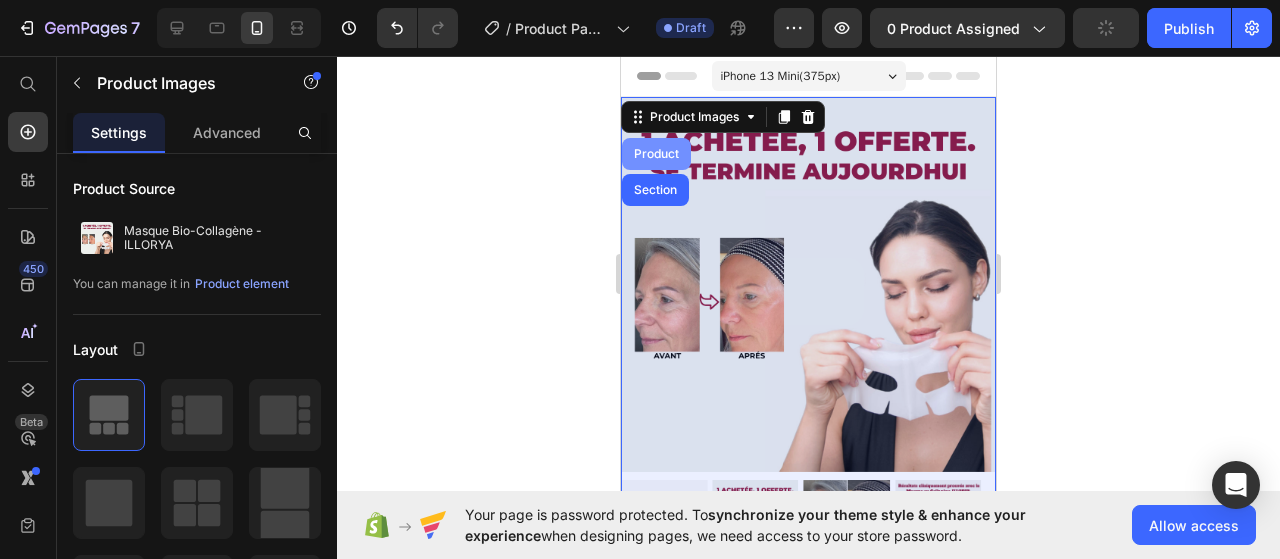 click on "Product" at bounding box center (656, 154) 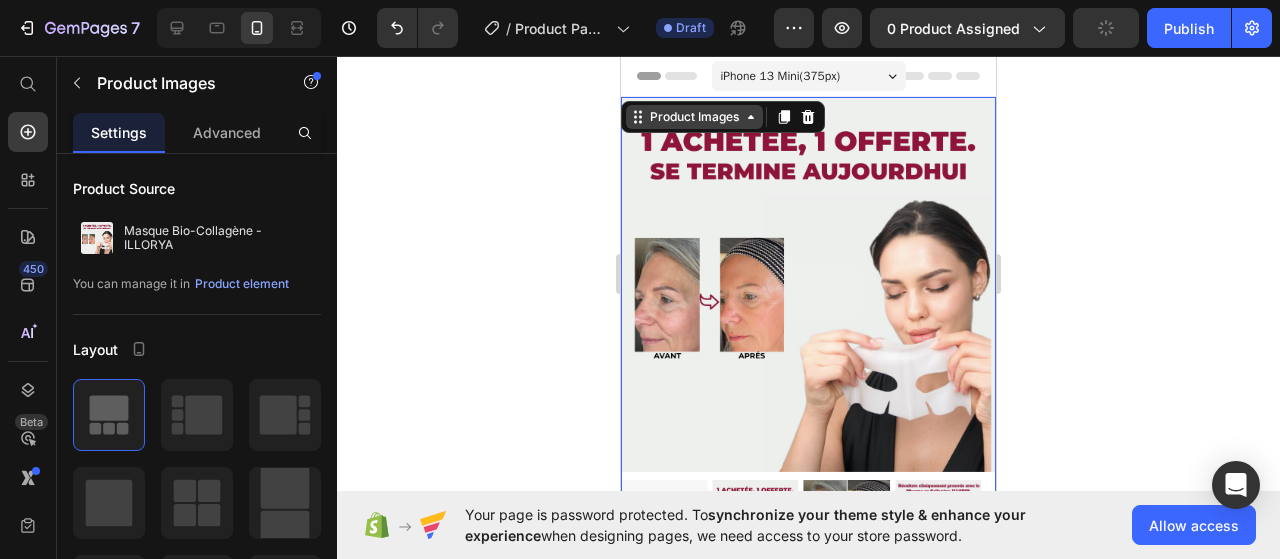 click on "Product Images" at bounding box center (694, 117) 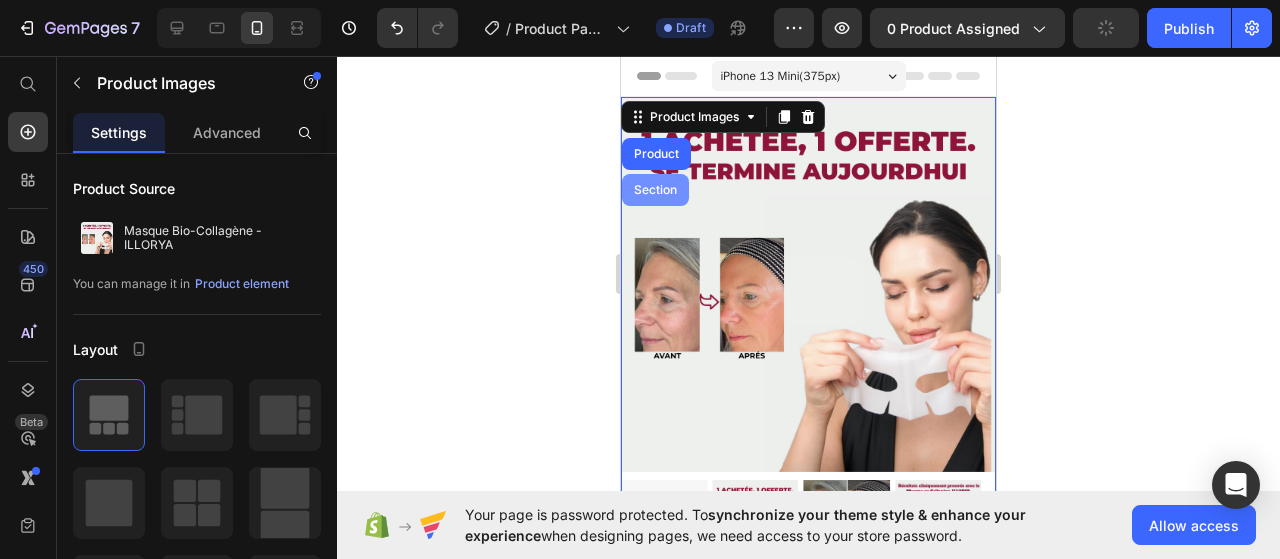 click on "Section" at bounding box center (655, 190) 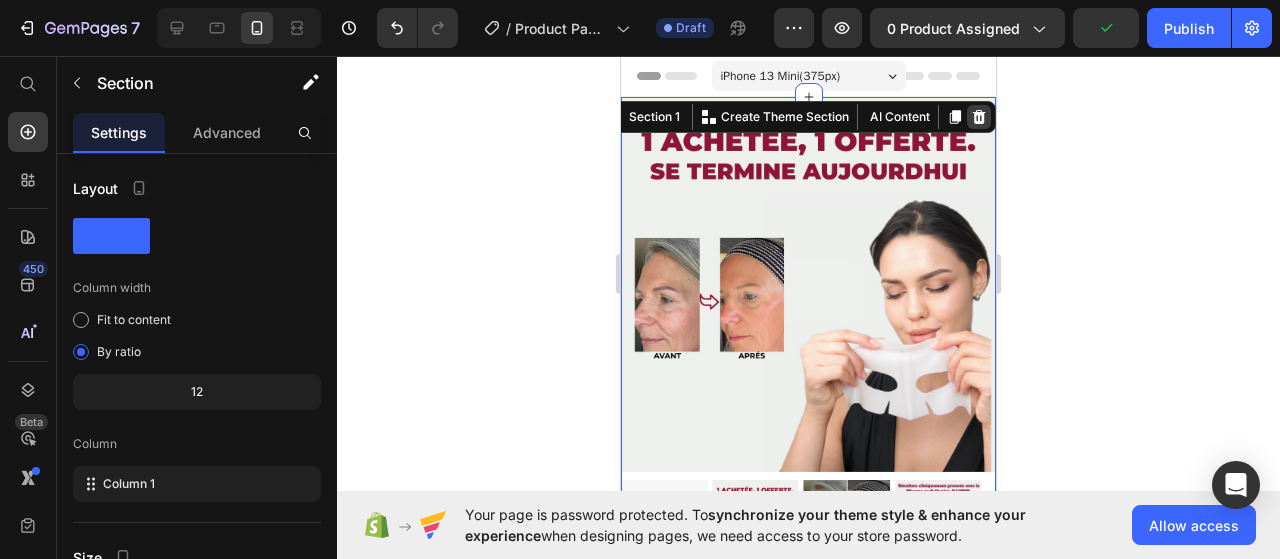 click 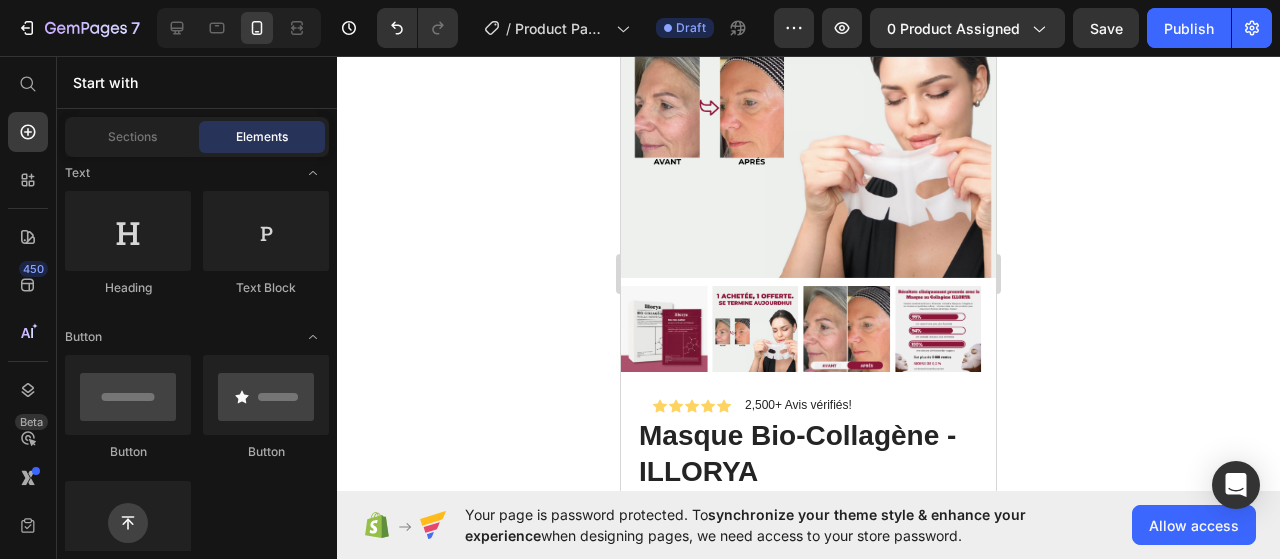 scroll, scrollTop: 0, scrollLeft: 0, axis: both 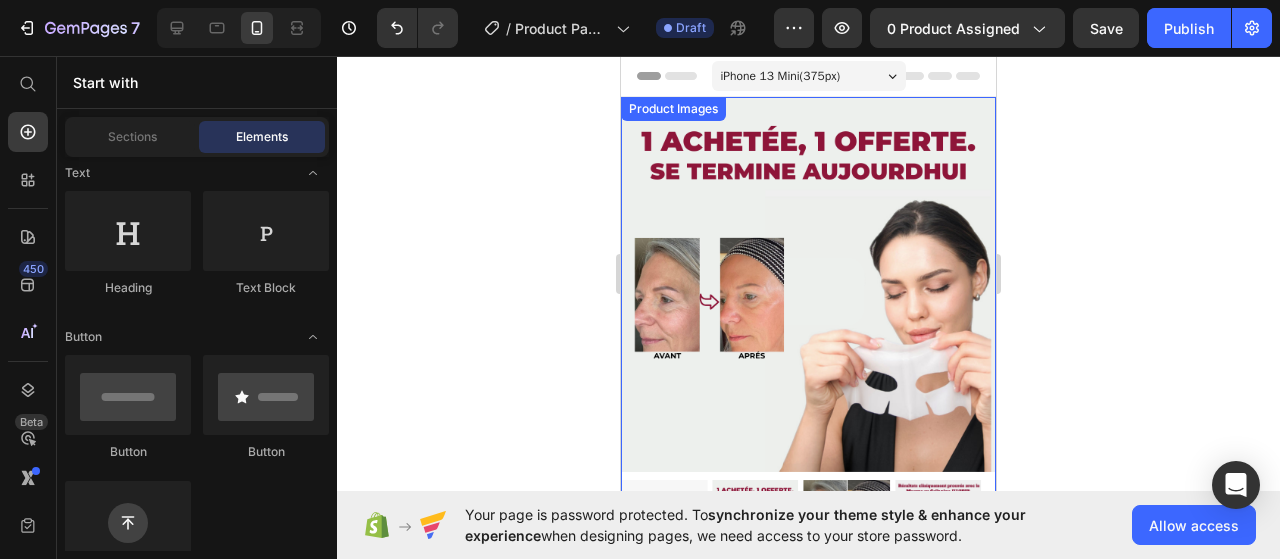 click at bounding box center [808, 284] 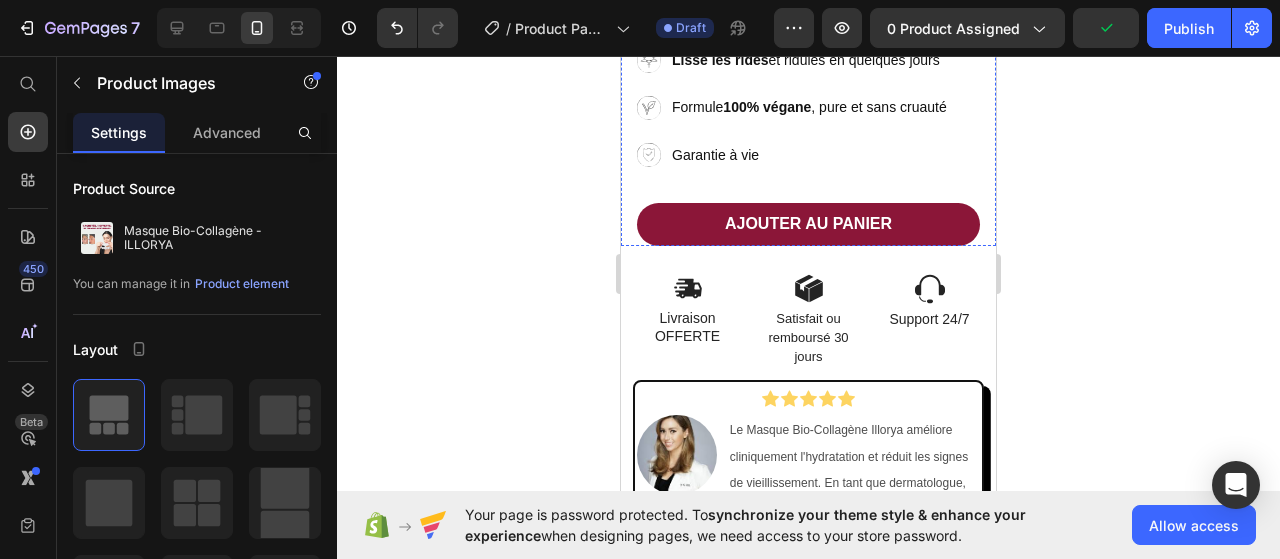 scroll, scrollTop: 800, scrollLeft: 0, axis: vertical 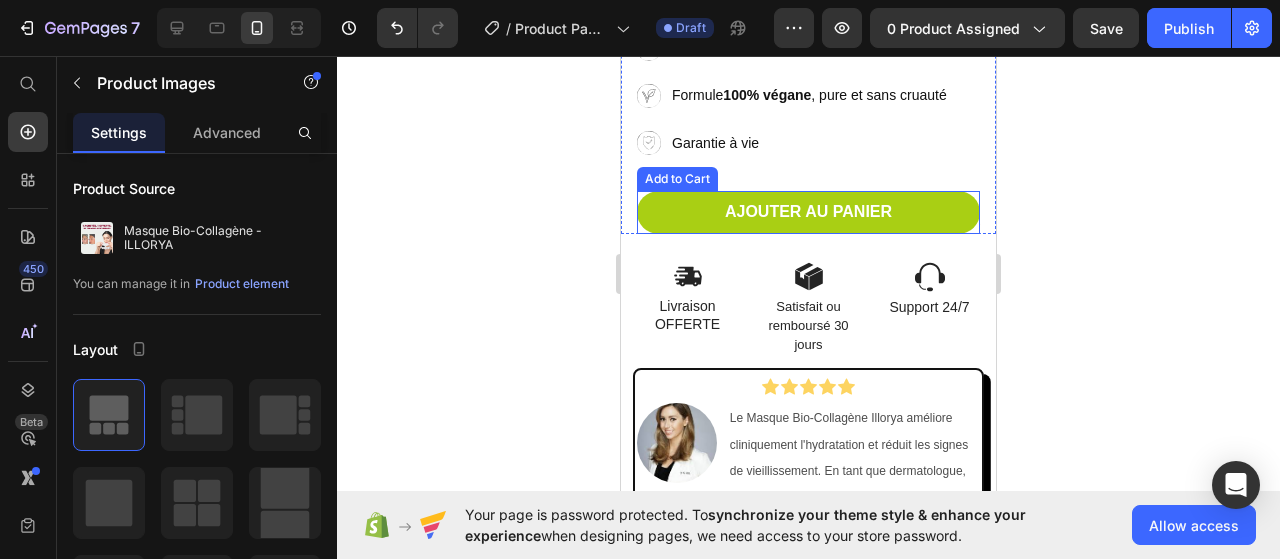 click on "AJOUTER AU PANIER" at bounding box center [808, 212] 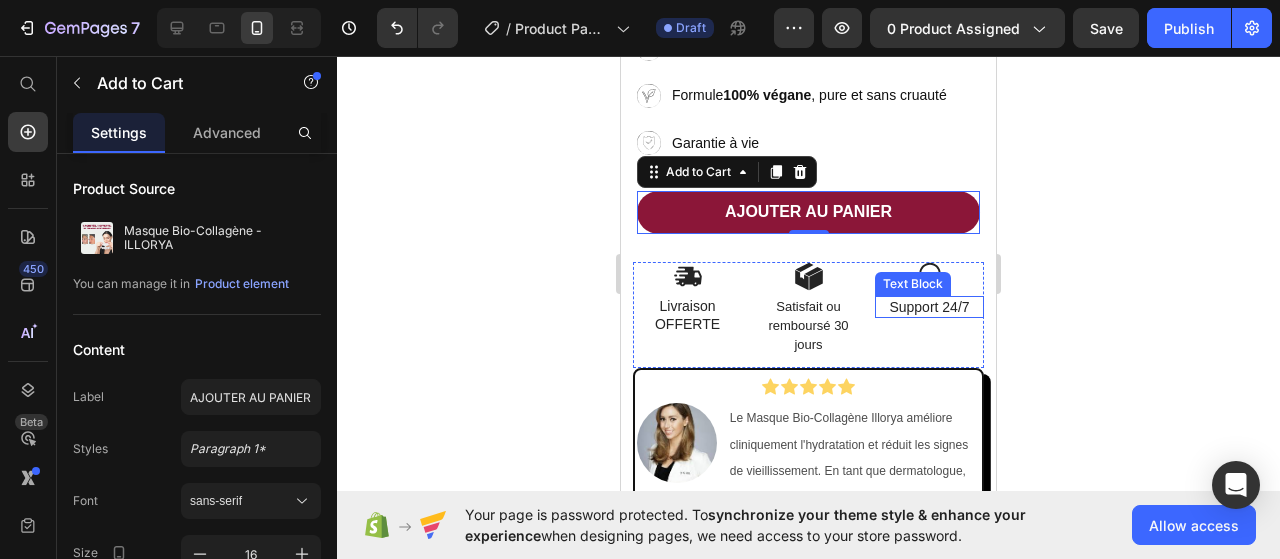 scroll, scrollTop: 900, scrollLeft: 0, axis: vertical 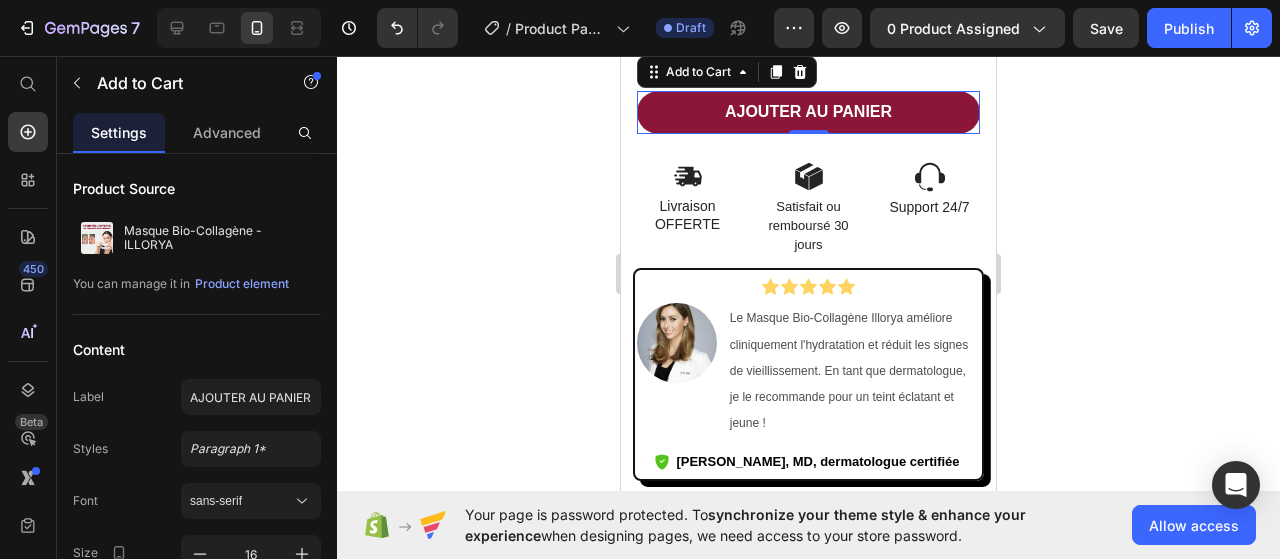 type 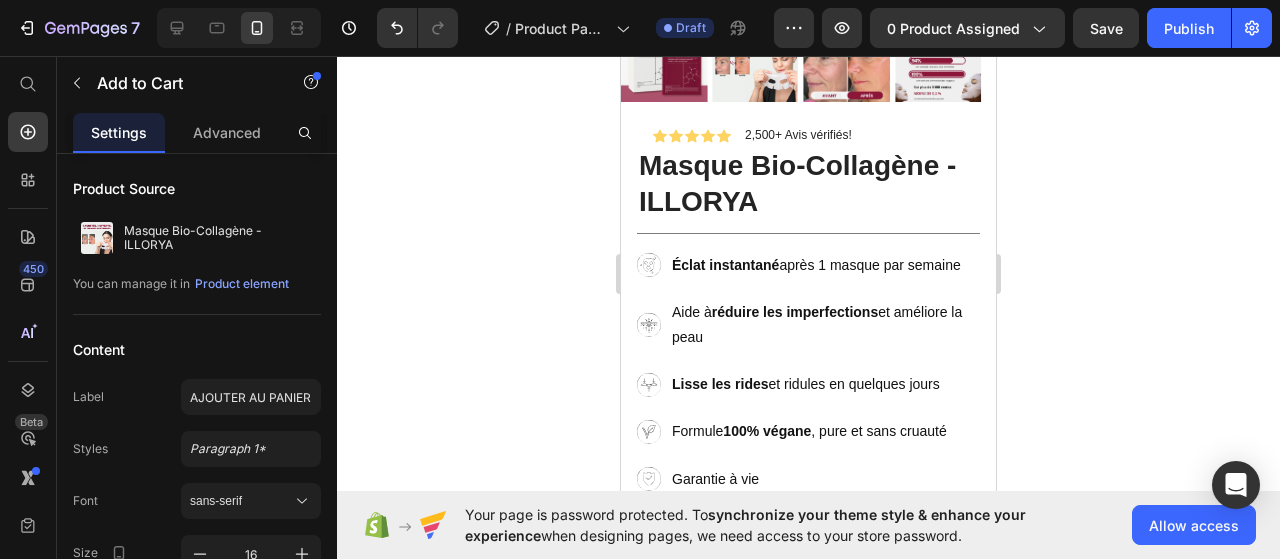 scroll, scrollTop: 500, scrollLeft: 0, axis: vertical 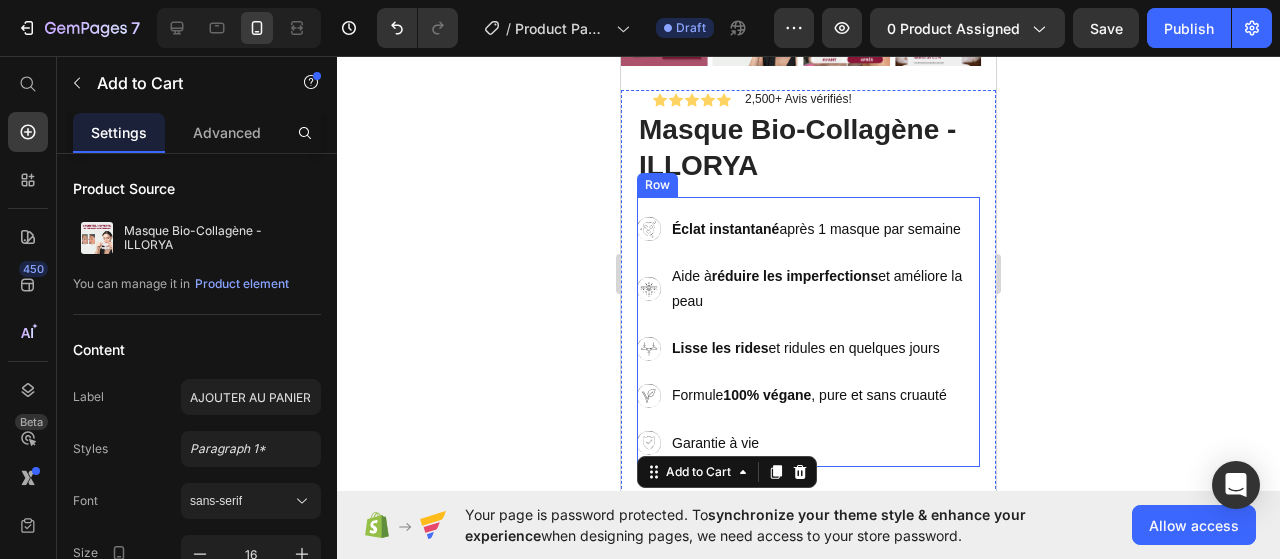 click on "Title Line
Éclat instantané  après 1 masque par semaine
Aide à  réduire les imperfections  et améliore la peau
Lisse les rides  et ridules en quelques jours
Formule  100% végane , pure et sans cruauté
Garantie à vie Item List" at bounding box center [808, 332] 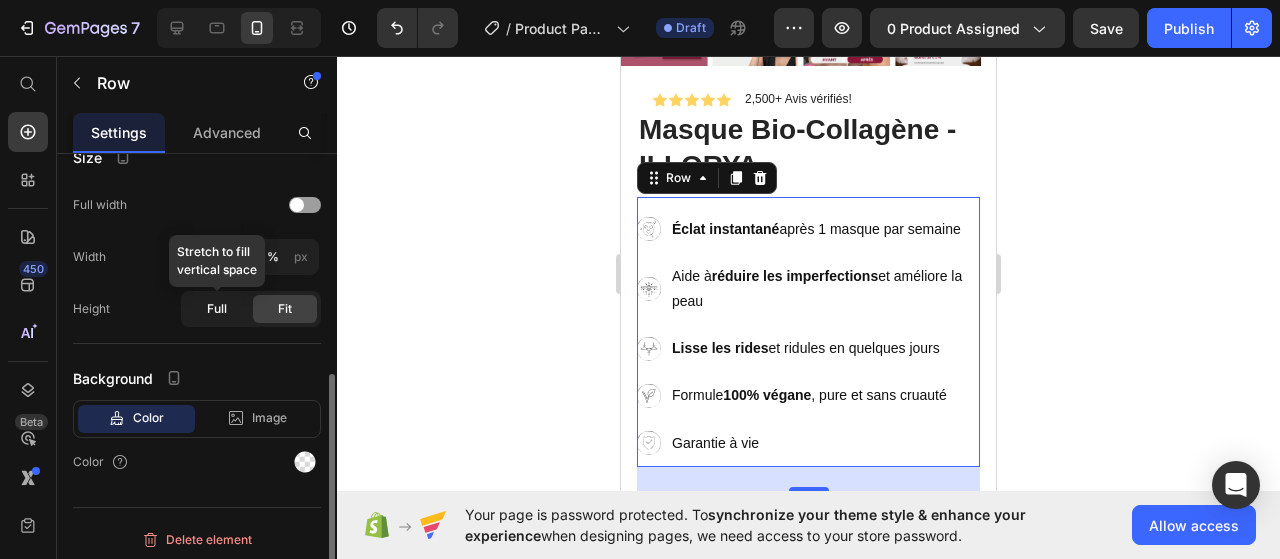 scroll, scrollTop: 404, scrollLeft: 0, axis: vertical 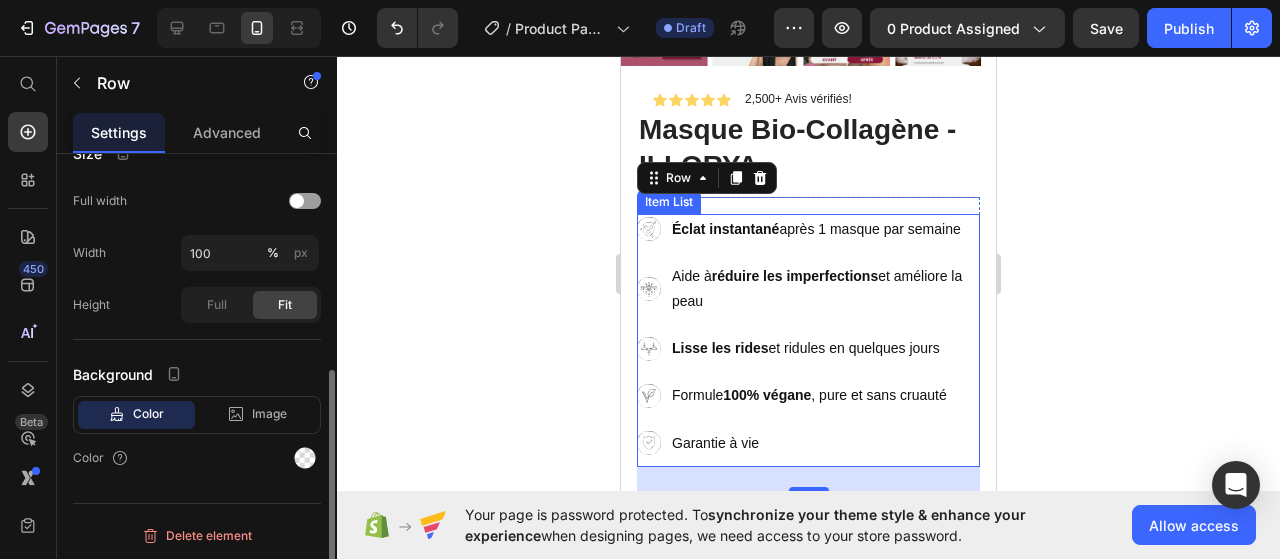 click on "Éclat instantané  après 1 masque par semaine" at bounding box center (824, 229) 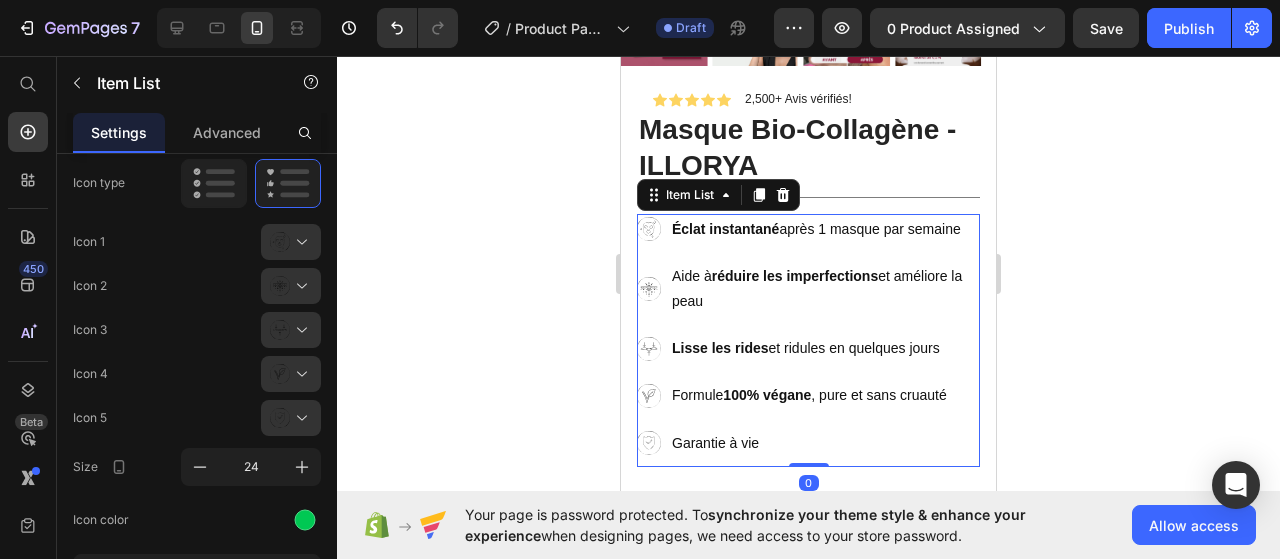scroll, scrollTop: 0, scrollLeft: 0, axis: both 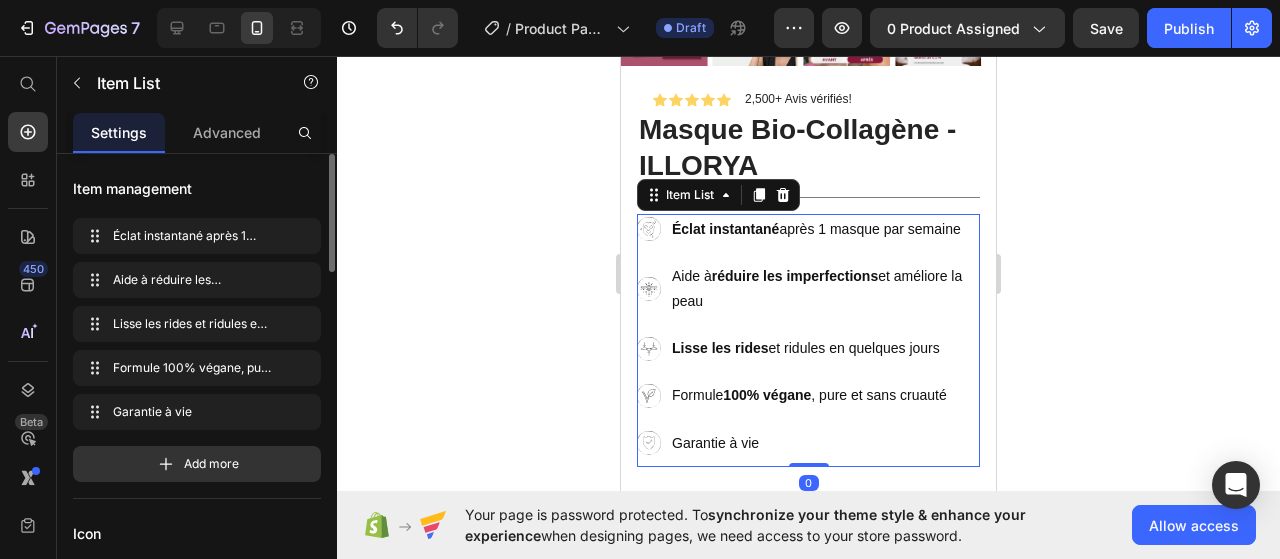 click on "Éclat instantané" at bounding box center [725, 229] 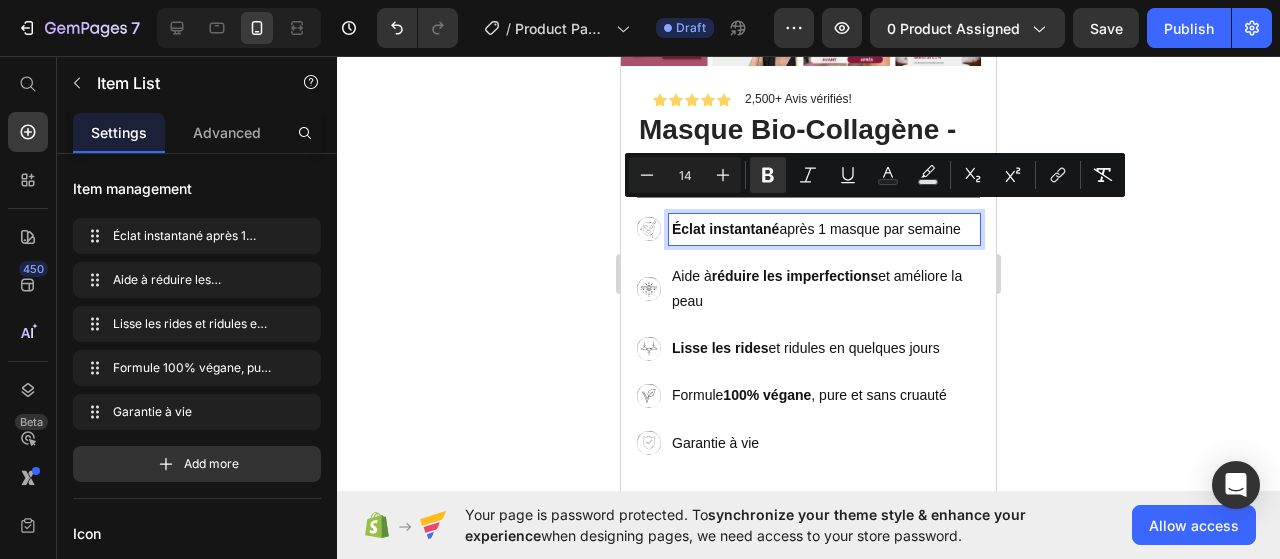 click on "Éclat instantané" at bounding box center (725, 229) 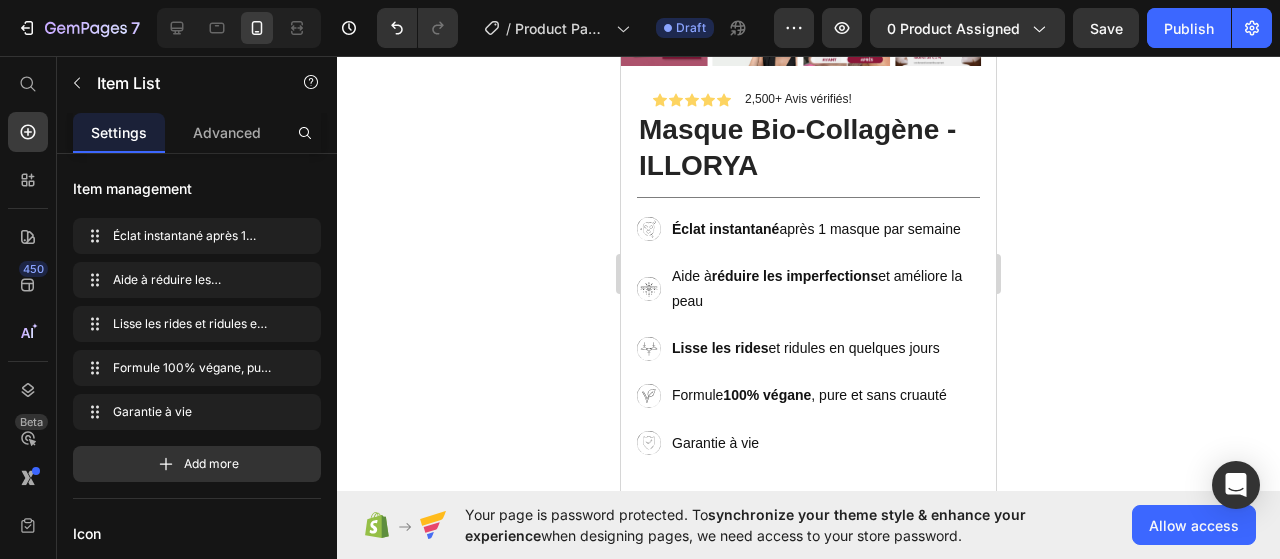 click 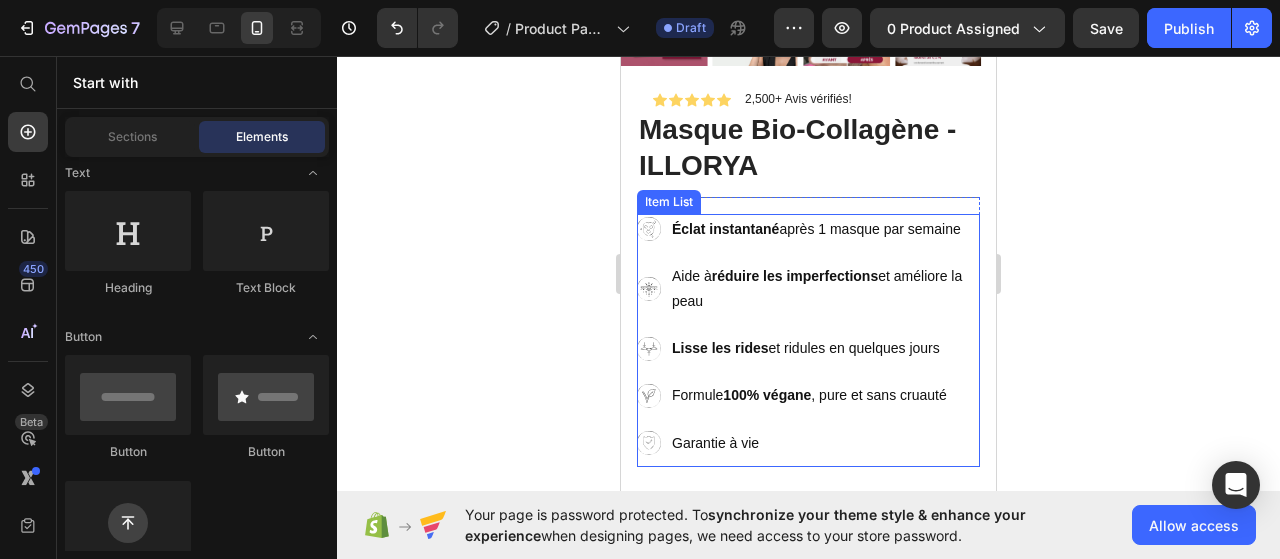click on "Éclat instantané  après 1 masque par semaine" at bounding box center (824, 229) 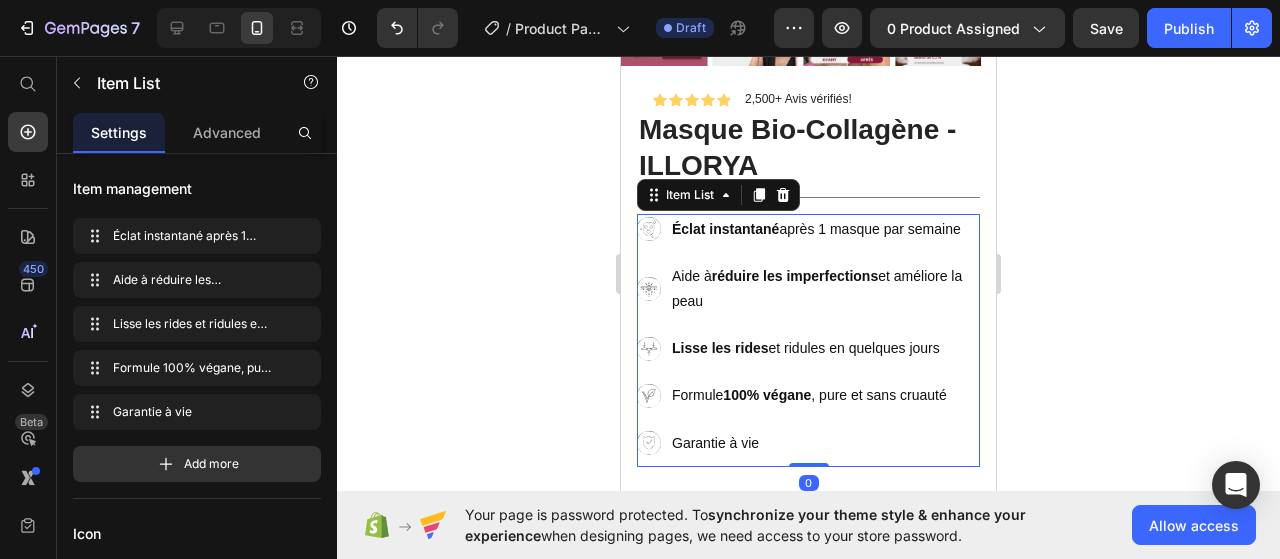 click 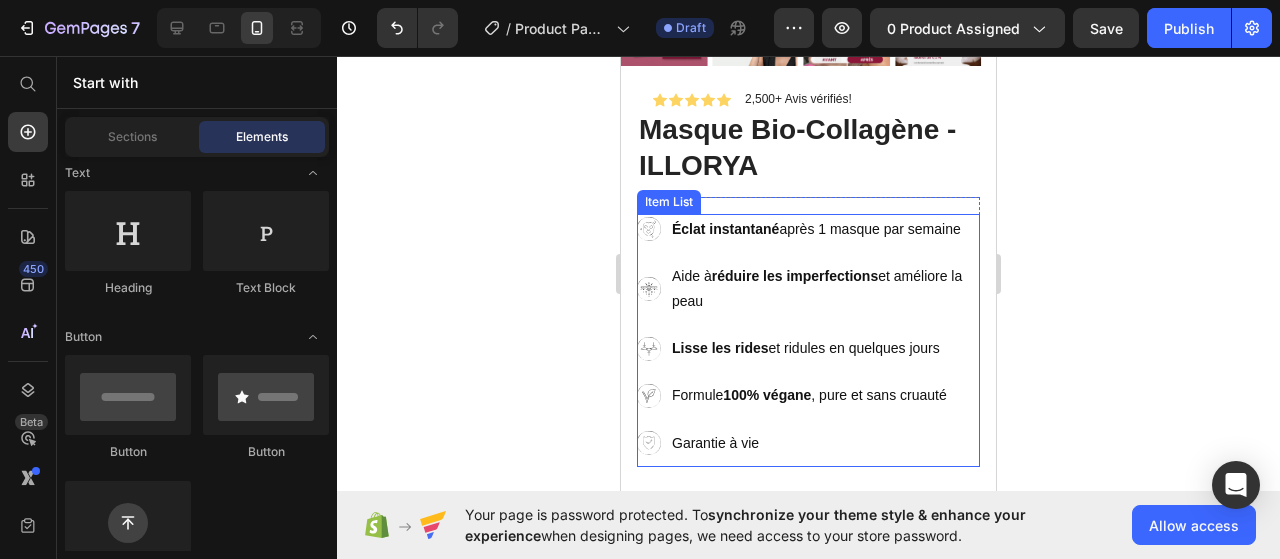 click on "Éclat instantané  après 1 masque par semaine" at bounding box center (824, 229) 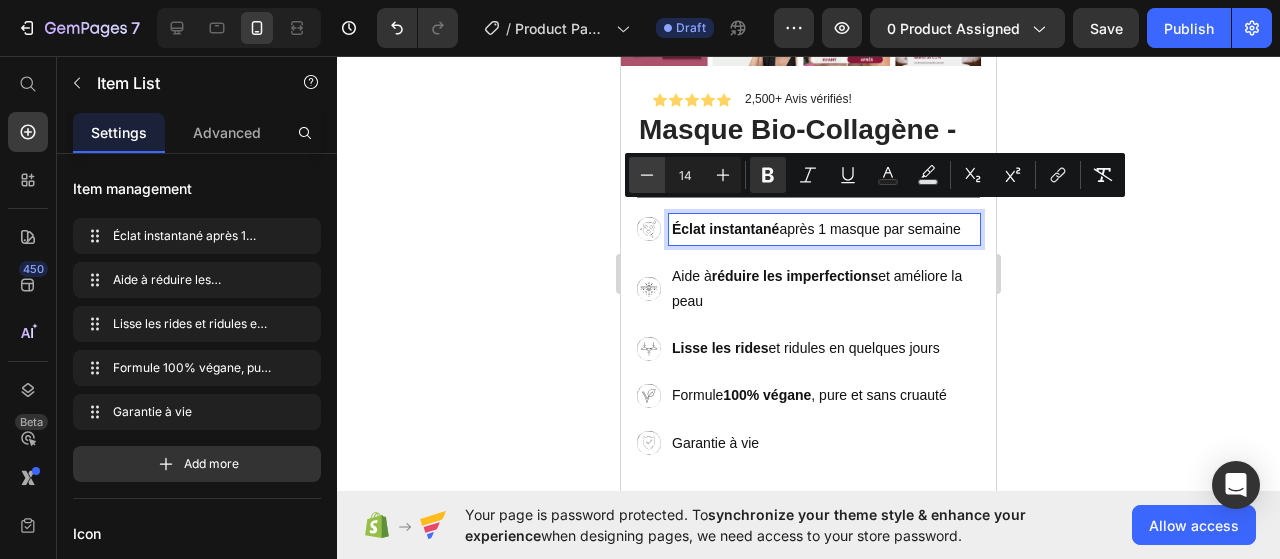 click 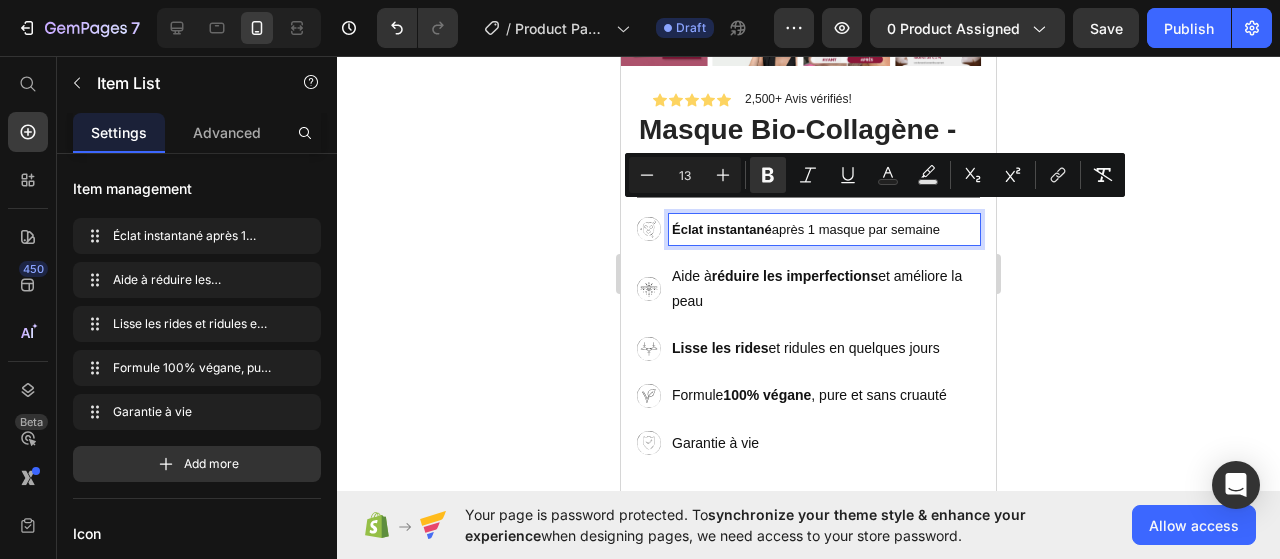 click on "Aide à  réduire les imperfections  et améliore la peau" at bounding box center (824, 289) 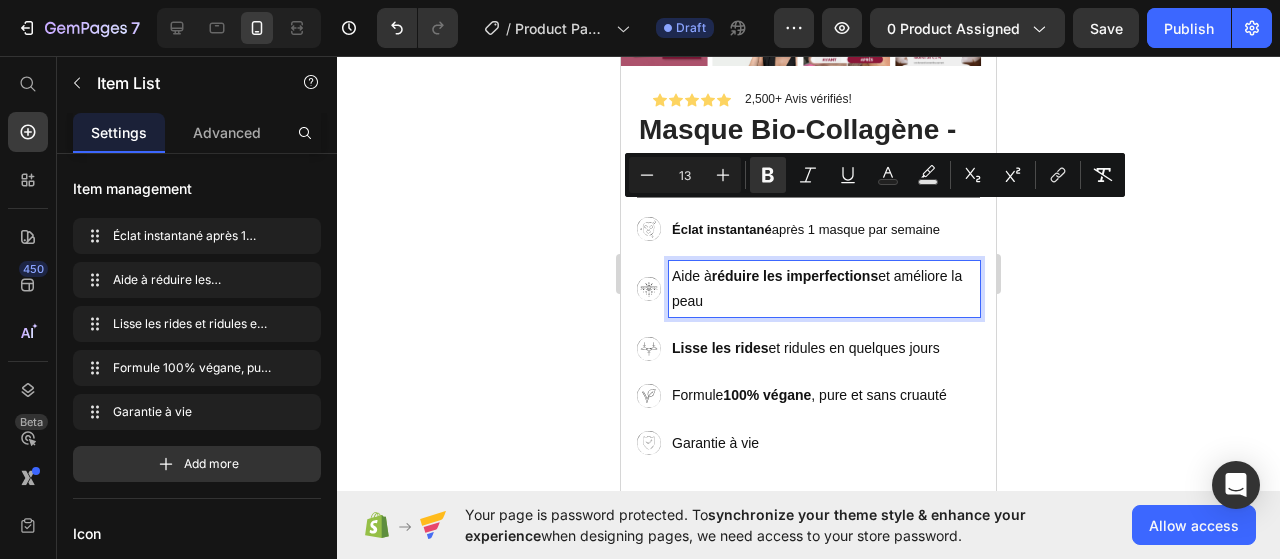 click on "Aide à  réduire les imperfections  et améliore la peau" at bounding box center (824, 289) 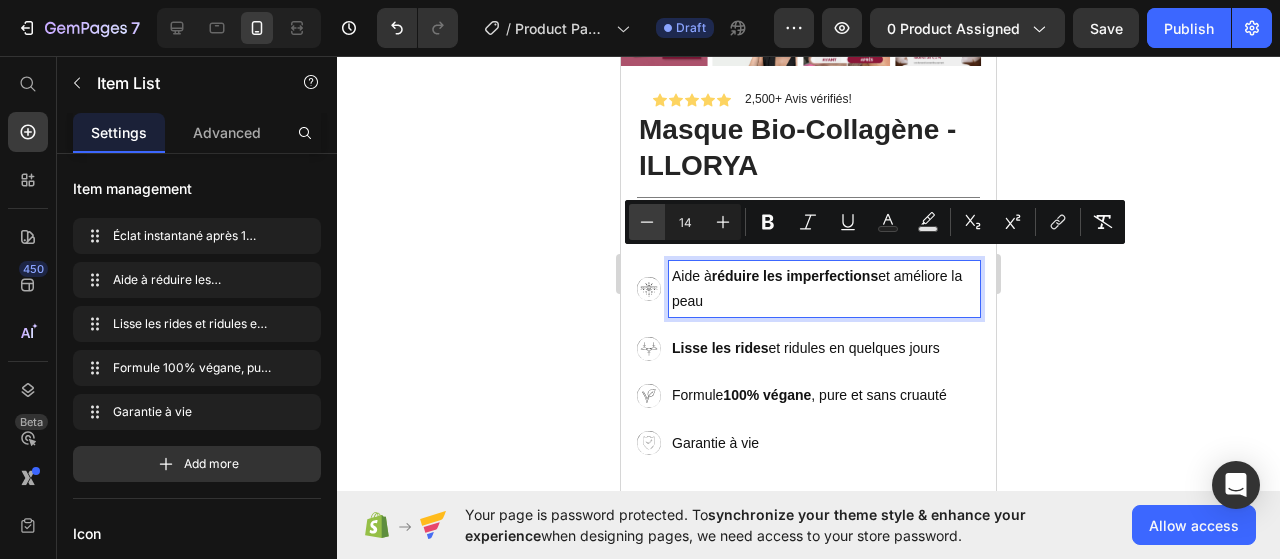 click 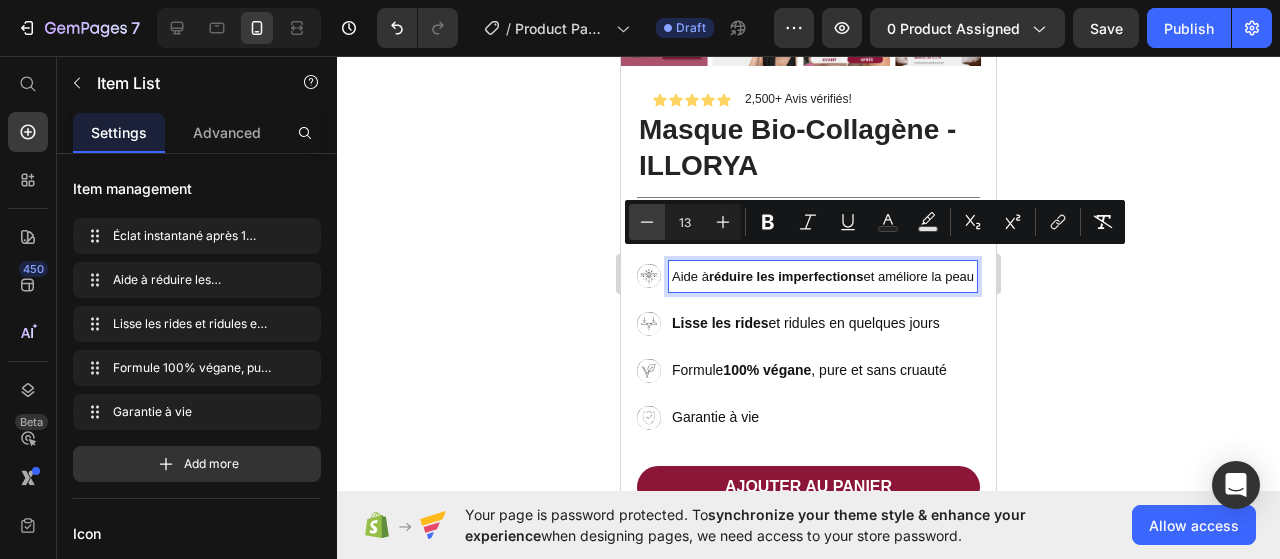 click 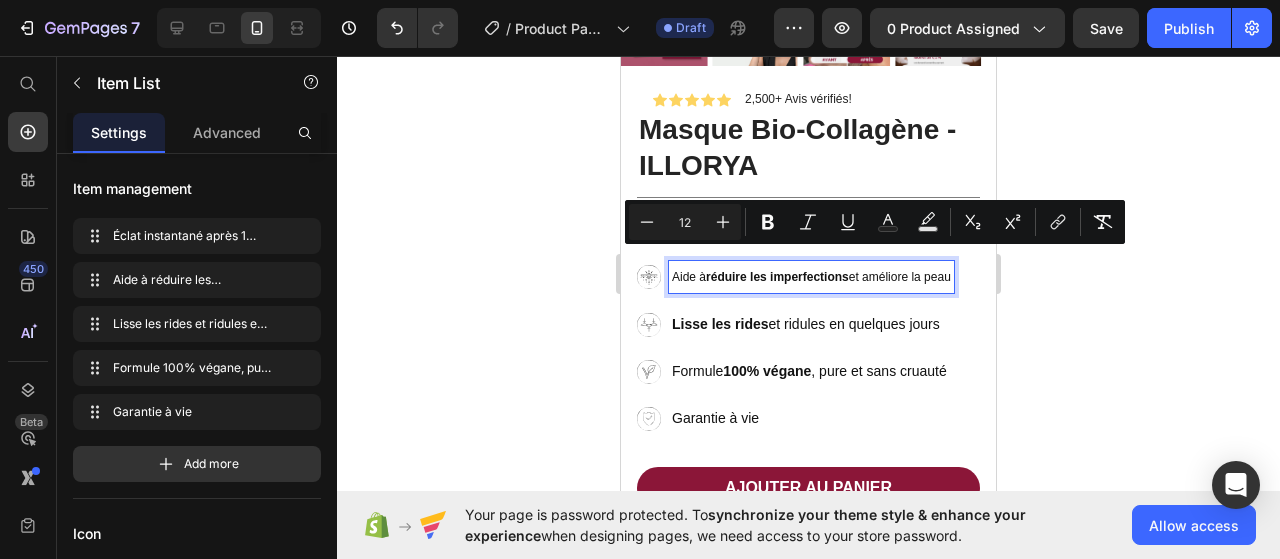 click 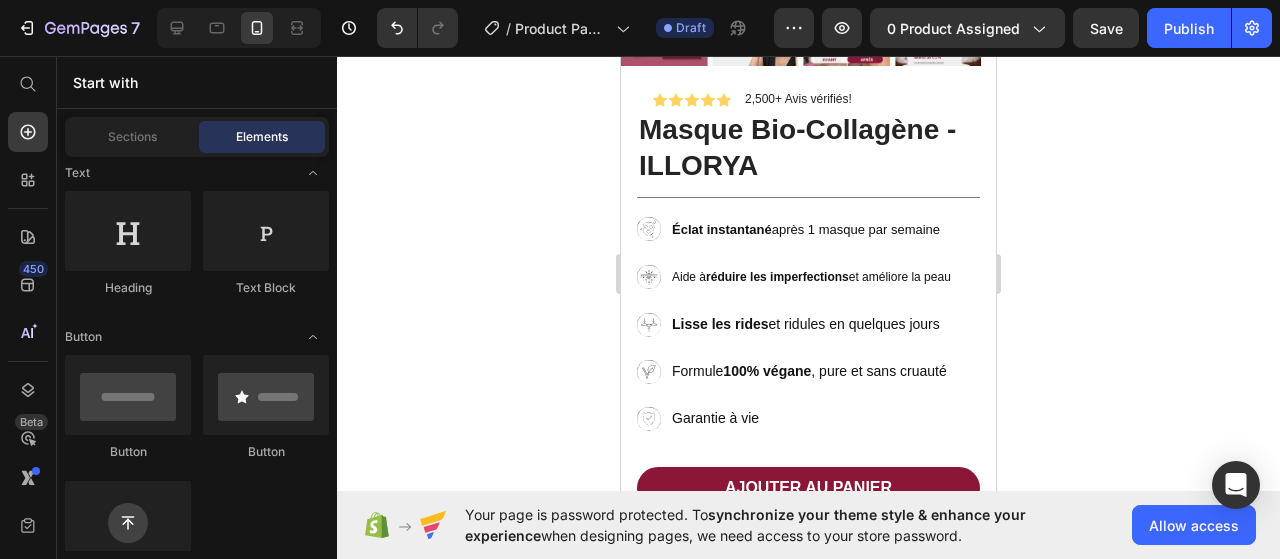 click on "Aide à  réduire les imperfections  et améliore la peau" at bounding box center (811, 277) 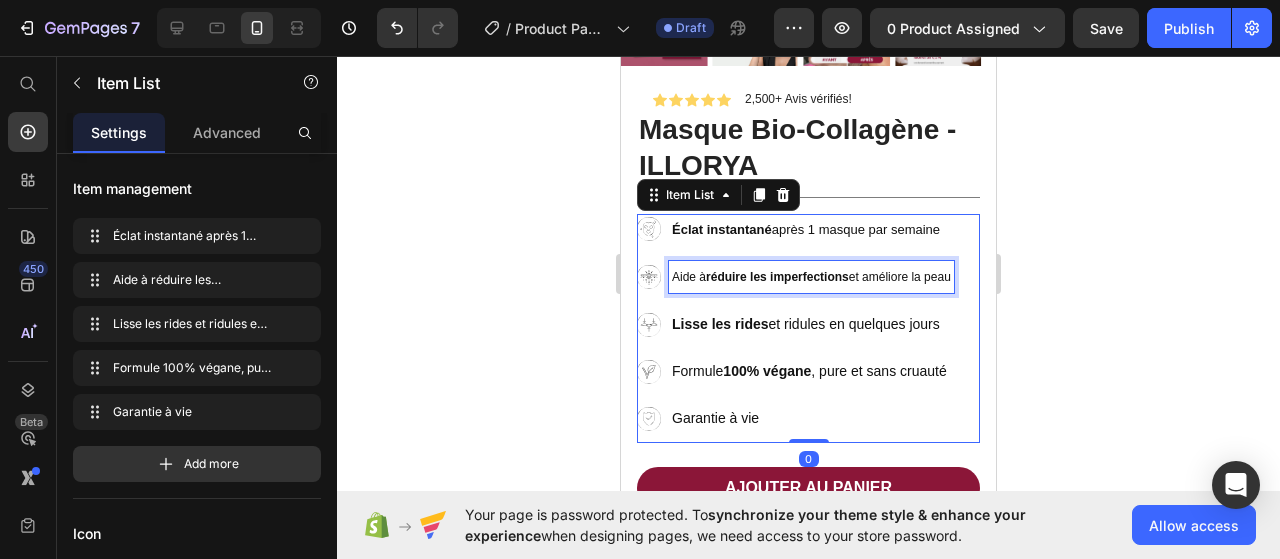 click on "réduire les imperfections" at bounding box center (777, 277) 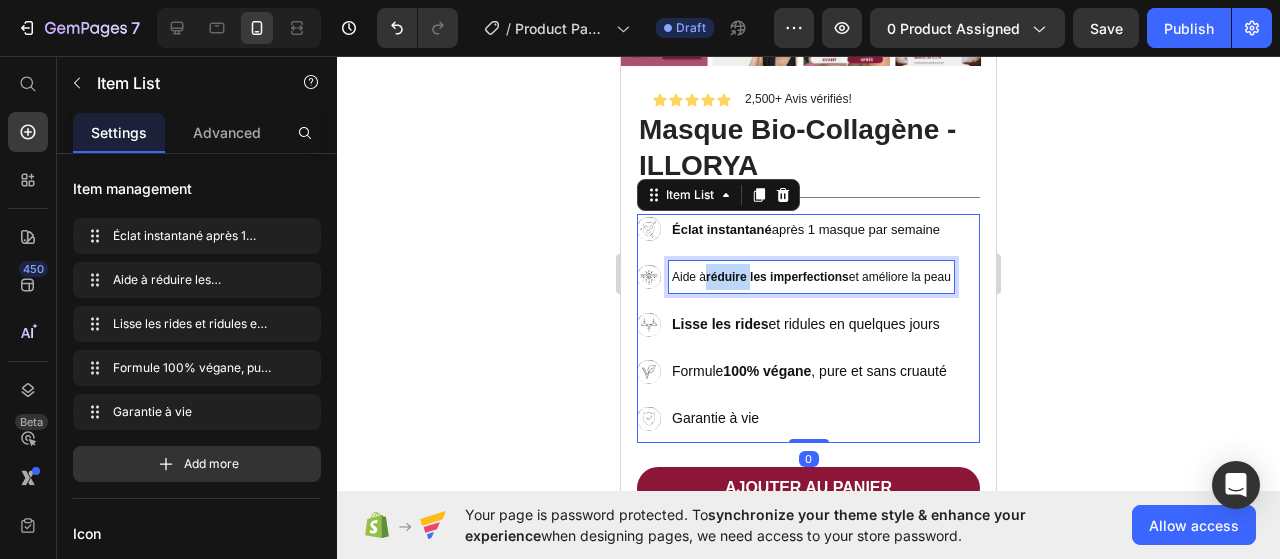 click on "réduire les imperfections" at bounding box center (777, 277) 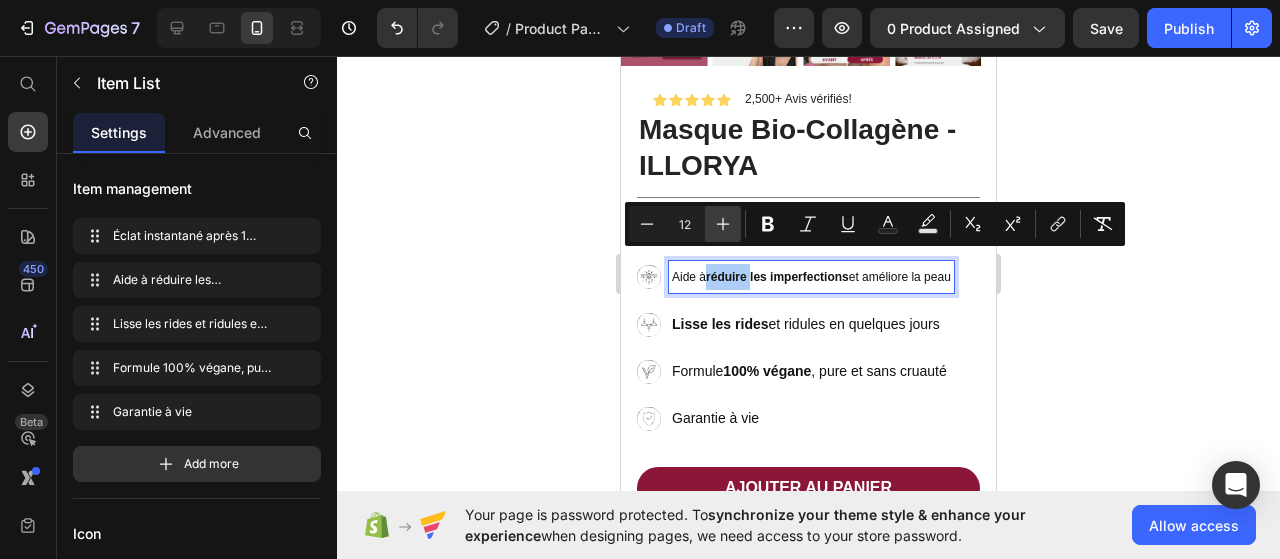 click 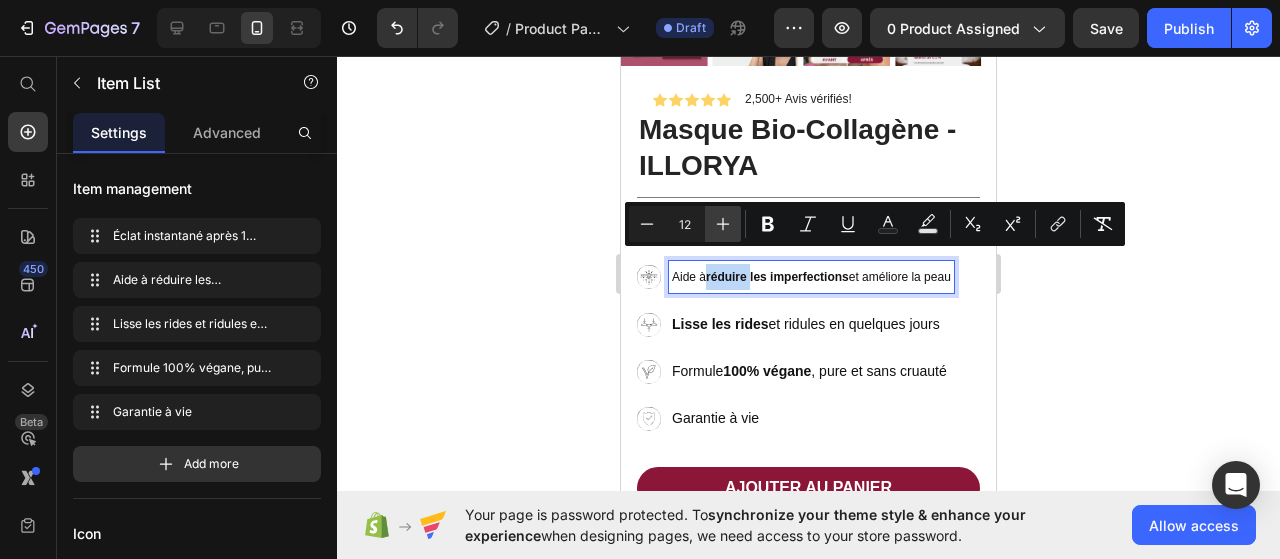 type on "13" 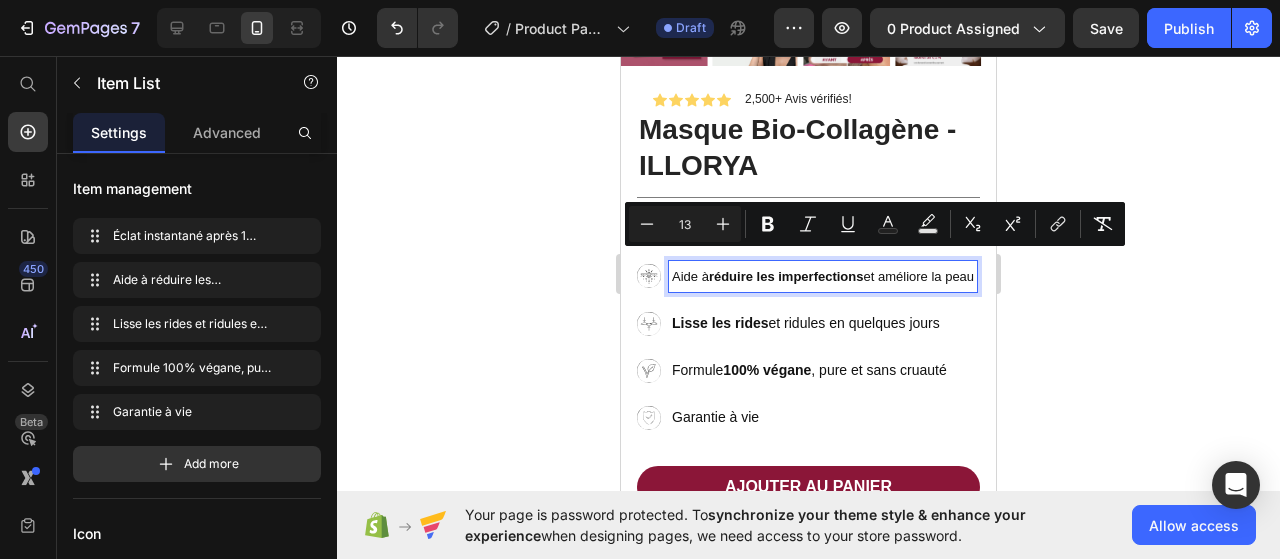 click 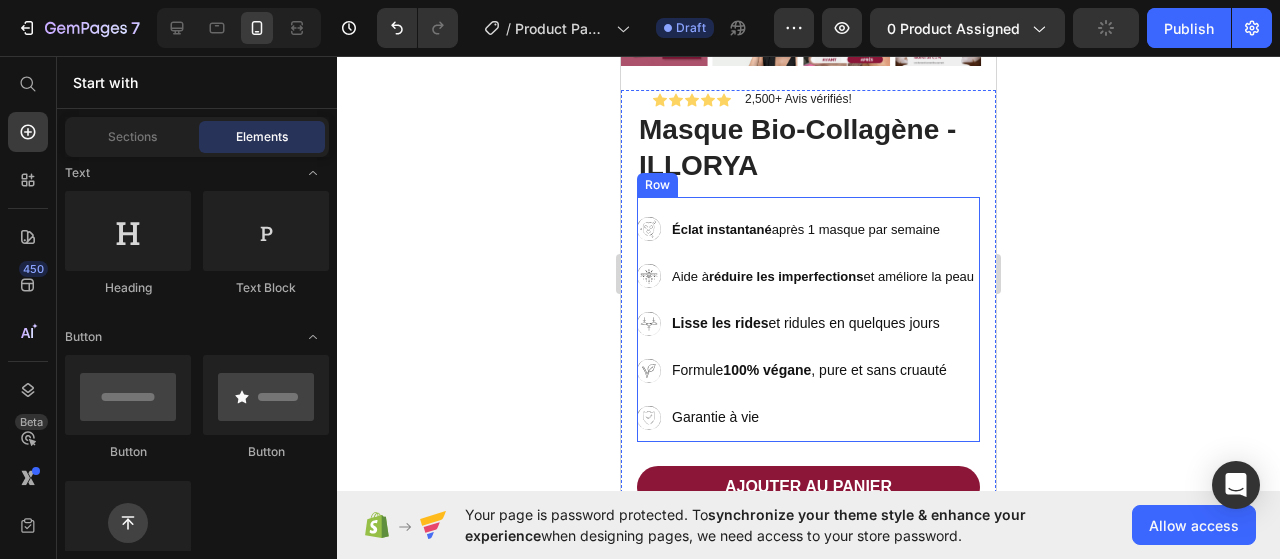 click on "Title Line
Éclat instantané  après 1 masque par semaine
Aide à  réduire les imperfections  et améliore la peau
Lisse les rides  et ridules en quelques jours
Formule  100% végane , pure et sans cruauté
Garantie à vie Item List" at bounding box center (808, 319) 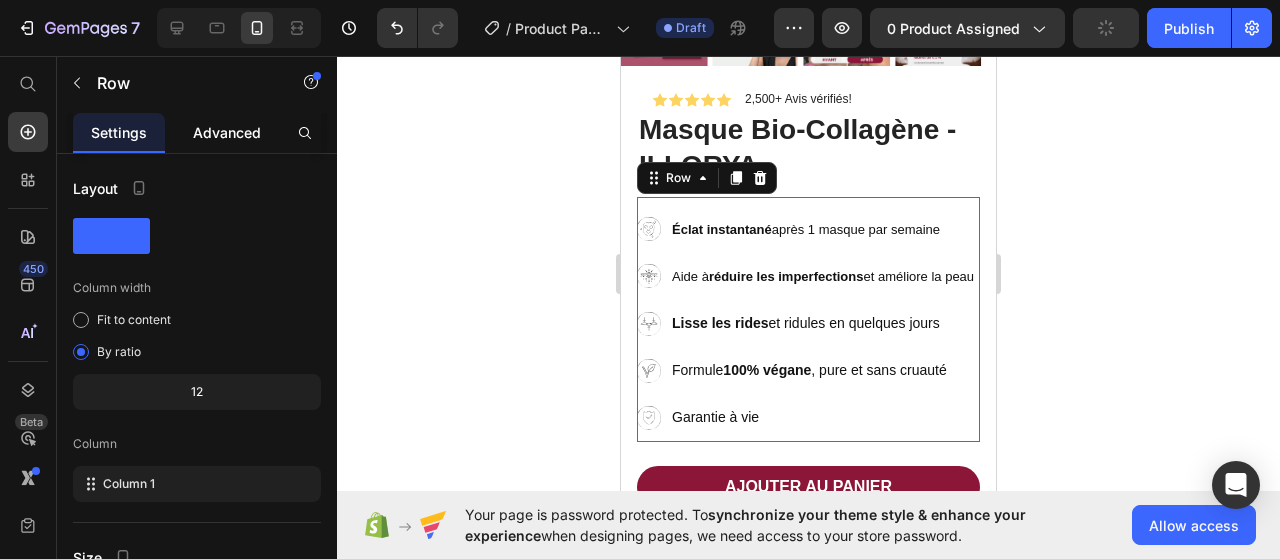 click on "Advanced" at bounding box center [227, 132] 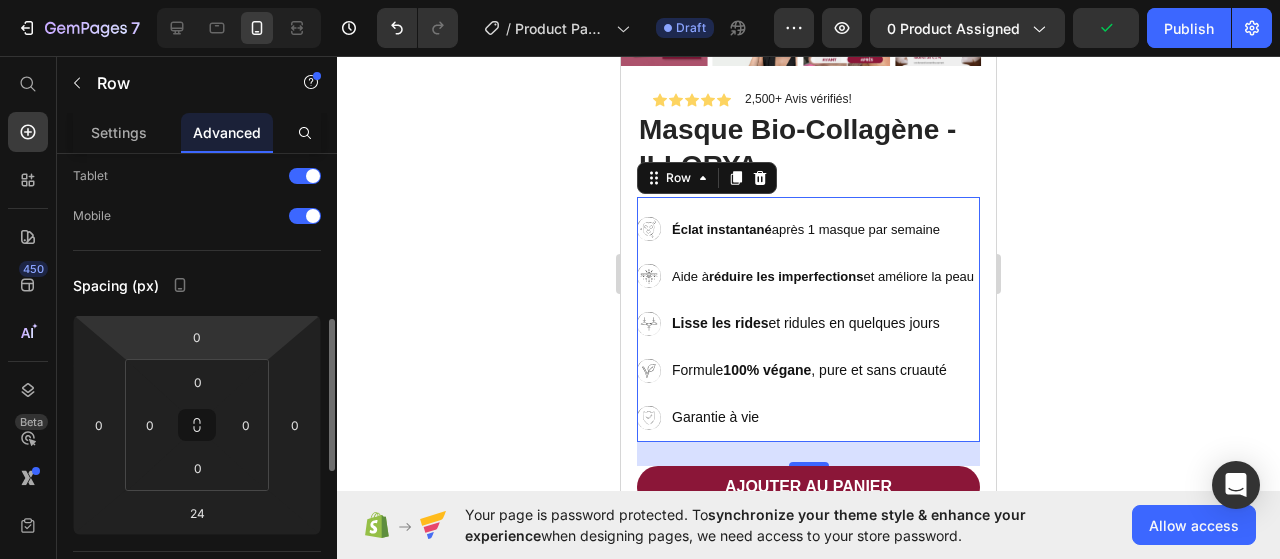 scroll, scrollTop: 200, scrollLeft: 0, axis: vertical 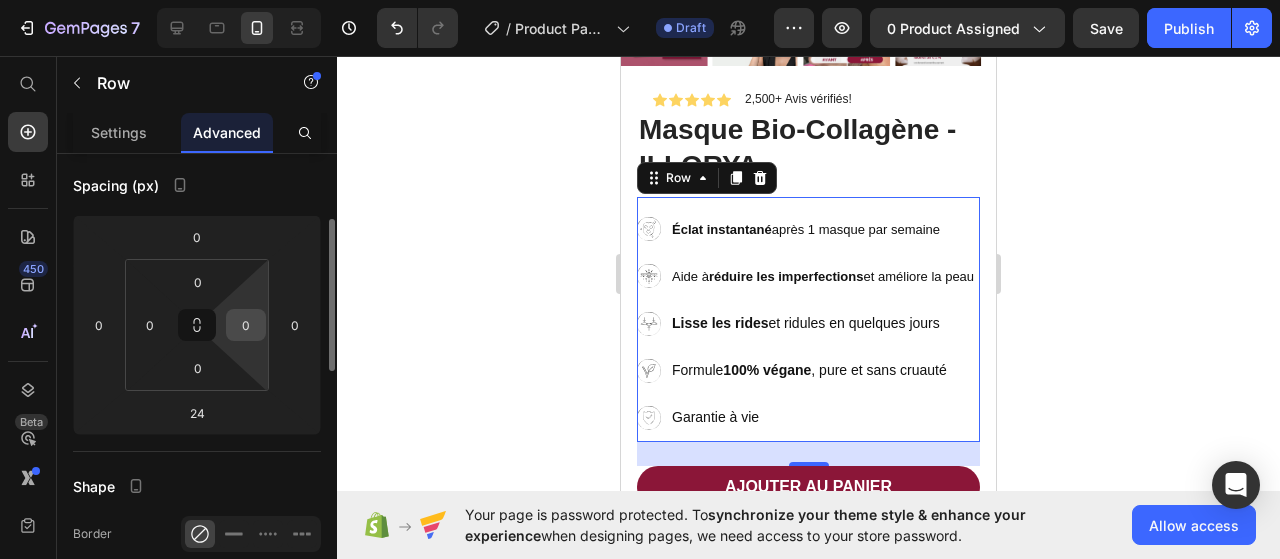 click on "0" at bounding box center (246, 325) 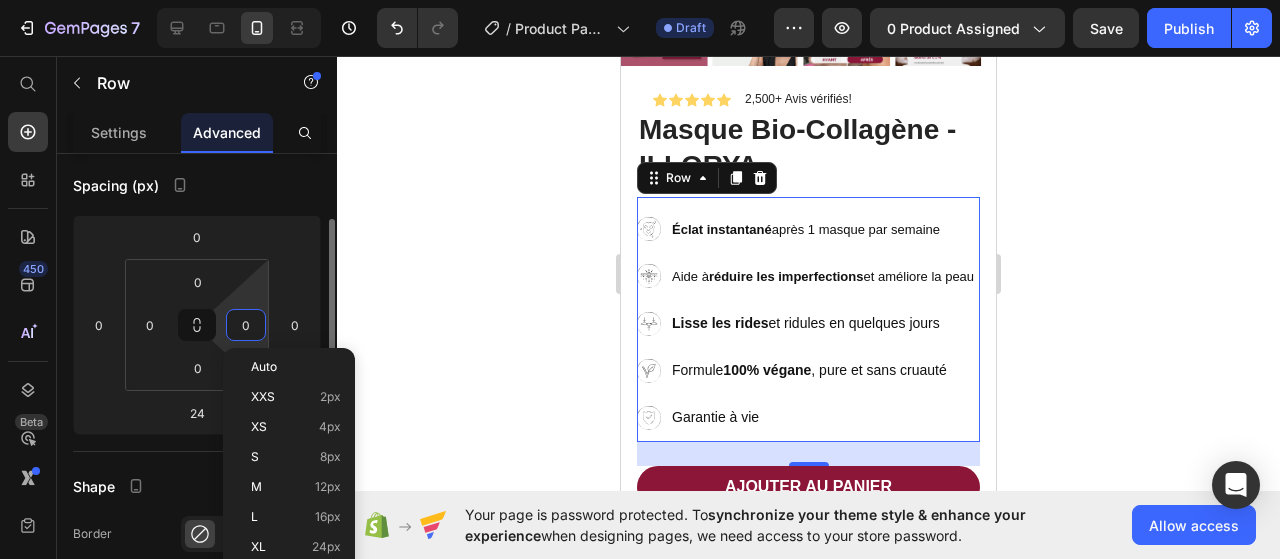 type on "6" 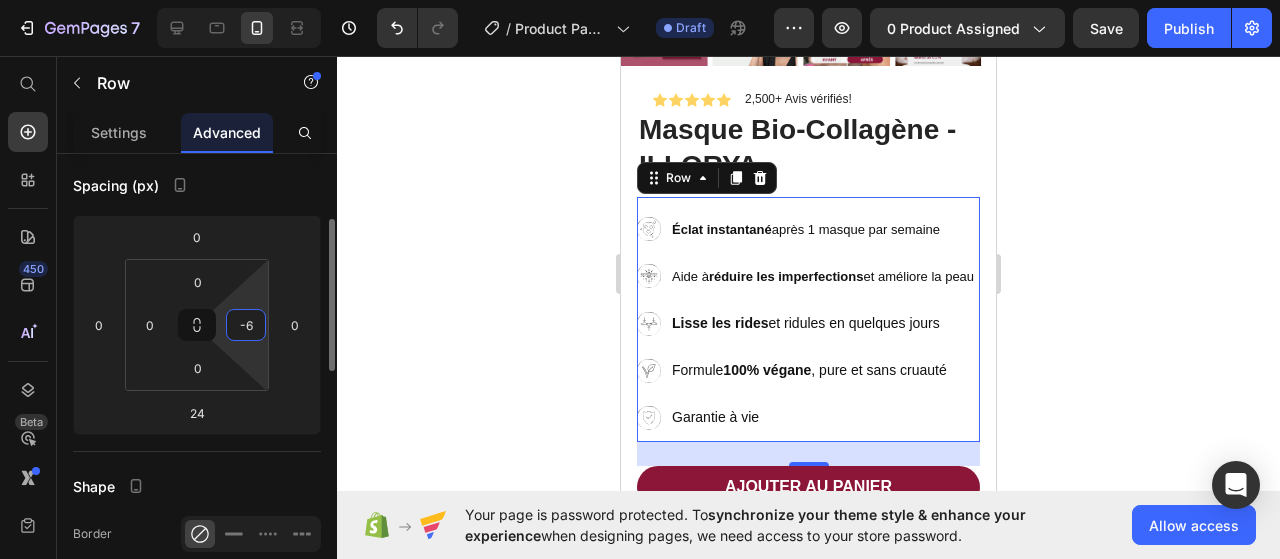 type on "-6" 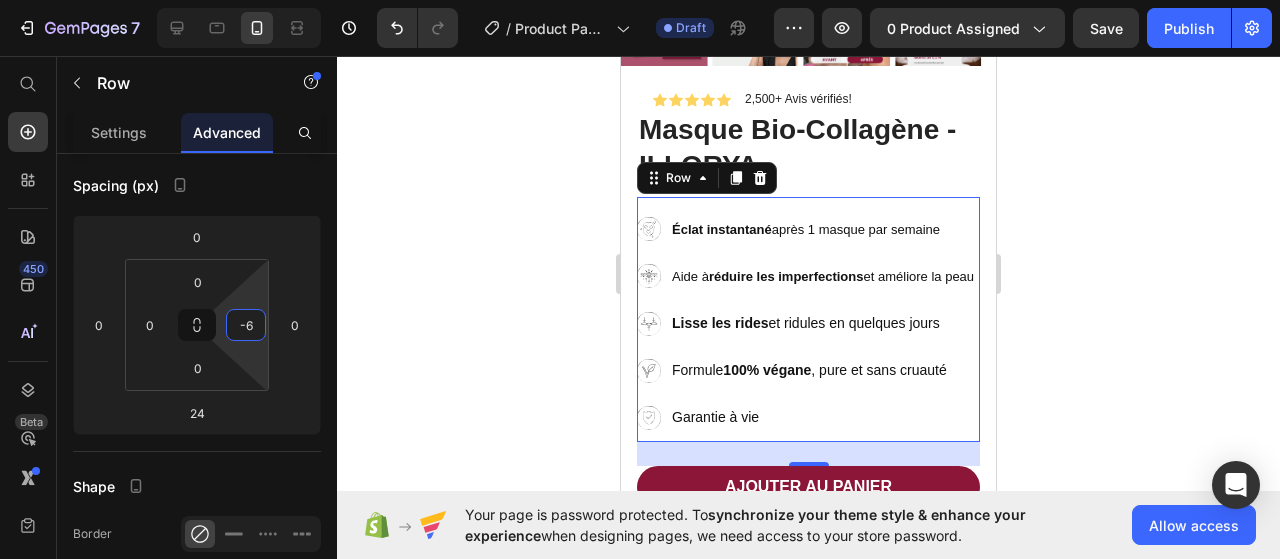 click 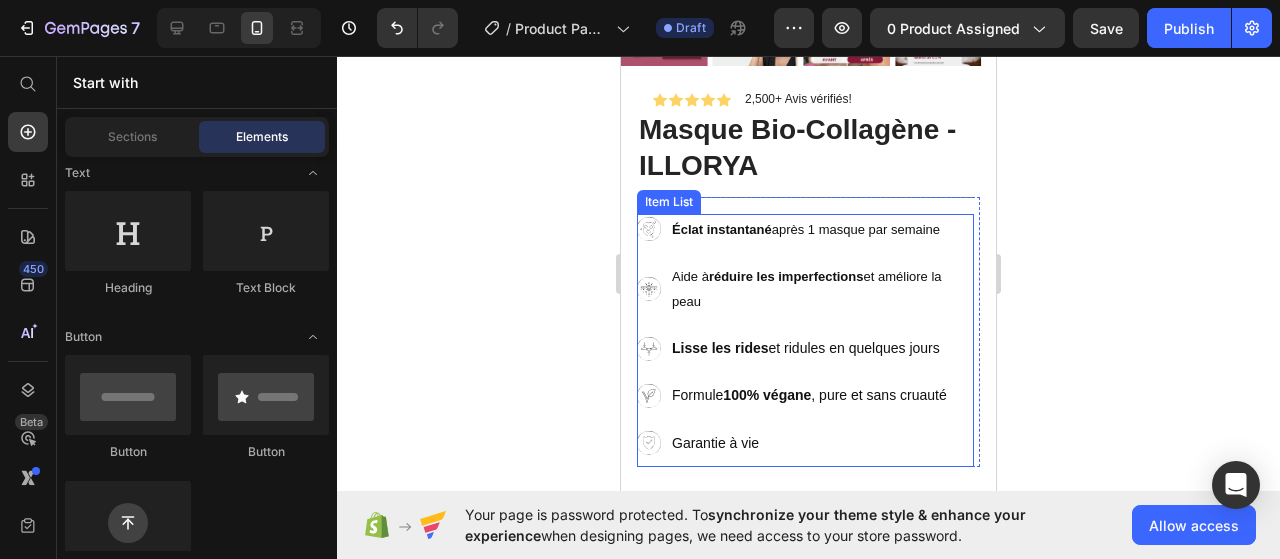 click on "Éclat instantané  après 1 masque par semaine
Aide à  réduire les imperfections  et améliore la peau
Lisse les rides  et ridules en quelques jours
Formule  100% végane , pure et sans cruauté
Garantie à vie" at bounding box center (805, 336) 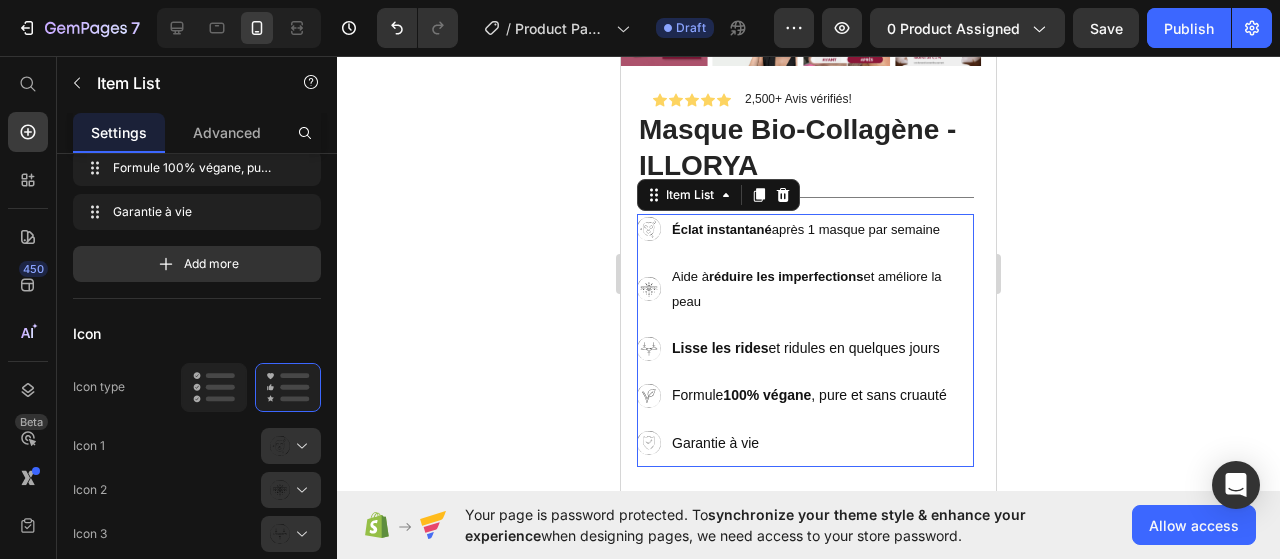 click 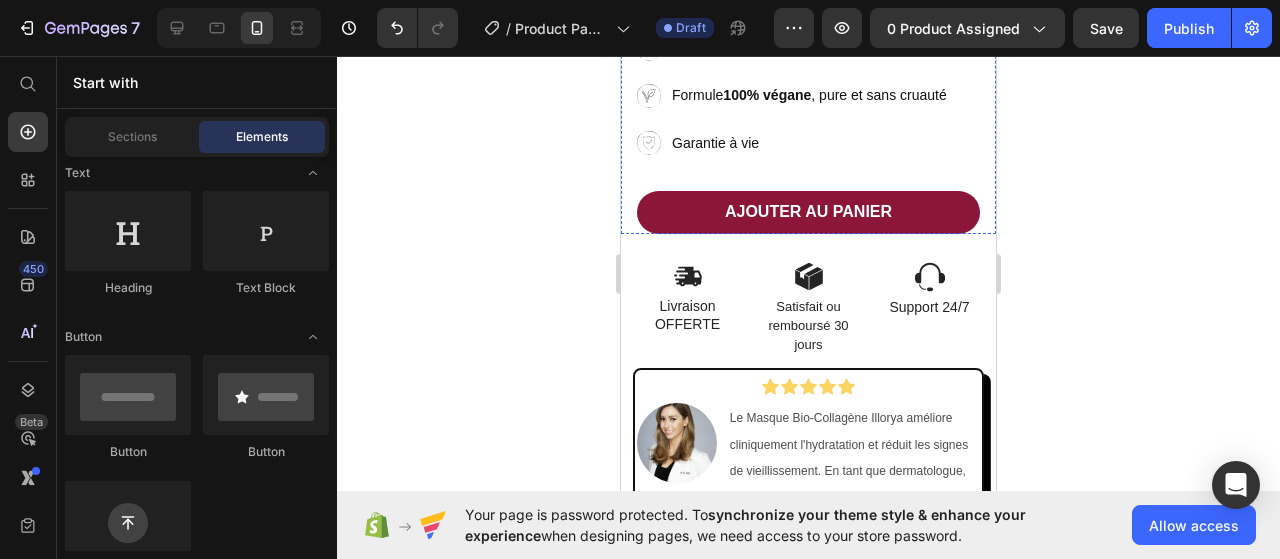 scroll, scrollTop: 700, scrollLeft: 0, axis: vertical 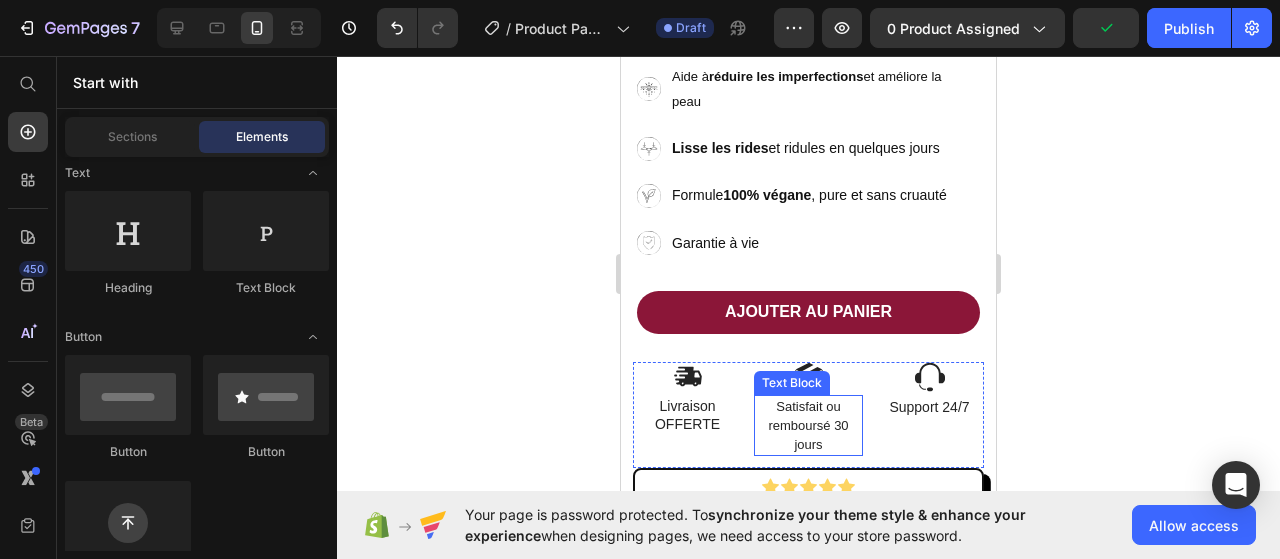 click on "Satisfait ou remboursé 30 jours" at bounding box center [808, 425] 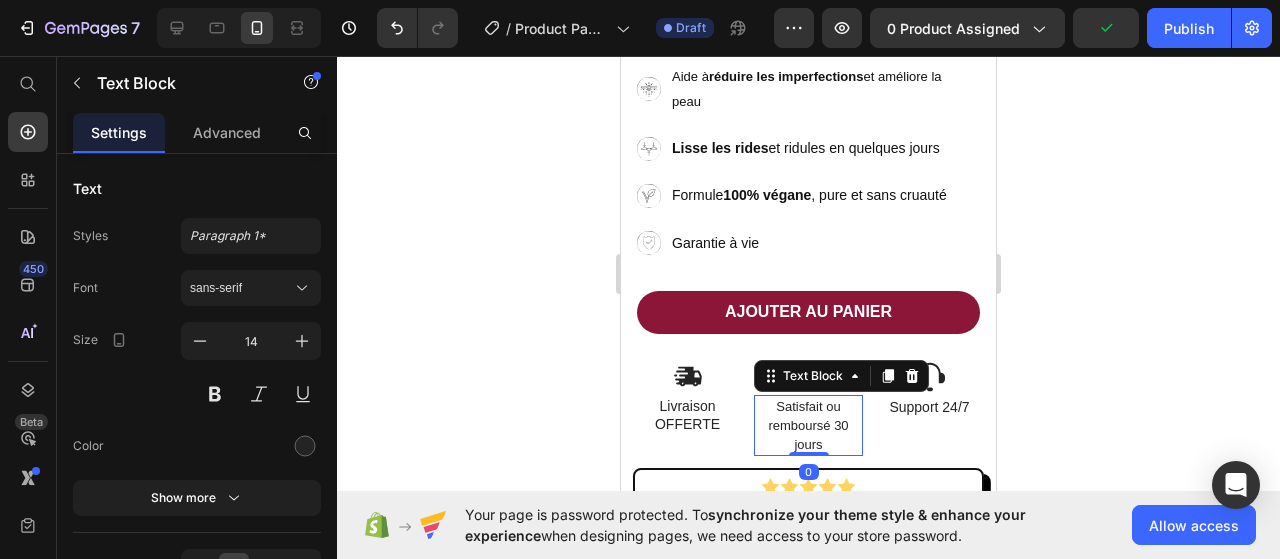 click on "Satisfait ou remboursé 30 jours" at bounding box center (808, 425) 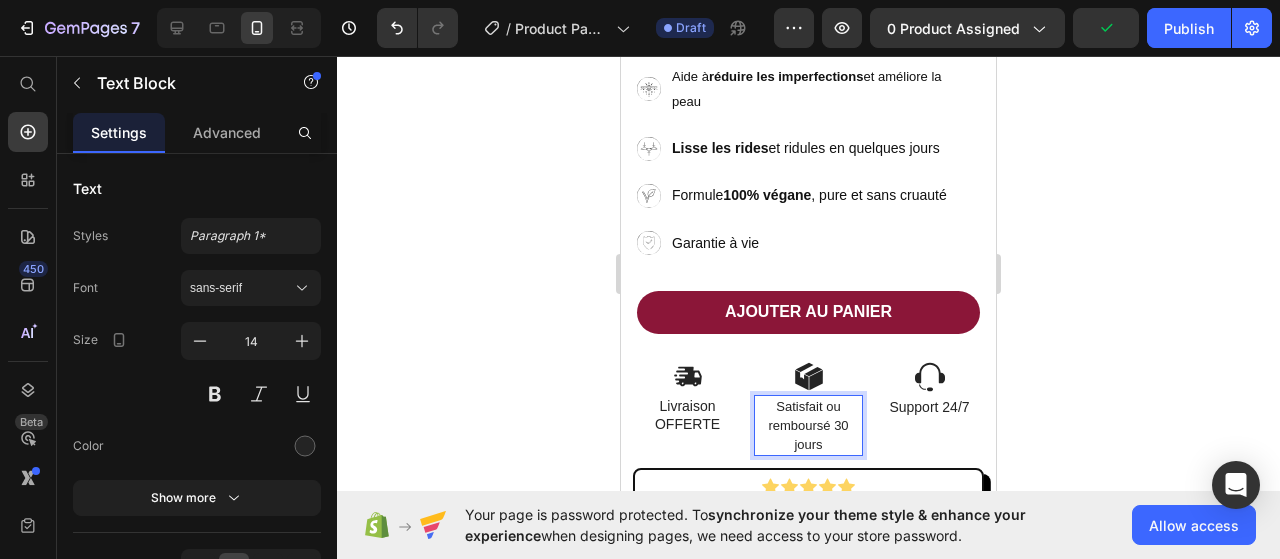 click on "Satisfait ou remboursé 30 jours" at bounding box center [808, 425] 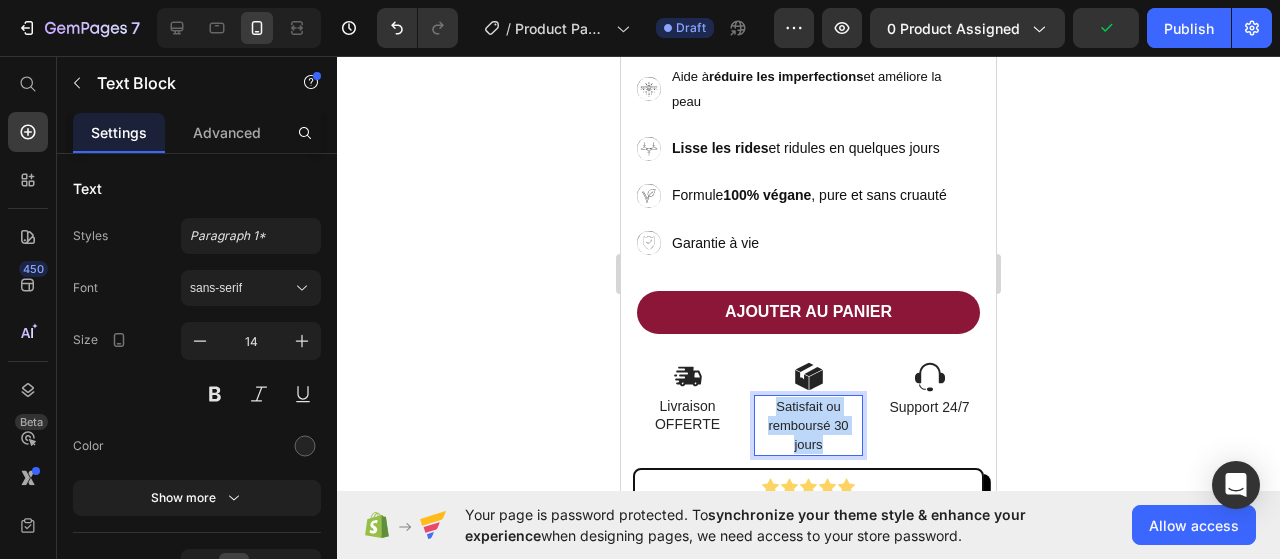 click on "Satisfait ou remboursé 30 jours" at bounding box center [808, 425] 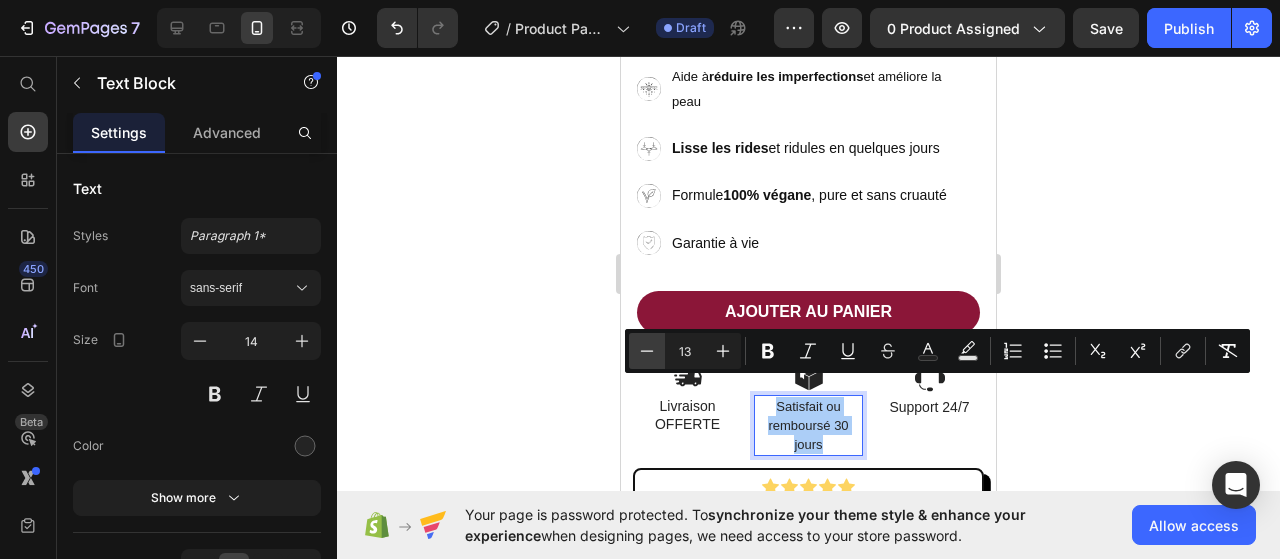 click 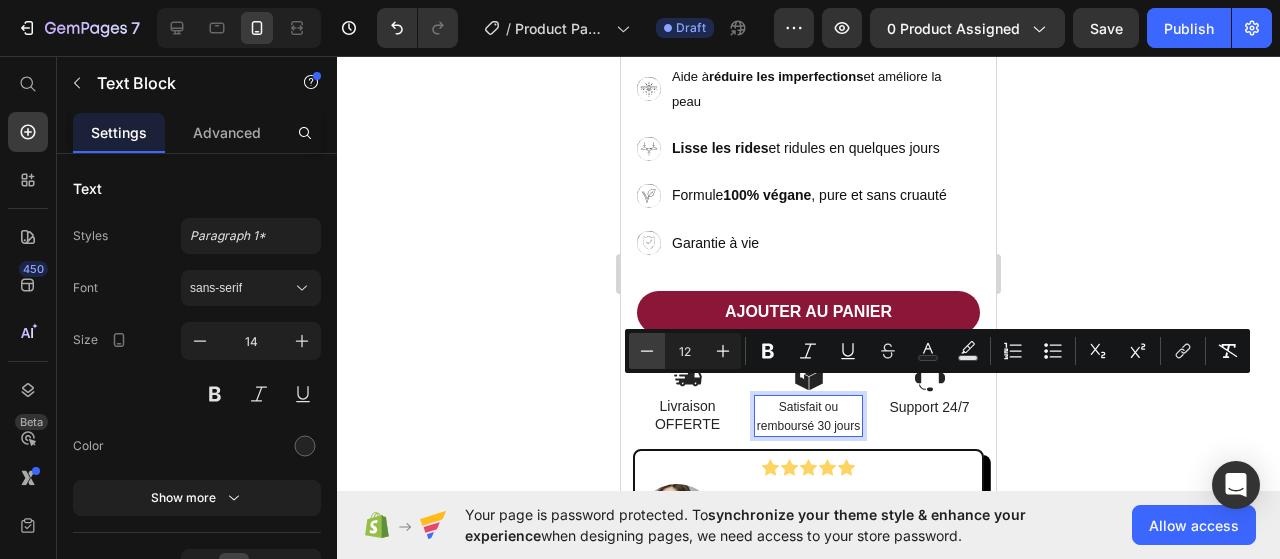 click 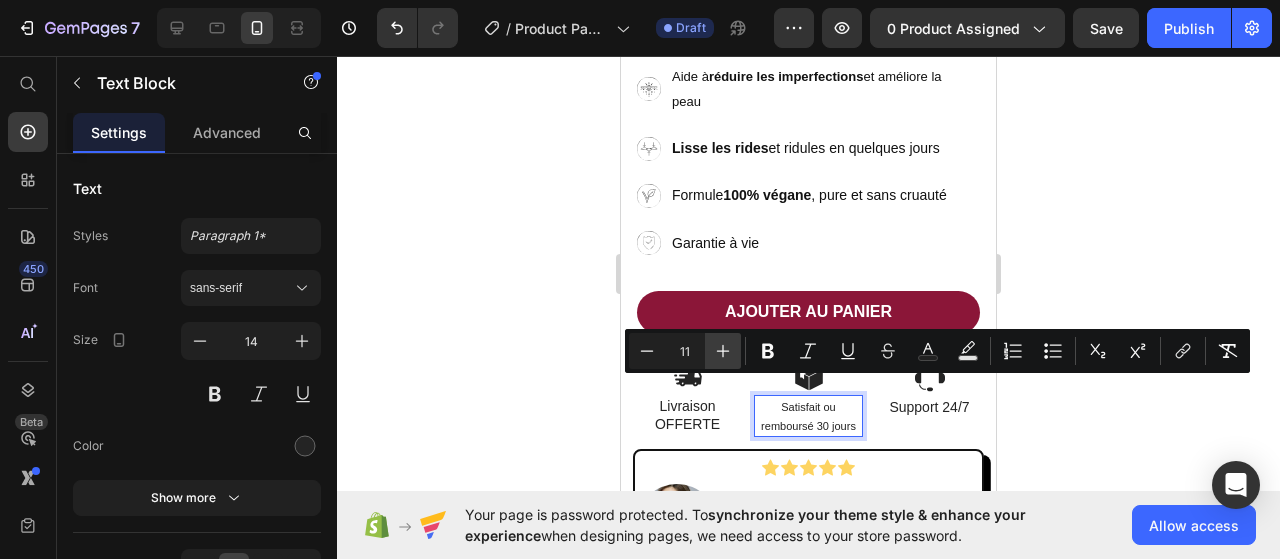 click 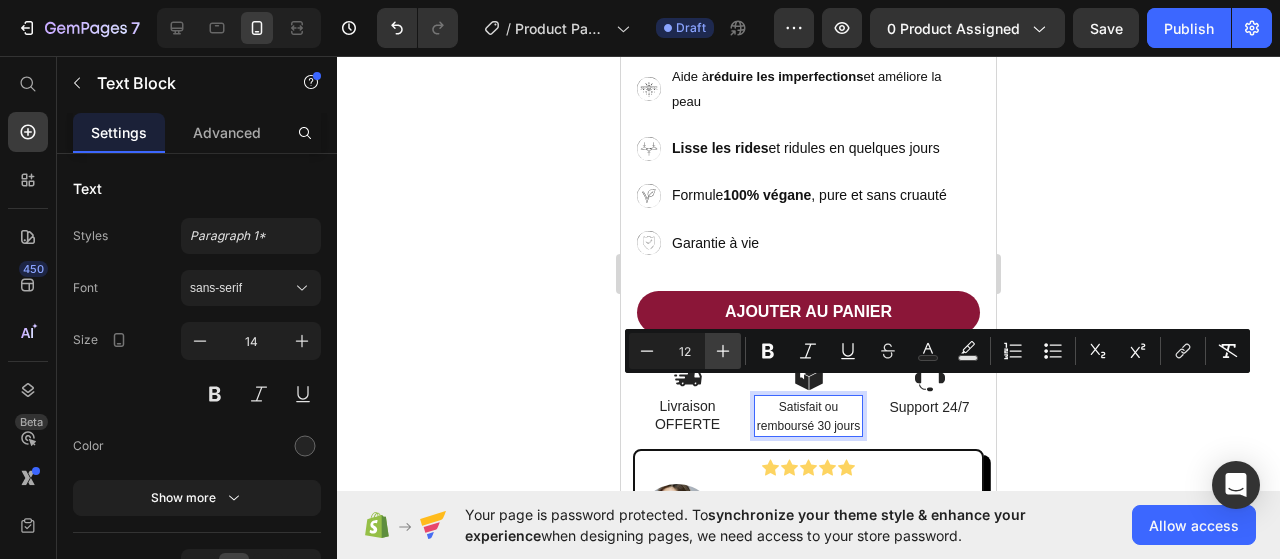 click 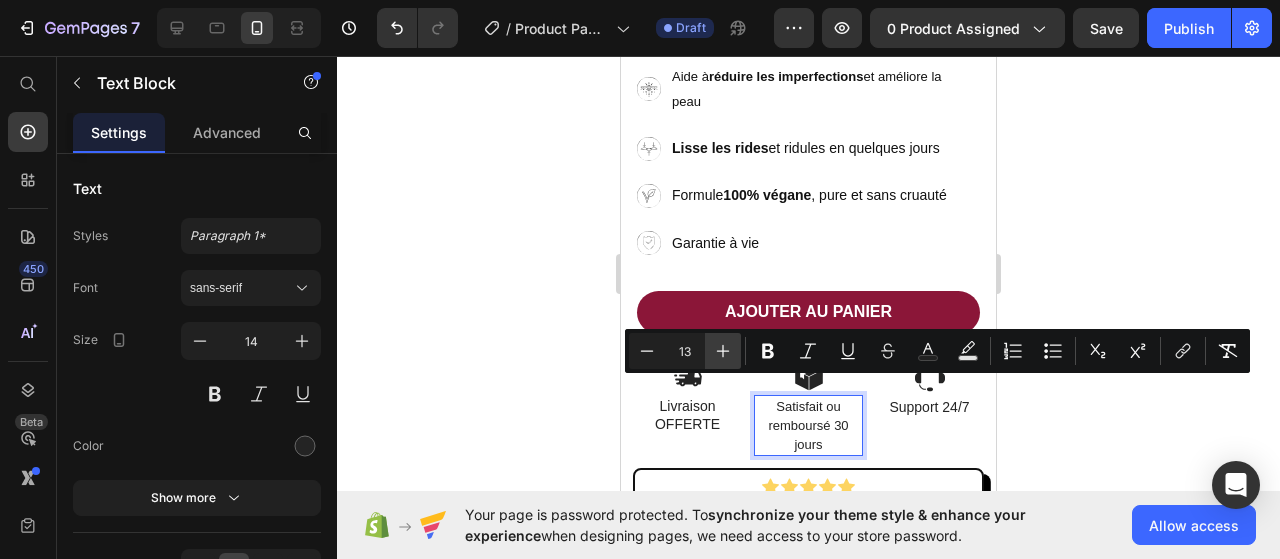 click 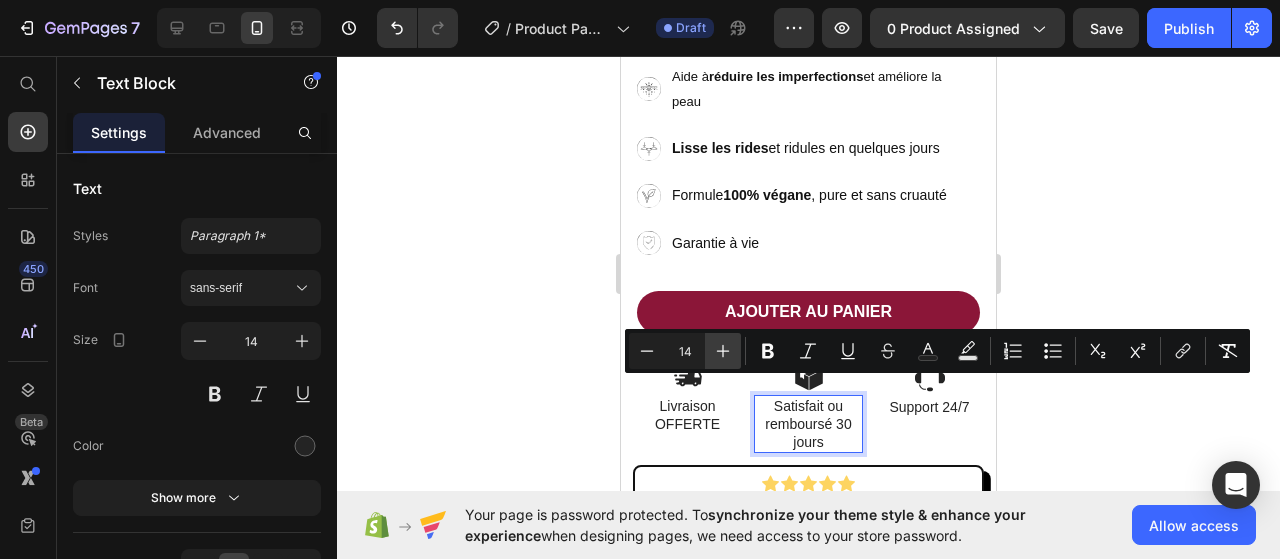 click 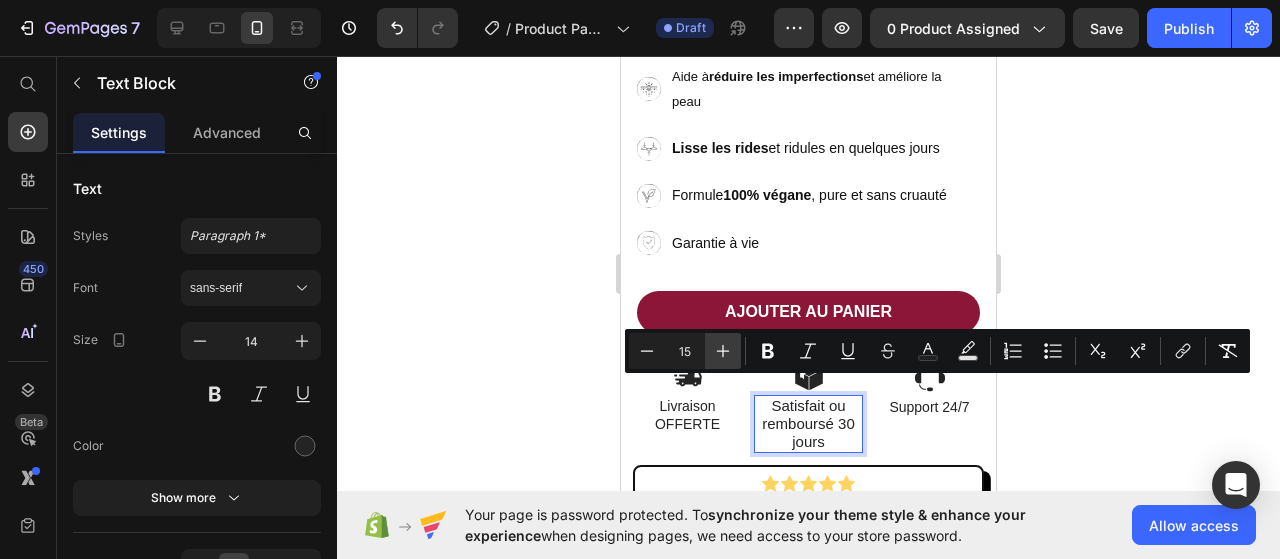 click 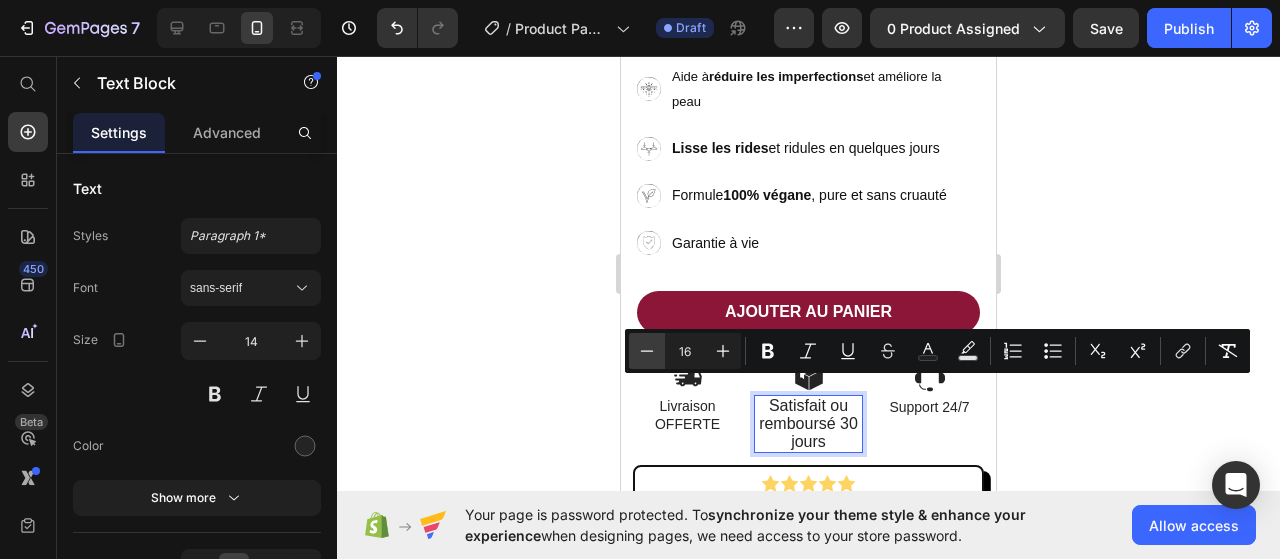 click 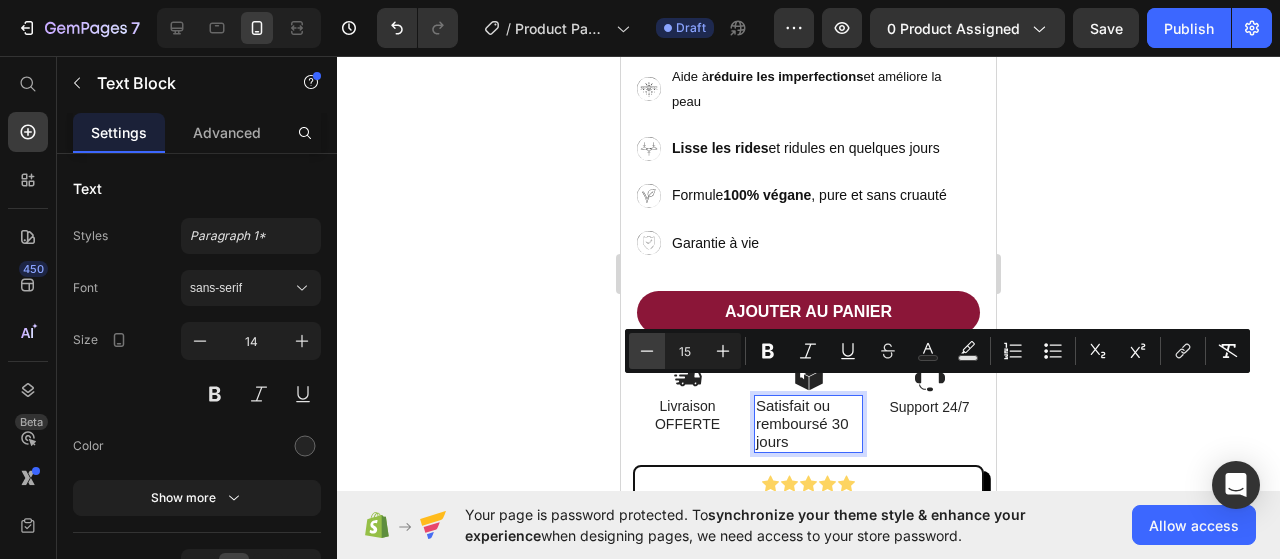 click 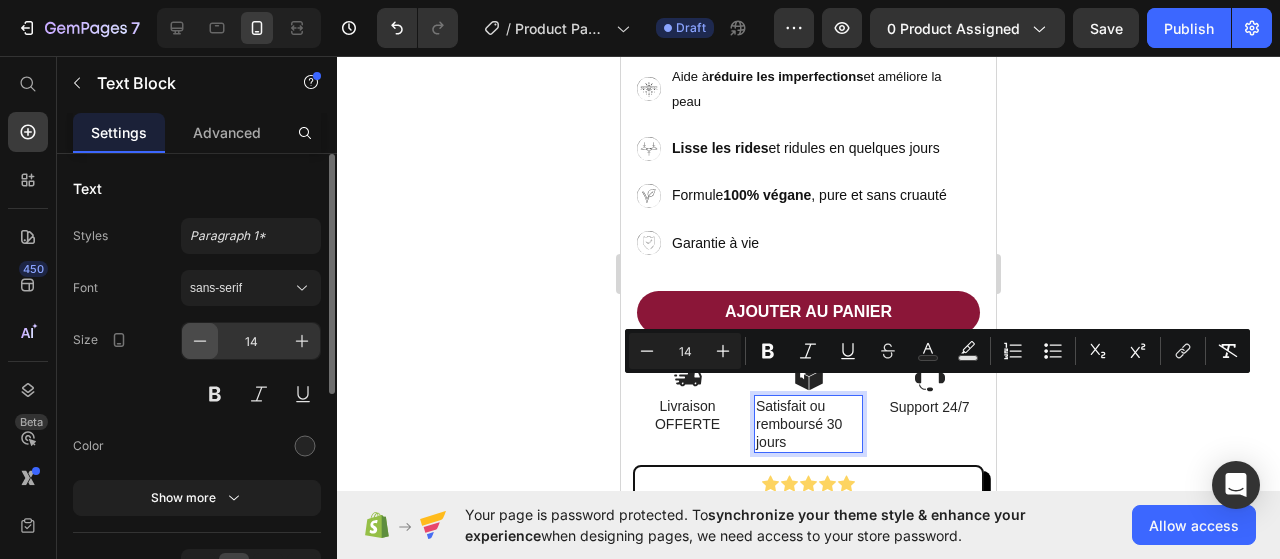 click 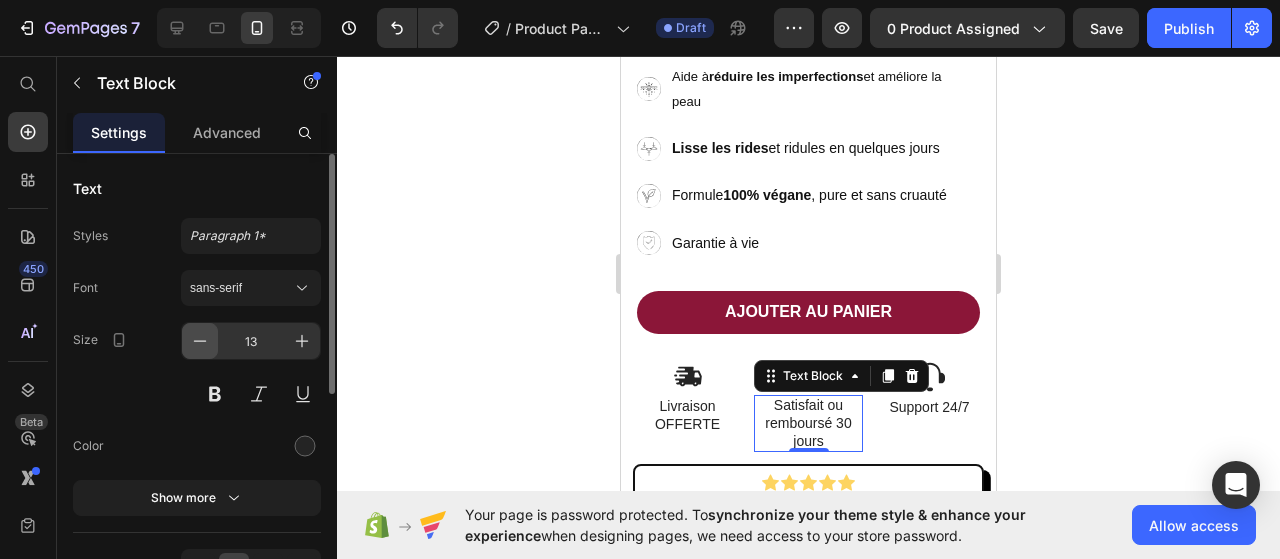 click 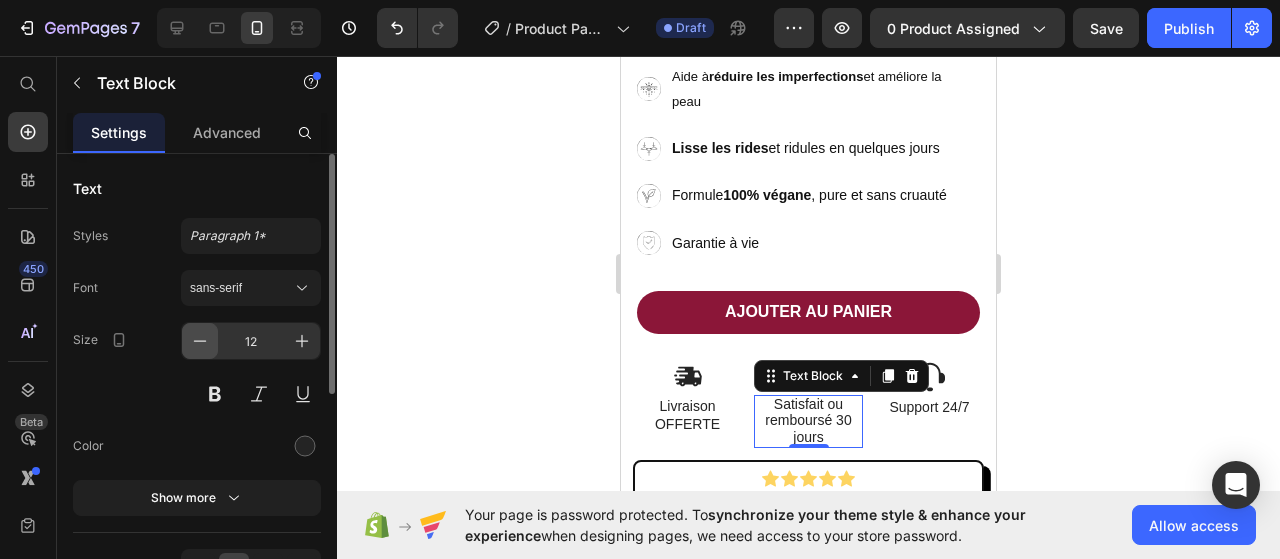 click 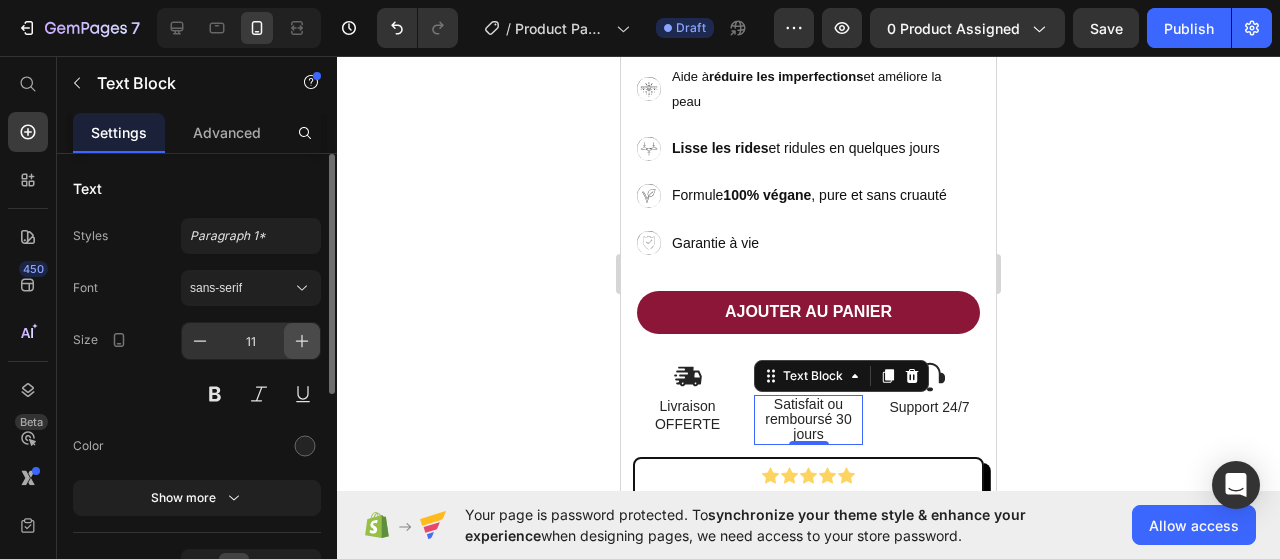 click at bounding box center (302, 341) 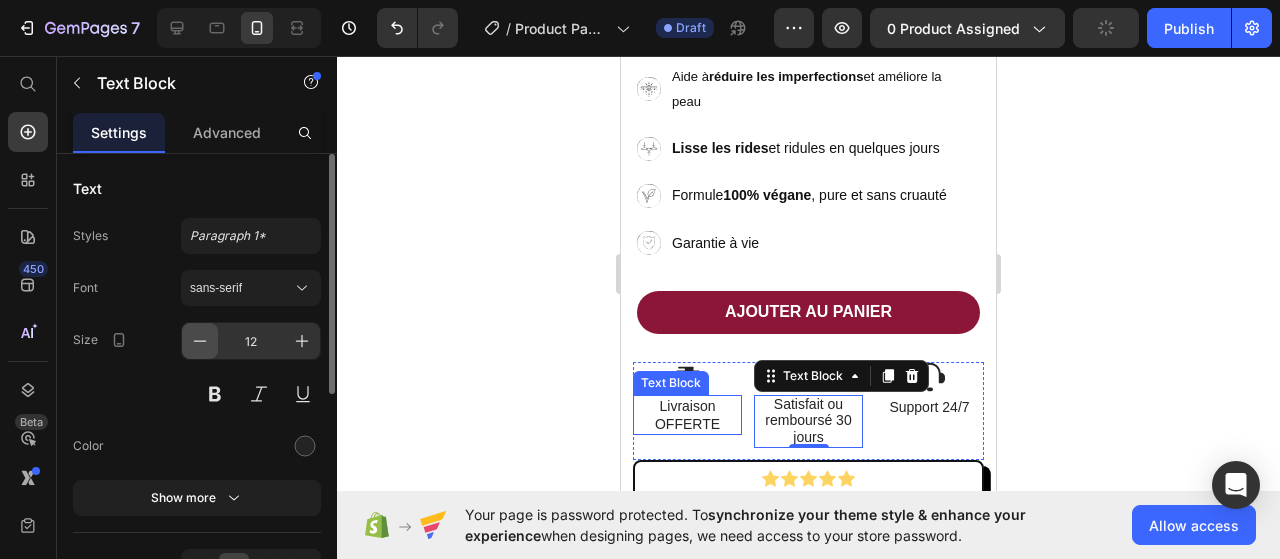 click 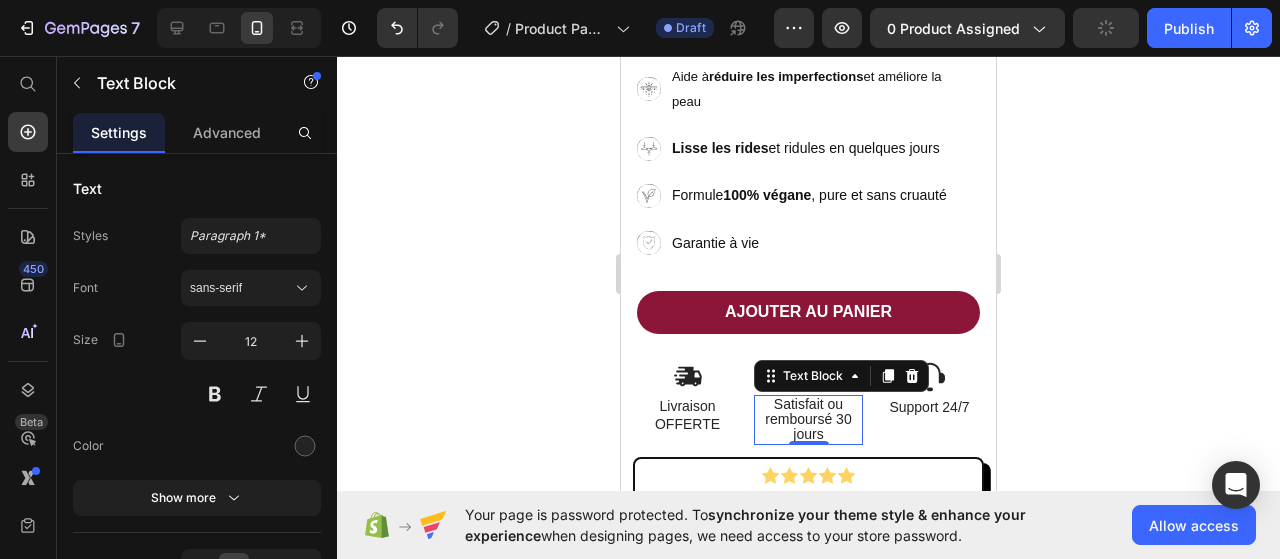 click on "Satisfait ou remboursé 30 jours" at bounding box center (808, 419) 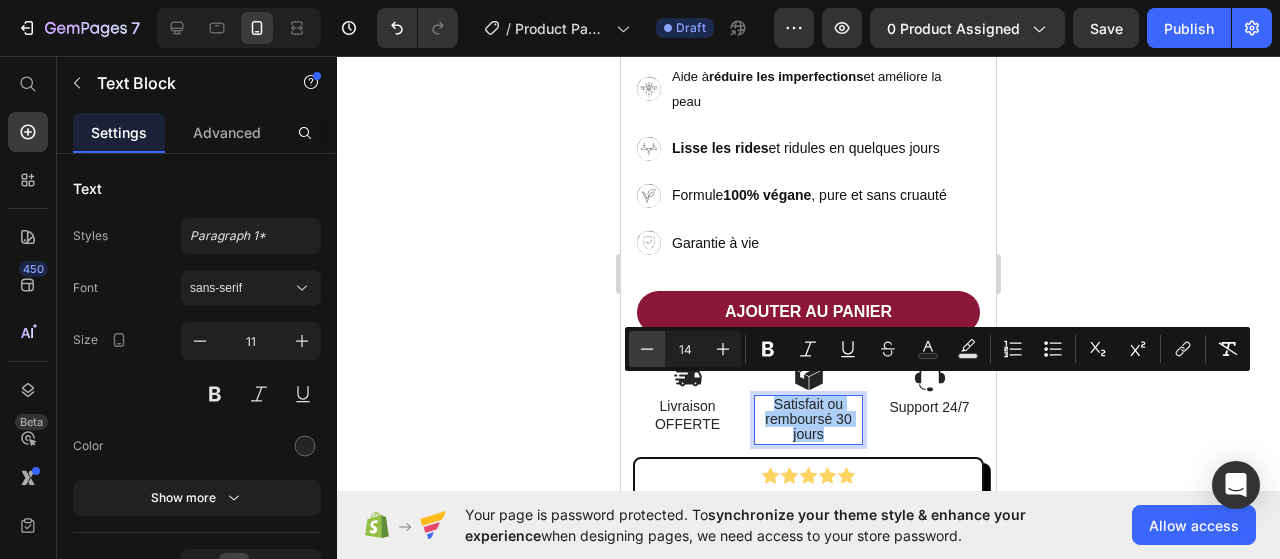 click 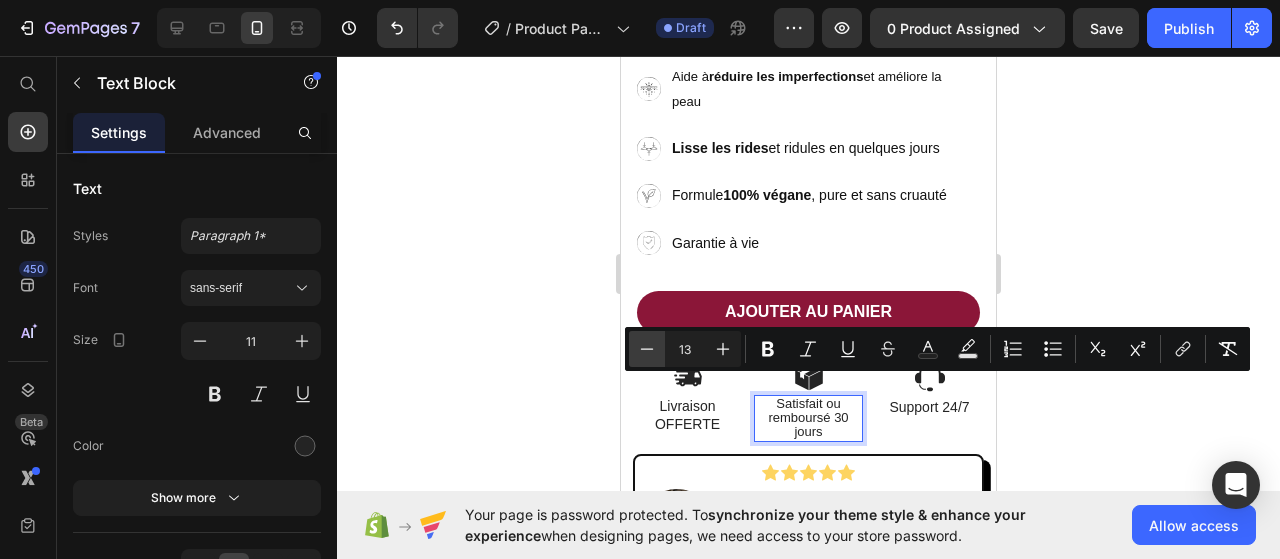 click 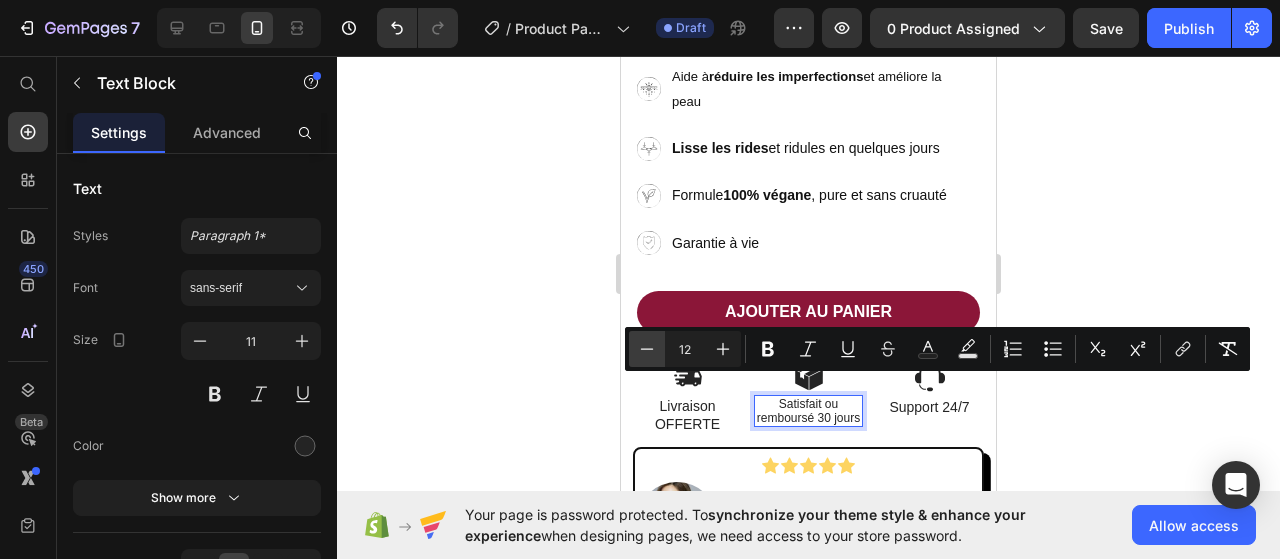 click 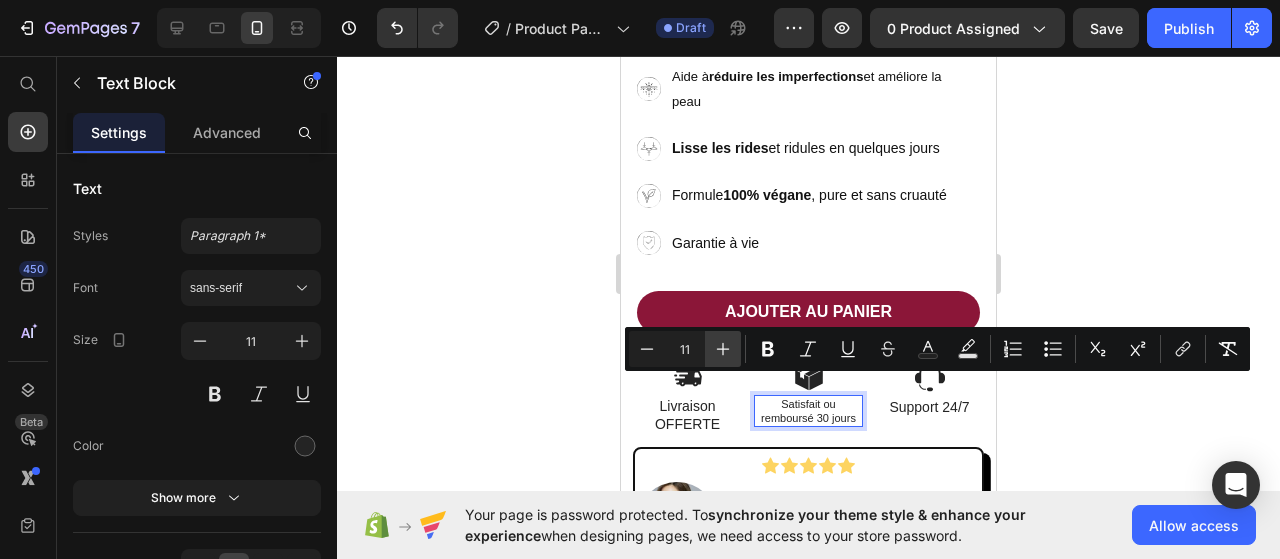click 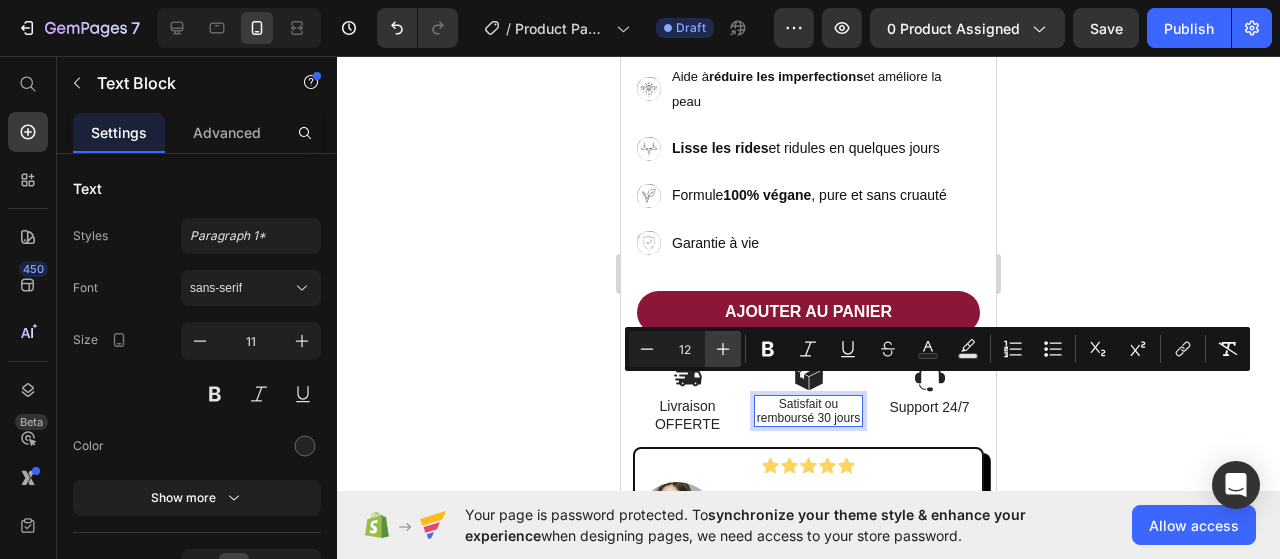 click 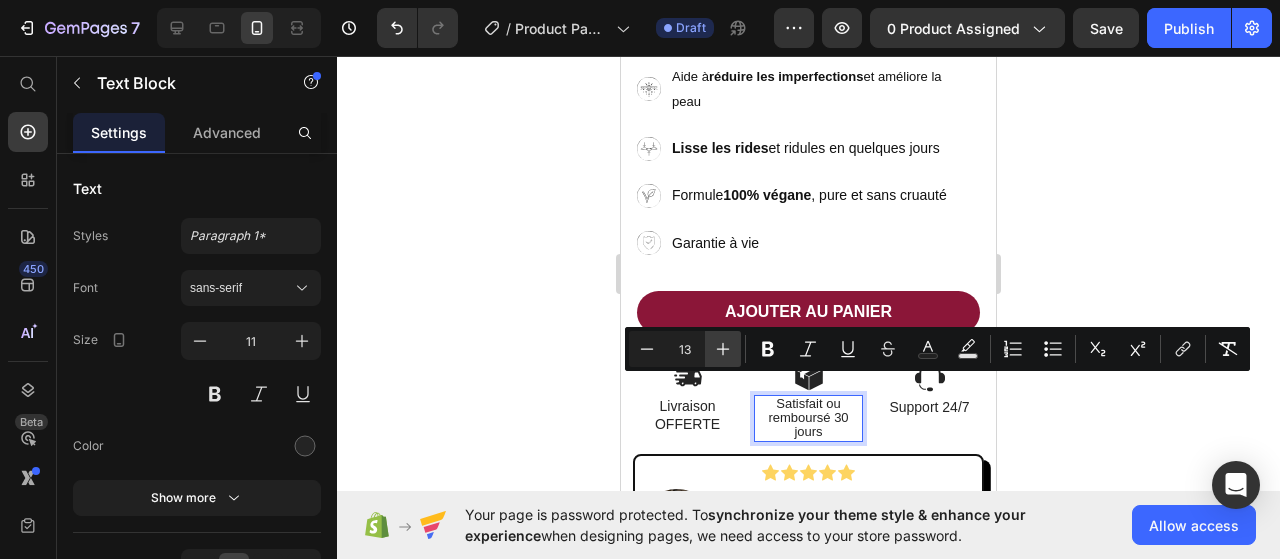 click 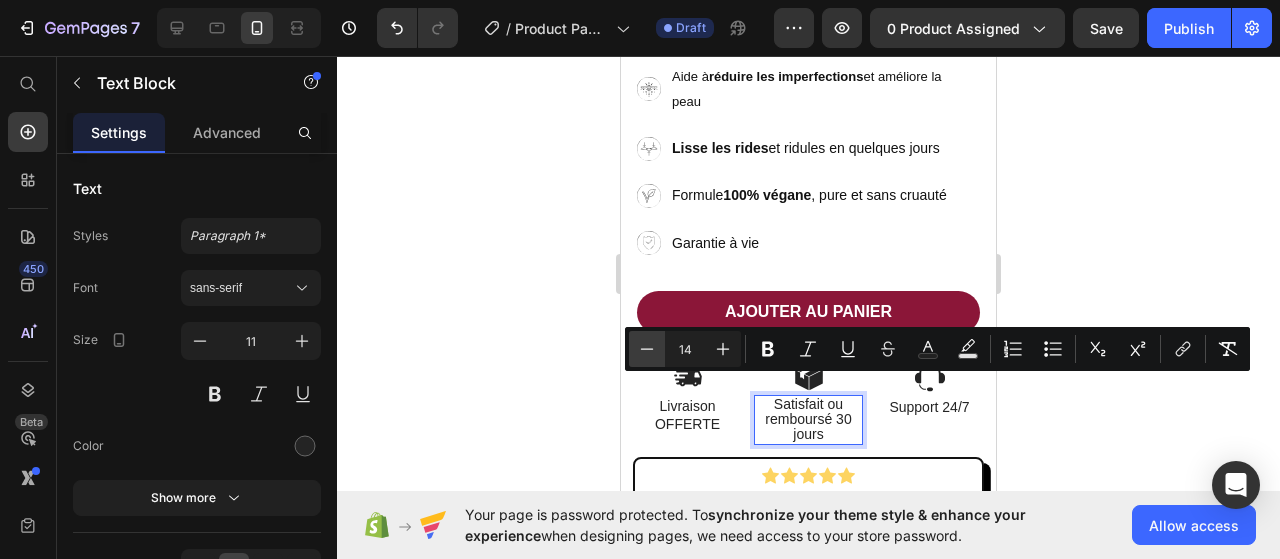 click 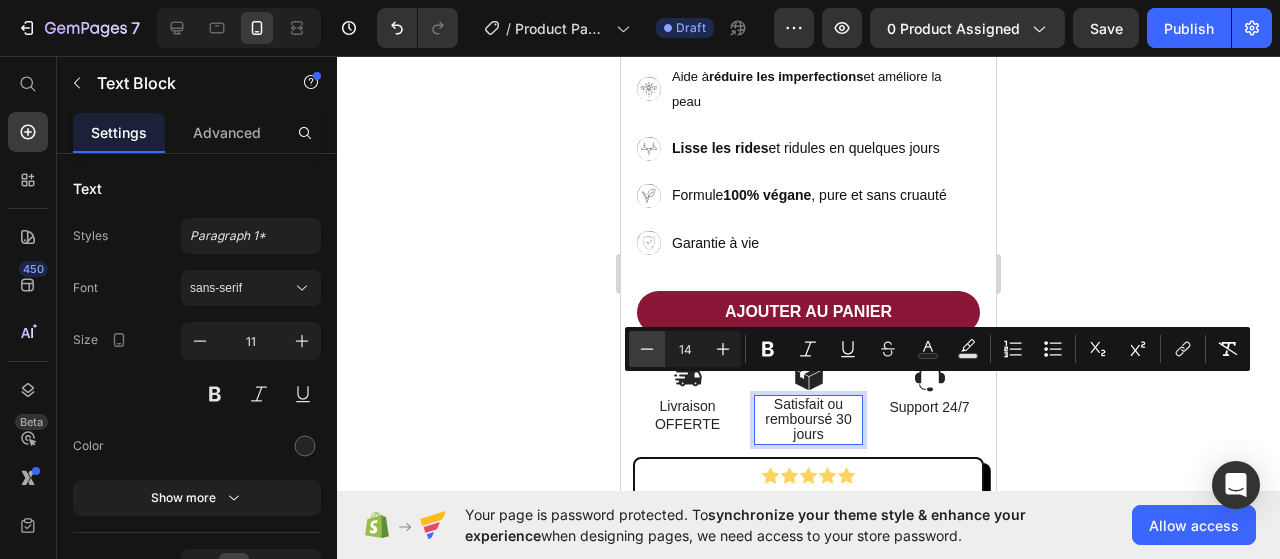 type on "13" 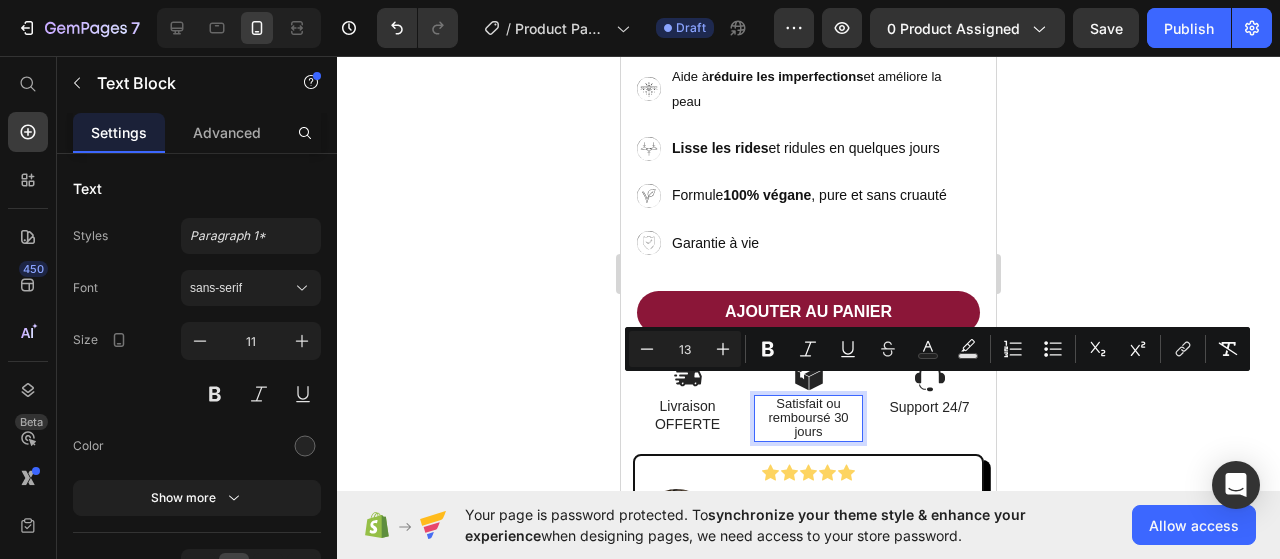 click 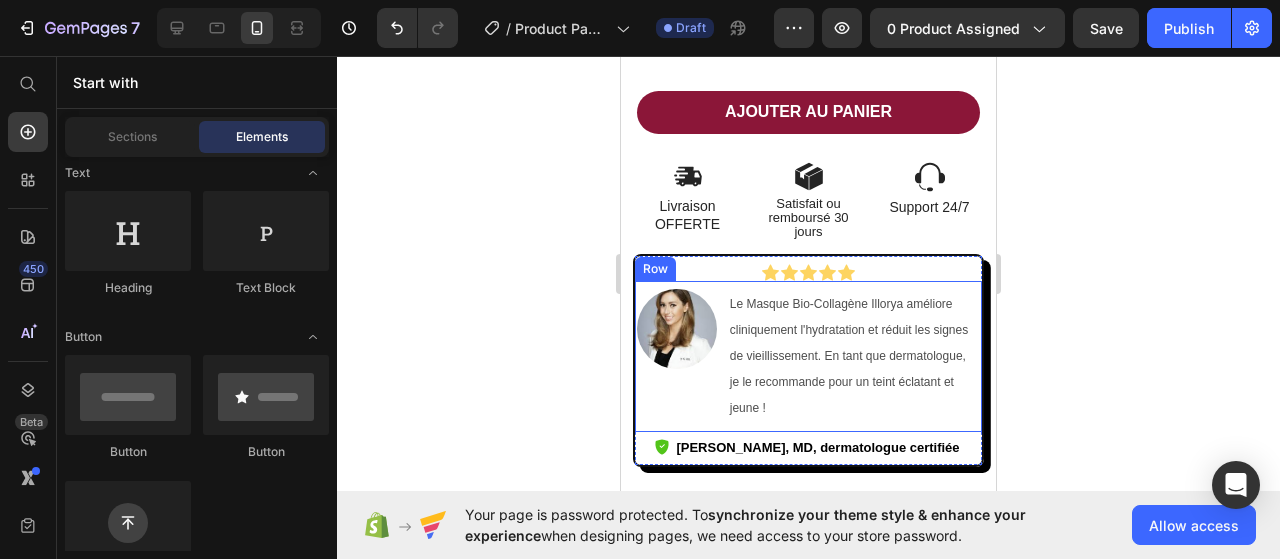 scroll, scrollTop: 700, scrollLeft: 0, axis: vertical 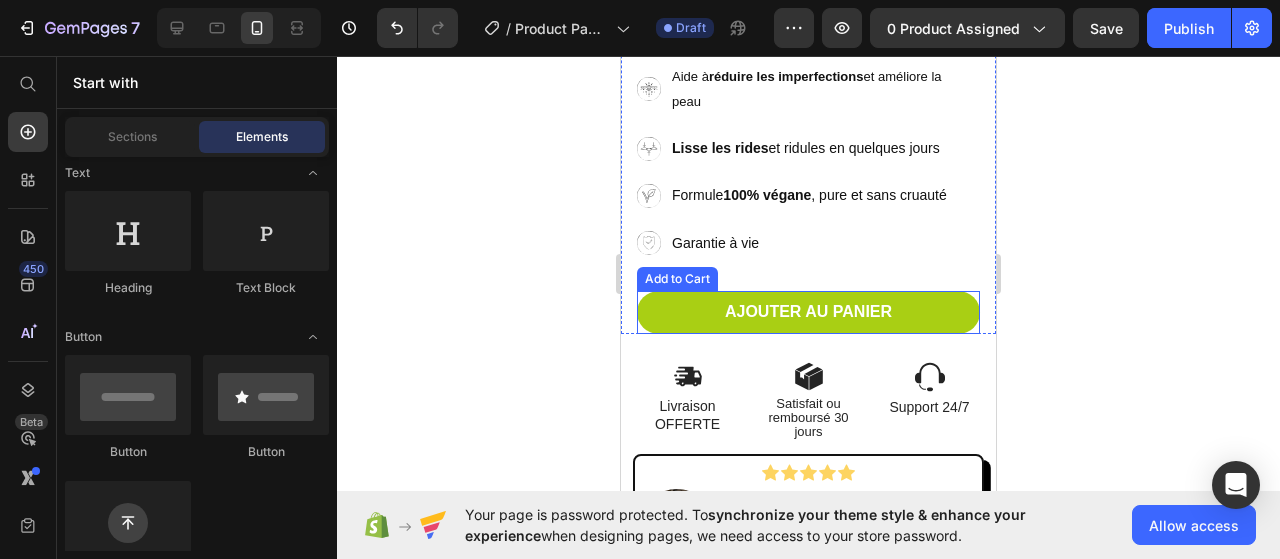click on "AJOUTER AU PANIER" at bounding box center [808, 312] 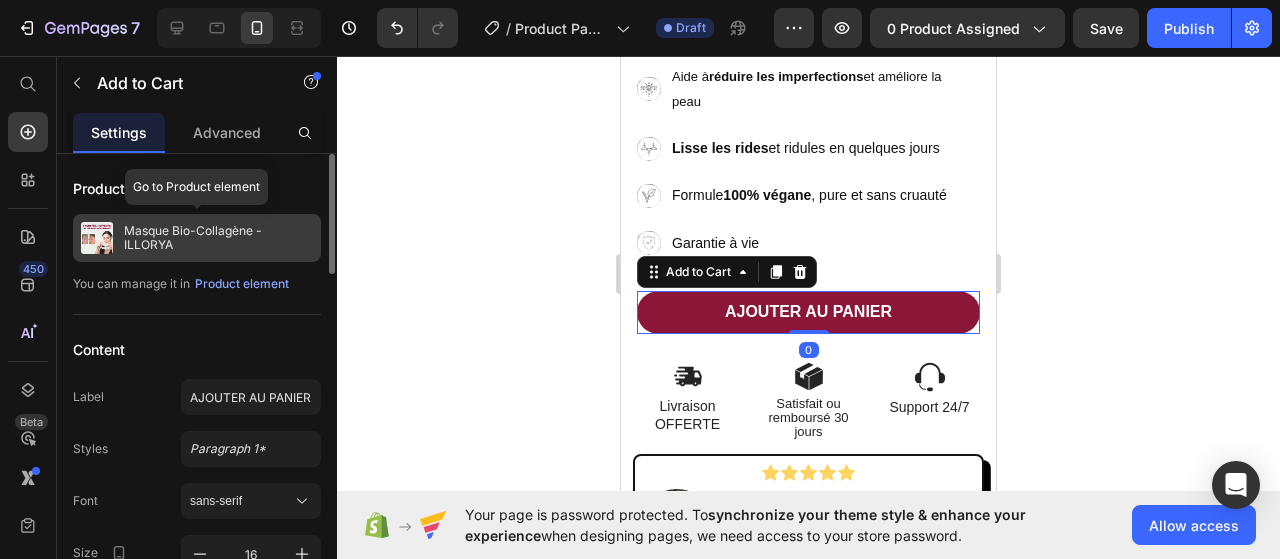 scroll, scrollTop: 200, scrollLeft: 0, axis: vertical 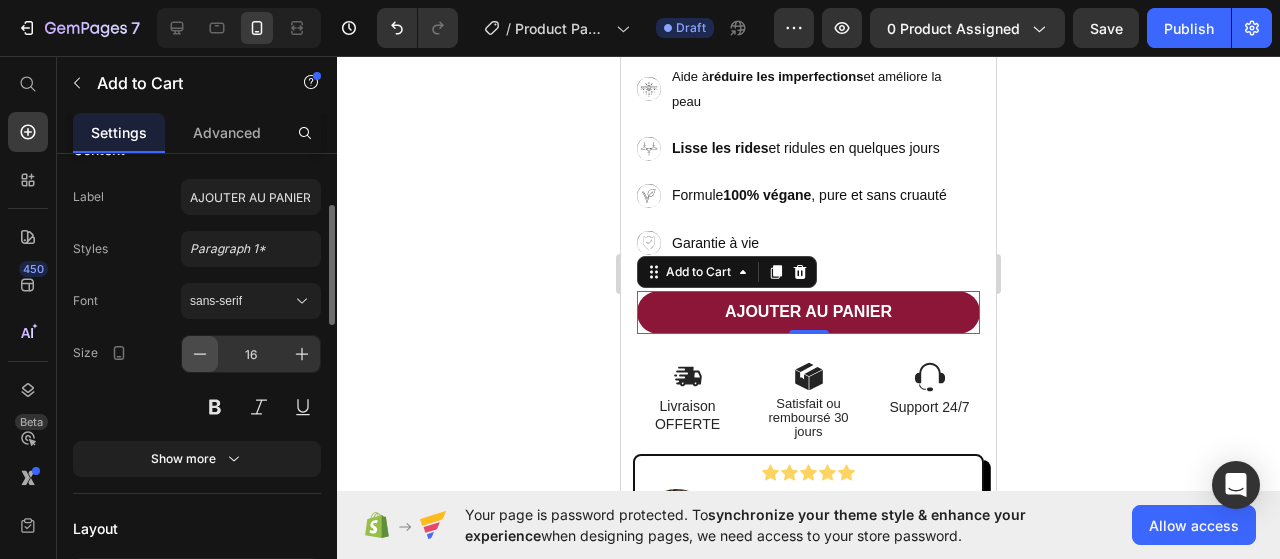 click at bounding box center [200, 354] 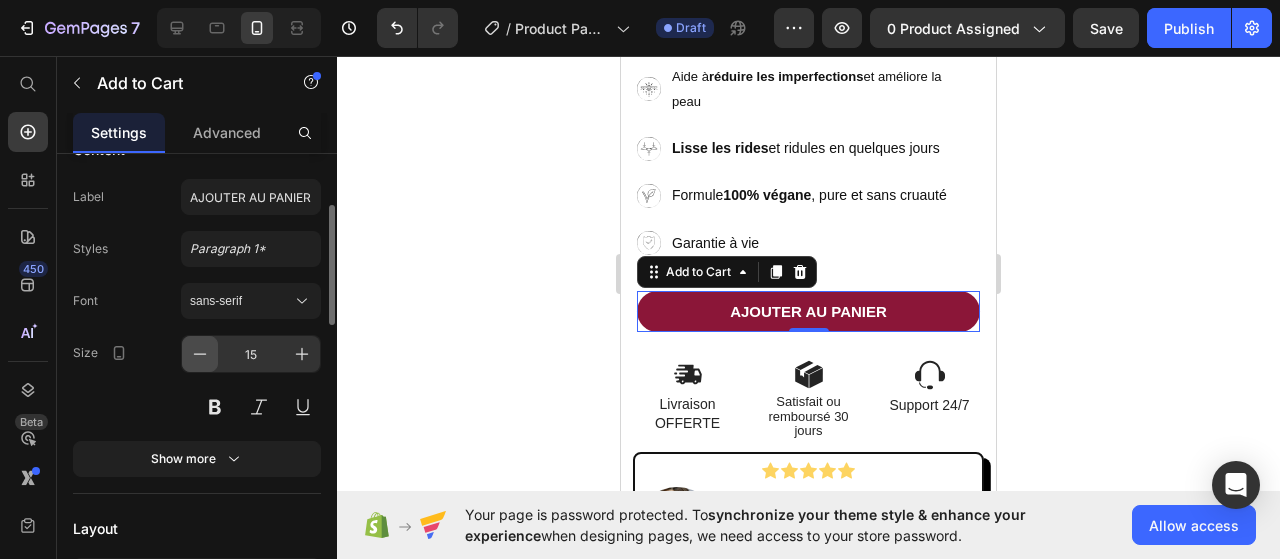 click at bounding box center (200, 354) 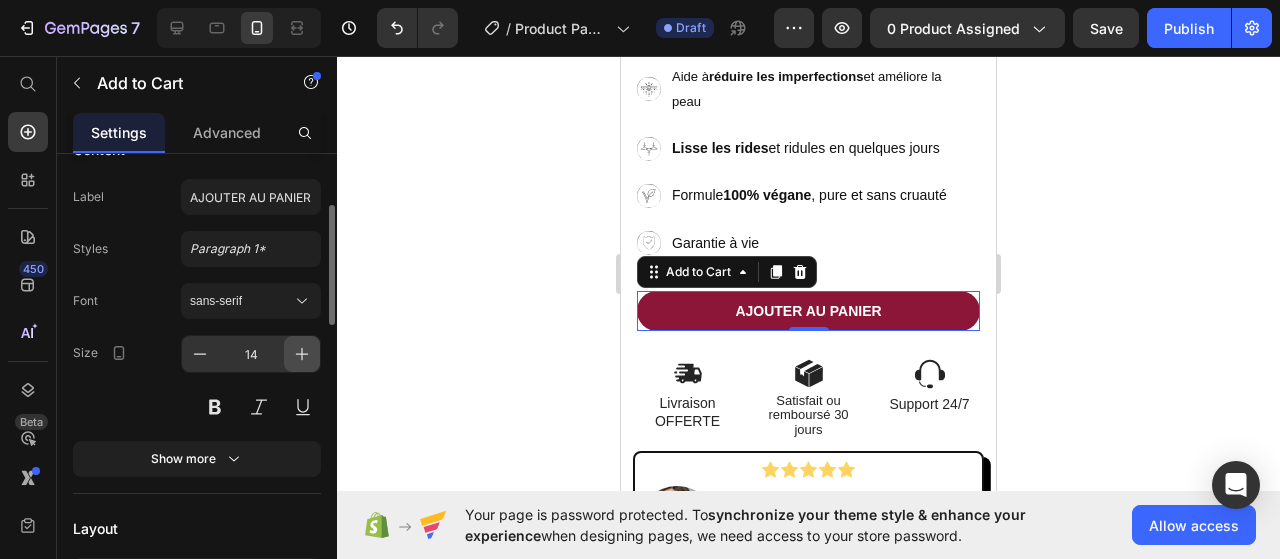 click 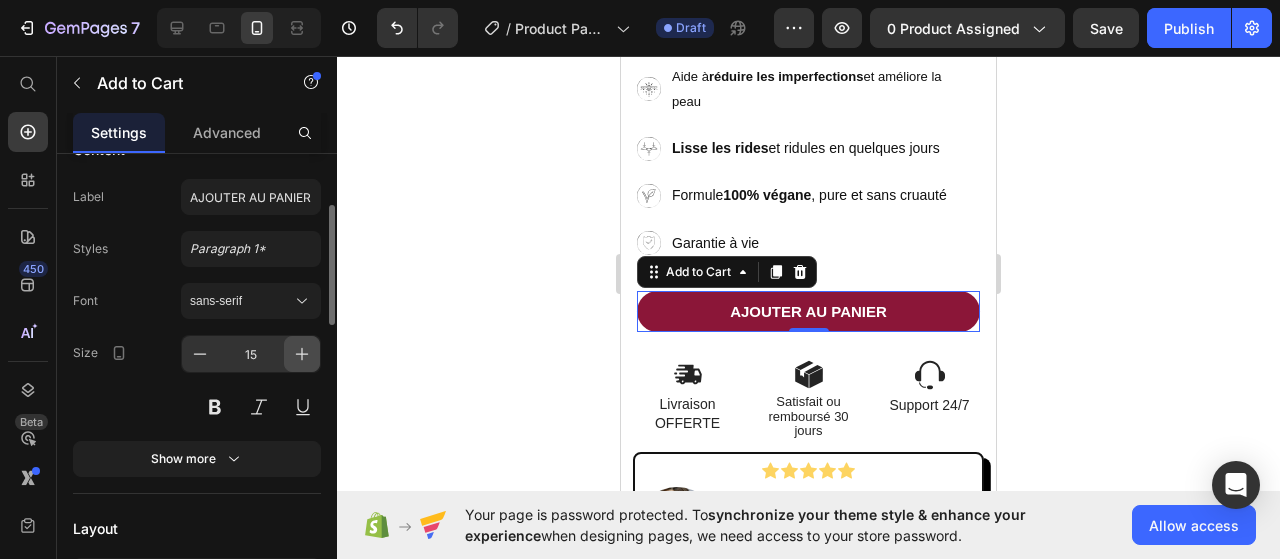 click 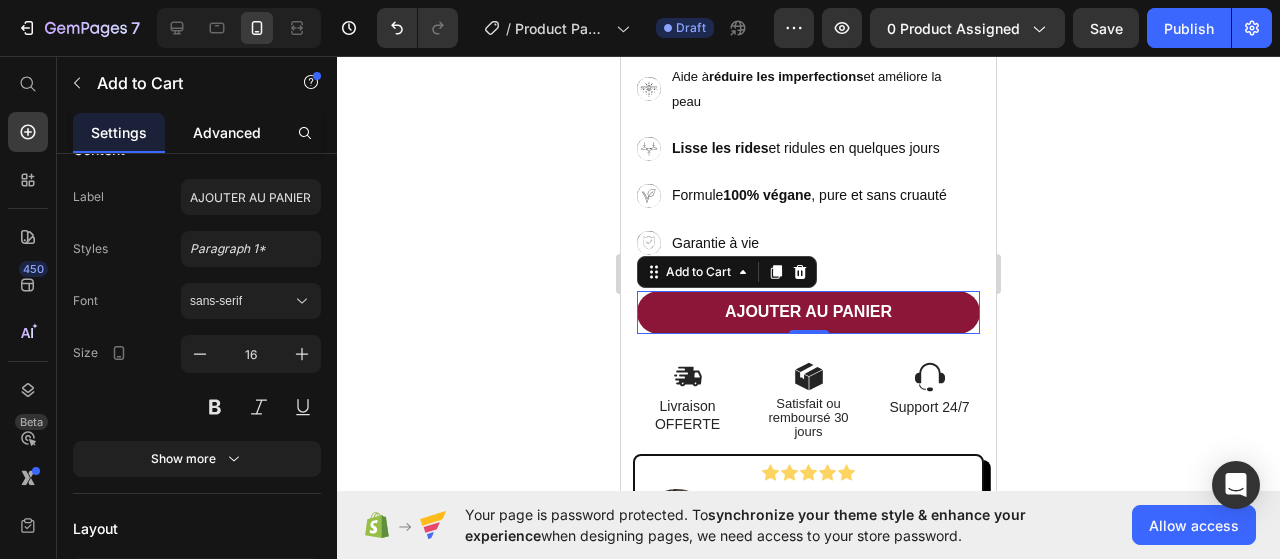 click on "Advanced" at bounding box center [227, 132] 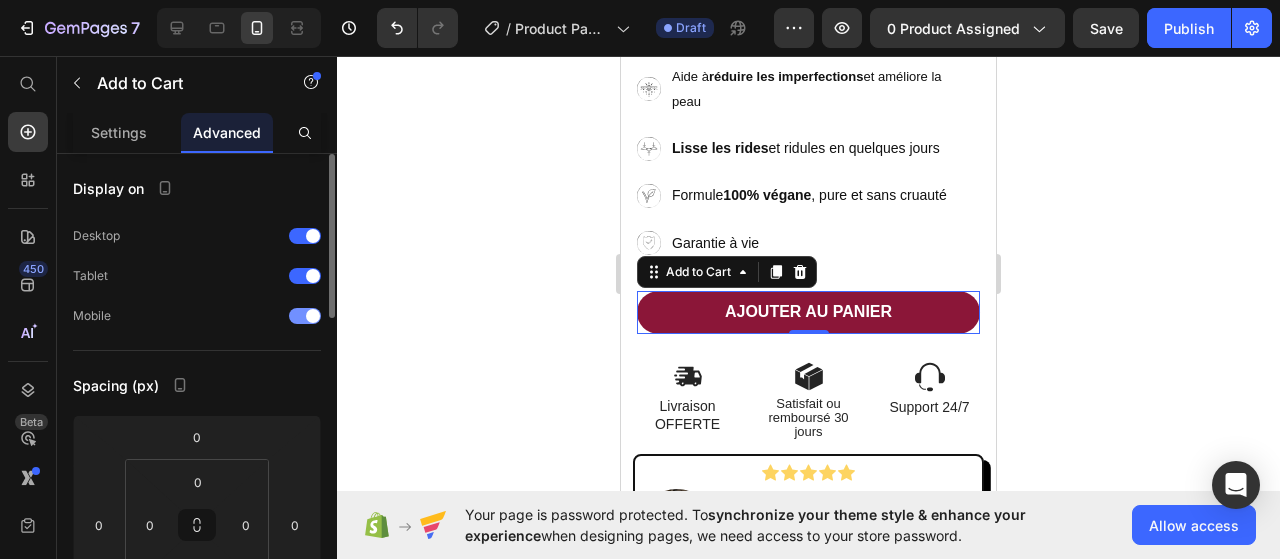 scroll, scrollTop: 200, scrollLeft: 0, axis: vertical 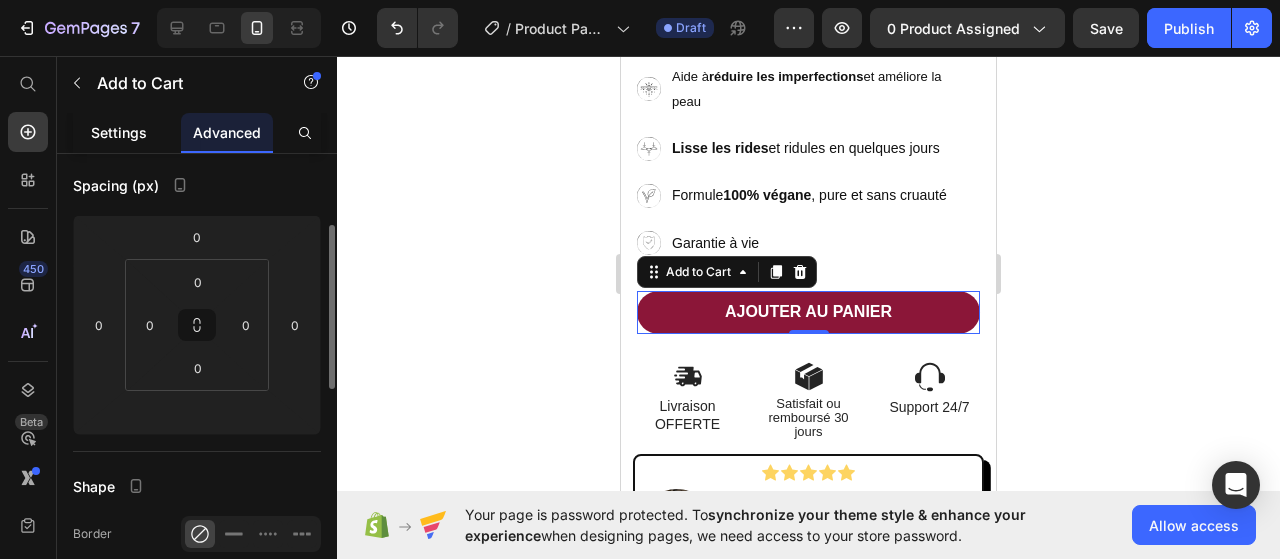 click on "Settings" 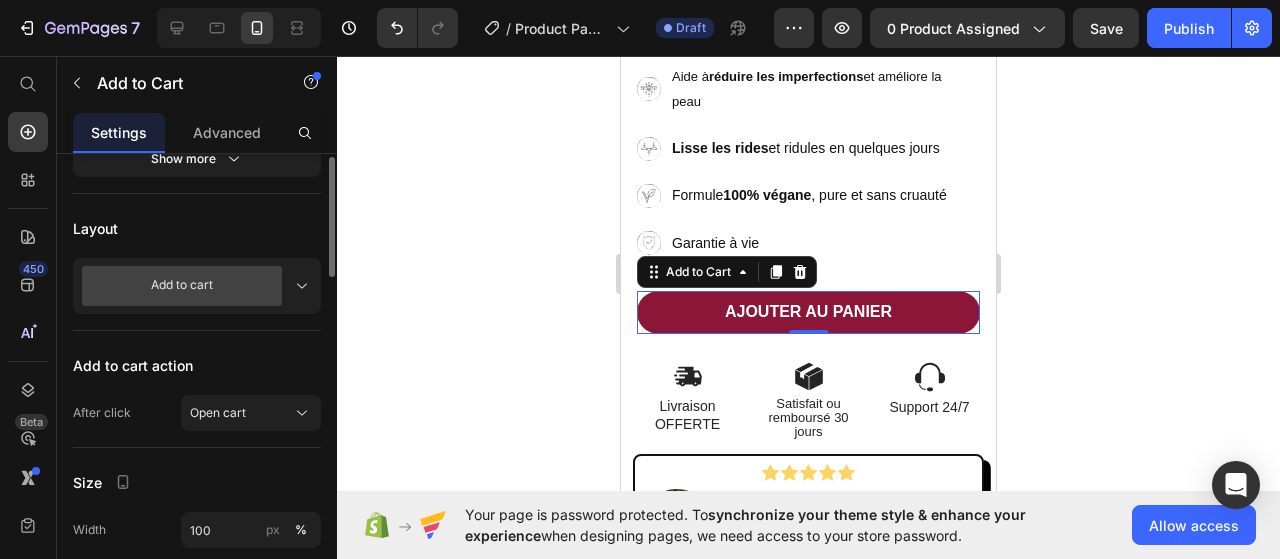 scroll, scrollTop: 400, scrollLeft: 0, axis: vertical 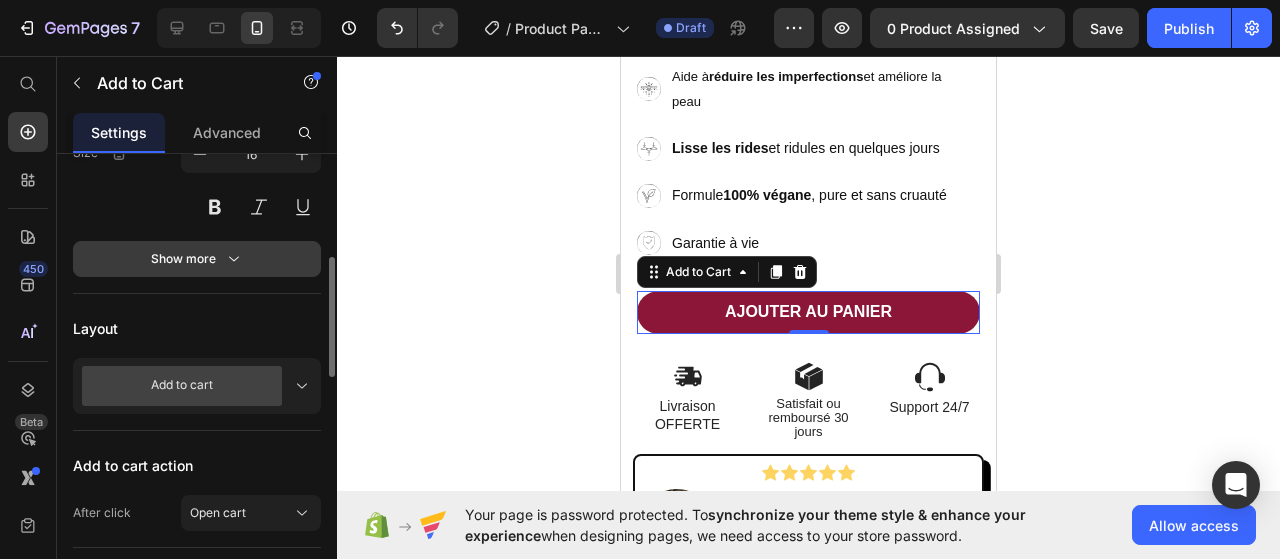 click on "Show more" at bounding box center (197, 259) 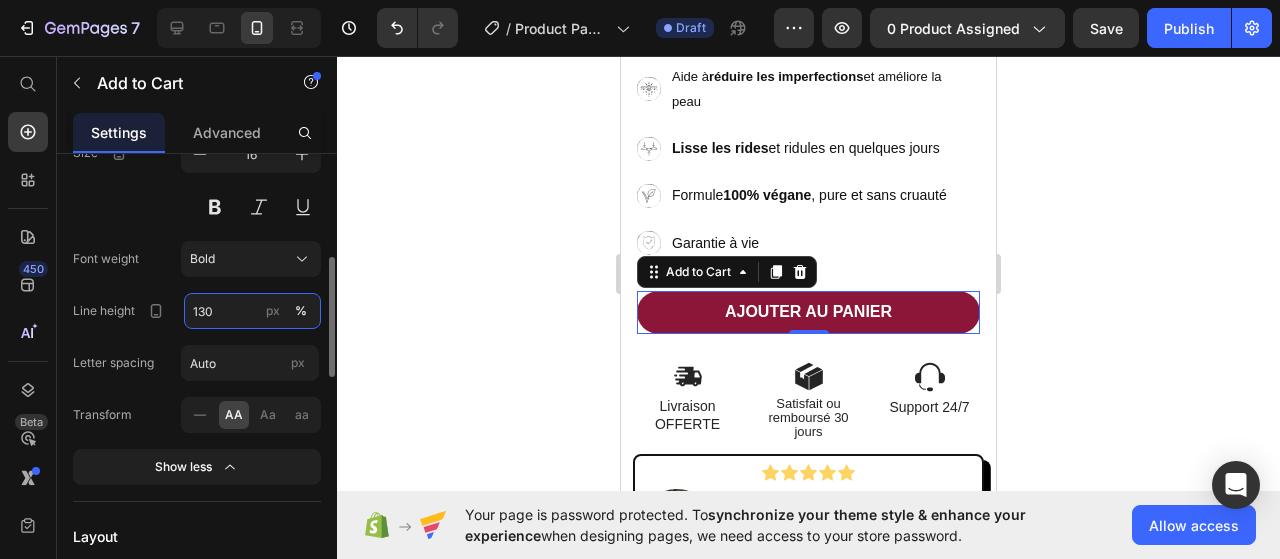 click on "130" at bounding box center (252, 311) 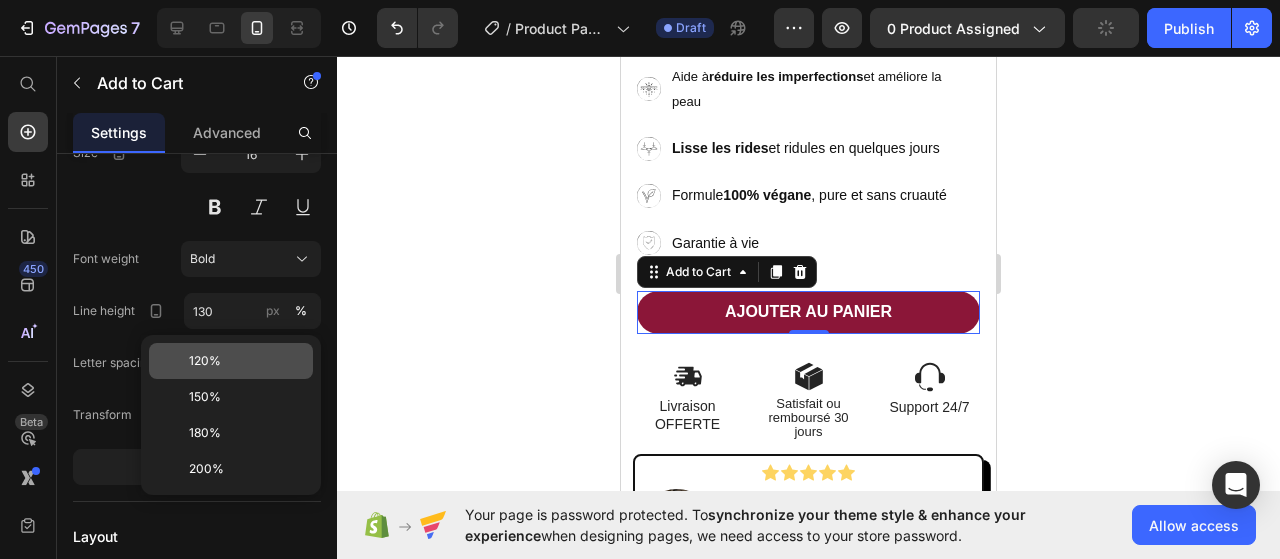 click on "120%" at bounding box center [205, 361] 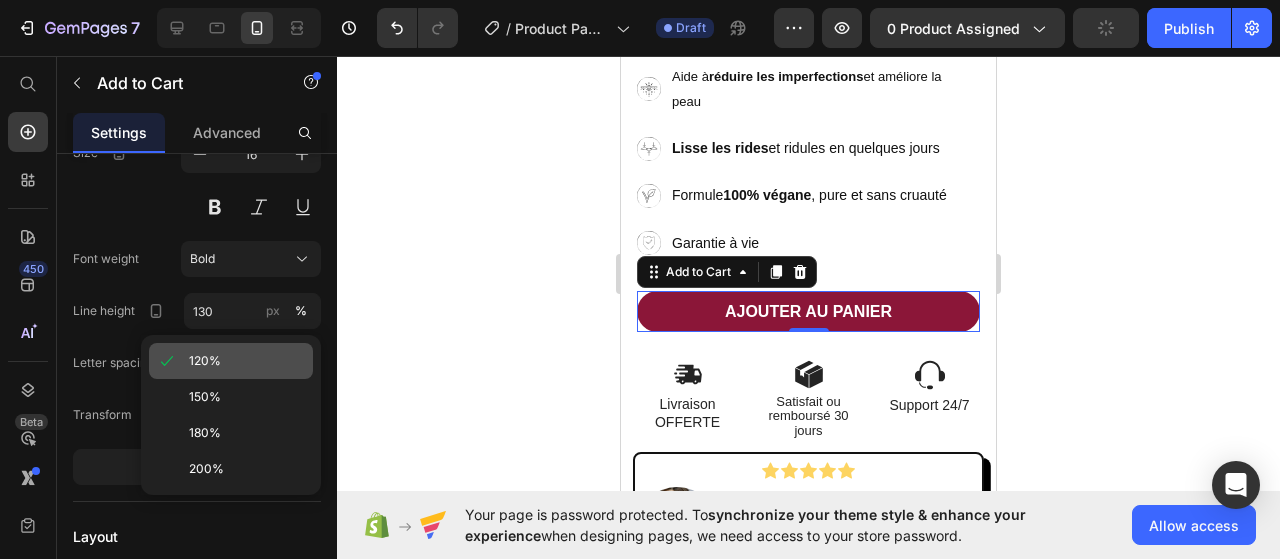 type on "120" 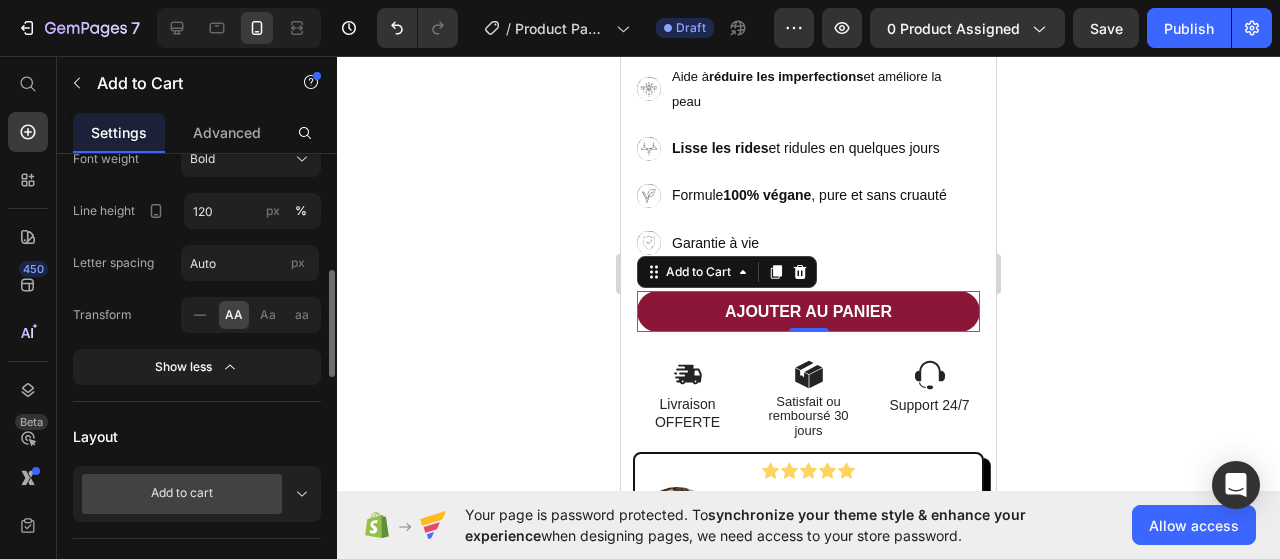 scroll, scrollTop: 600, scrollLeft: 0, axis: vertical 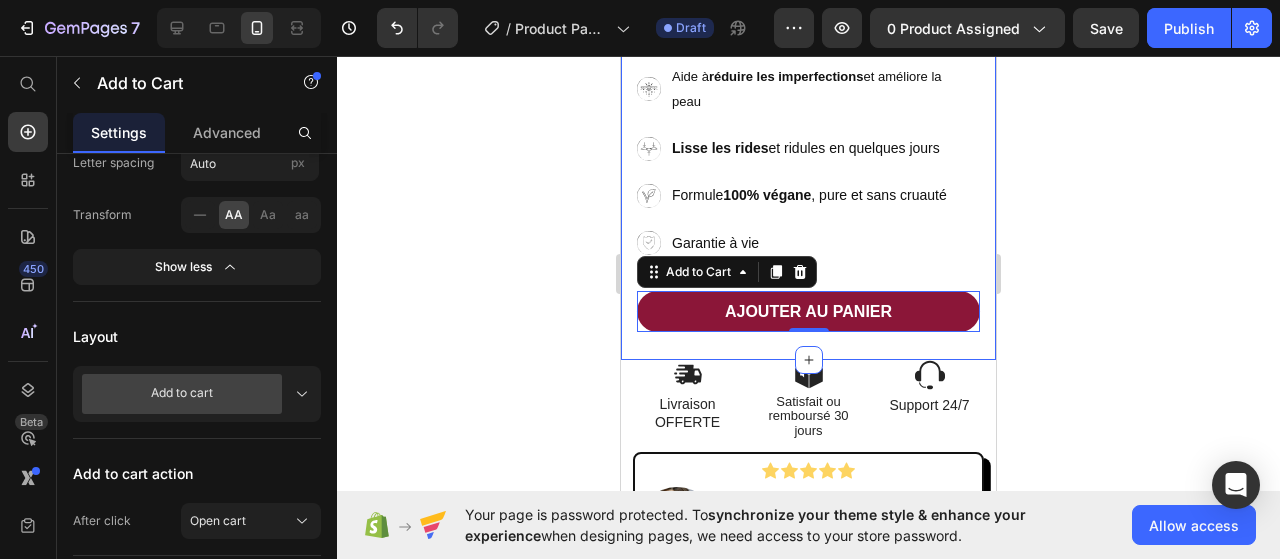 click 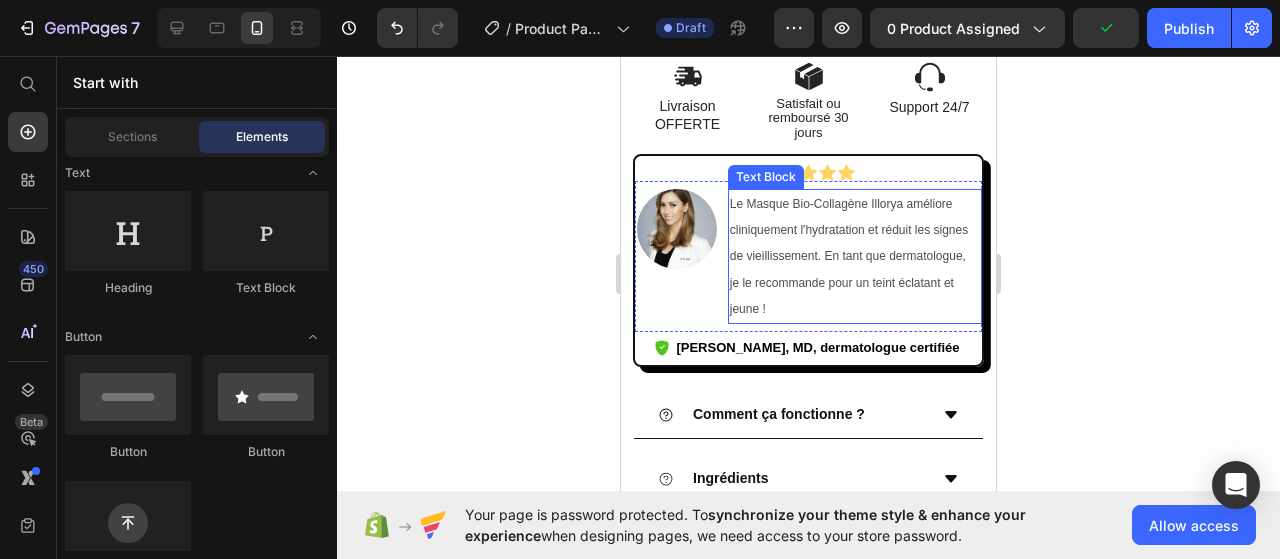 scroll, scrollTop: 1000, scrollLeft: 0, axis: vertical 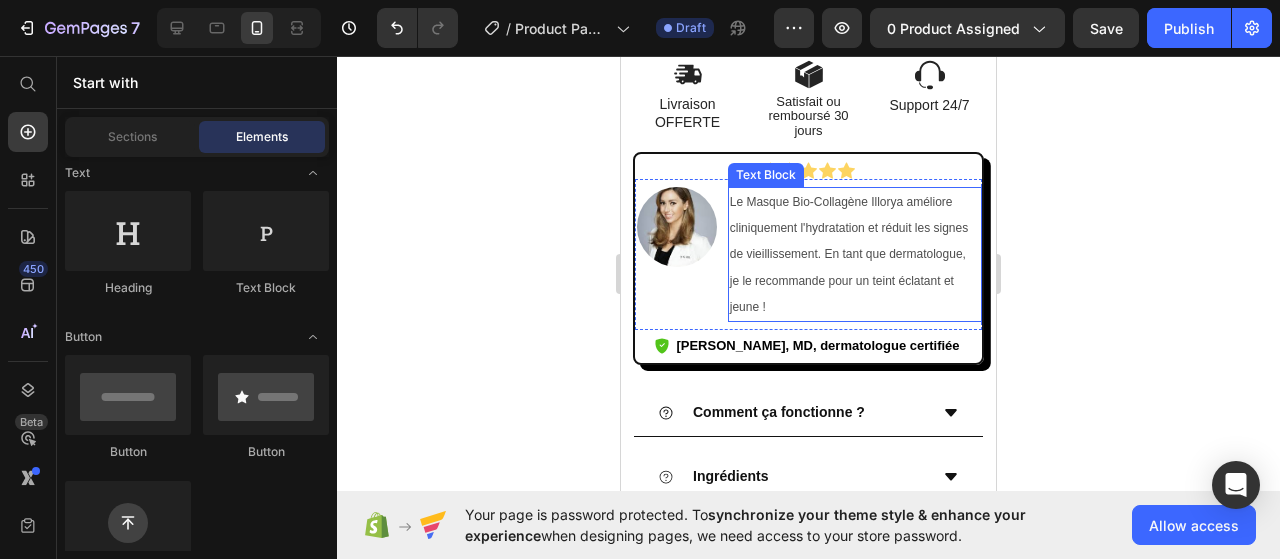 click on "Le Masque Bio-Collagène Illorya améliore cliniquement l'hydratation et réduit les signes de vieillissement. En tant que dermatologue, je le recommande pour un teint éclatant et jeune !" at bounding box center (854, 254) 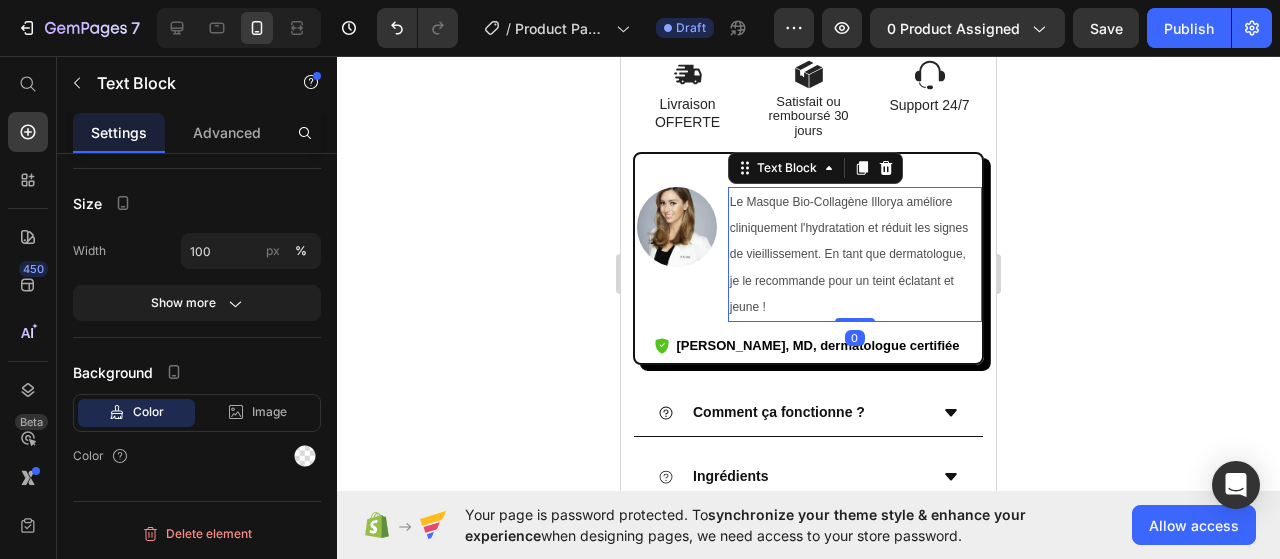 scroll, scrollTop: 0, scrollLeft: 0, axis: both 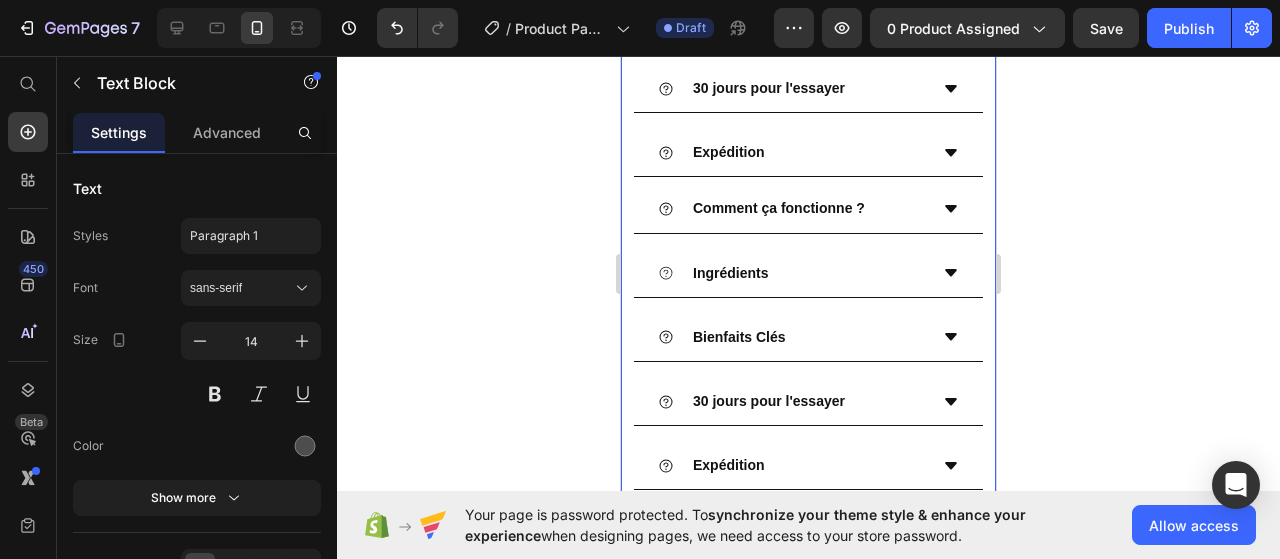 click on "Image Livraison OFFERTE Text Block Image Satisfait ou remboursé 30 jours Text Block Image Support 24/7 Text Block Row Icon Icon Icon Icon Icon Icon List Image Le Masque Bio-Collagène Illorya améliore cliniquement l'hydratation et réduit les signes de vieillissement. En tant que dermatologue, je le recommande pour un teint éclatant et jeune ! Text Block   0 Row
Dr. Layla Hassan, MD, dermatologue certifiée Item List Row
Comment ça fonctionne ?
Ingrédients
Bienfaits Clés
30 jours pour l'essayer
Expédition Accordion
Comment ça fonctionne ?
Ingrédients
Image" at bounding box center (808, 576) 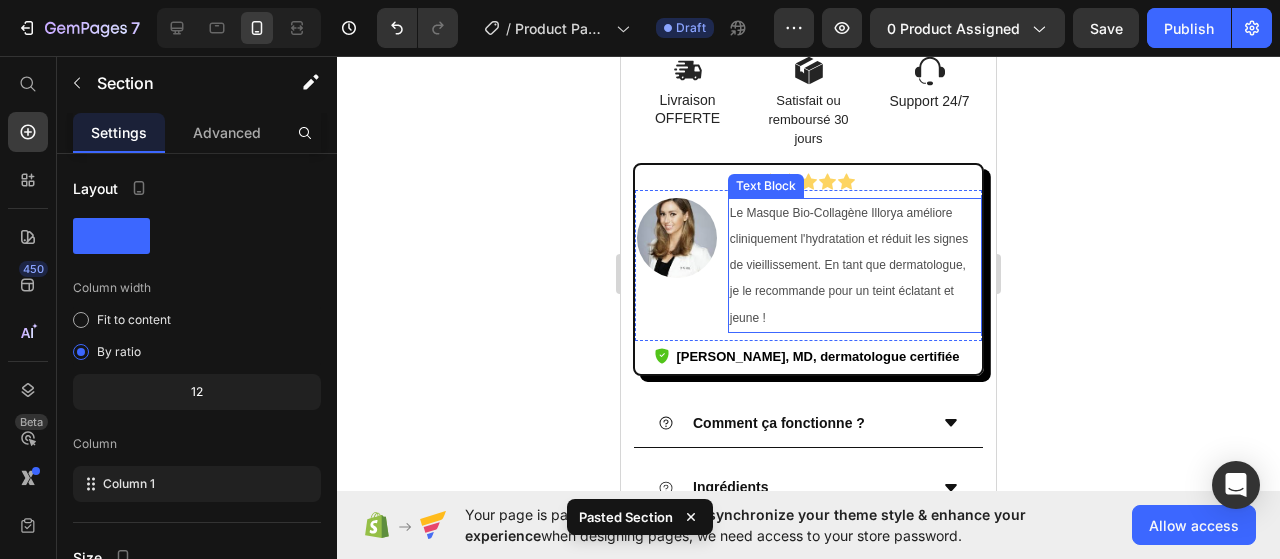 scroll, scrollTop: 2986, scrollLeft: 0, axis: vertical 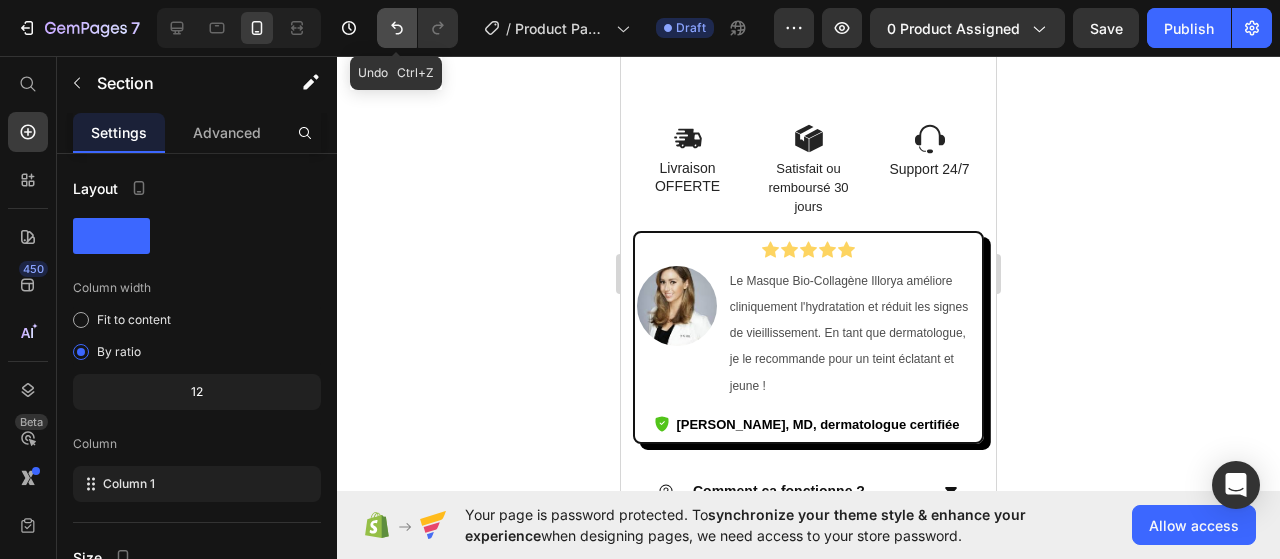 click 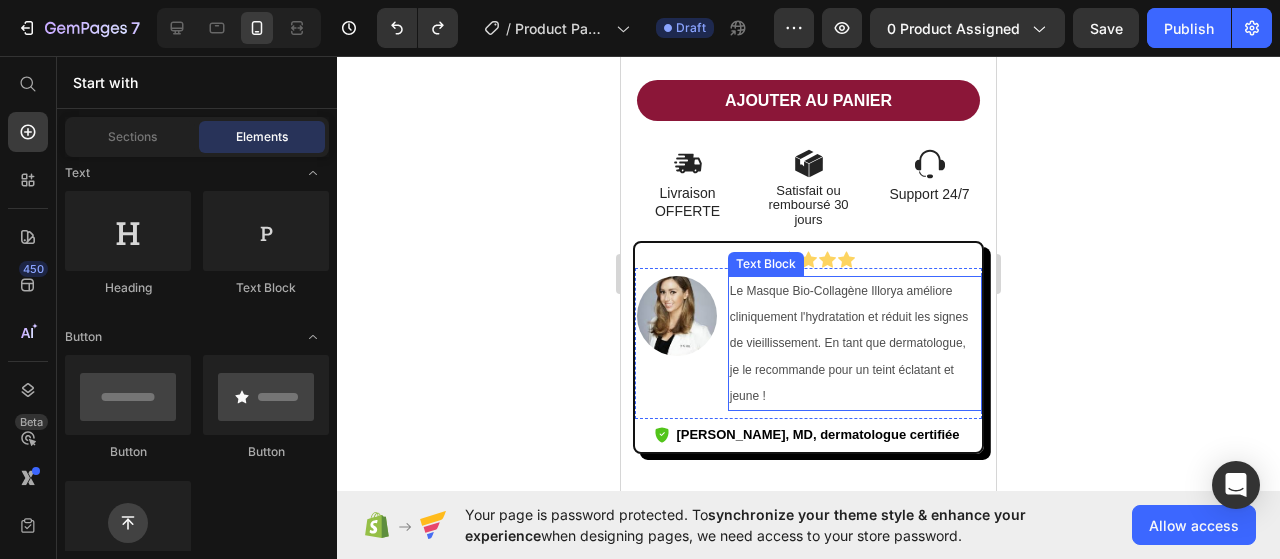 scroll, scrollTop: 986, scrollLeft: 0, axis: vertical 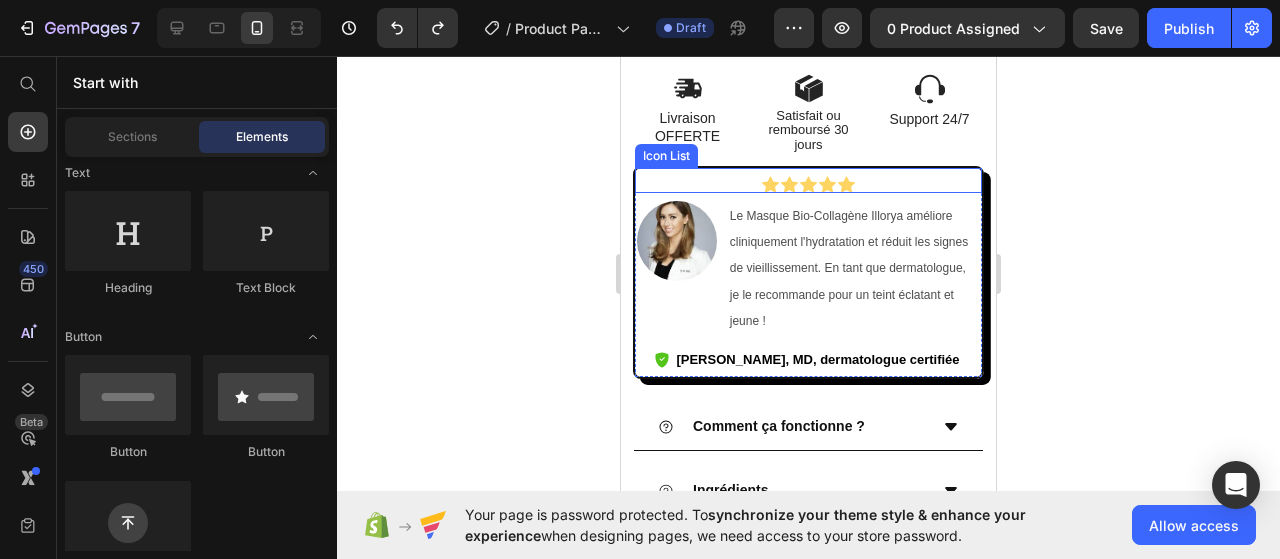 click on "Icon Icon Icon Icon Icon" at bounding box center [808, 184] 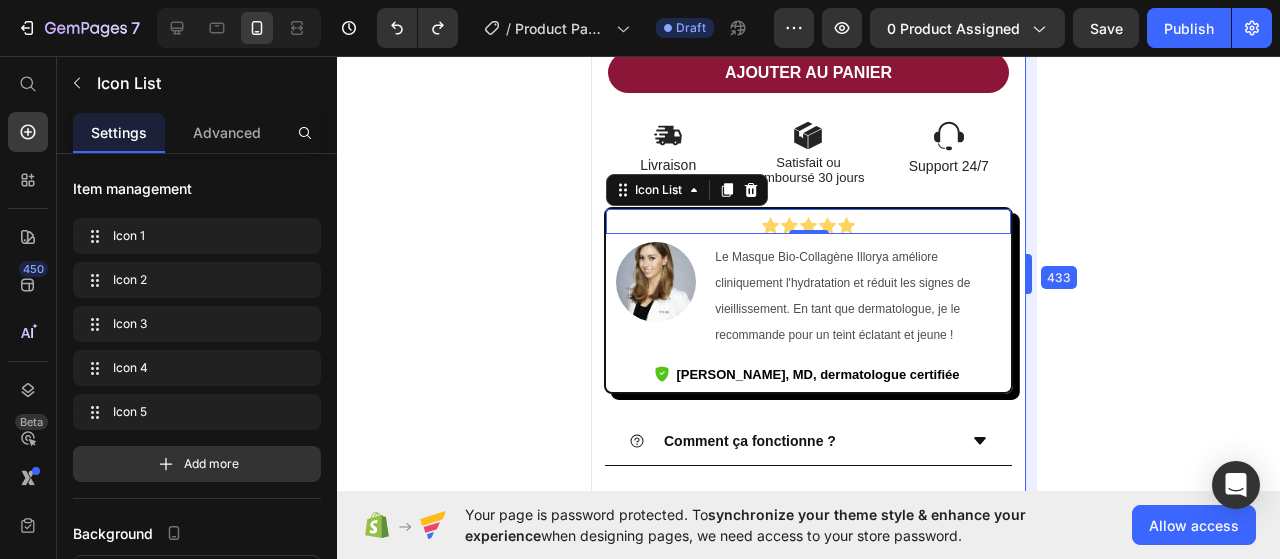 drag, startPoint x: 1000, startPoint y: 279, endPoint x: 1058, endPoint y: 267, distance: 59.22837 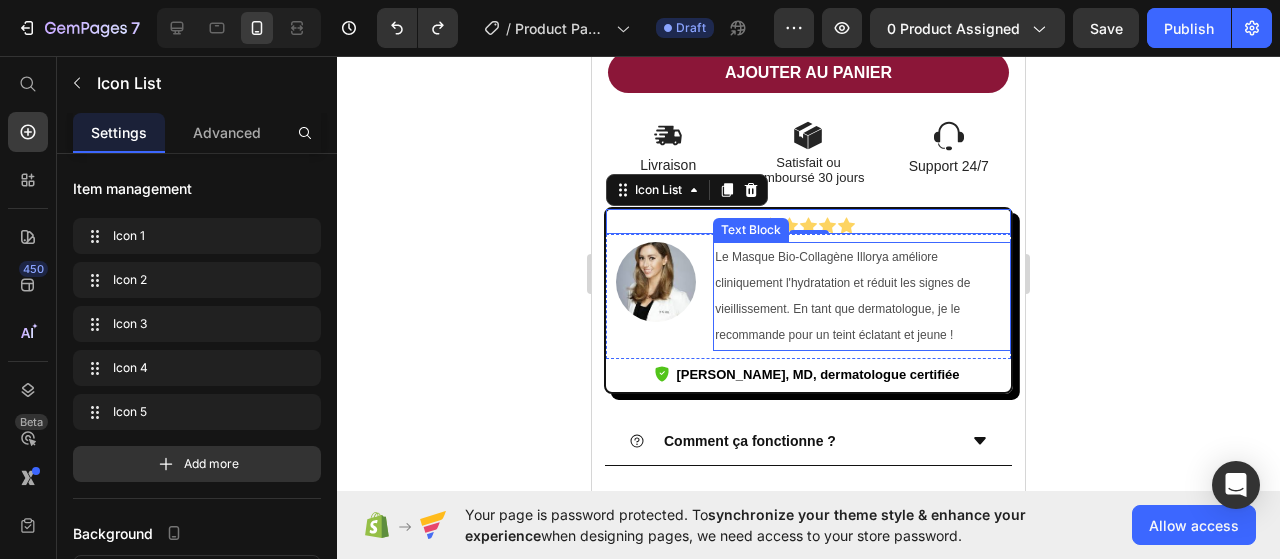 click 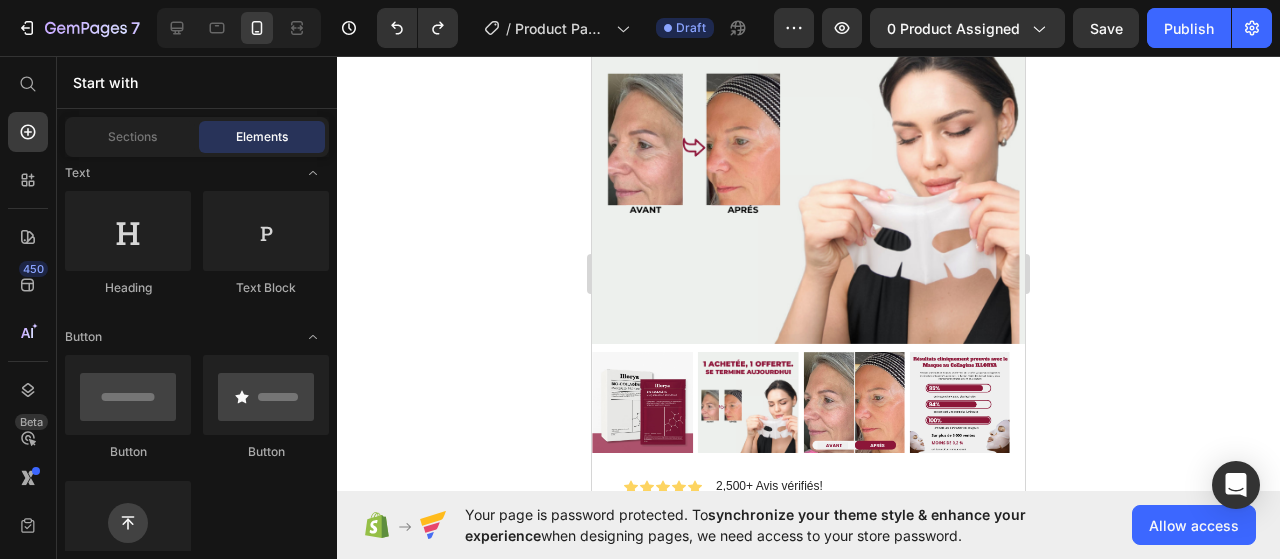 scroll, scrollTop: 0, scrollLeft: 0, axis: both 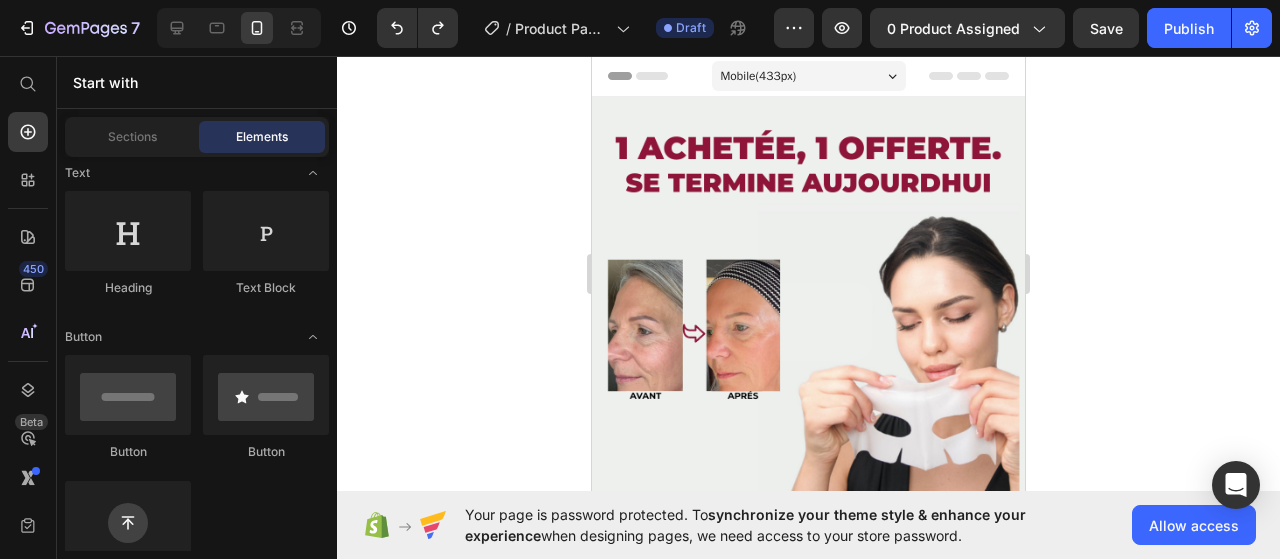 click on "Mobile  ( 433 px)" at bounding box center [809, 76] 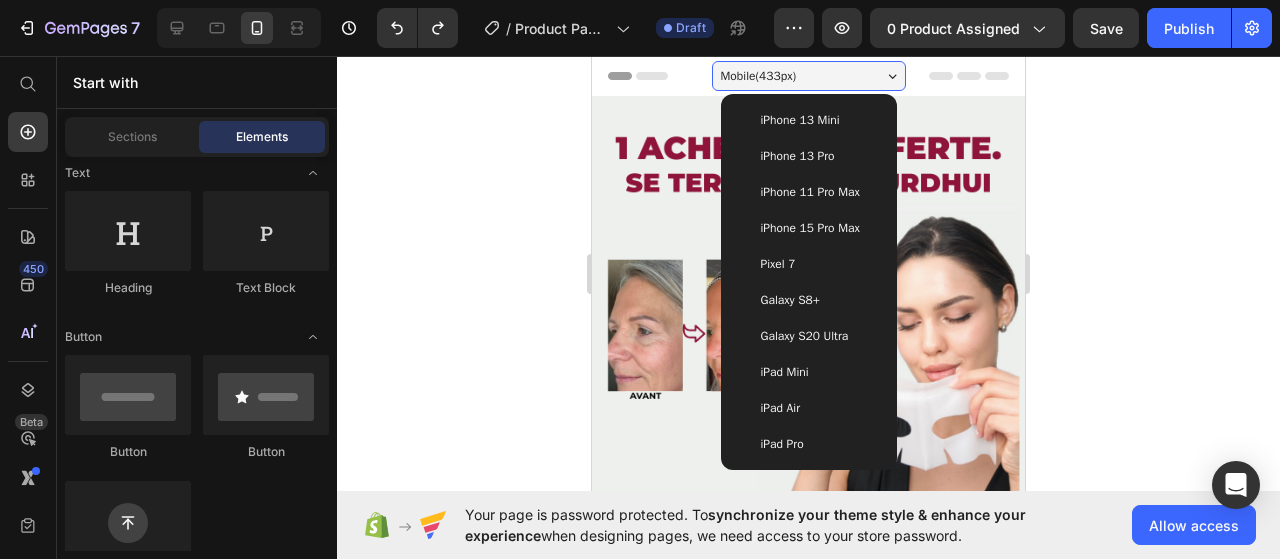 click on "iPhone 13 Pro" at bounding box center (798, 156) 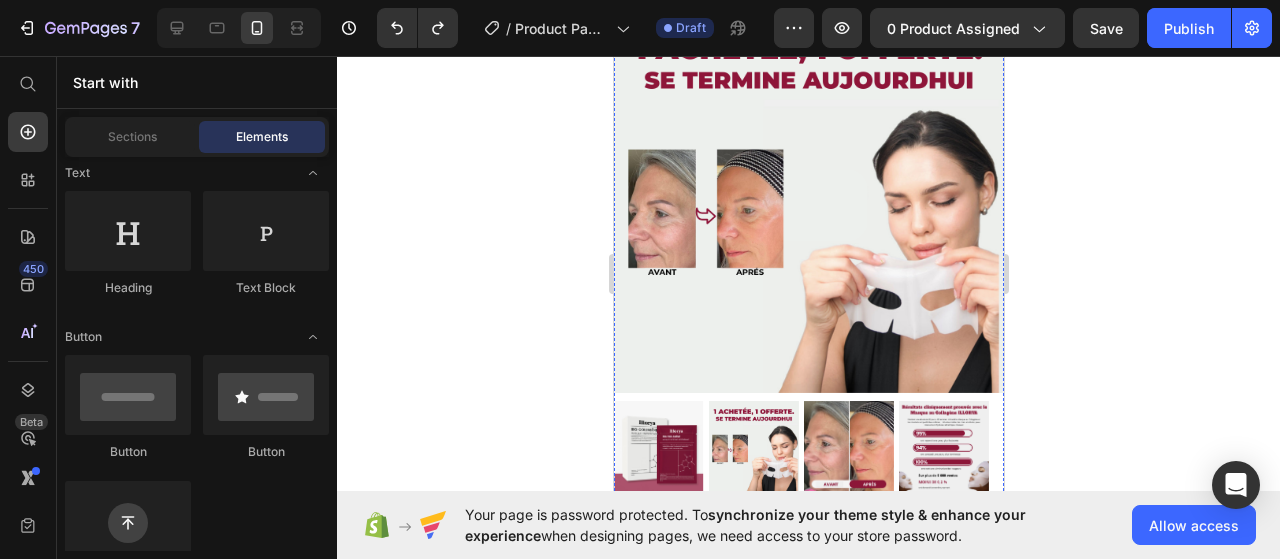 scroll, scrollTop: 0, scrollLeft: 0, axis: both 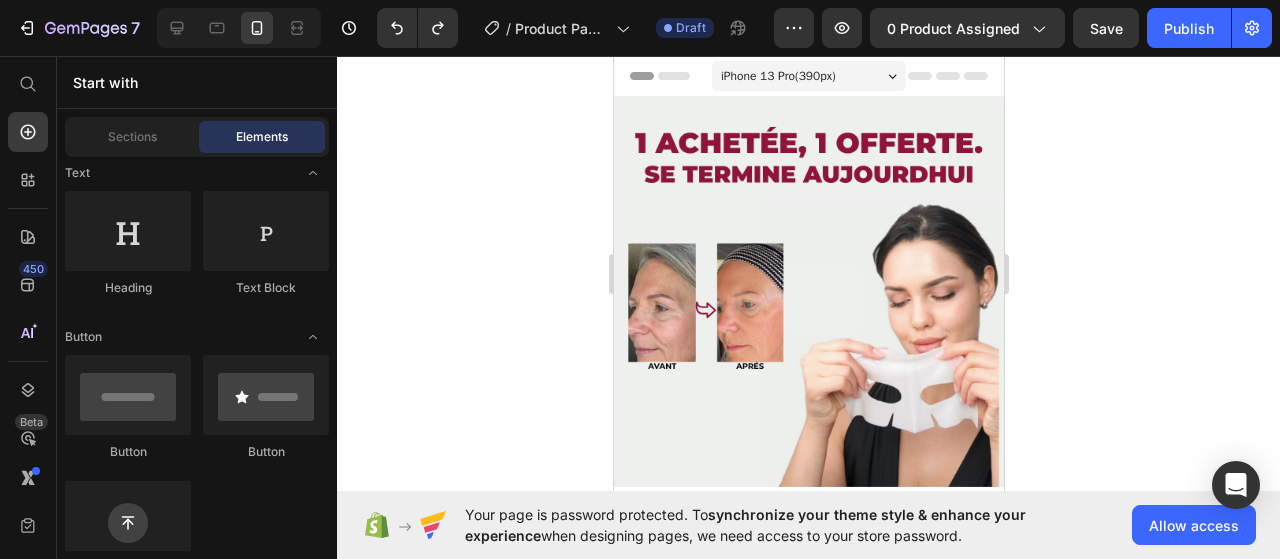click on "iPhone 13 Pro  ( 390 px)" at bounding box center [777, 76] 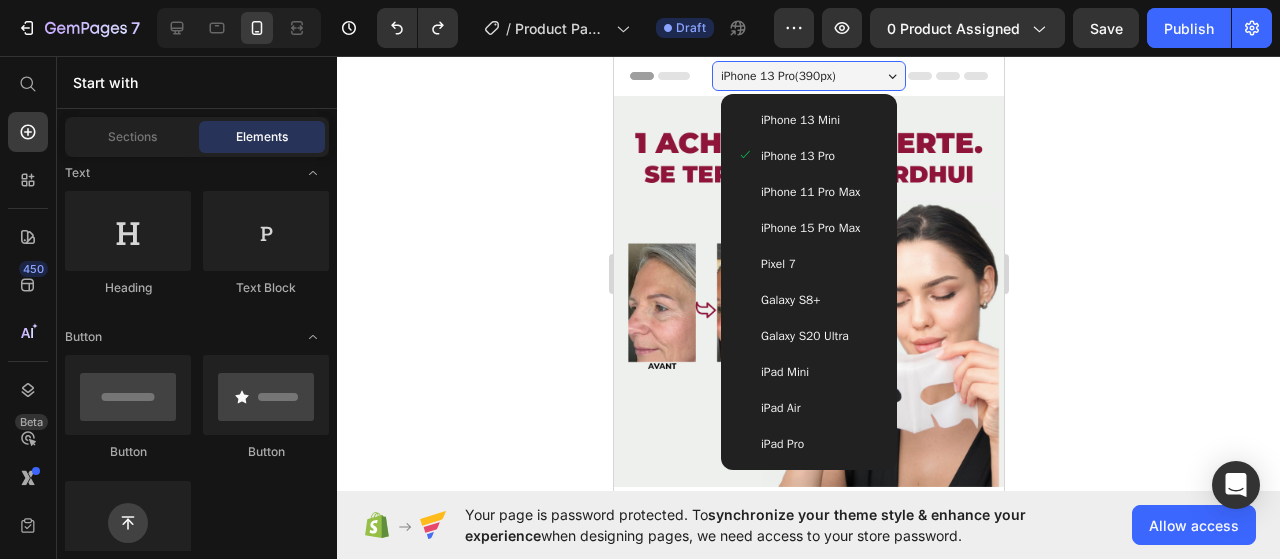 click on "iPhone 13 Mini" at bounding box center [799, 120] 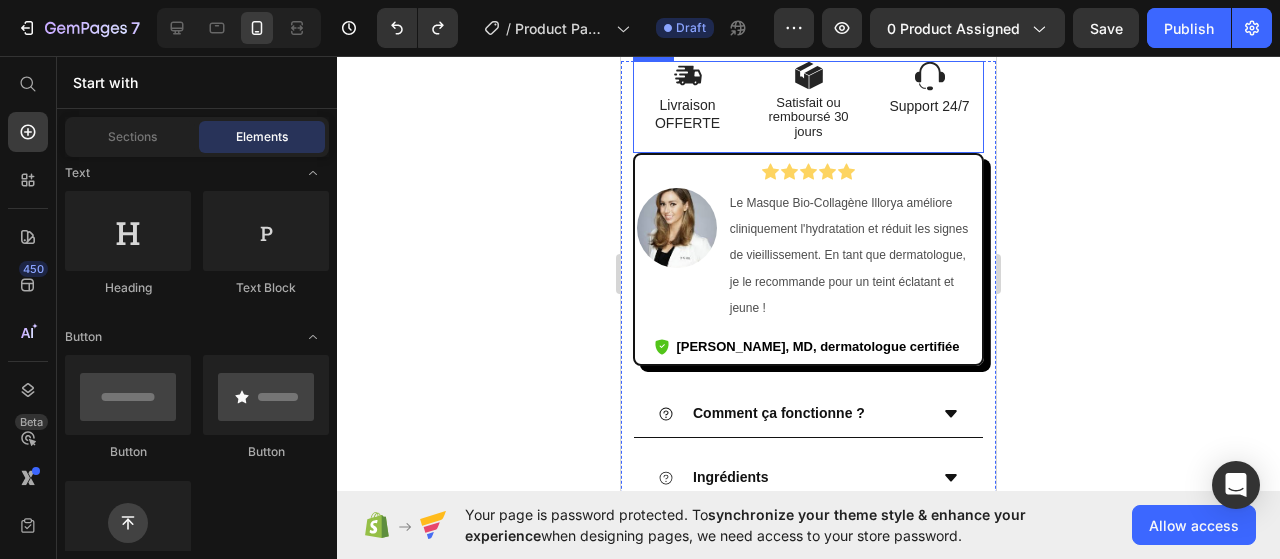 scroll, scrollTop: 1000, scrollLeft: 0, axis: vertical 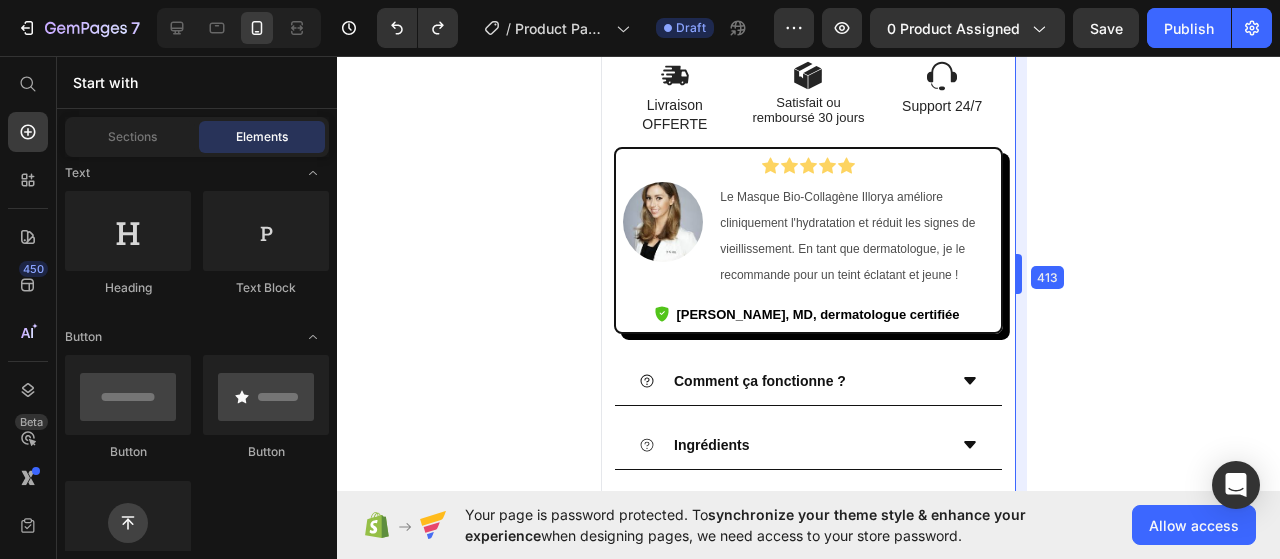 drag, startPoint x: 1002, startPoint y: 305, endPoint x: 382, endPoint y: 224, distance: 625.26874 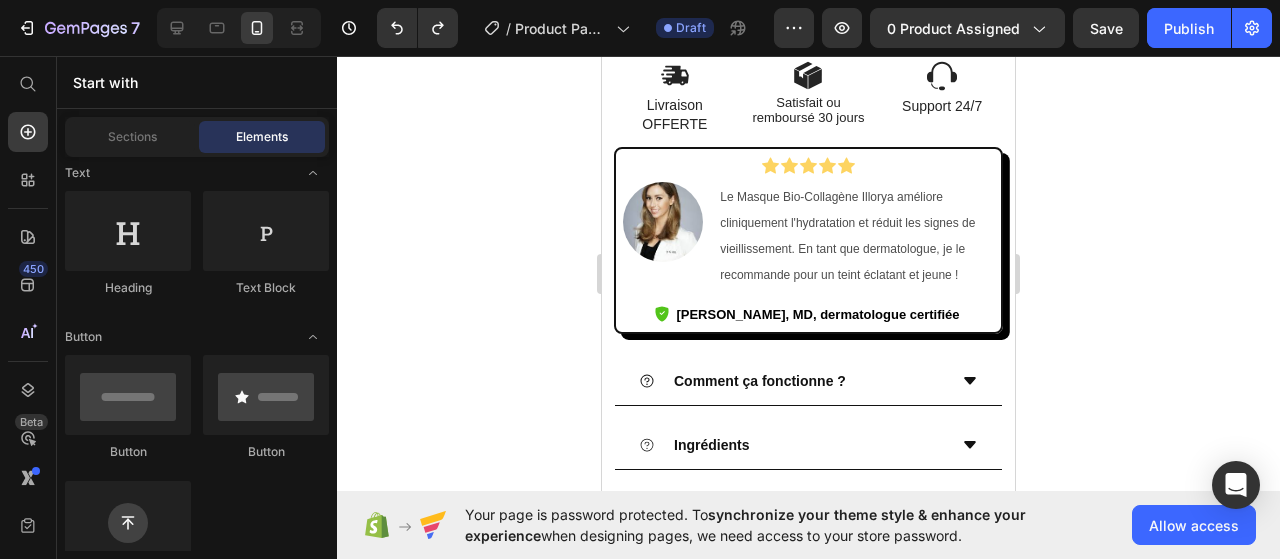 click 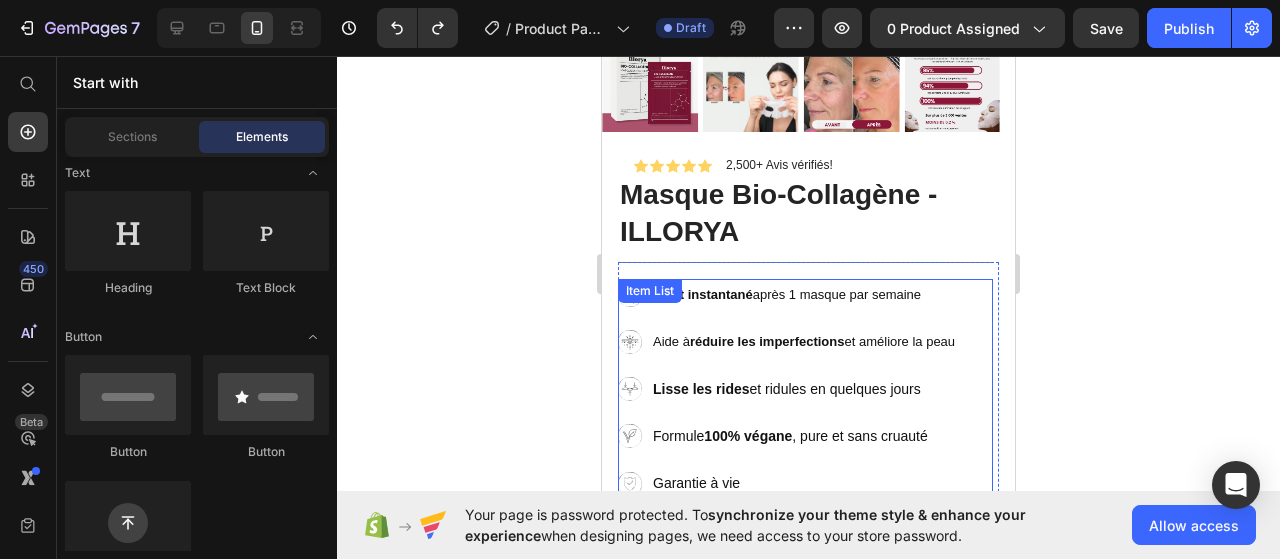 scroll, scrollTop: 500, scrollLeft: 0, axis: vertical 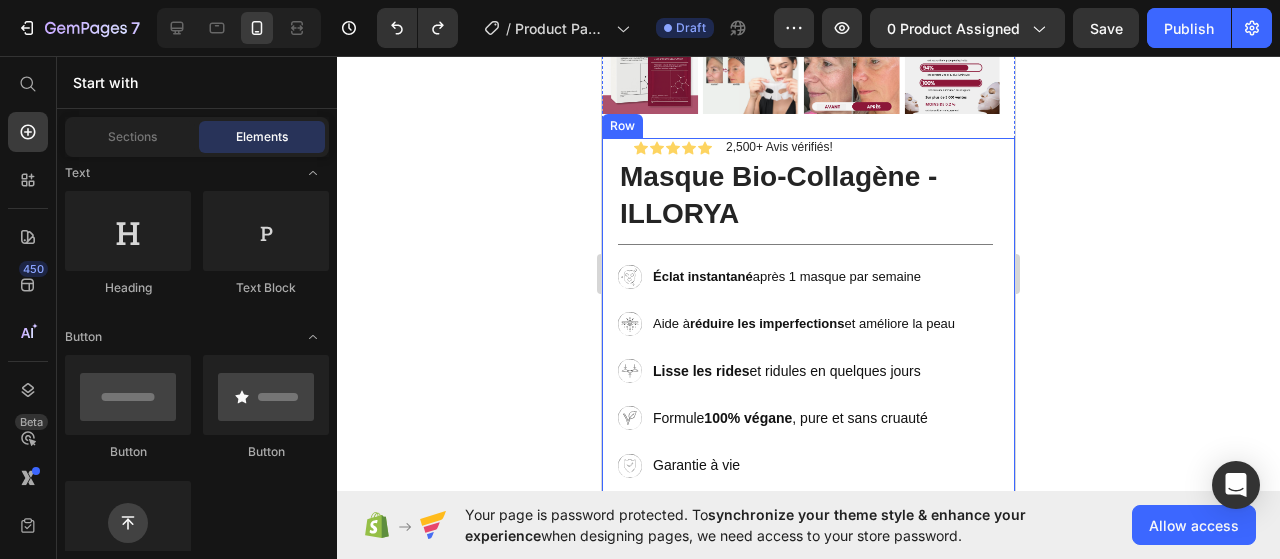 click on "Icon Icon Icon Icon Icon Icon List 2,500+ Avis vérifiés! Text Block Row Masque Bio-Collagène - ILLORYA Product Title                Title Line
Éclat instantané  après 1 masque par semaine
Aide à  réduire les imperfections  et améliore la peau
Lisse les rides  et ridules en quelques jours
Formule  100% végane , pure et sans cruauté
Garantie à vie Item List Row AJOUTER AU PANIER Add to Cart or 4 interest-free payments of $15.00 with Text Block Image Row Row" at bounding box center [808, 346] 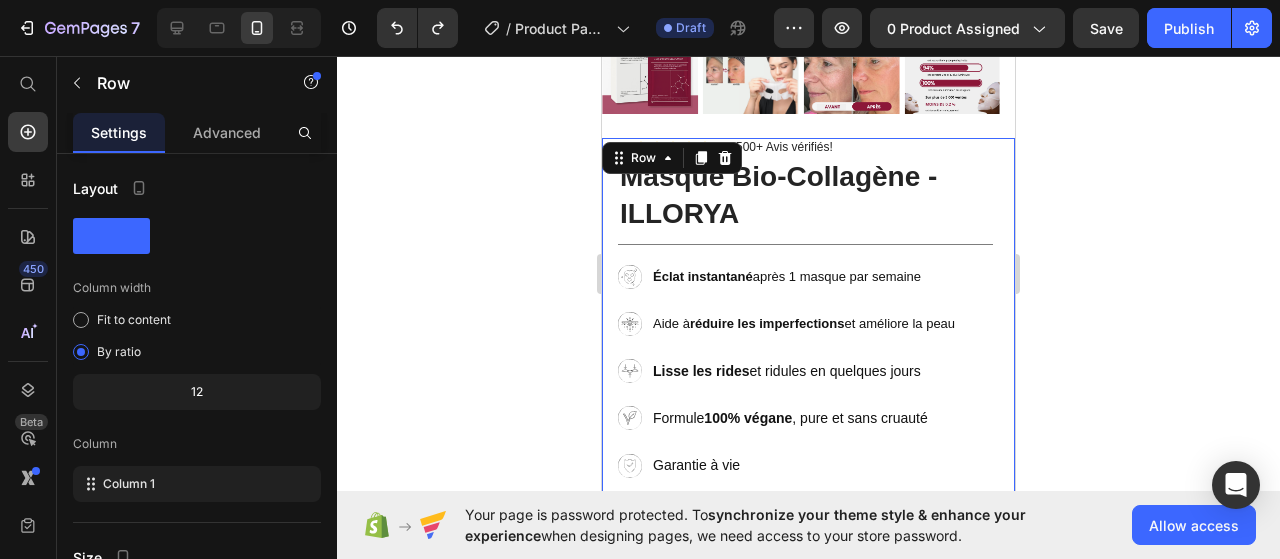click 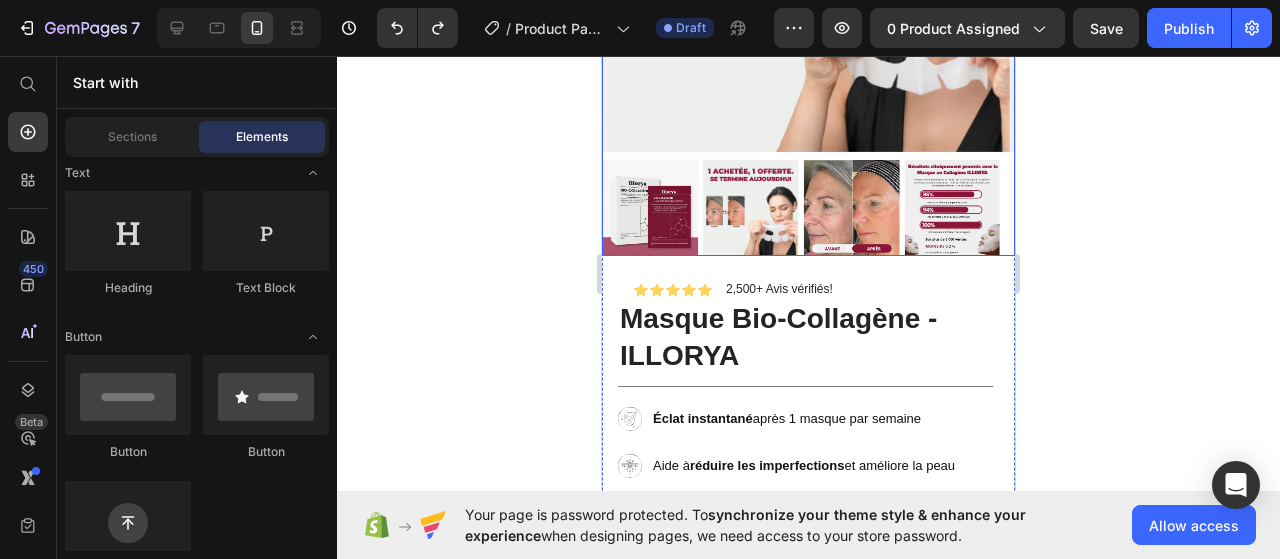 scroll, scrollTop: 600, scrollLeft: 0, axis: vertical 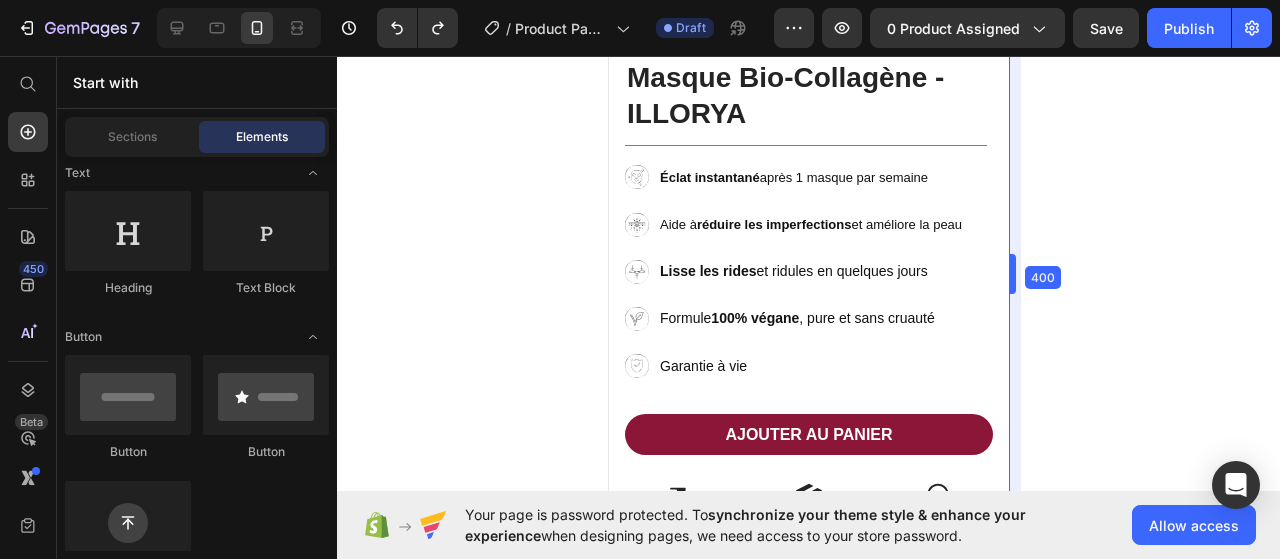 drag, startPoint x: 1022, startPoint y: 275, endPoint x: 1009, endPoint y: 277, distance: 13.152946 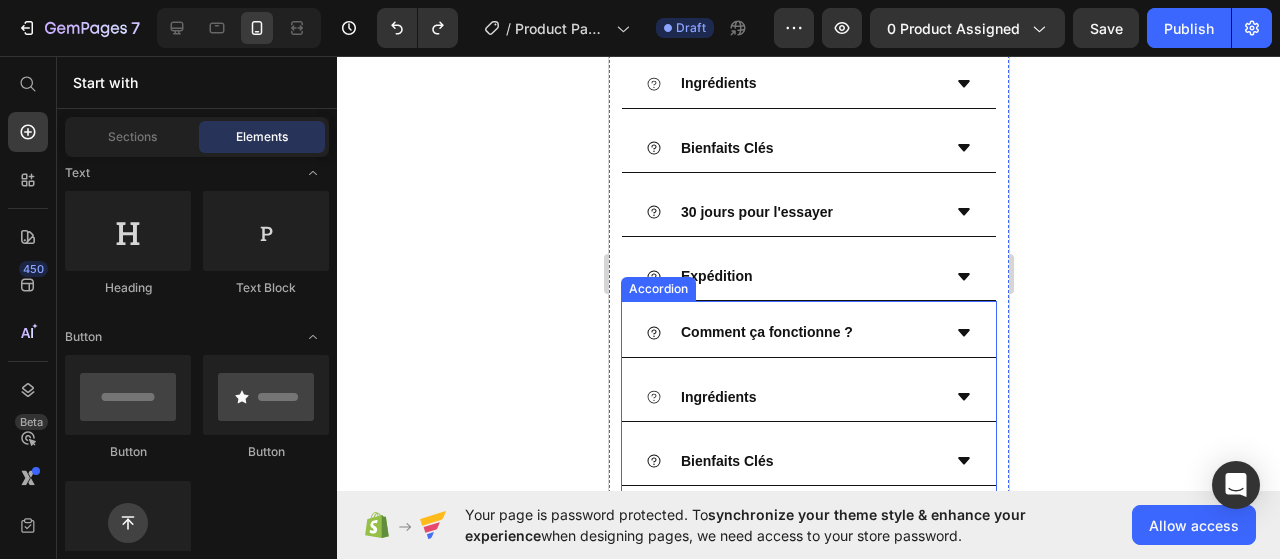 scroll, scrollTop: 1383, scrollLeft: 0, axis: vertical 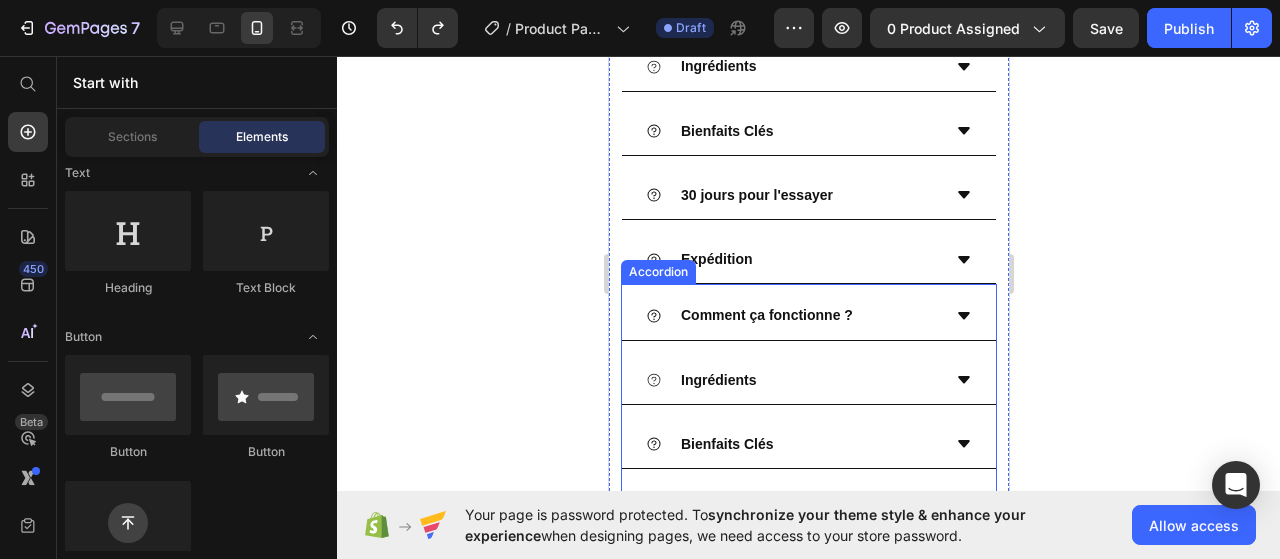 click on "Comment ça fonctionne ?
Ingrédients
Bienfaits Clés
30 jours pour l'essayer
Expédition" at bounding box center (808, 444) 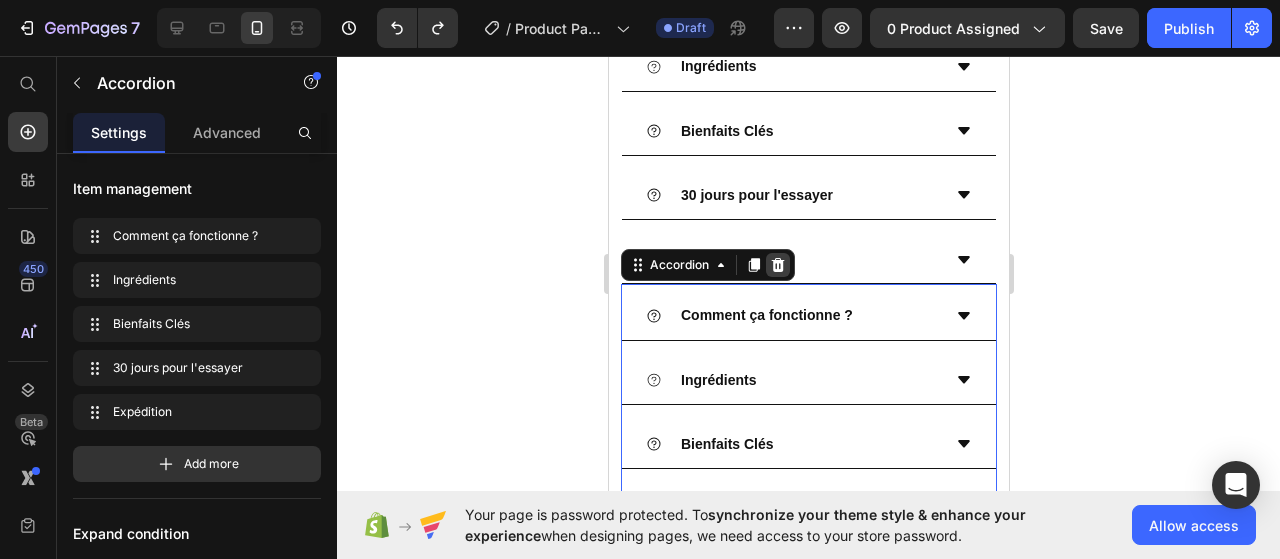 click 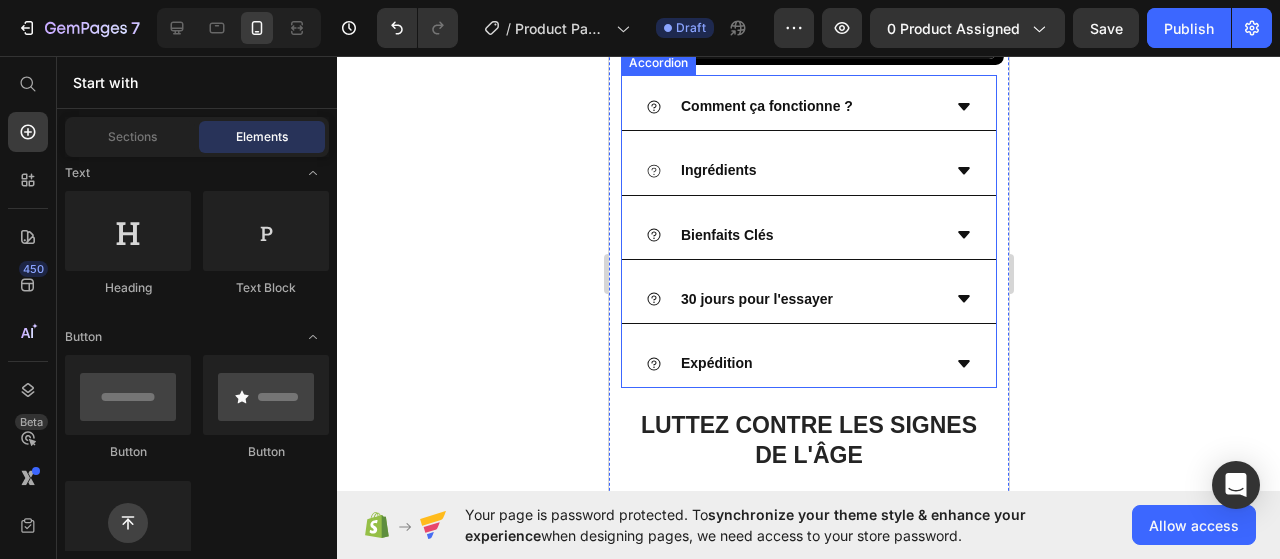 scroll, scrollTop: 1483, scrollLeft: 0, axis: vertical 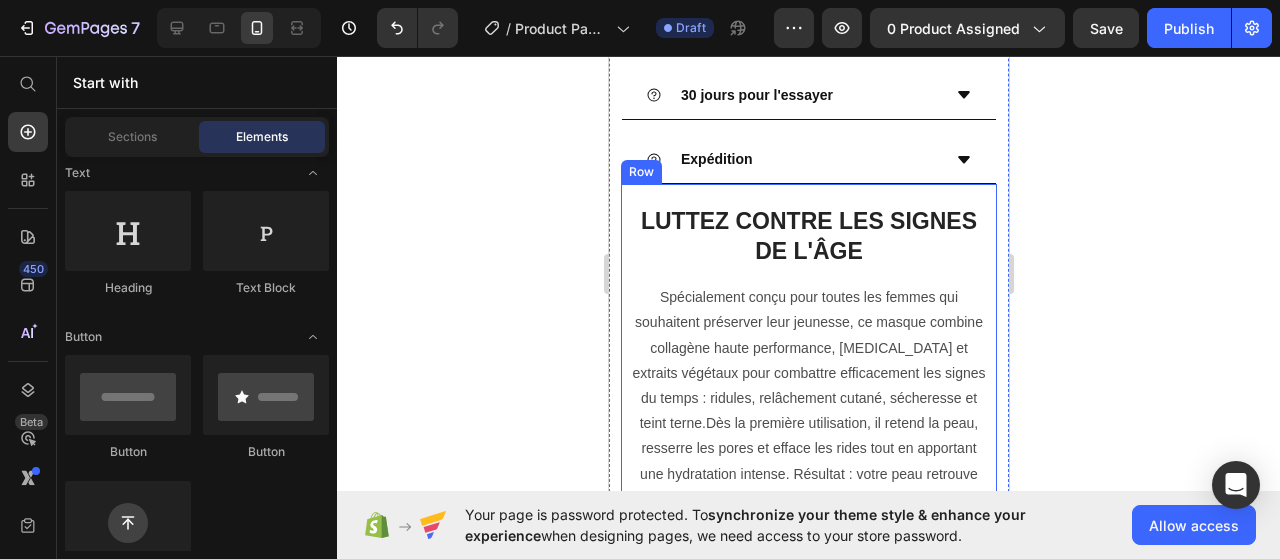 click on "Luttez Contre les Signes de l'Âge Heading Spécialement conçu pour toutes les femmes qui souhaitent préserver leur jeunesse, ce masque combine collagène haute performance, niacinamide et extraits végétaux pour combattre efficacement les signes du temps : ridules, relâchement cutané, sécheresse et teint terne.Dès la première utilisation, il retend la peau, resserre les pores et efface les rides tout en apportant une hydratation intense. Résultat : votre peau retrouve sa fermeté, son éclat et sa jeunesse naturelle. Text Block Image Comparison Image RÉSULTATS RAPIDES Transformation Visible en Seulement 3 Heures Text Block Row Image PÉNÉTRATION PROFONDE Formulé avec du Collagène à Faible Poids Moléculaire pour une Absorption Maximale Text Block Row Image FORMULE DOUCE Sans Produits Chimiques Agressifs, Sans Irritation, Testé Cliniquement Text Block Row Image EFFETS DURABLES Cible les Rides, Ridules et la Perte d'Élasticité Text Block Row Row Row" at bounding box center (808, 710) 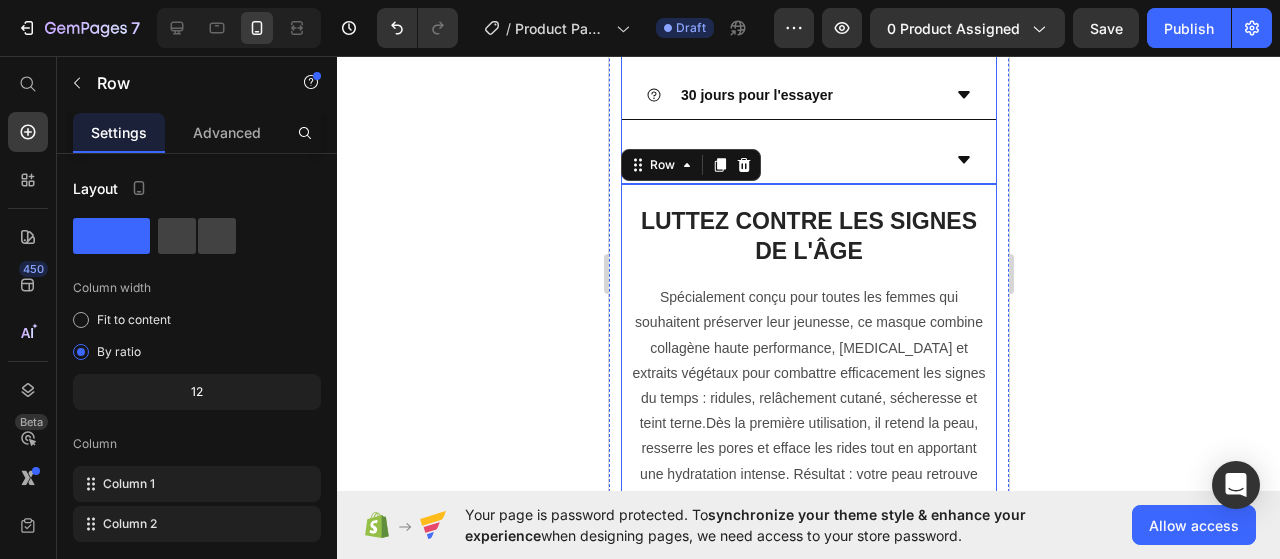 click on "Comment ça fonctionne ?
Ingrédients
Bienfaits Clés
30 jours pour l'essayer
Expédition" at bounding box center [808, 31] 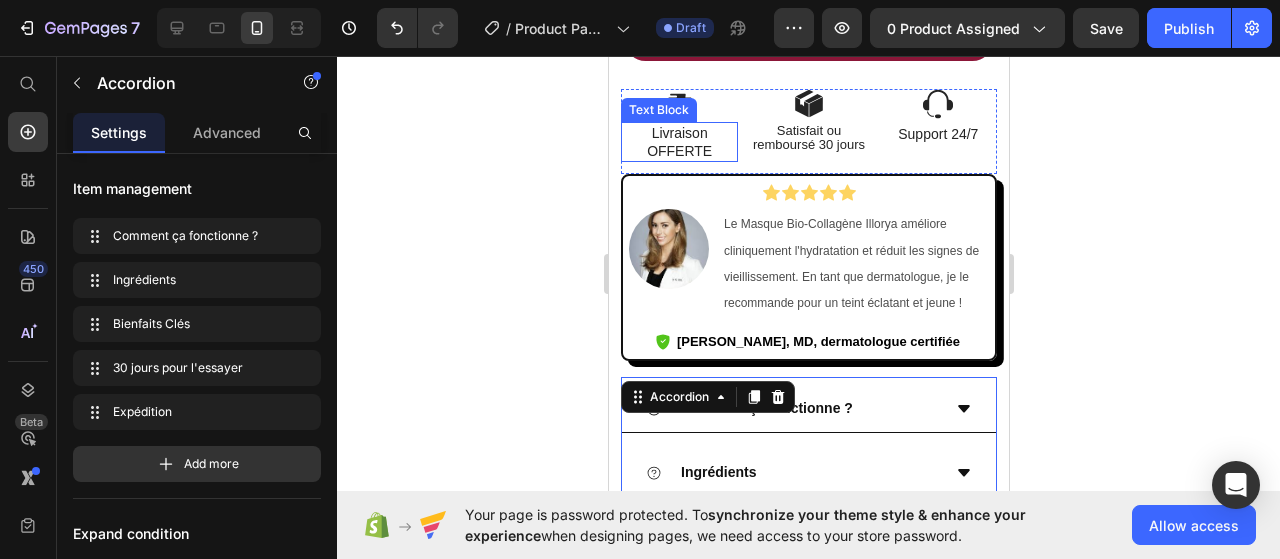 scroll, scrollTop: 1083, scrollLeft: 0, axis: vertical 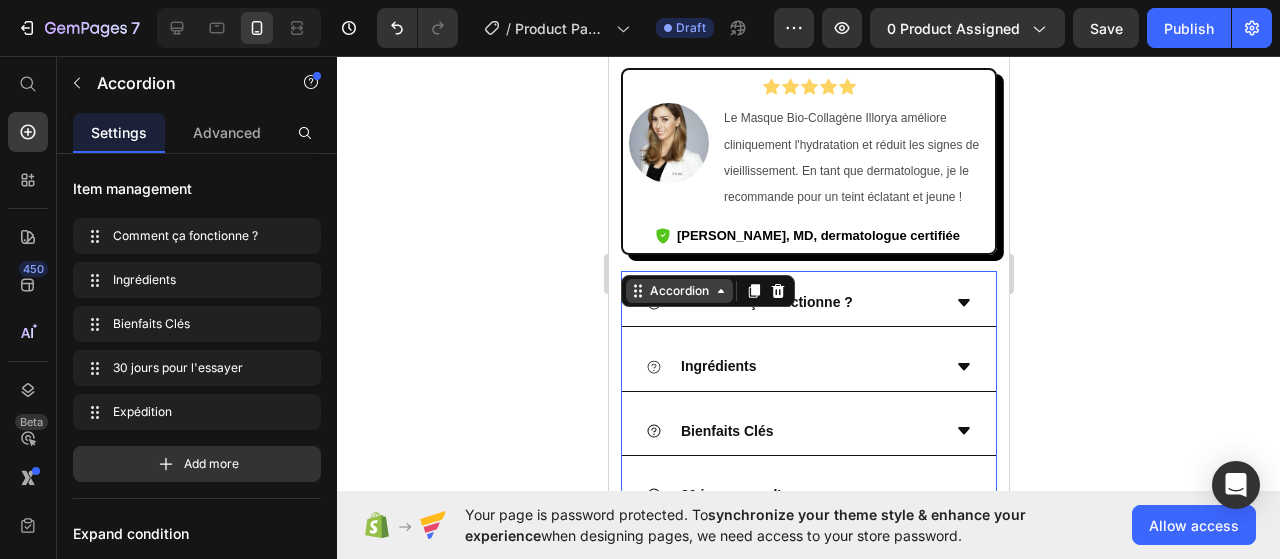 click on "Accordion" at bounding box center (678, 291) 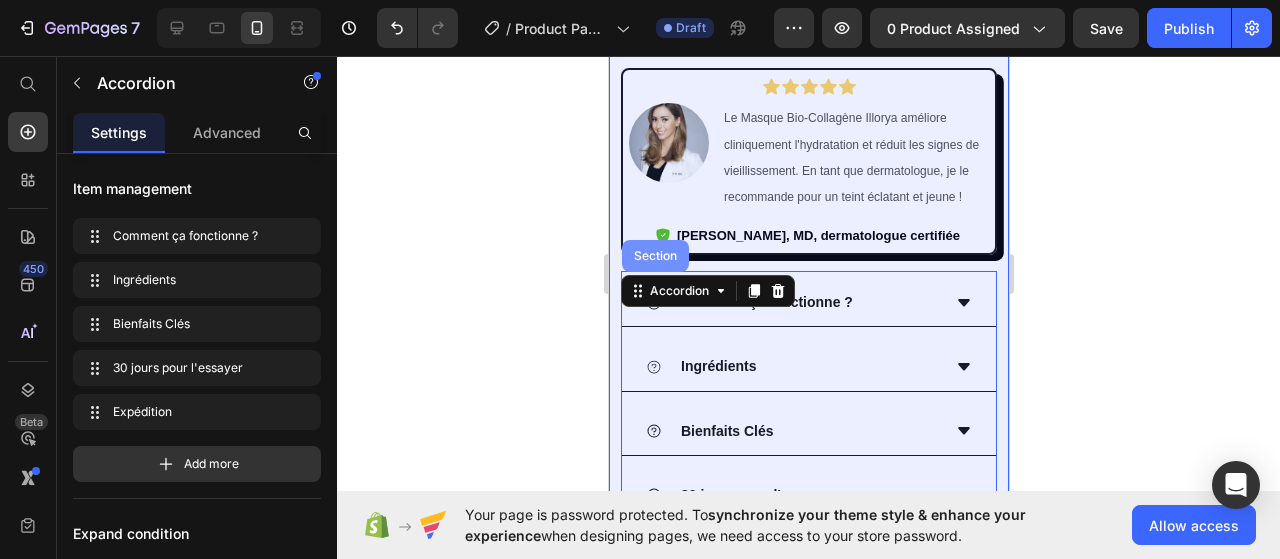 click on "Section" at bounding box center [654, 256] 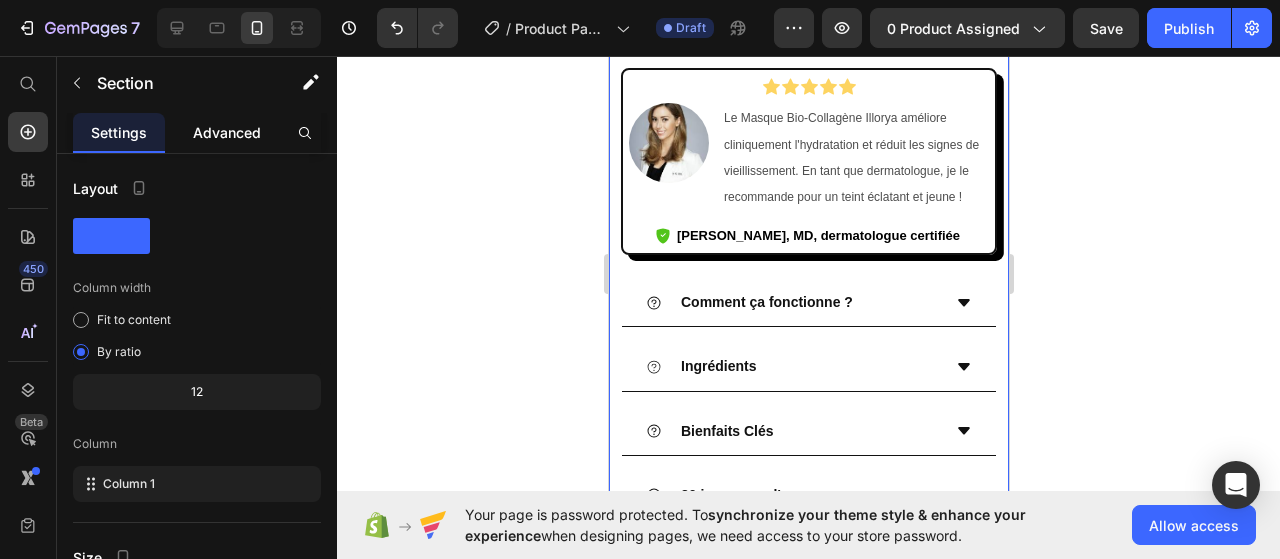click on "Advanced" at bounding box center (227, 132) 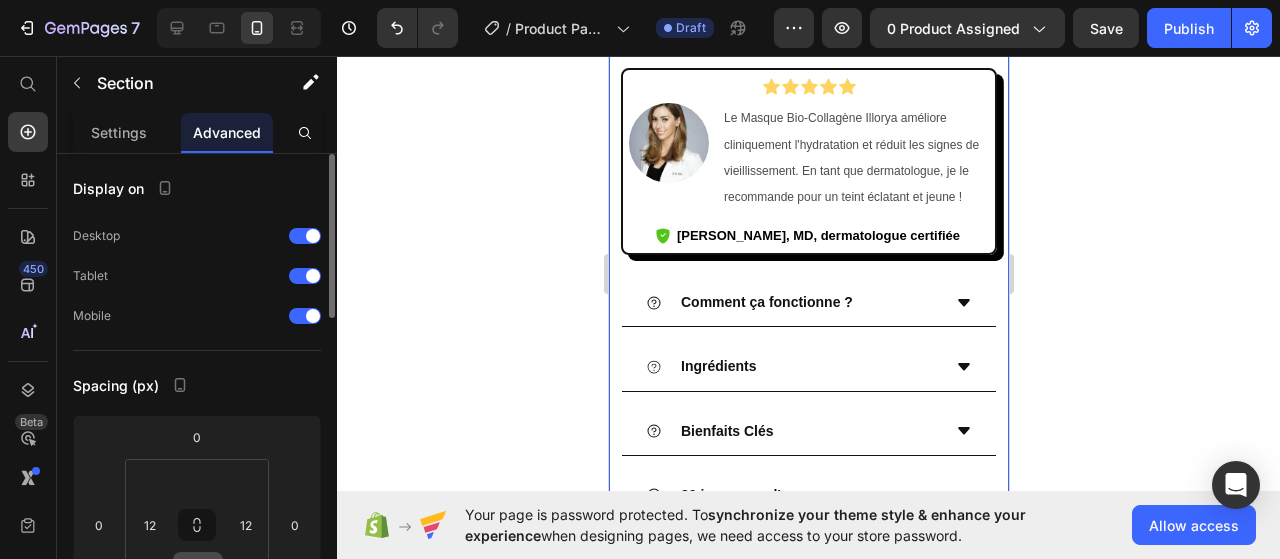 scroll, scrollTop: 200, scrollLeft: 0, axis: vertical 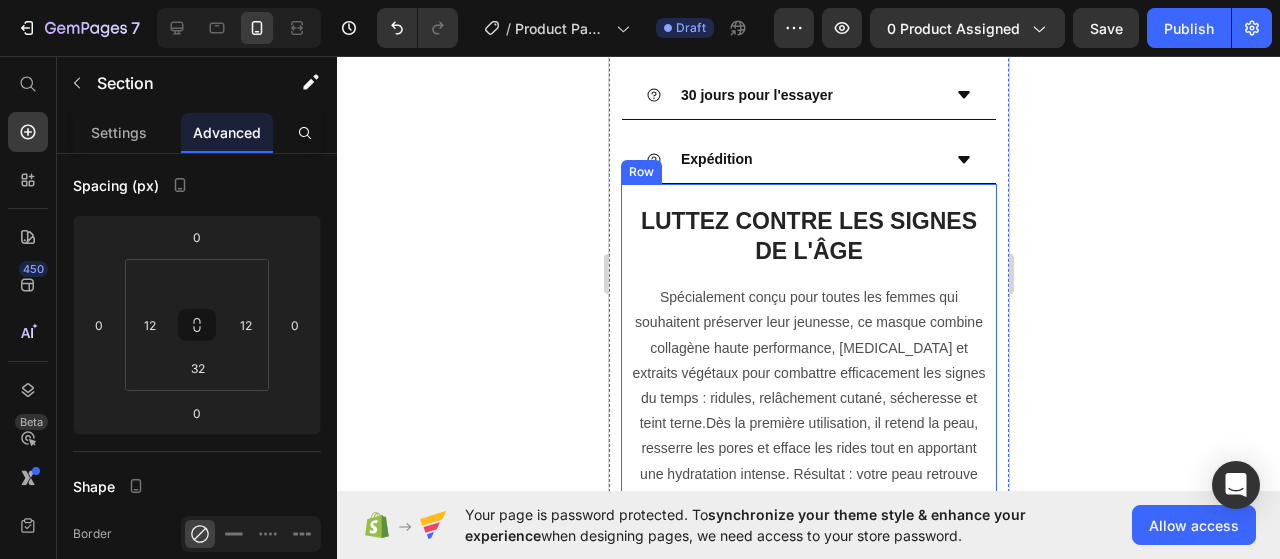 click on "Luttez Contre les Signes de l'Âge Heading Spécialement conçu pour toutes les femmes qui souhaitent préserver leur jeunesse, ce masque combine collagène haute performance, niacinamide et extraits végétaux pour combattre efficacement les signes du temps : ridules, relâchement cutané, sécheresse et teint terne.Dès la première utilisation, il retend la peau, resserre les pores et efface les rides tout en apportant une hydratation intense. Résultat : votre peau retrouve sa fermeté, son éclat et sa jeunesse naturelle. Text Block Image Comparison Image RÉSULTATS RAPIDES Transformation Visible en Seulement 3 Heures Text Block Row Image PÉNÉTRATION PROFONDE Formulé avec du Collagène à Faible Poids Moléculaire pour une Absorption Maximale Text Block Row Image FORMULE DOUCE Sans Produits Chimiques Agressifs, Sans Irritation, Testé Cliniquement Text Block Row Image EFFETS DURABLES Cible les Rides, Ridules et la Perte d'Élasticité Text Block Row Row Row" at bounding box center [808, 710] 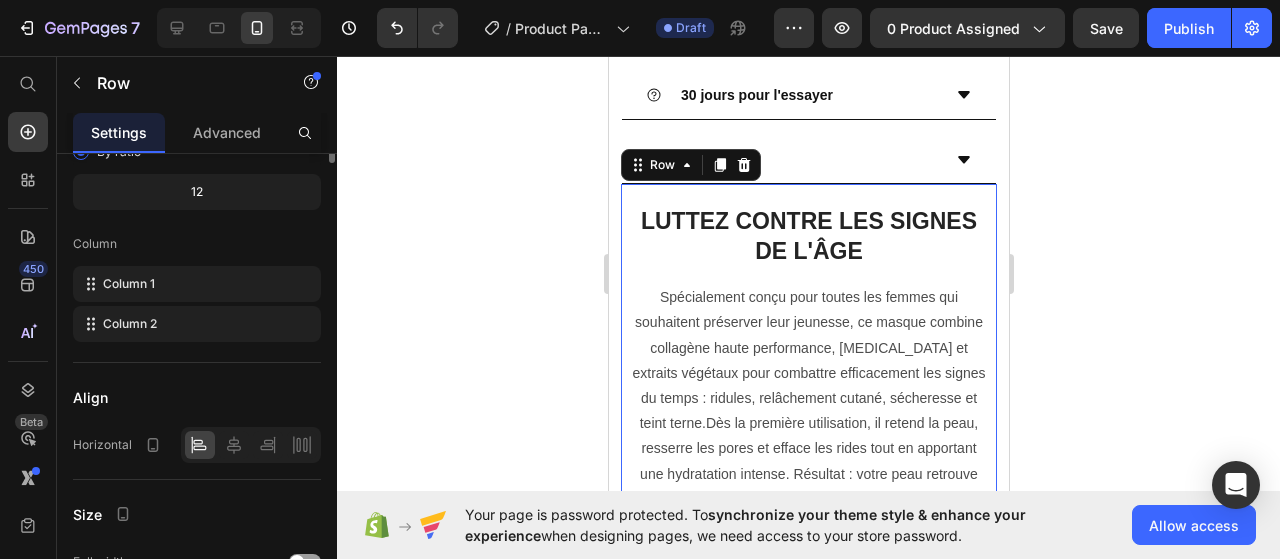 scroll, scrollTop: 0, scrollLeft: 0, axis: both 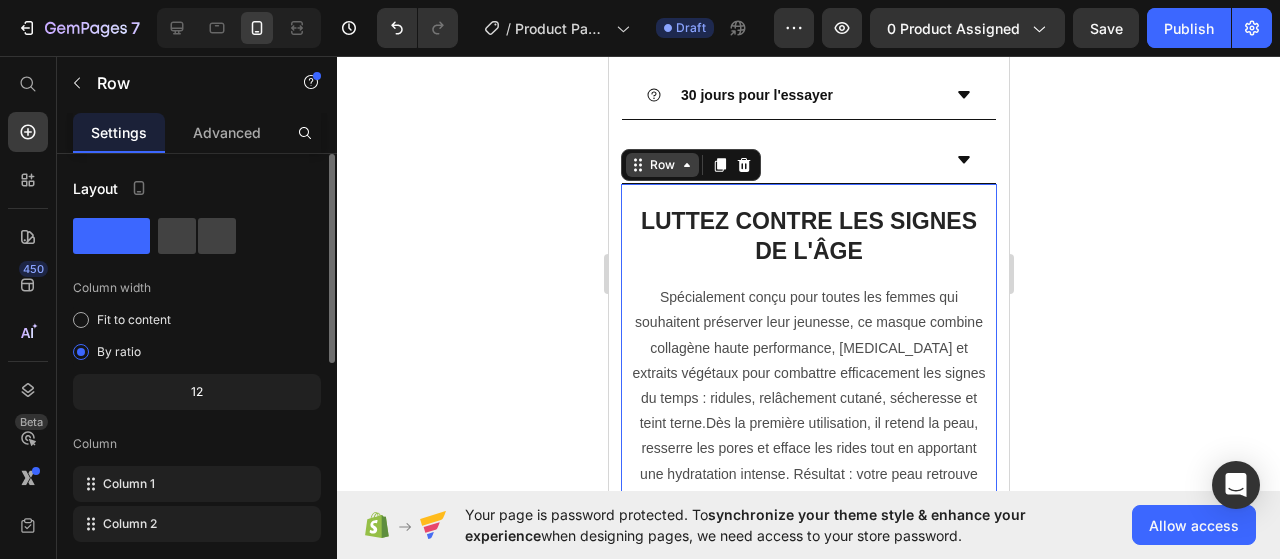 click on "Row" at bounding box center (661, 165) 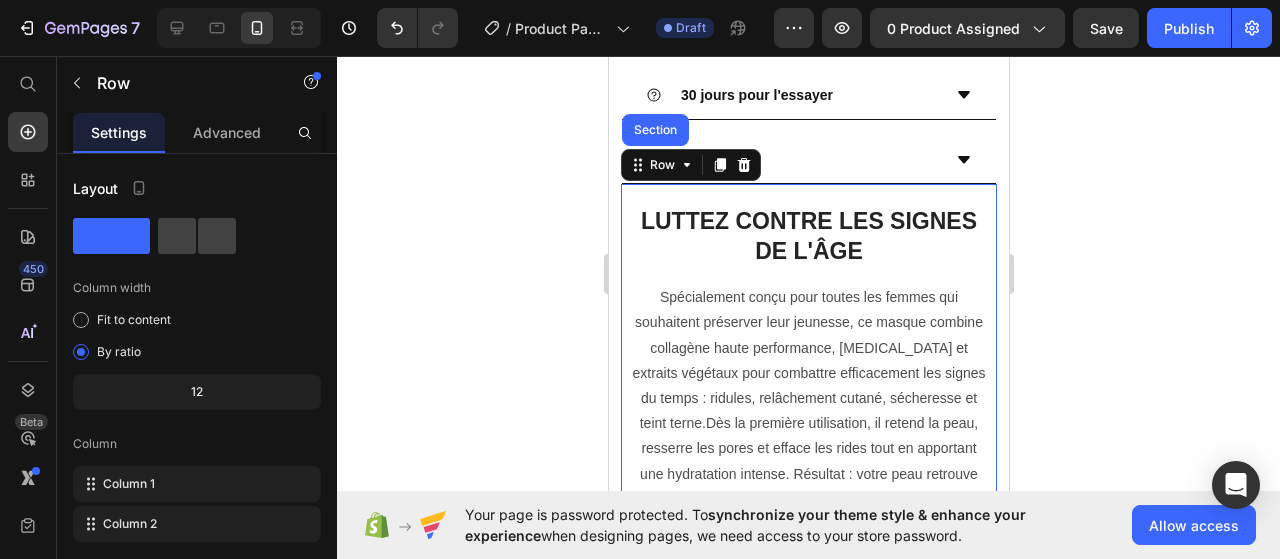 click on "Luttez Contre les Signes de l'Âge Heading Spécialement conçu pour toutes les femmes qui souhaitent préserver leur jeunesse, ce masque combine collagène haute performance, niacinamide et extraits végétaux pour combattre efficacement les signes du temps : ridules, relâchement cutané, sécheresse et teint terne.Dès la première utilisation, il retend la peau, resserre les pores et efface les rides tout en apportant une hydratation intense. Résultat : votre peau retrouve sa fermeté, son éclat et sa jeunesse naturelle. Text Block Image Comparison Image RÉSULTATS RAPIDES Transformation Visible en Seulement 3 Heures Text Block Row Image PÉNÉTRATION PROFONDE Formulé avec du Collagène à Faible Poids Moléculaire pour une Absorption Maximale Text Block Row Image FORMULE DOUCE Sans Produits Chimiques Agressifs, Sans Irritation, Testé Cliniquement Text Block Row Image EFFETS DURABLES Cible les Rides, Ridules et la Perte d'Élasticité Text Block Row Row Row Section   14" at bounding box center (808, 710) 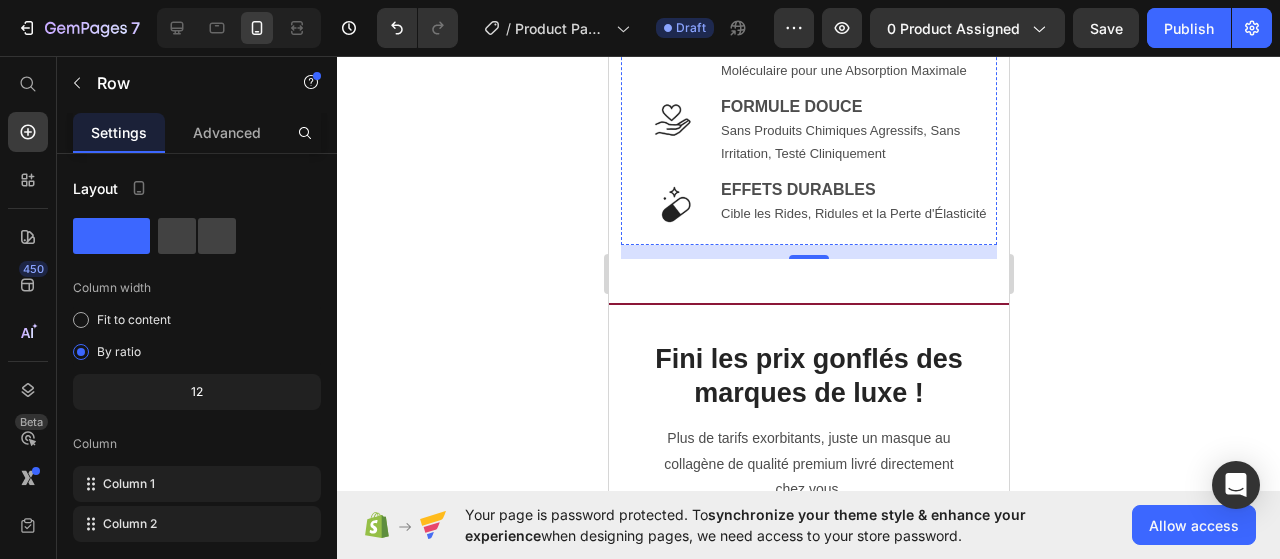 scroll, scrollTop: 2483, scrollLeft: 0, axis: vertical 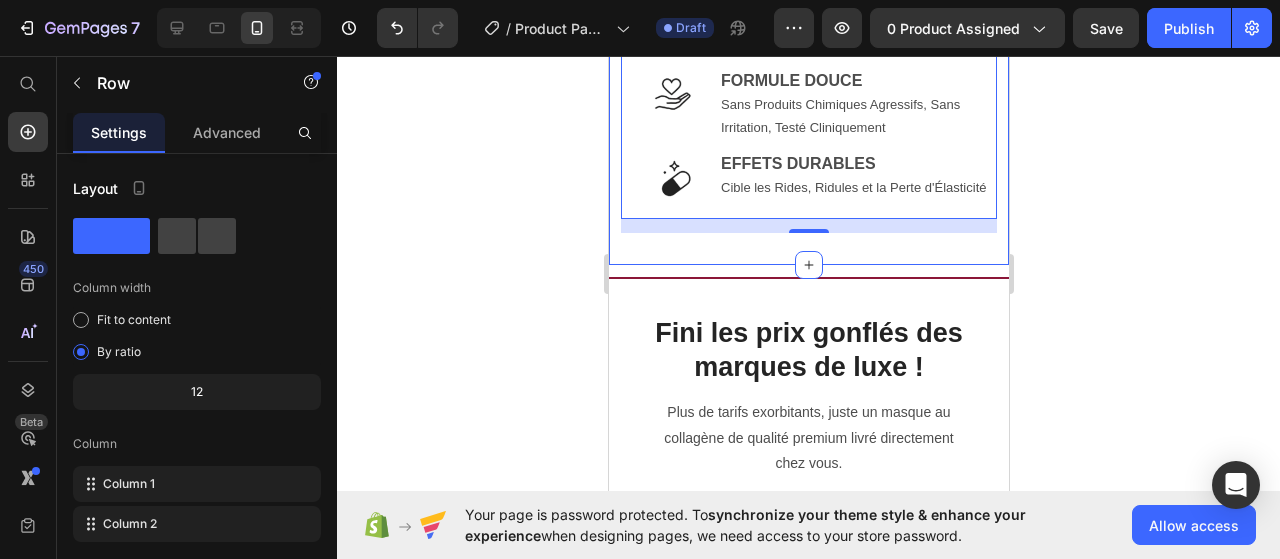 click on "Image Livraison OFFERTE Text Block Image Satisfait ou remboursé 30 jours Text Block Image Support 24/7 Text Block Row Icon Icon Icon Icon Icon Icon List Image Le Masque Bio-Collagène Illorya améliore cliniquement l'hydratation et réduit les signes de vieillissement. En tant que dermatologue, je le recommande pour un teint éclatant et jeune ! Text Block Row
Dr. Layla Hassan, MD, dermatologue certifiée Item List Row
Comment ça fonctionne ?
Ingrédients
Bienfaits Clés
30 jours pour l'essayer
Expédition Accordion Luttez Contre les Signes de l'Âge Heading Text Block Image Comparison Image RÉSULTATS RAPIDES Transformation Visible en Seulement 3 Heures Text Block Row Image PÉNÉTRATION PROFONDE Text Block Row Image Text Block" at bounding box center [808, -585] 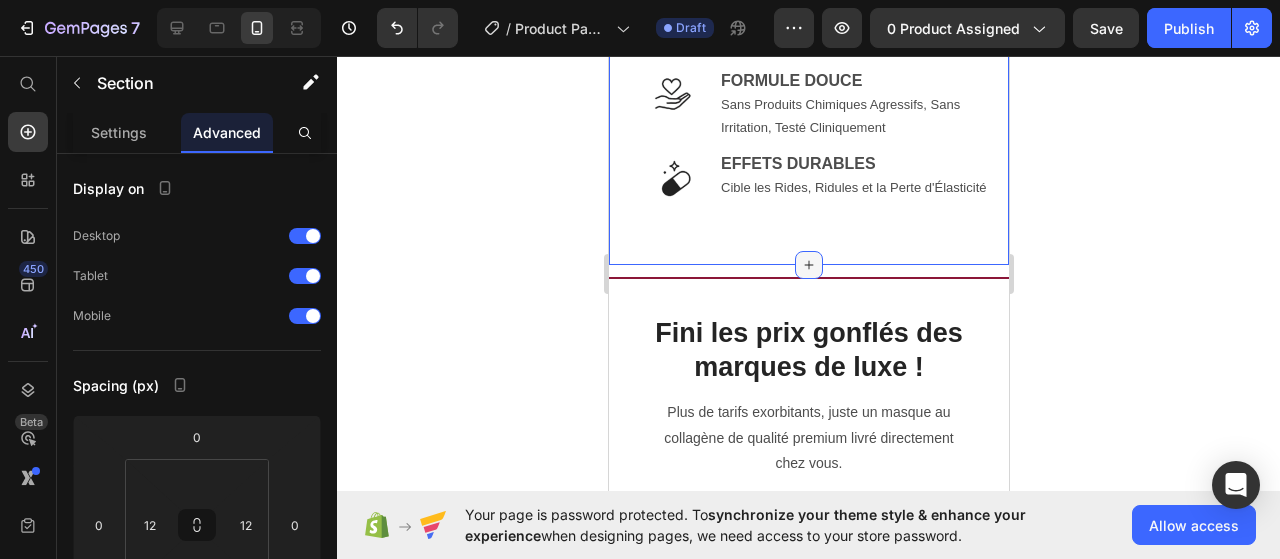 click at bounding box center [808, 265] 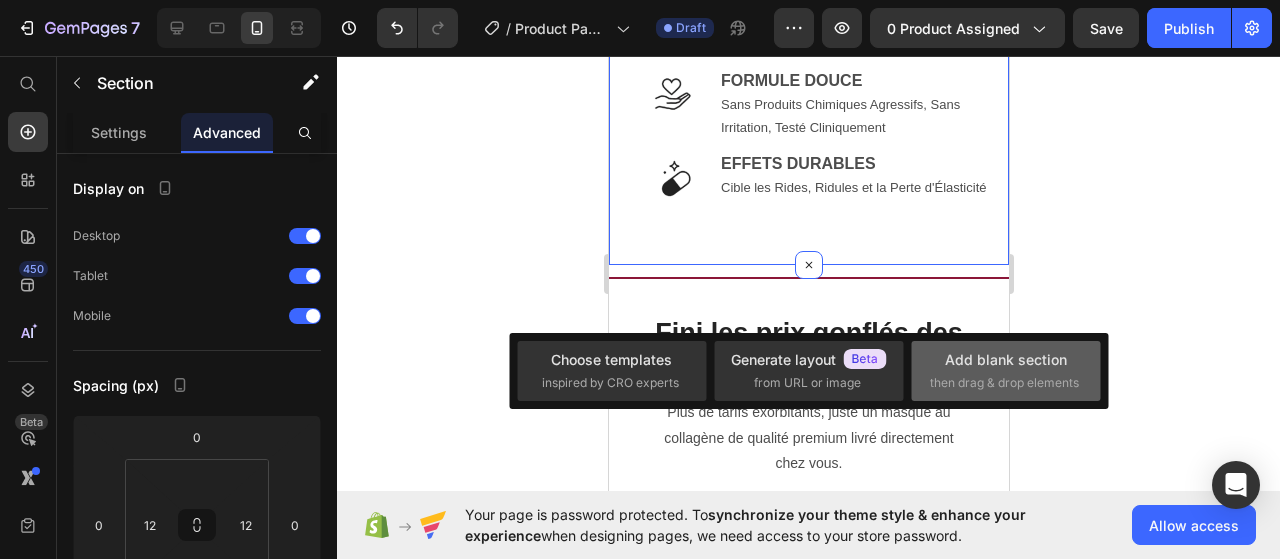 click on "Add blank section" at bounding box center [1006, 359] 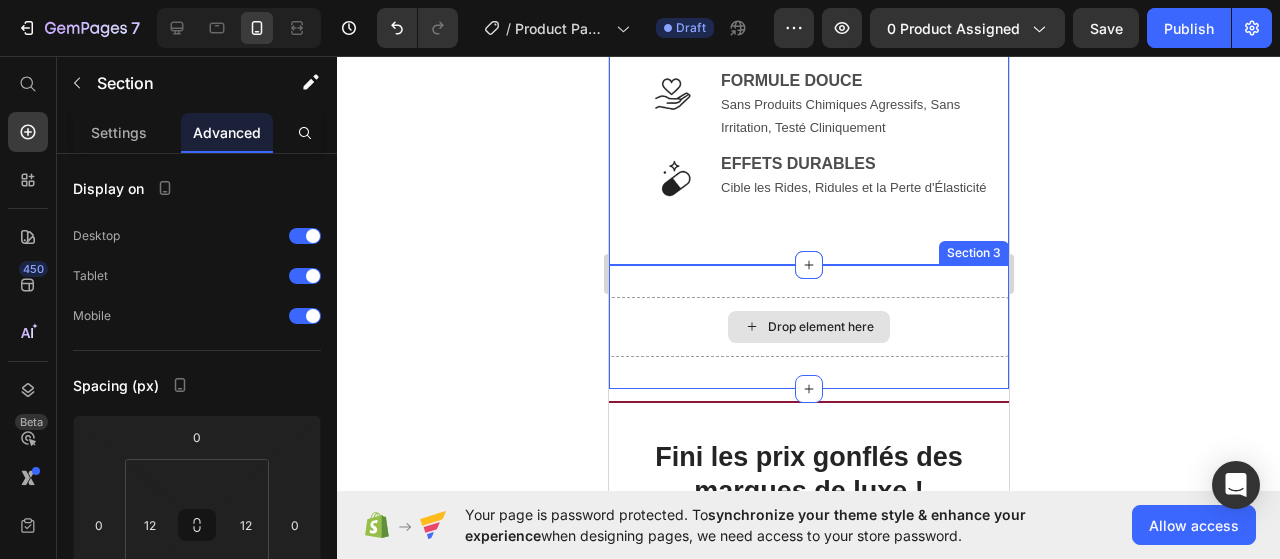click on "Drop element here" at bounding box center (820, 327) 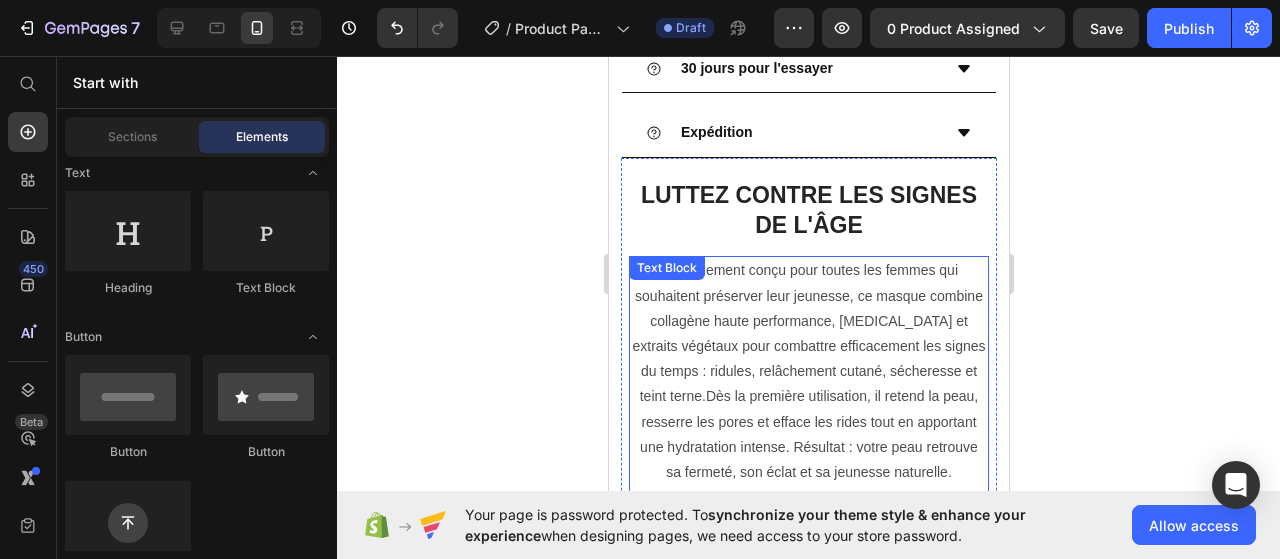 click on "Spécialement conçu pour toutes les femmes qui souhaitent préserver leur jeunesse, ce masque combine collagène haute performance, niacinamide et extraits végétaux pour combattre efficacement les signes du temps : ridules, relâchement cutané, sécheresse et teint terne.Dès la première utilisation, il retend la peau, resserre les pores et efface les rides tout en apportant une hydratation intense. Résultat : votre peau retrouve sa fermeté, son éclat et sa jeunesse naturelle." at bounding box center [808, 371] 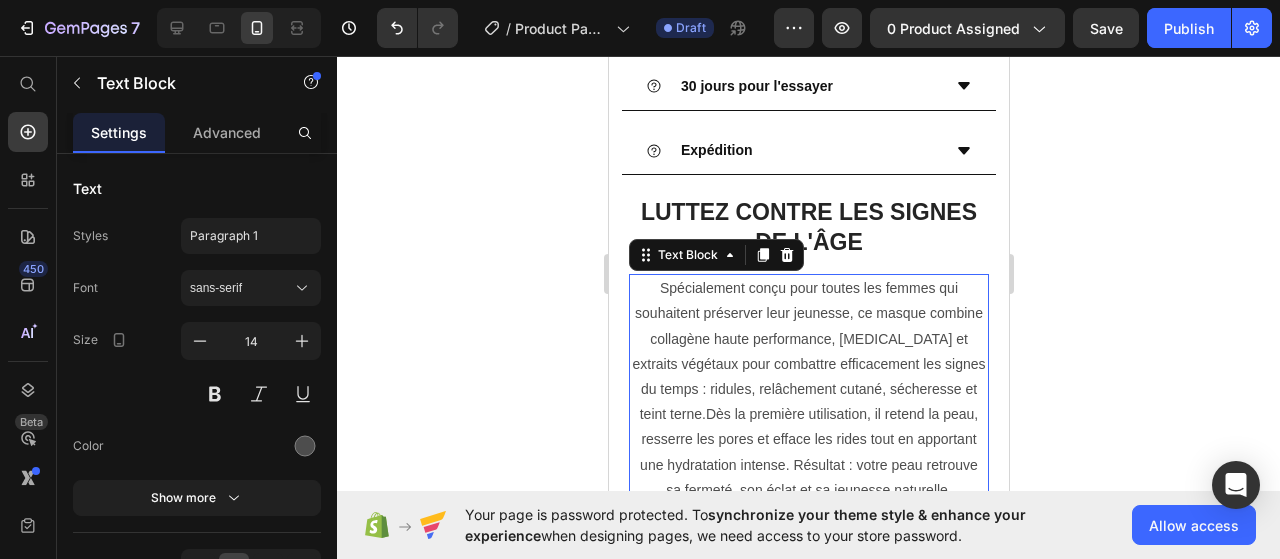 scroll, scrollTop: 1483, scrollLeft: 0, axis: vertical 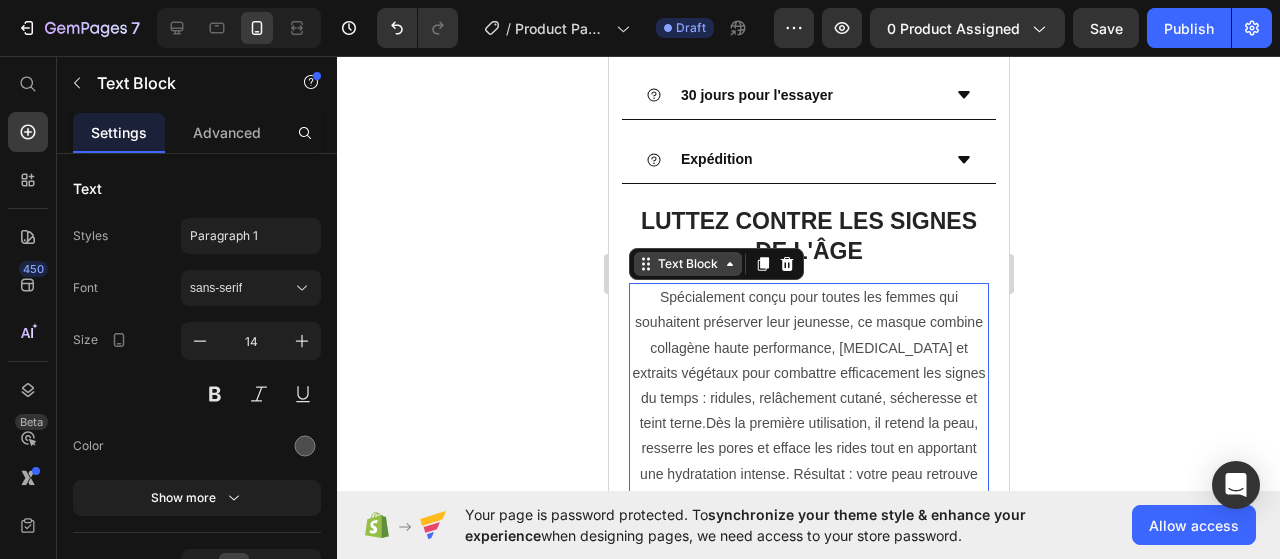 click on "Text Block" at bounding box center (687, 264) 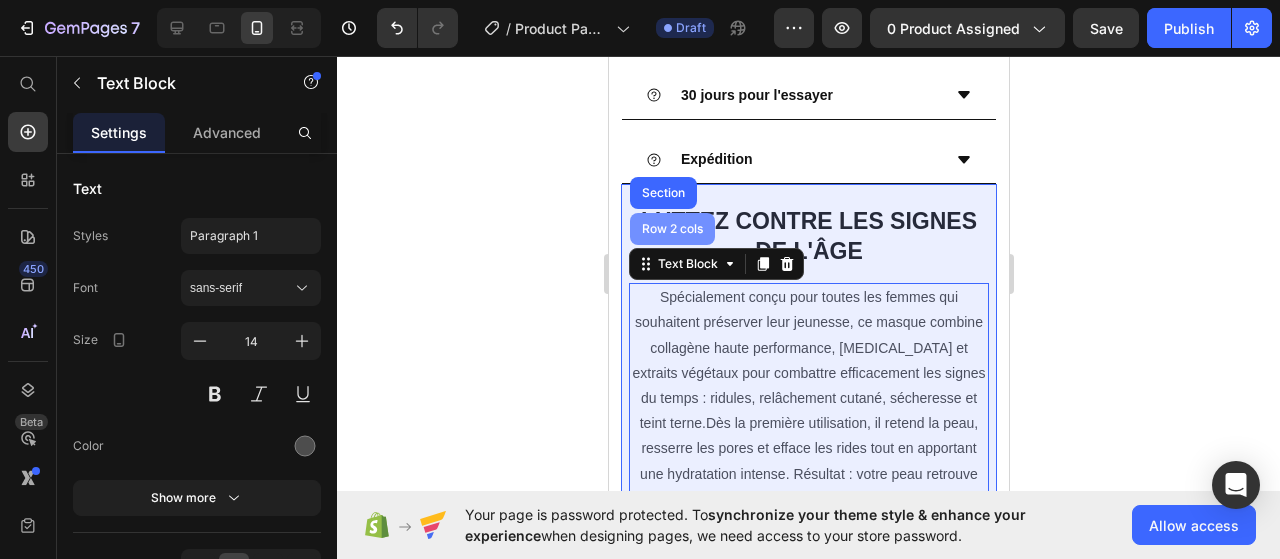 click on "Row 2 cols" at bounding box center (671, 229) 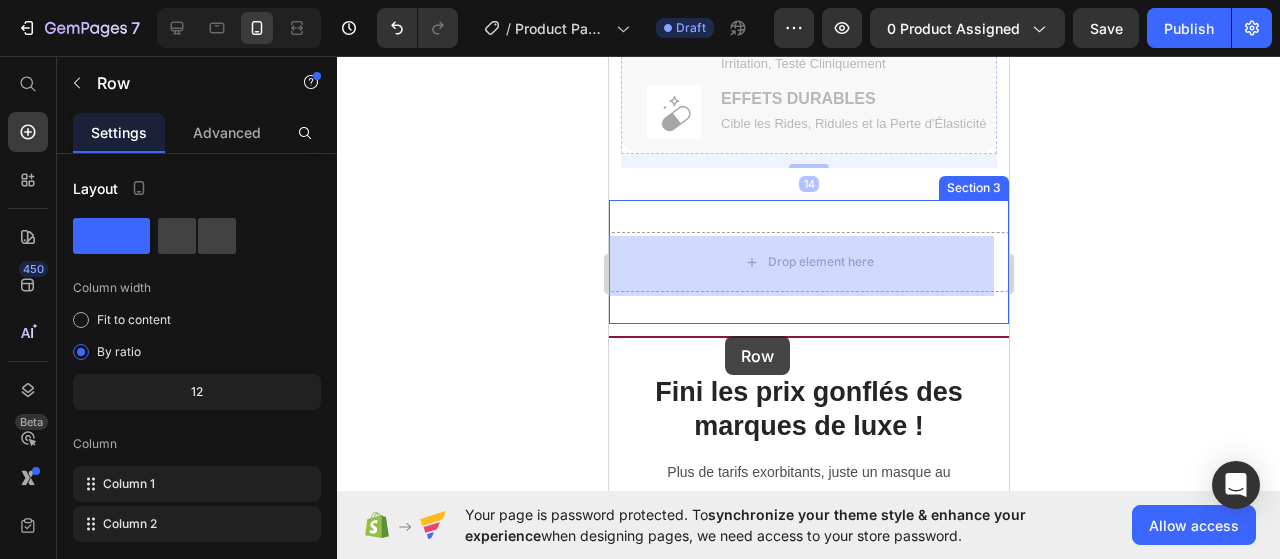 scroll, scrollTop: 2583, scrollLeft: 0, axis: vertical 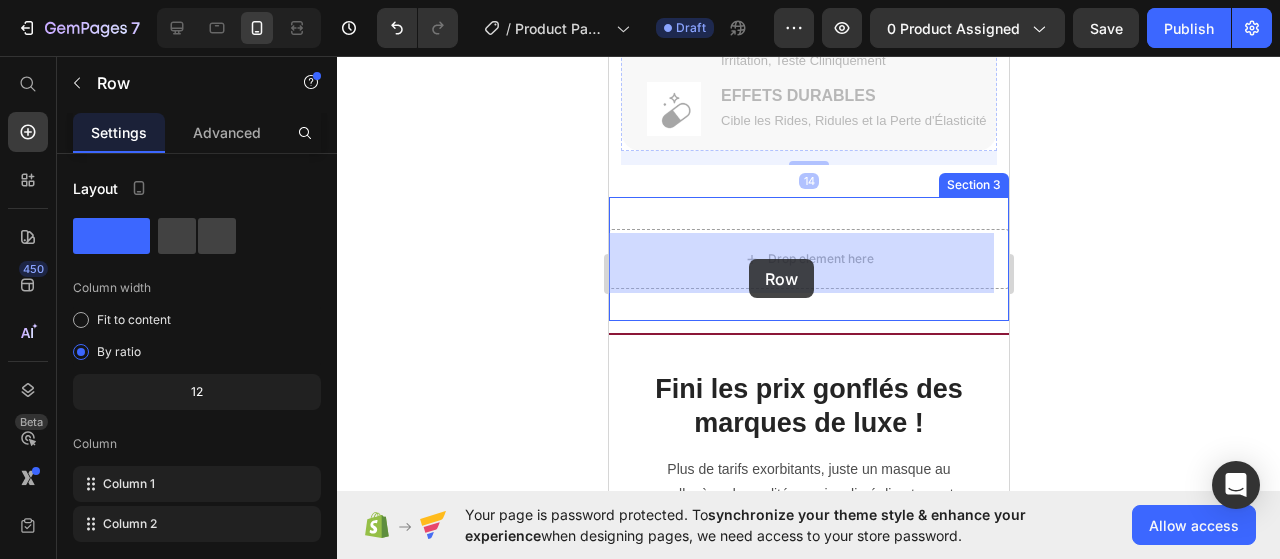 drag, startPoint x: 658, startPoint y: 148, endPoint x: 748, endPoint y: 259, distance: 142.90207 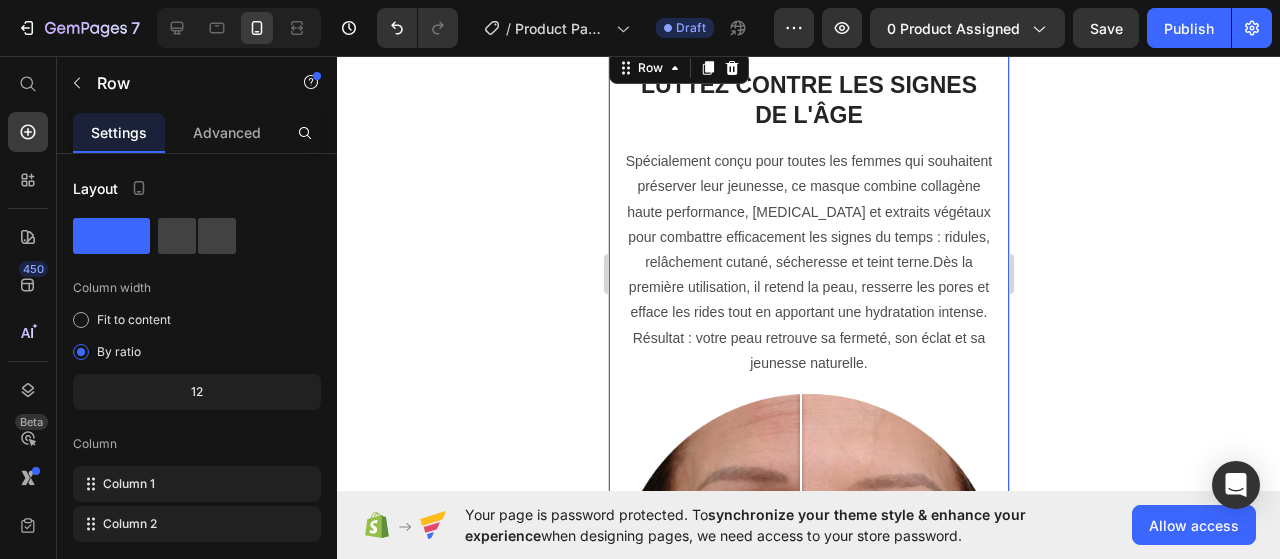 scroll, scrollTop: 1483, scrollLeft: 0, axis: vertical 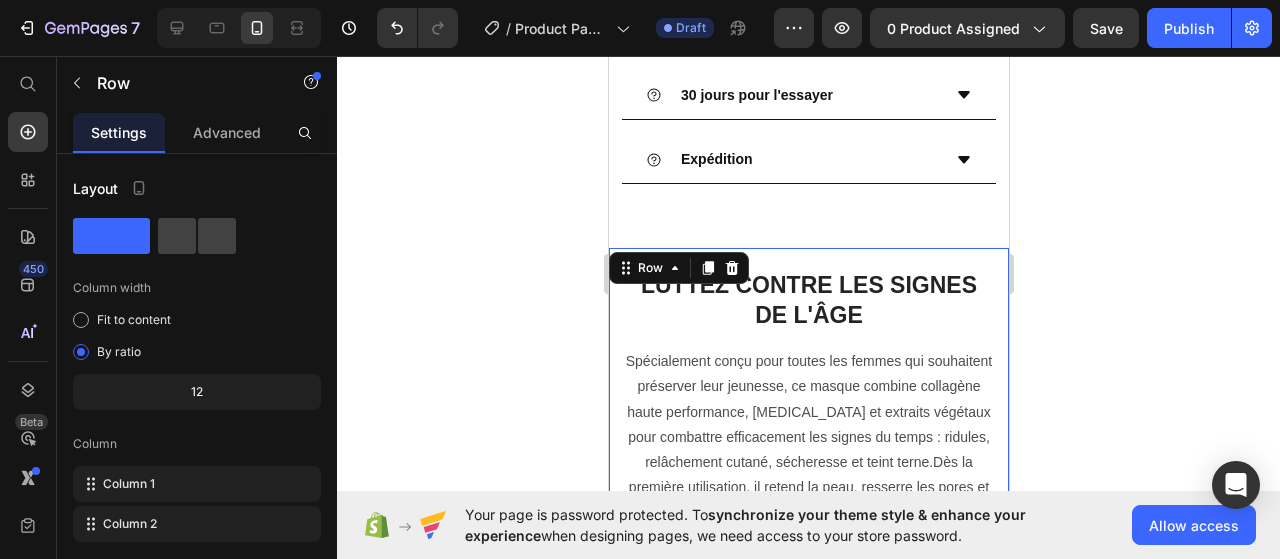 click 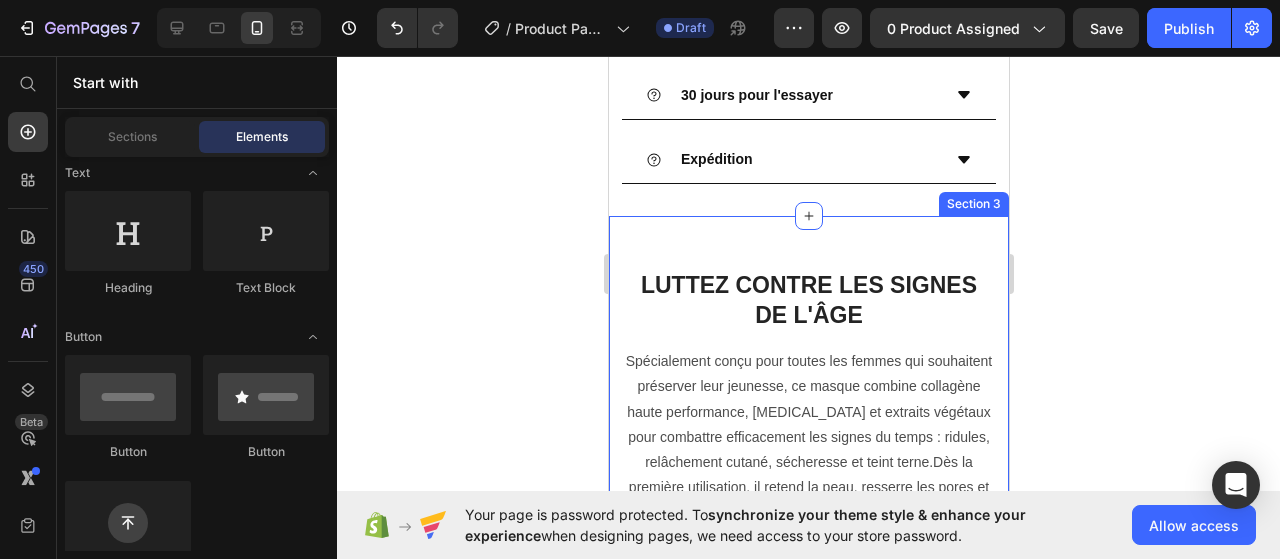 click on "Luttez Contre les Signes de l'Âge Heading Spécialement conçu pour toutes les femmes qui souhaitent préserver leur jeunesse, ce masque combine collagène haute performance, niacinamide et extraits végétaux pour combattre efficacement les signes du temps : ridules, relâchement cutané, sécheresse et teint terne.Dès la première utilisation, il retend la peau, resserre les pores et efface les rides tout en apportant une hydratation intense. Résultat : votre peau retrouve sa fermeté, son éclat et sa jeunesse naturelle. Text Block Image Comparison Image RÉSULTATS RAPIDES Transformation Visible en Seulement 3 Heures Text Block Row Image PÉNÉTRATION PROFONDE Formulé avec du Collagène à Faible Poids Moléculaire pour une Absorption Maximale Text Block Row Image FORMULE DOUCE Sans Produits Chimiques Agressifs, Sans Irritation, Testé Cliniquement Text Block Row Image EFFETS DURABLES Cible les Rides, Ridules et la Perte d'Élasticité Text Block Row Row Row Section 3" at bounding box center [808, 780] 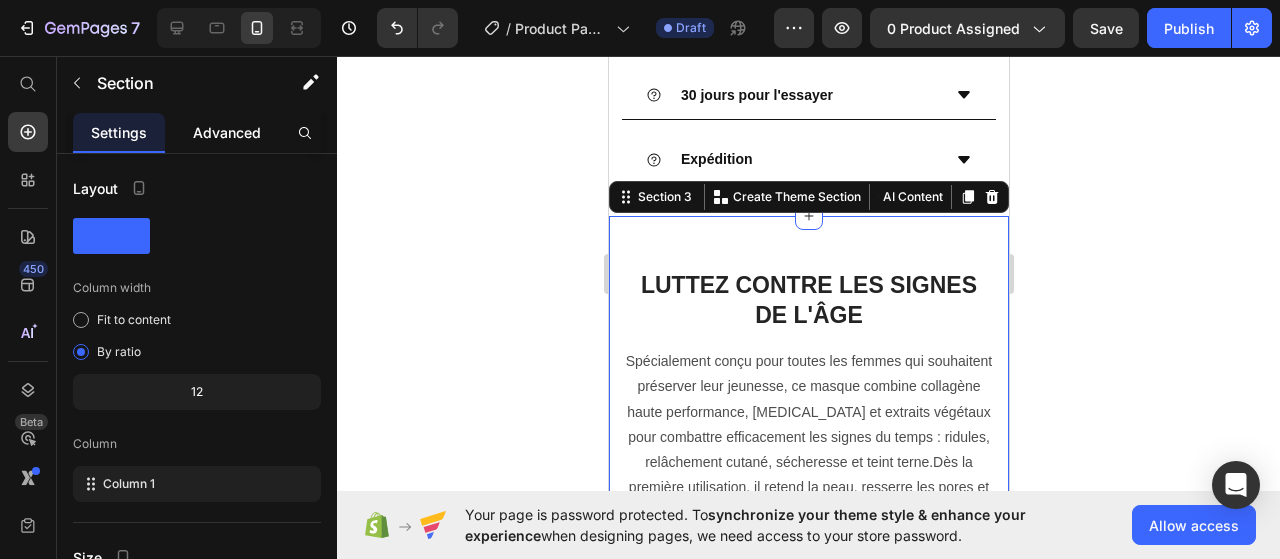 click on "Advanced" at bounding box center [227, 132] 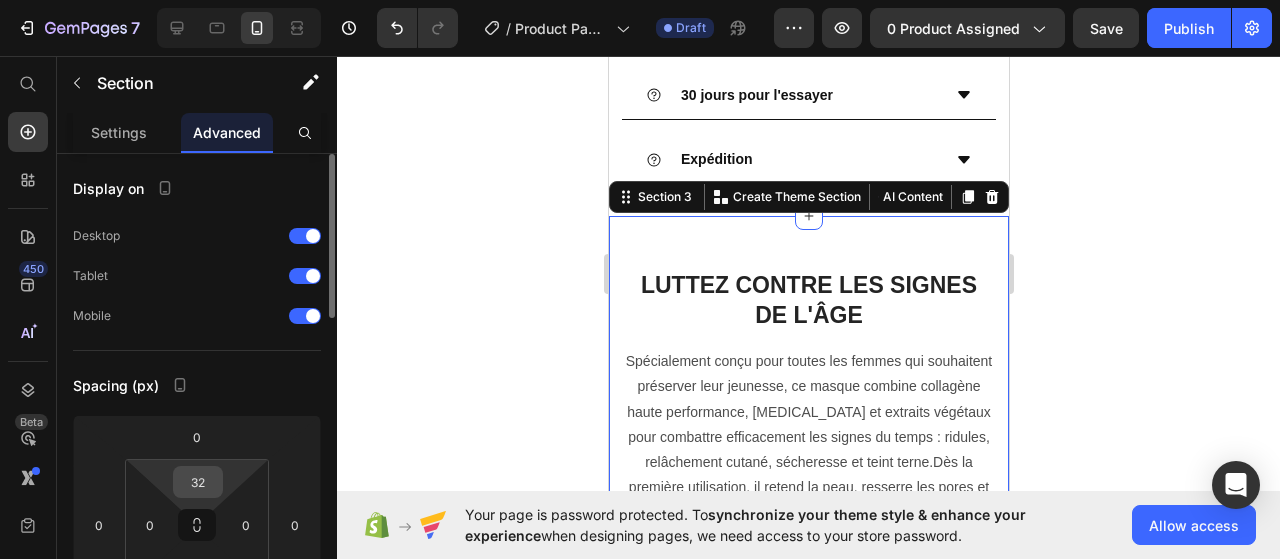 click on "32" at bounding box center (198, 482) 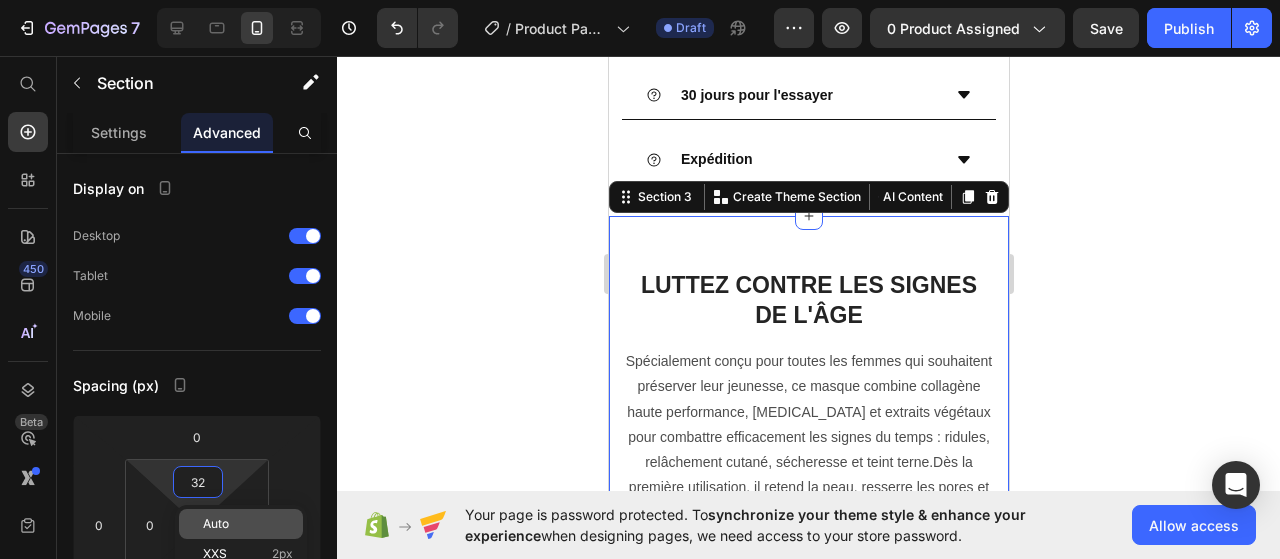click on "Auto" 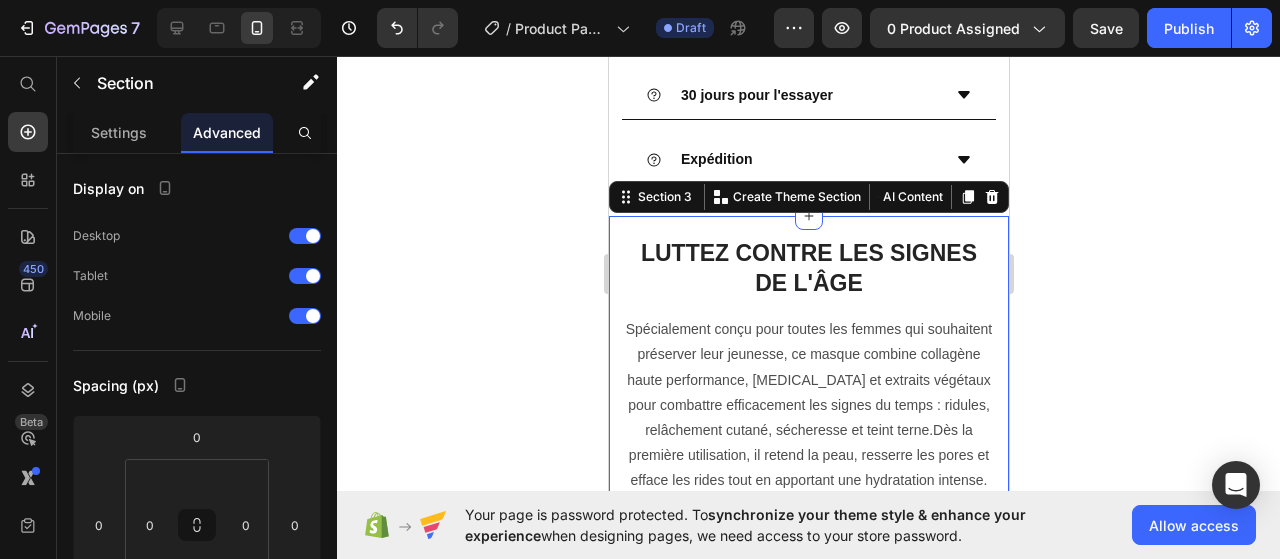 click 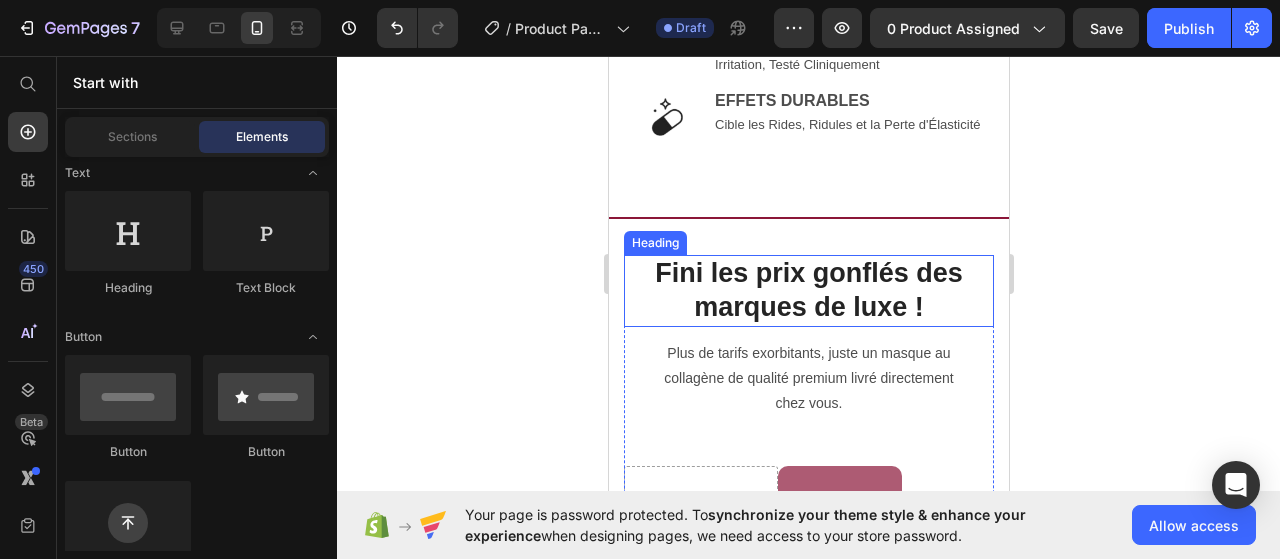scroll, scrollTop: 2483, scrollLeft: 0, axis: vertical 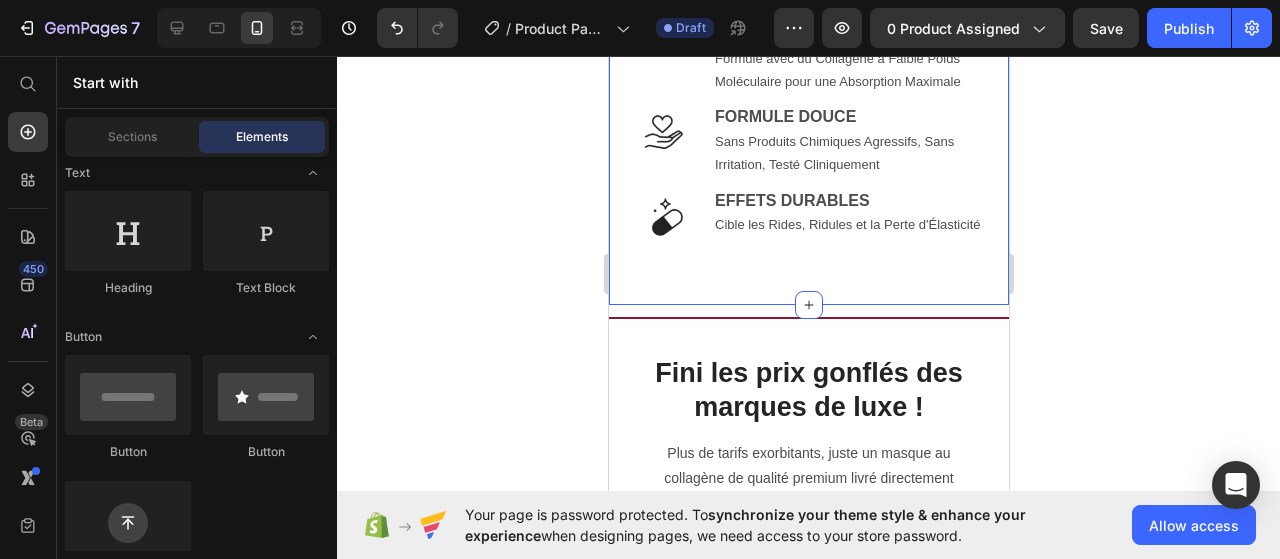 click on "Luttez Contre les Signes de l'Âge Heading Spécialement conçu pour toutes les femmes qui souhaitent préserver leur jeunesse, ce masque combine collagène haute performance, niacinamide et extraits végétaux pour combattre efficacement les signes du temps : ridules, relâchement cutané, sécheresse et teint terne.Dès la première utilisation, il retend la peau, resserre les pores et efface les rides tout en apportant une hydratation intense. Résultat : votre peau retrouve sa fermeté, son éclat et sa jeunesse naturelle. Text Block Image Comparison Image RÉSULTATS RAPIDES Transformation Visible en Seulement 3 Heures Text Block Row Image PÉNÉTRATION PROFONDE Formulé avec du Collagène à Faible Poids Moléculaire pour une Absorption Maximale Text Block Row Image FORMULE DOUCE Sans Produits Chimiques Agressifs, Sans Irritation, Testé Cliniquement Text Block Row Image EFFETS DURABLES Cible les Rides, Ridules et la Perte d'Élasticité Text Block Row Row Row" at bounding box center (808, -262) 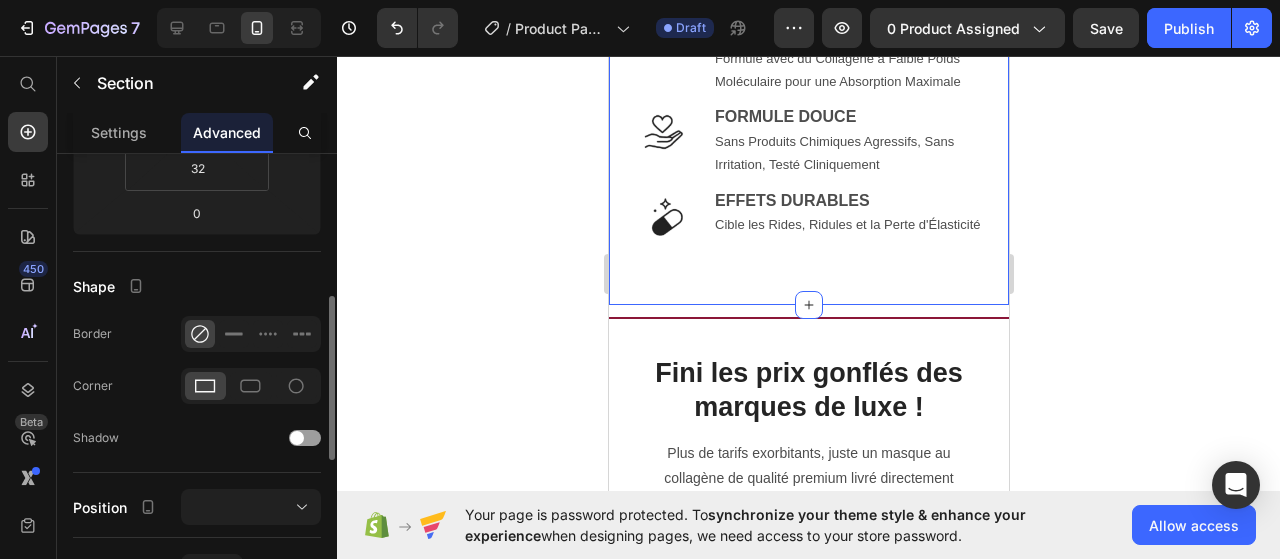 scroll, scrollTop: 300, scrollLeft: 0, axis: vertical 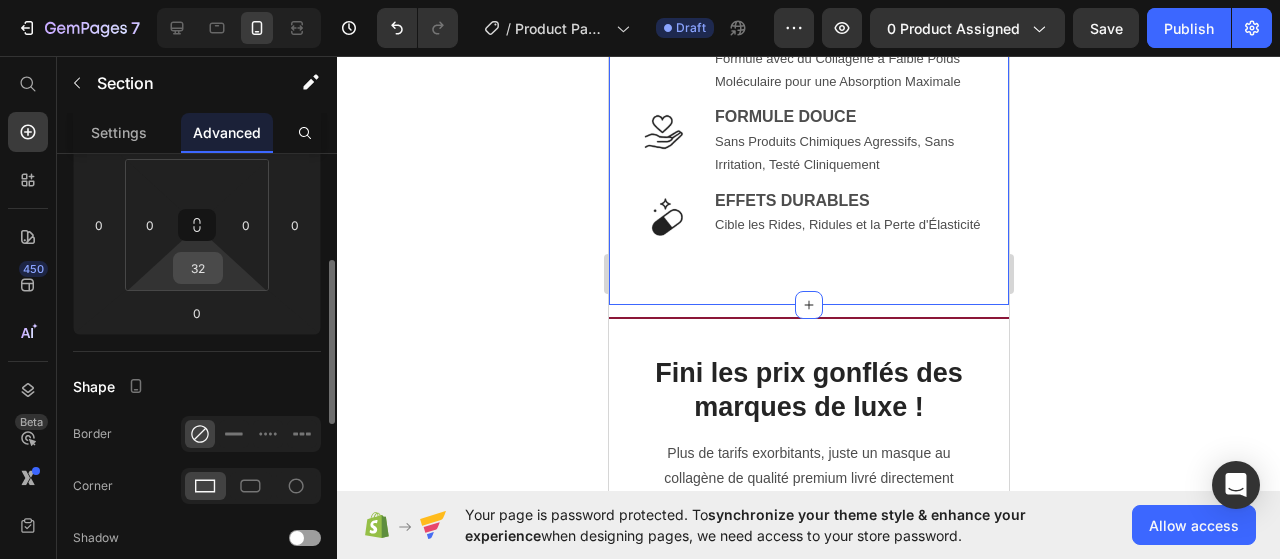 click on "32" at bounding box center [198, 268] 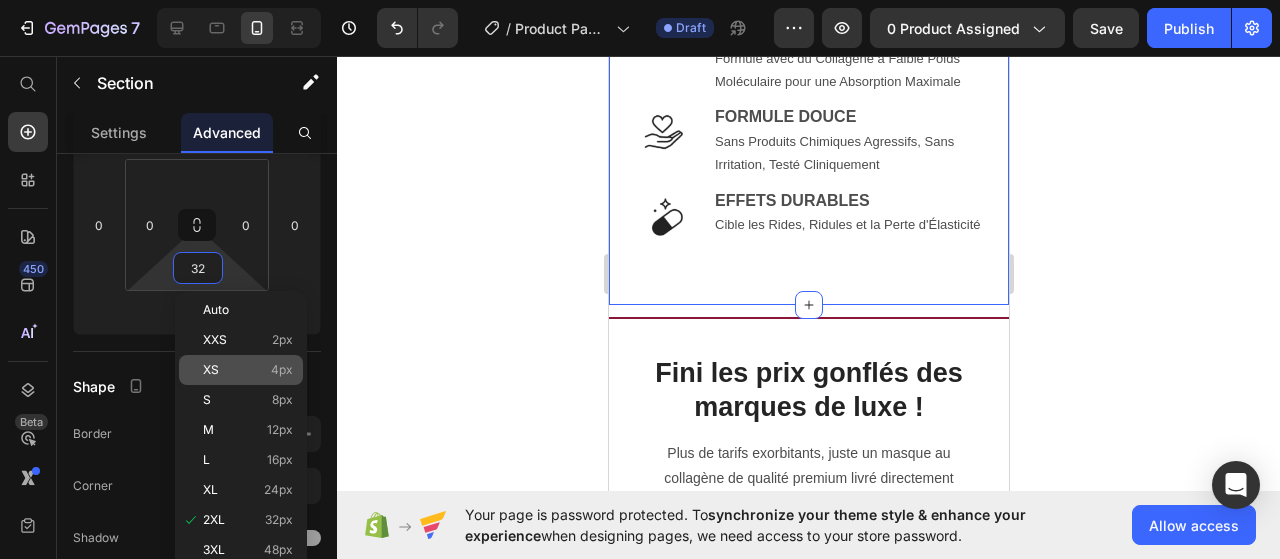 click on "XS 4px" 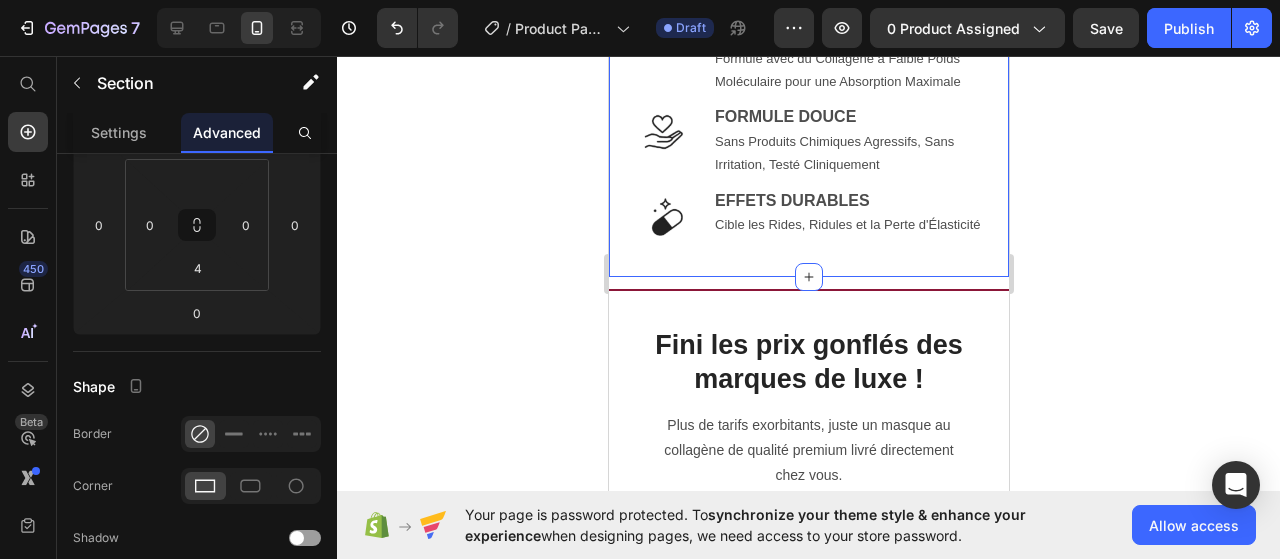 click 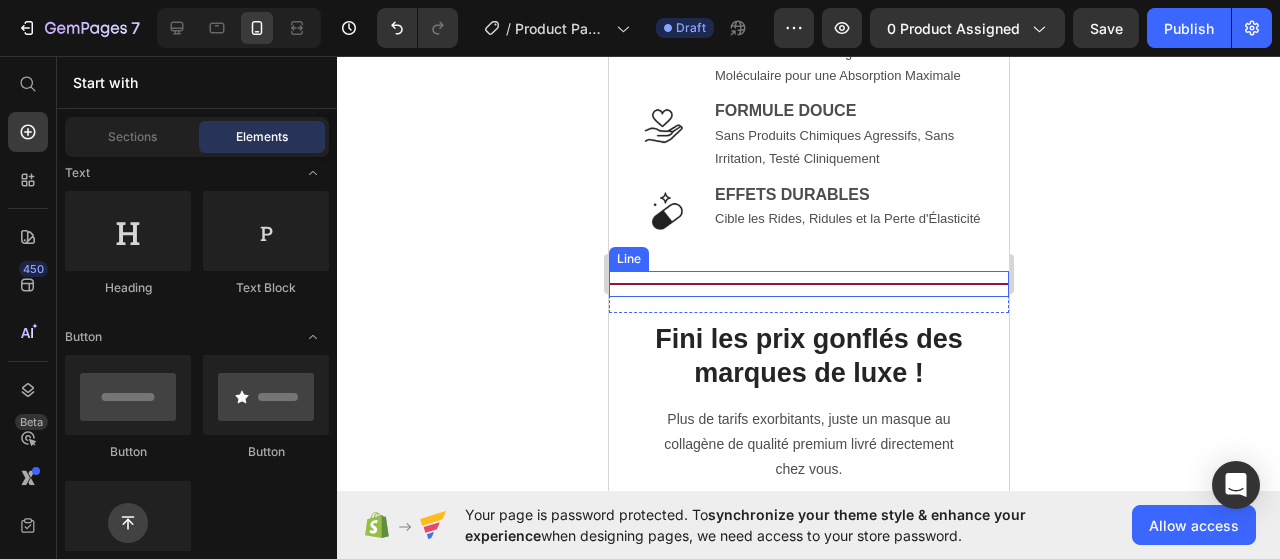 scroll, scrollTop: 2683, scrollLeft: 0, axis: vertical 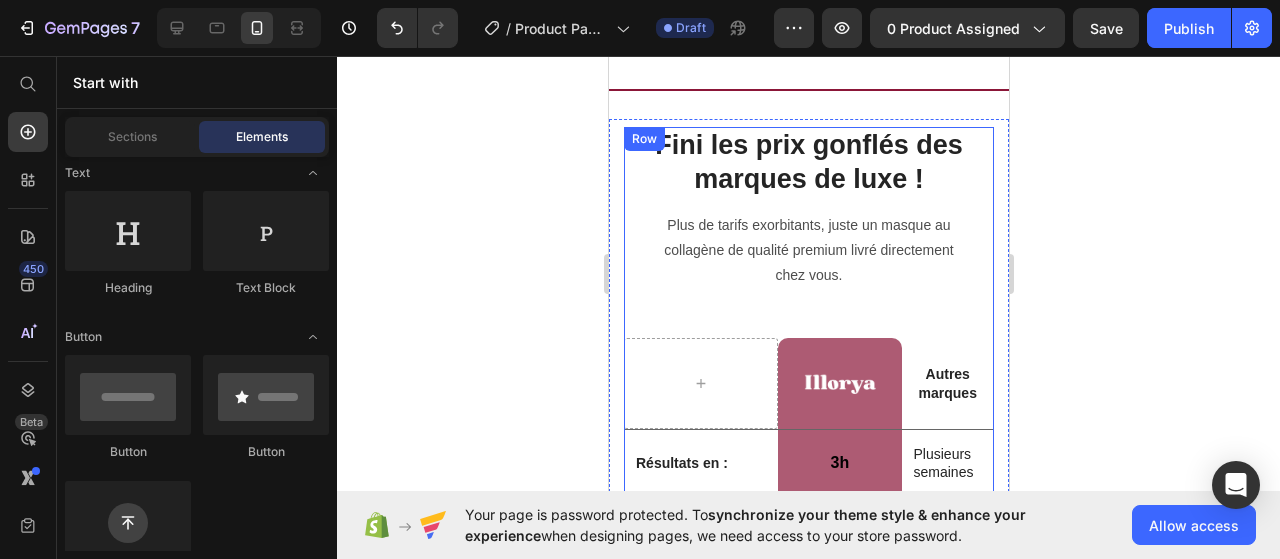 click on "Plus de tarifs exorbitants, juste un masque au collagène de qualité premium livré directement chez vous." at bounding box center [808, 251] 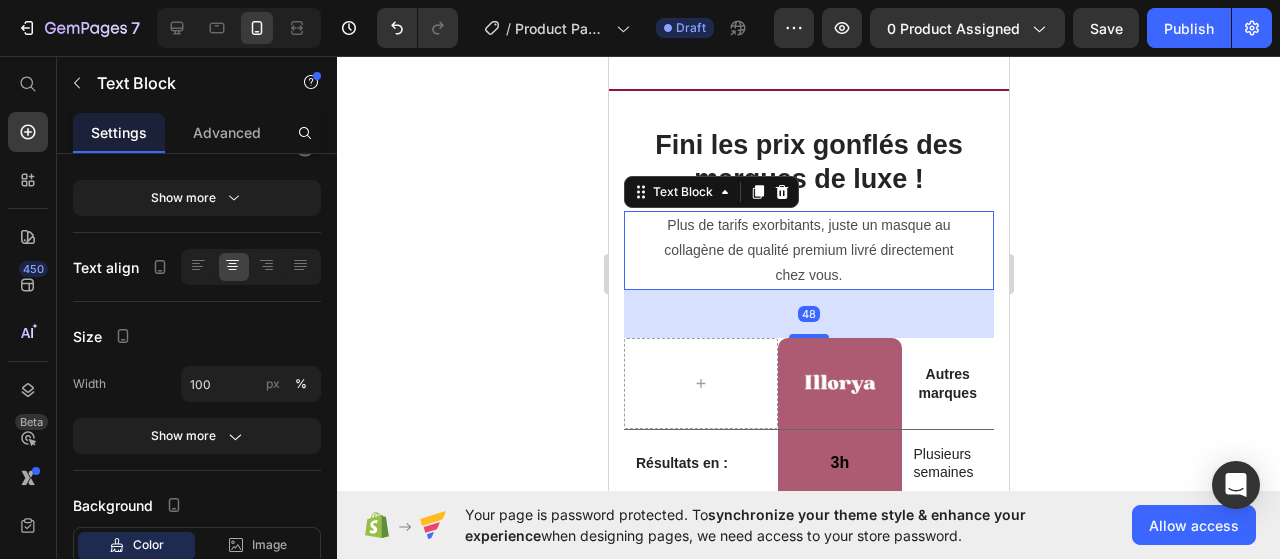 scroll, scrollTop: 0, scrollLeft: 0, axis: both 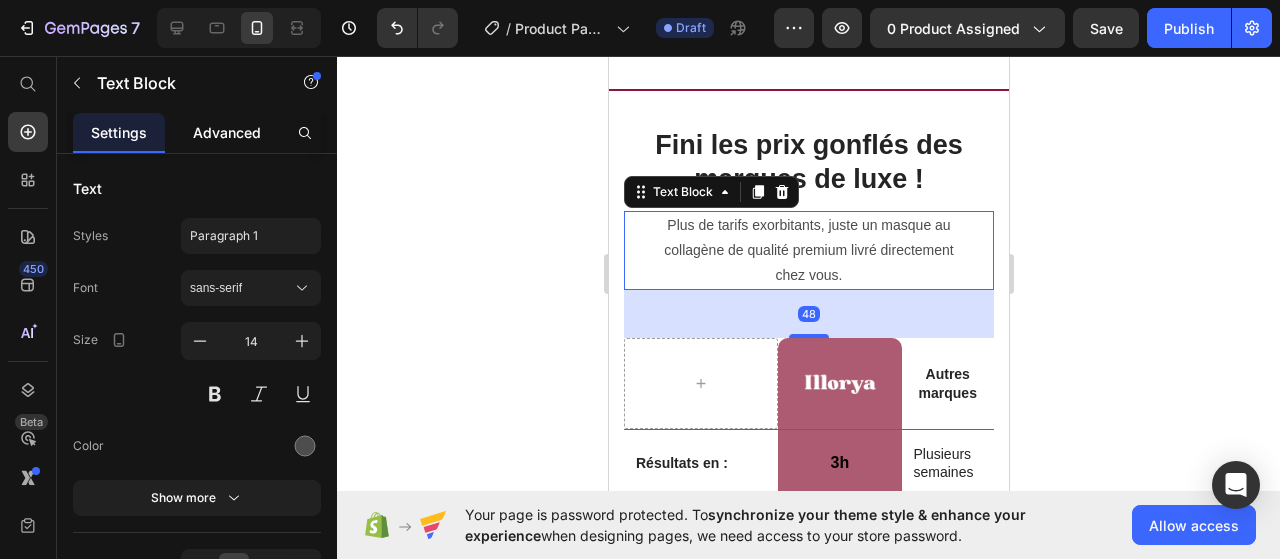 click on "Advanced" at bounding box center [227, 132] 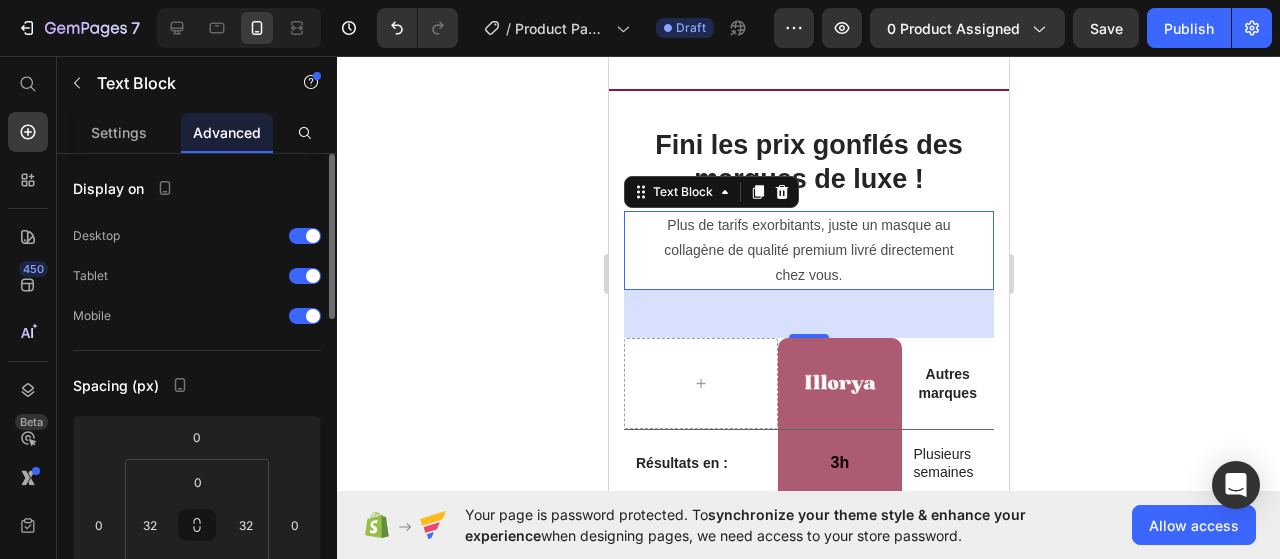 scroll, scrollTop: 300, scrollLeft: 0, axis: vertical 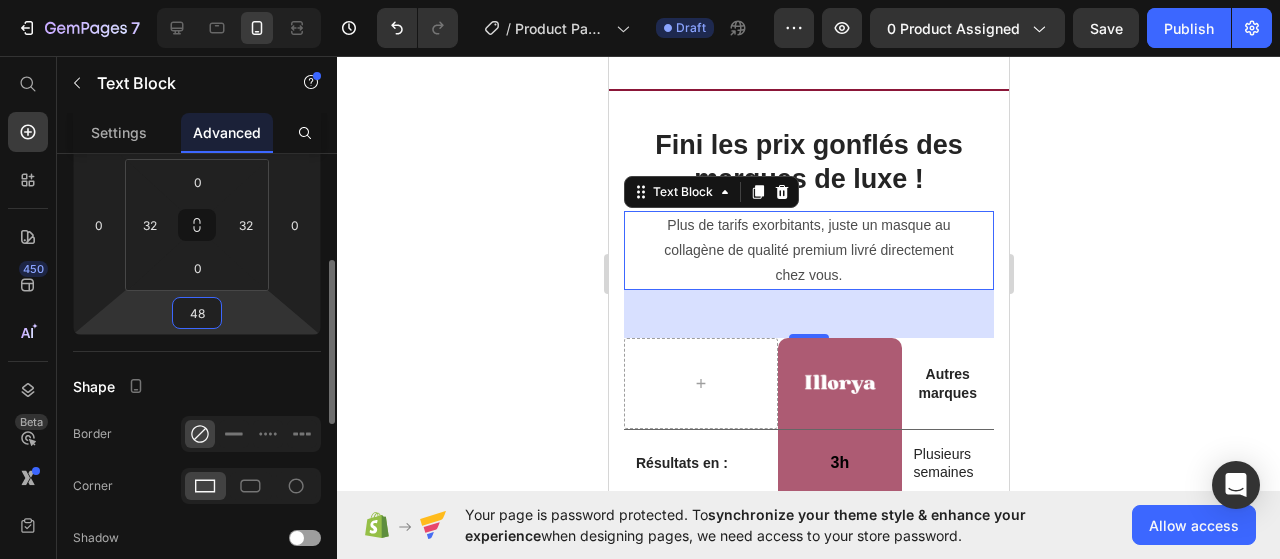 click on "48" at bounding box center [197, 313] 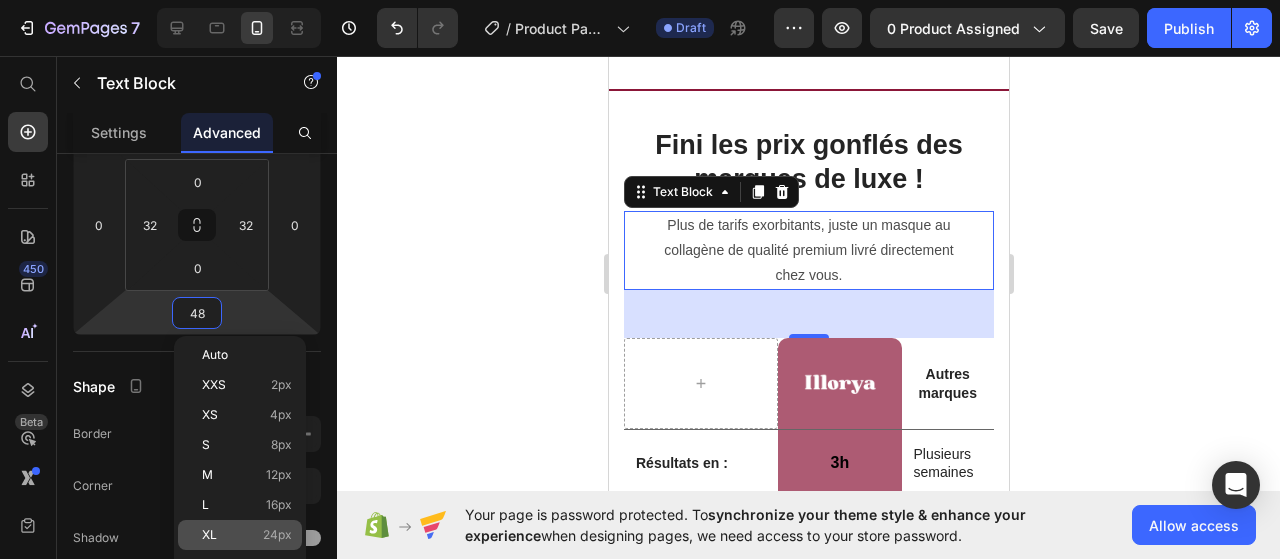 click on "XL 24px" at bounding box center [247, 535] 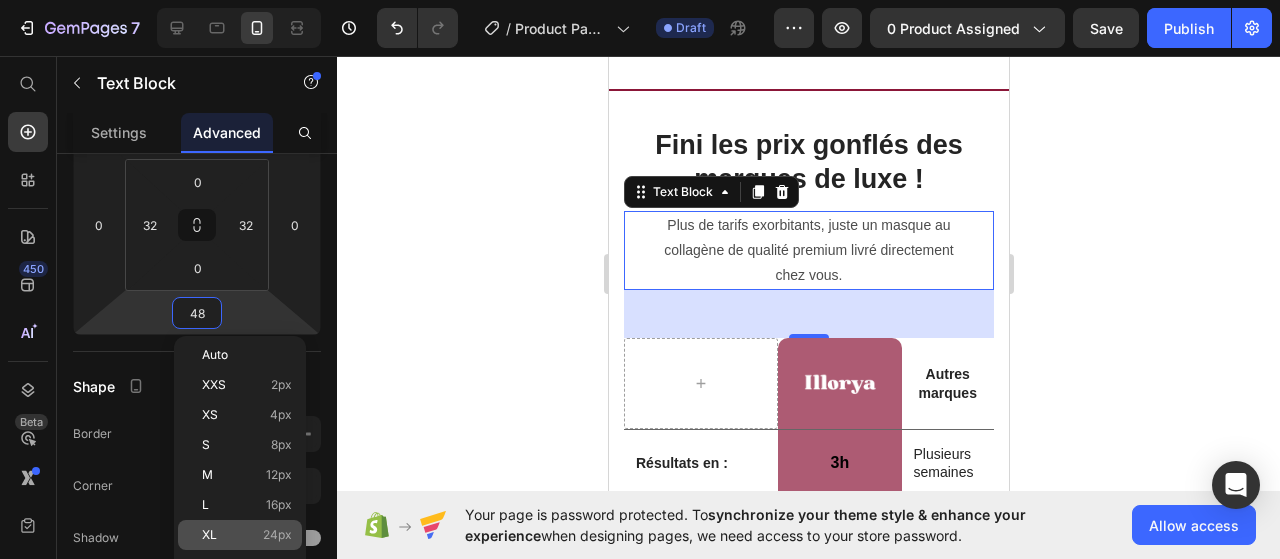 type on "24" 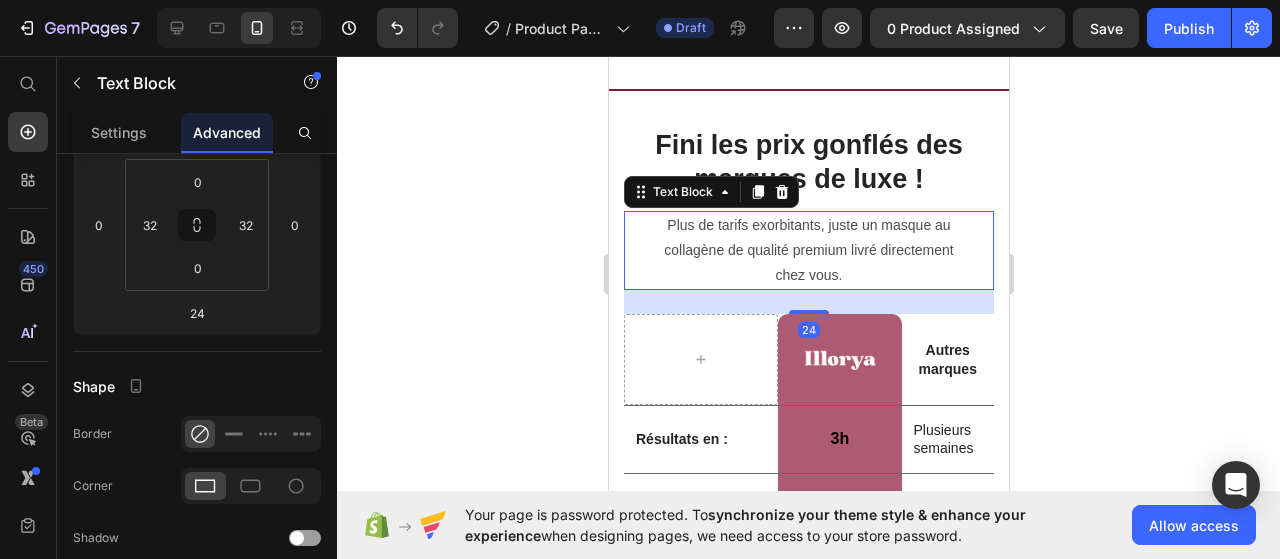 click 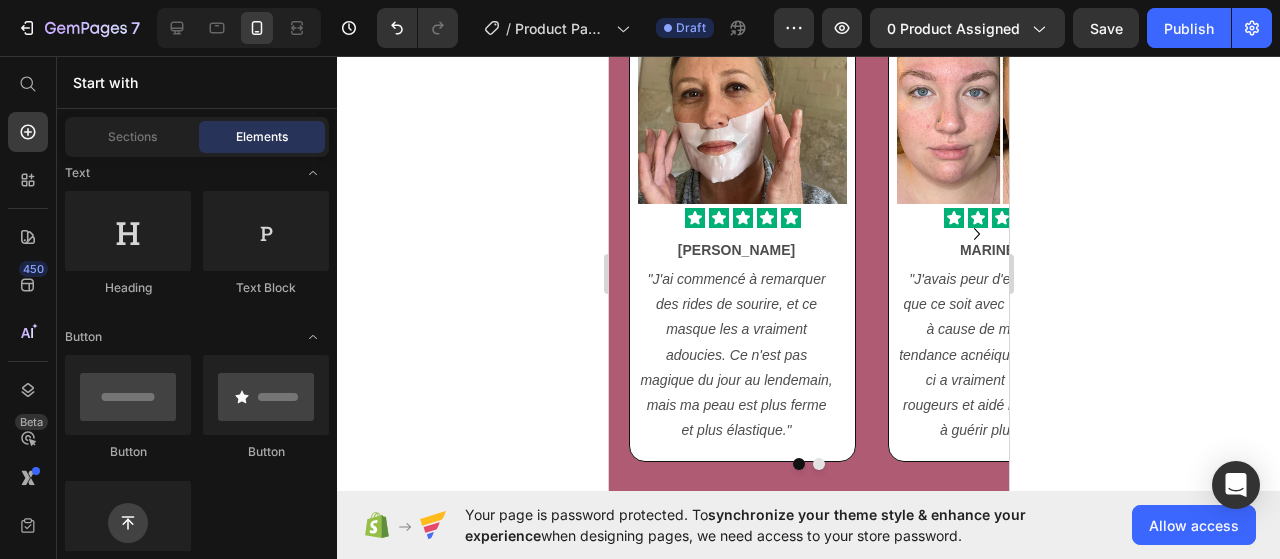 scroll, scrollTop: 3683, scrollLeft: 0, axis: vertical 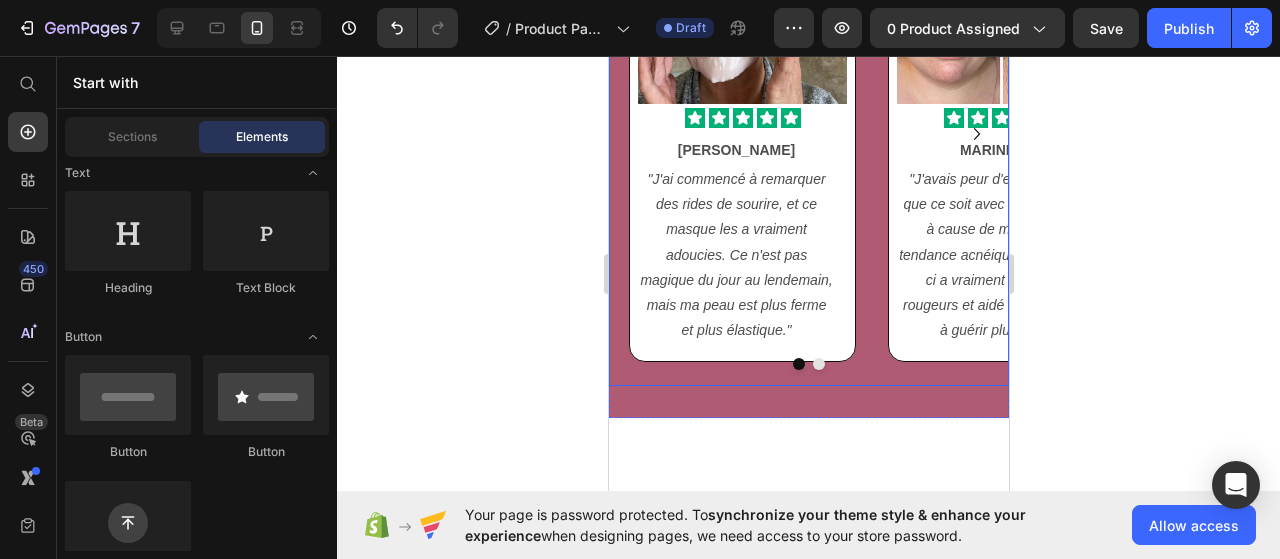 click at bounding box center [818, 364] 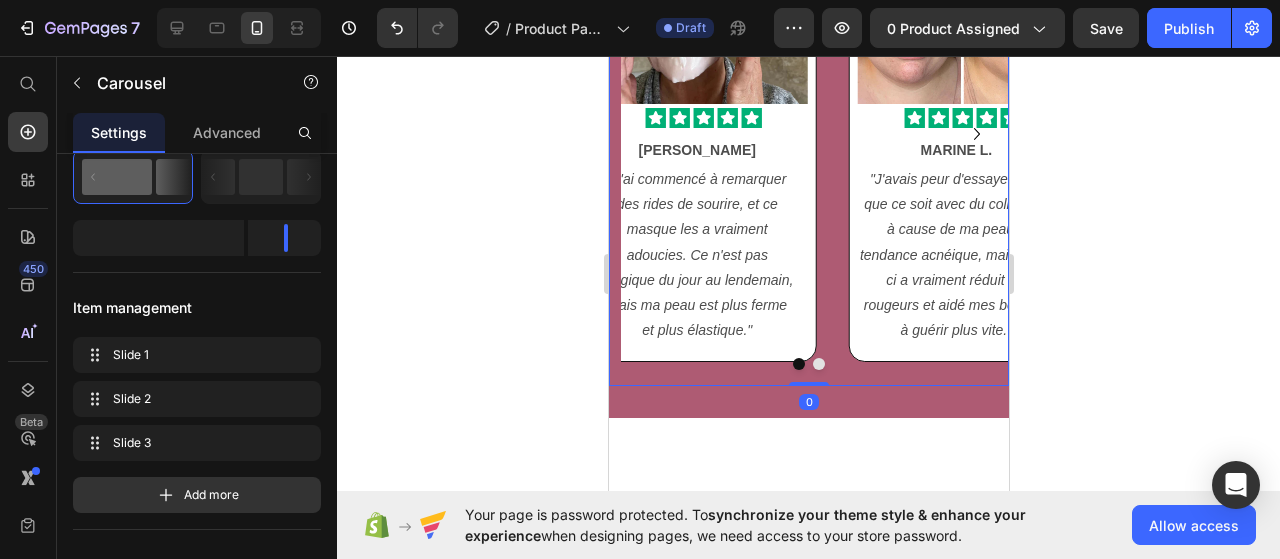 scroll, scrollTop: 0, scrollLeft: 0, axis: both 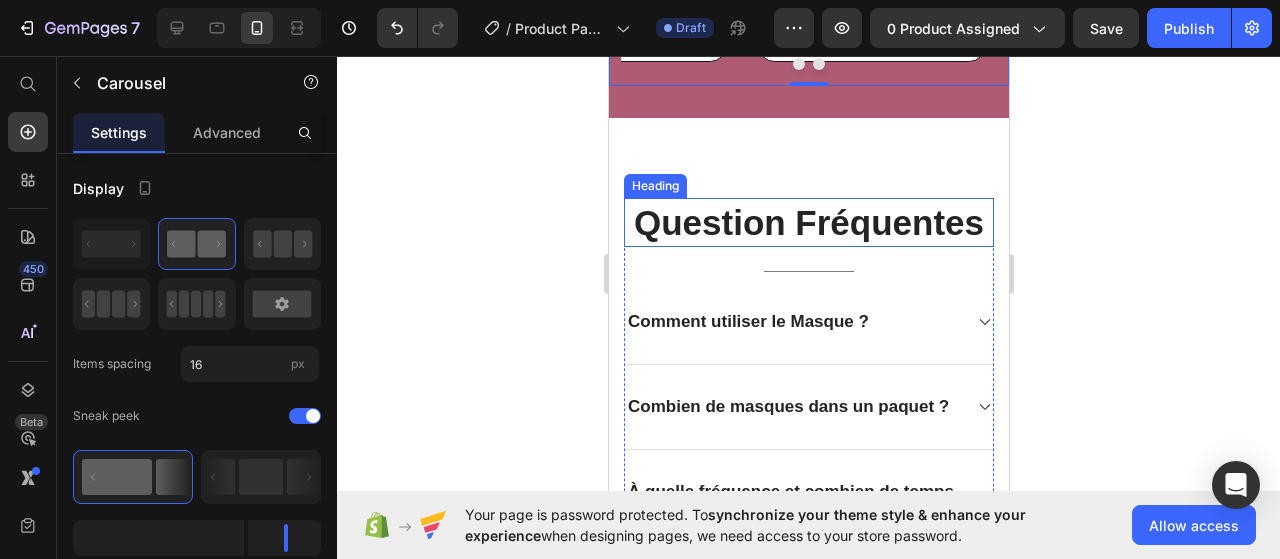 type 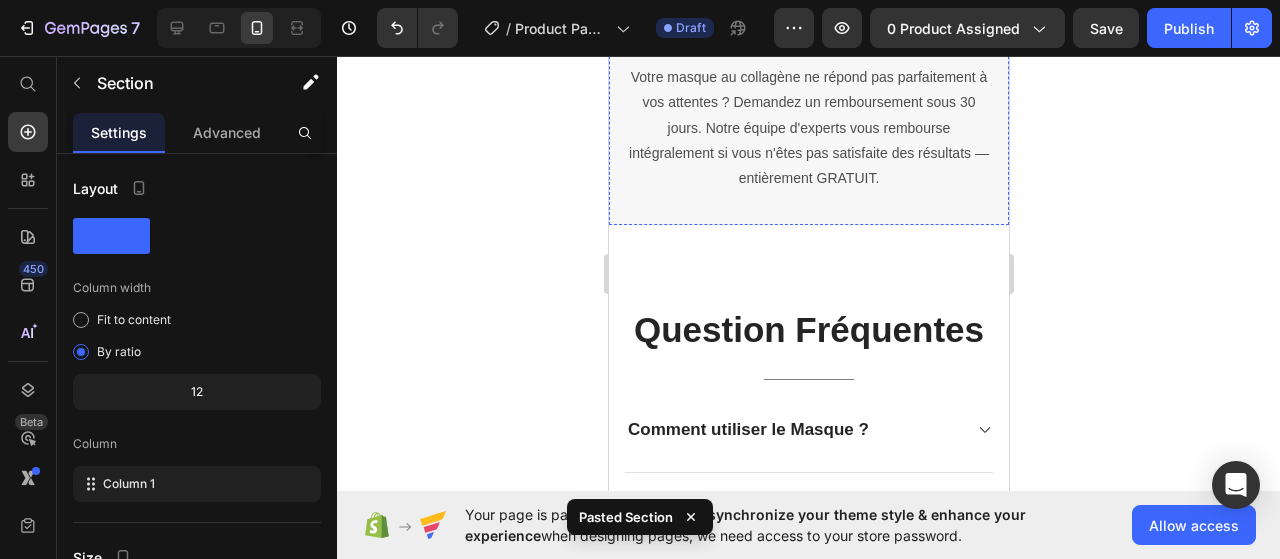 scroll, scrollTop: 3974, scrollLeft: 0, axis: vertical 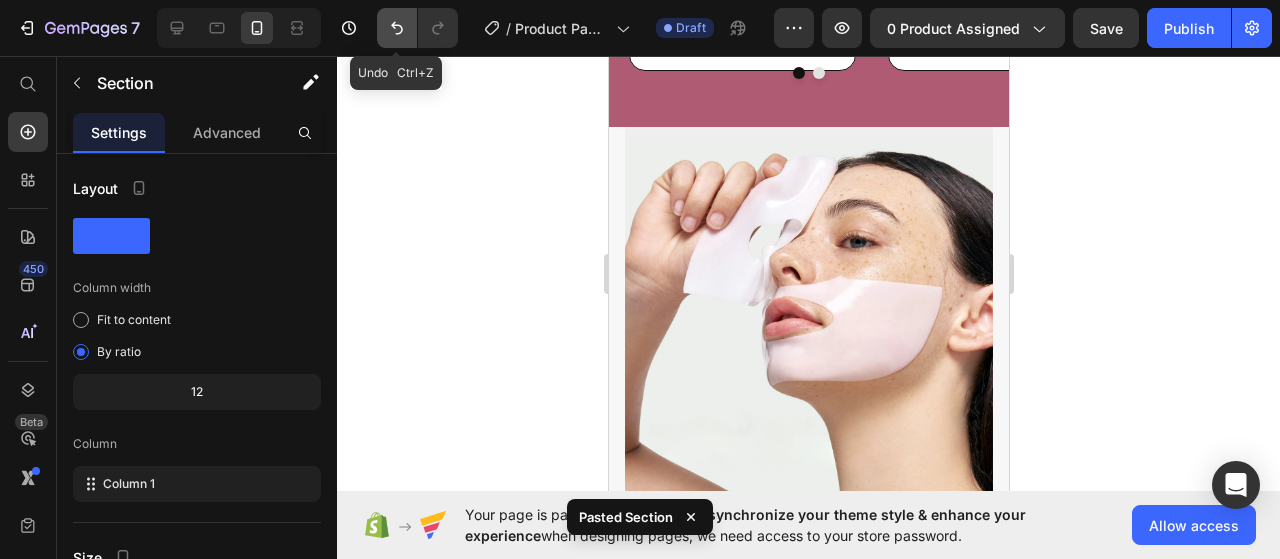click 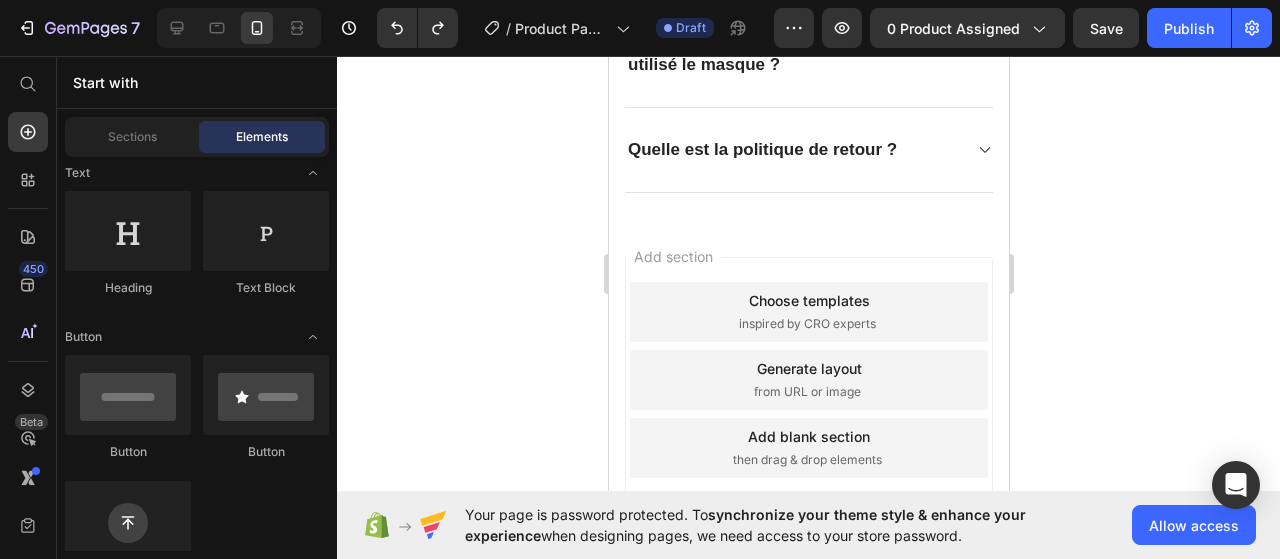 scroll, scrollTop: 4610, scrollLeft: 0, axis: vertical 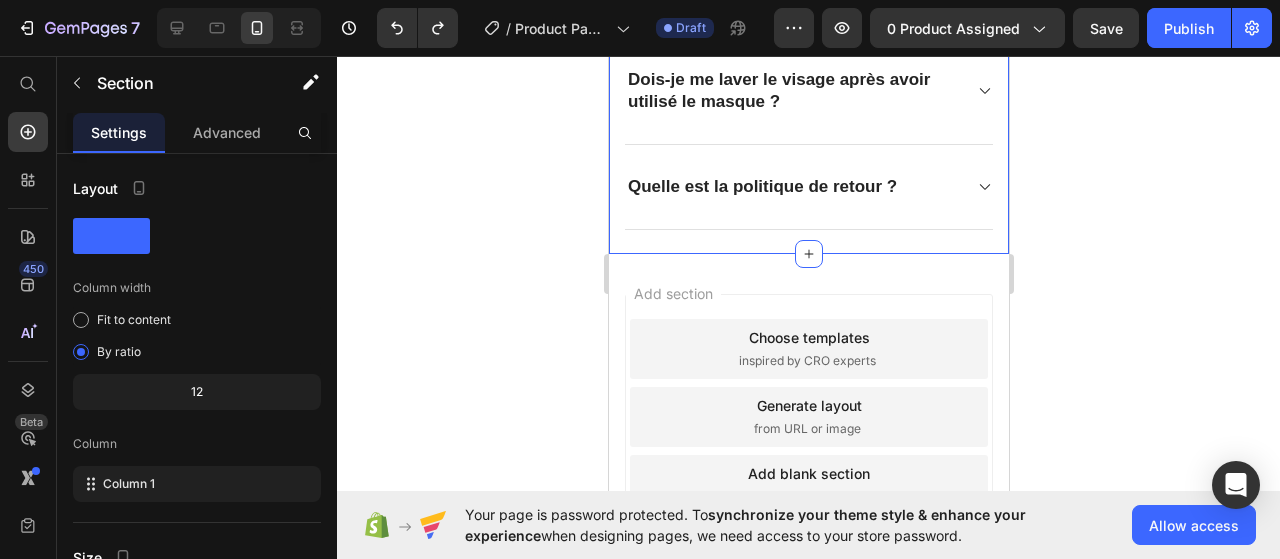 click on "Question Fréquentes Heading                Title Line
Comment utiliser le Masque ?
Combien de masques dans un paquet ?
À quelle fréquence et combien de temps dois-je l'utiliser ?
Puis-je utiliser le masque avec mes autres produits de soin ?
Dois-je me laver le visage après avoir utilisé le masque ?
Quelle est la politique de retour ? Accordion Row Section 7" at bounding box center [808, -129] 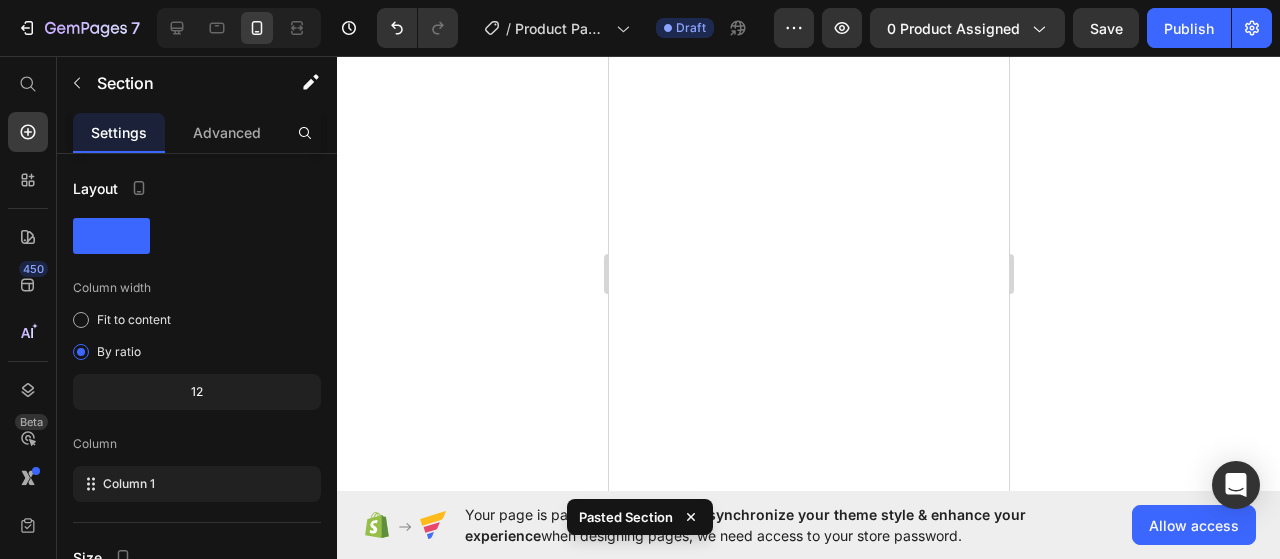 scroll, scrollTop: 0, scrollLeft: 0, axis: both 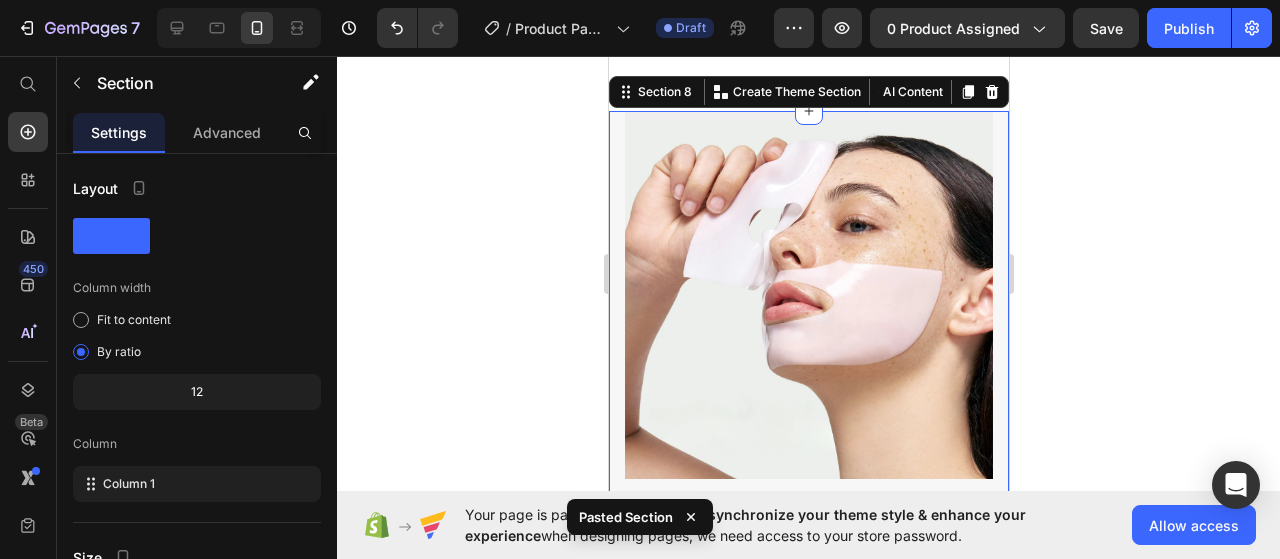 click 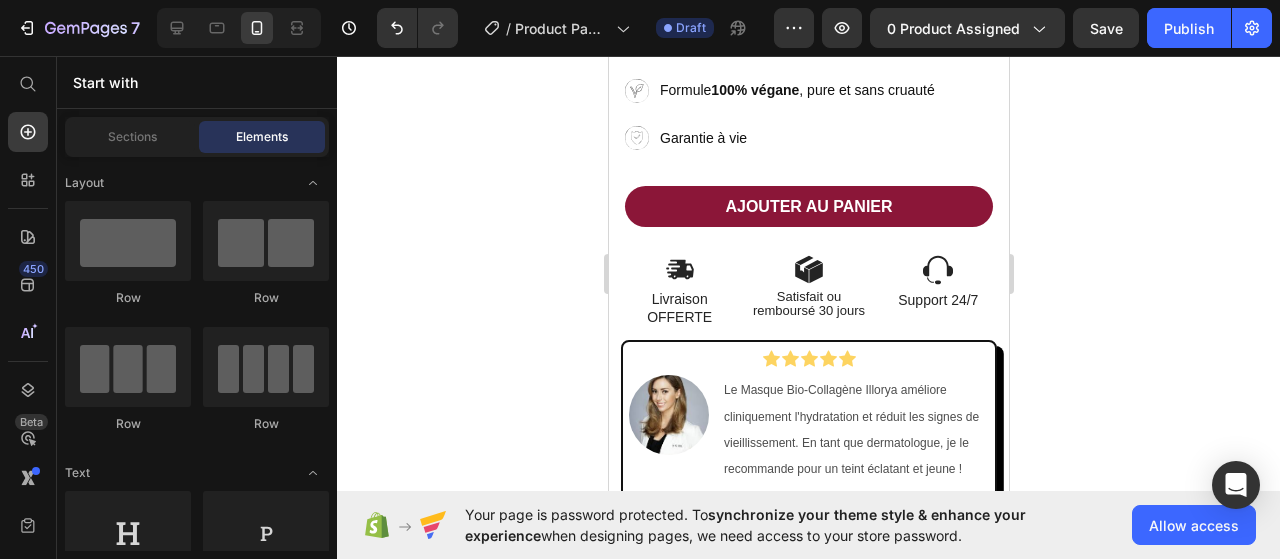 scroll, scrollTop: 711, scrollLeft: 0, axis: vertical 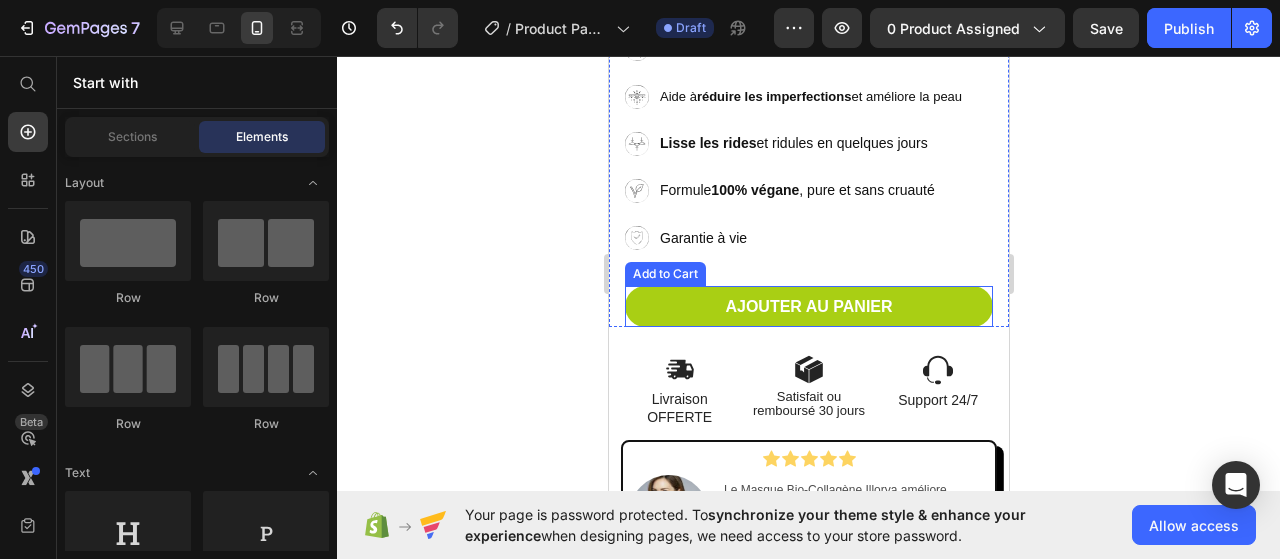 click on "AJOUTER AU PANIER" at bounding box center (808, 306) 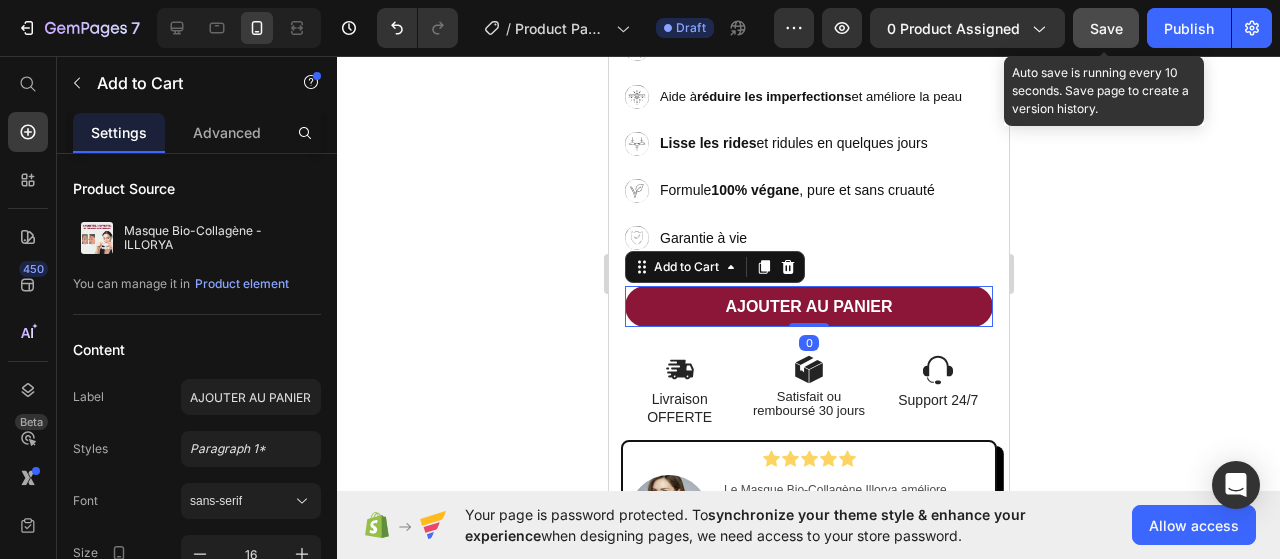 click on "Save" at bounding box center (1106, 28) 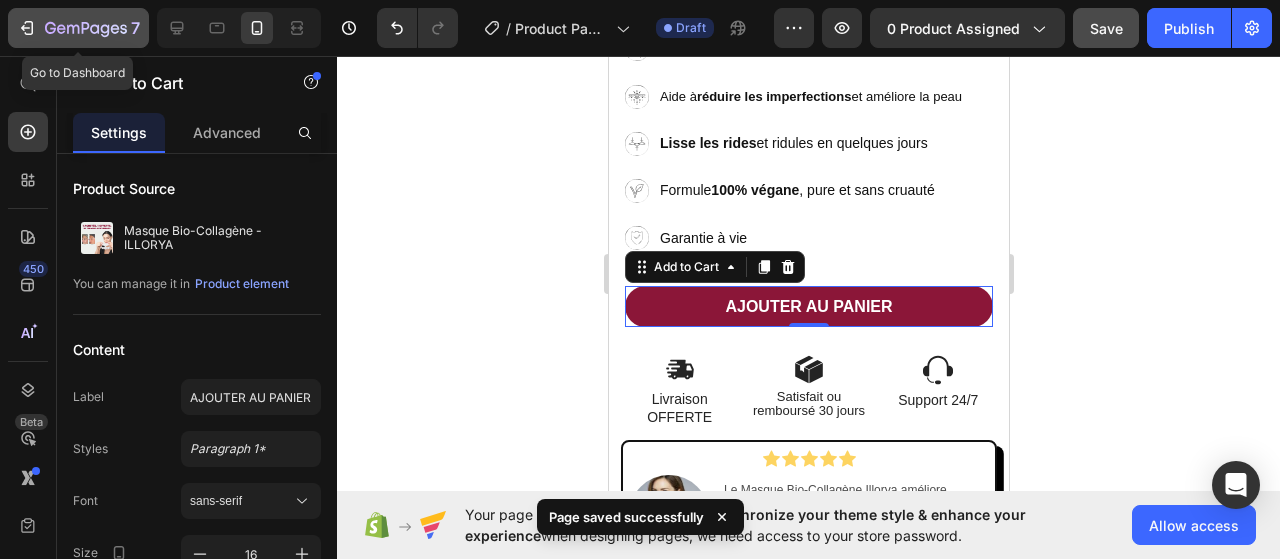 click on "7" 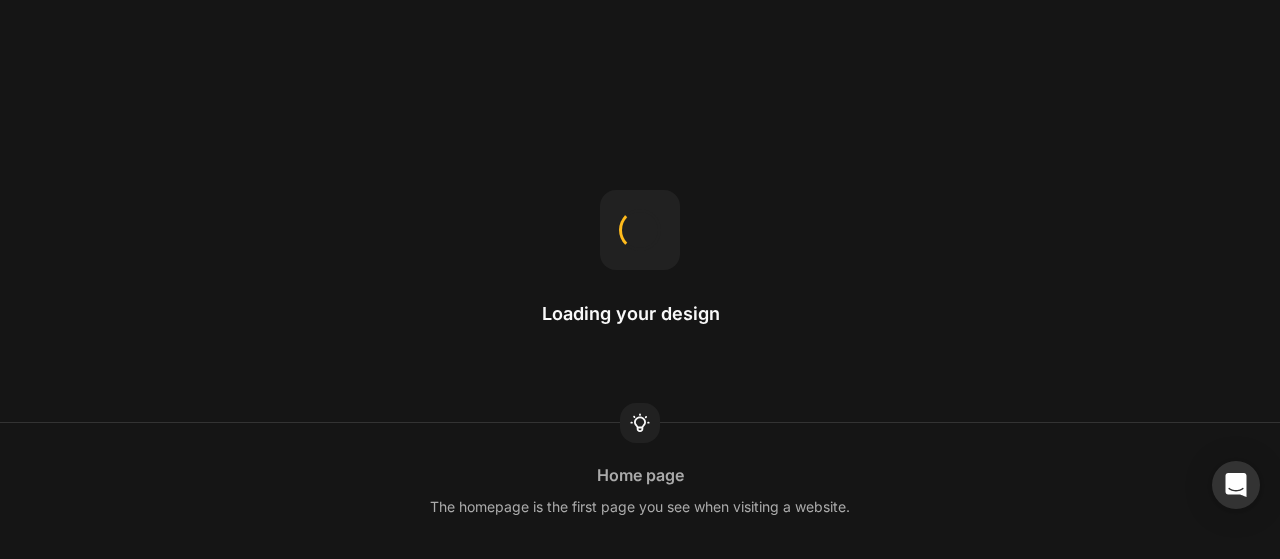 scroll, scrollTop: 0, scrollLeft: 0, axis: both 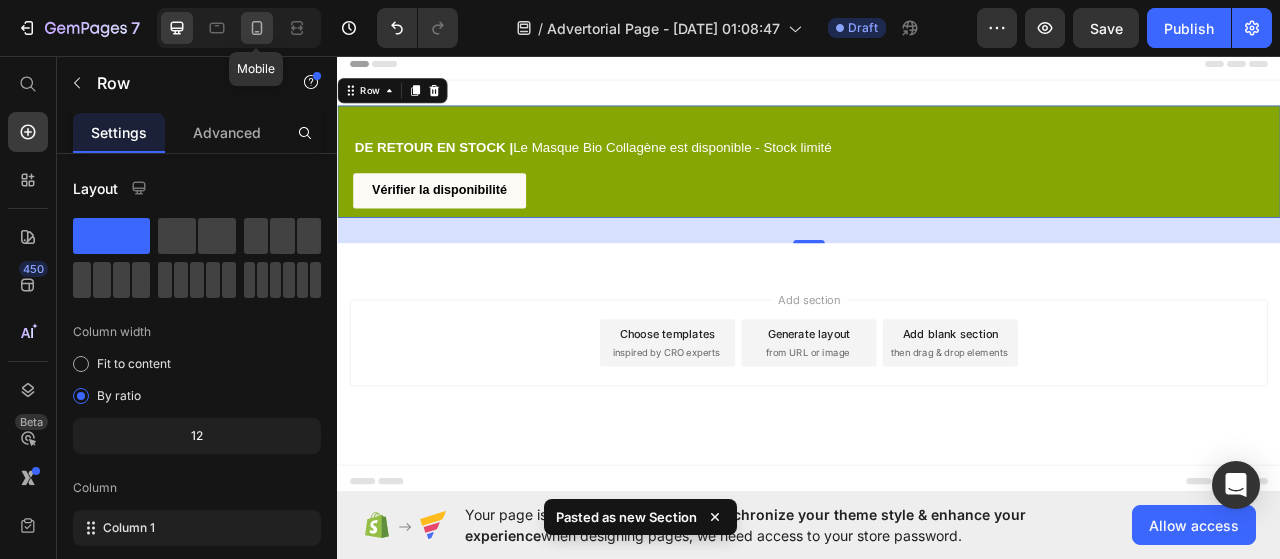 click 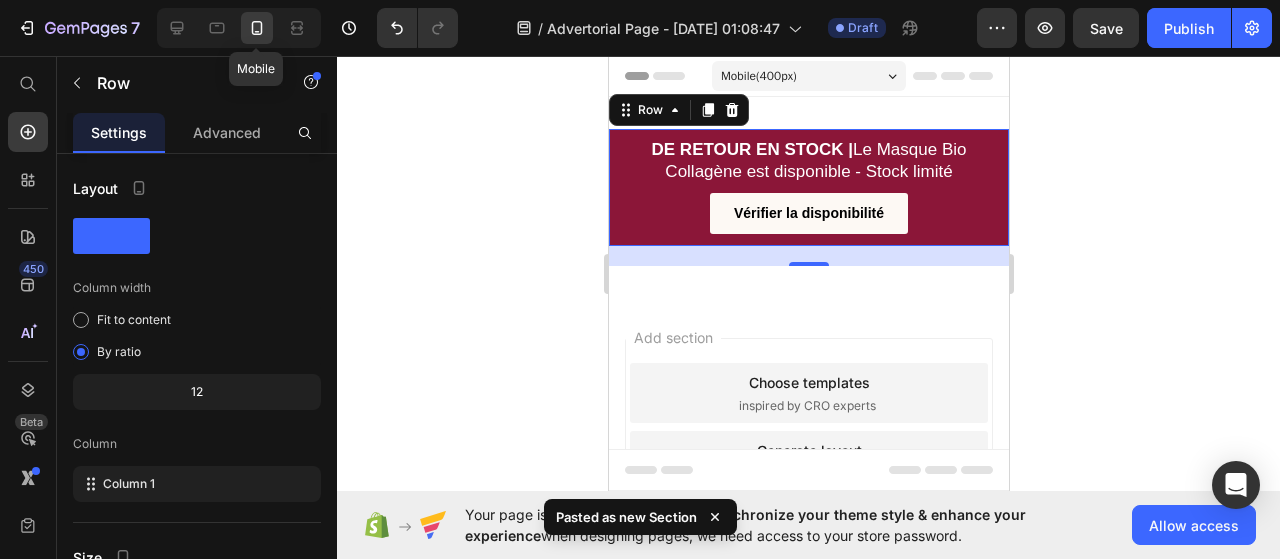 scroll, scrollTop: 2, scrollLeft: 0, axis: vertical 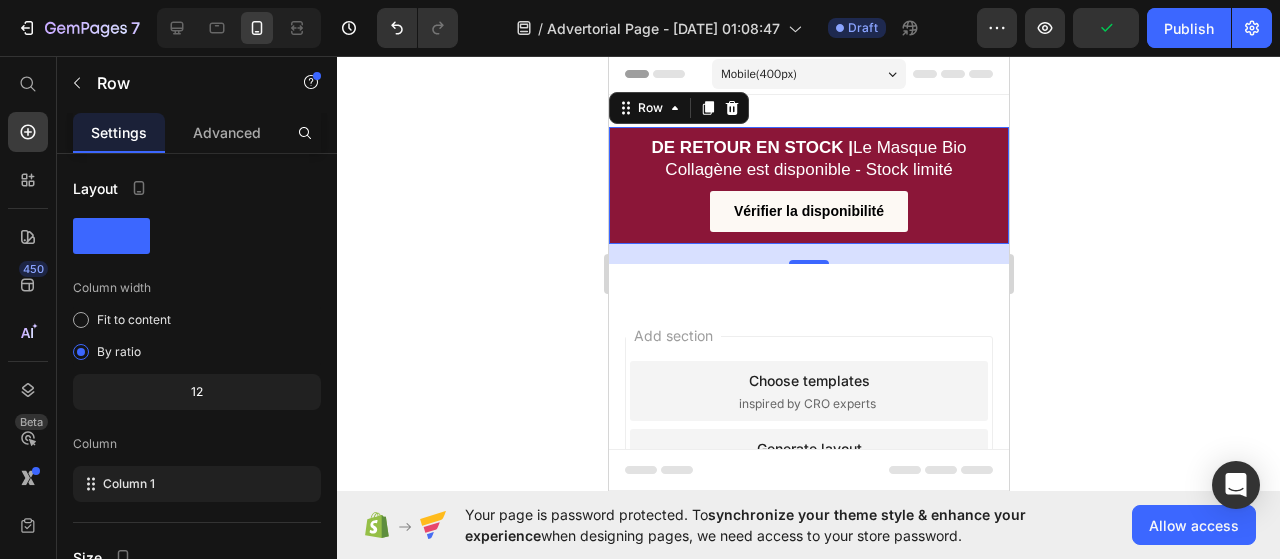 click on "DE RETOUR EN STOCK |  Le Masque Bio Collagène est disponible - Stock limité Heading Vérifier la disponibilité Button Row   32" at bounding box center (808, 185) 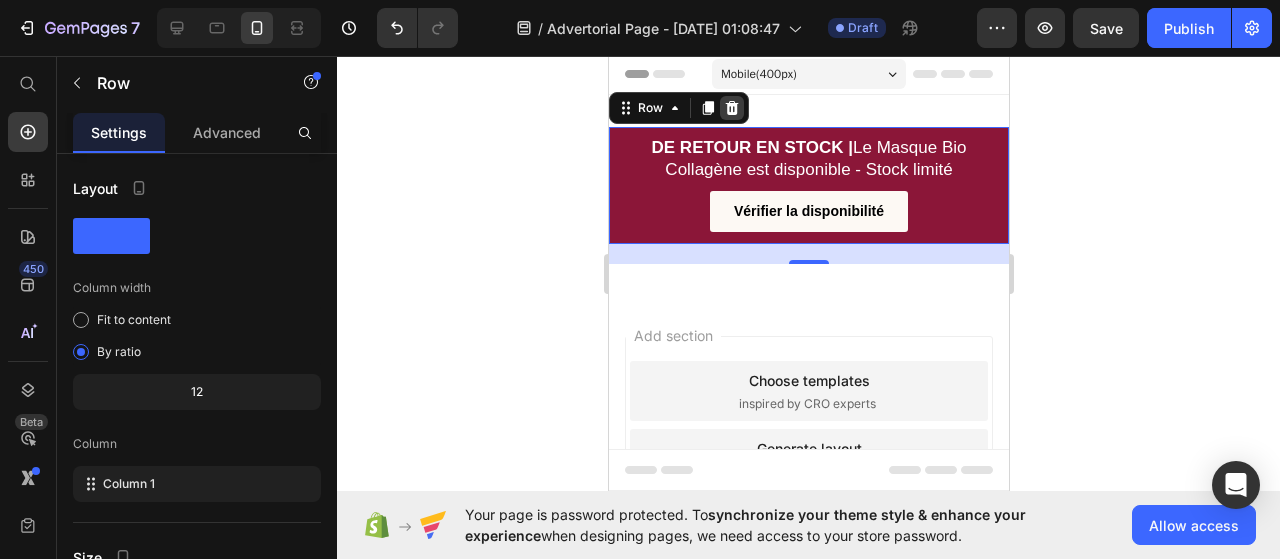 click 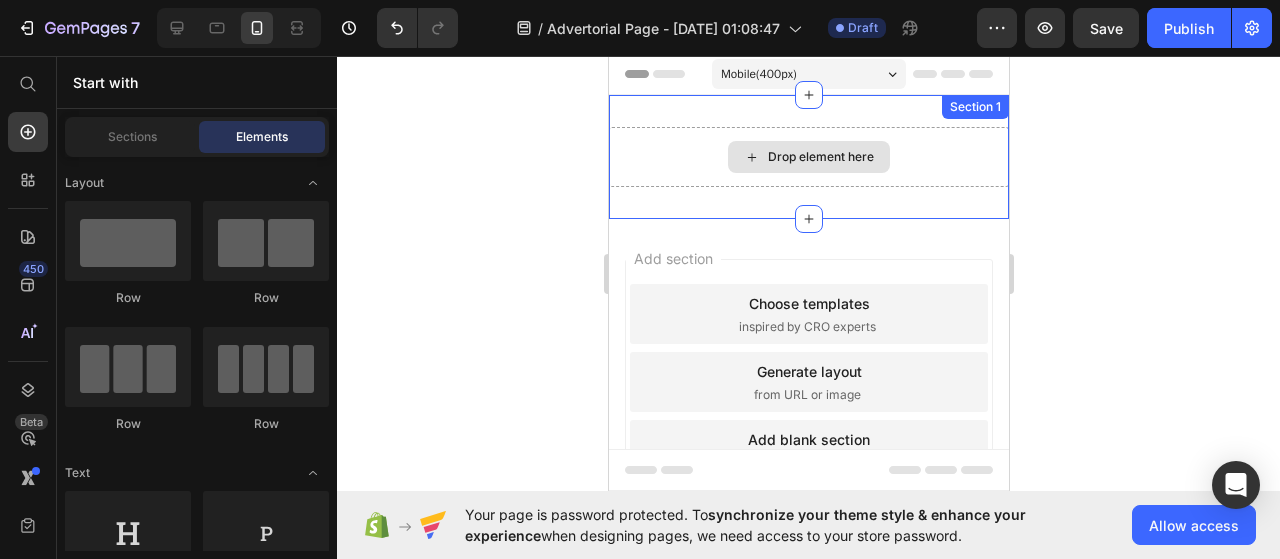 click on "Drop element here" at bounding box center (808, 157) 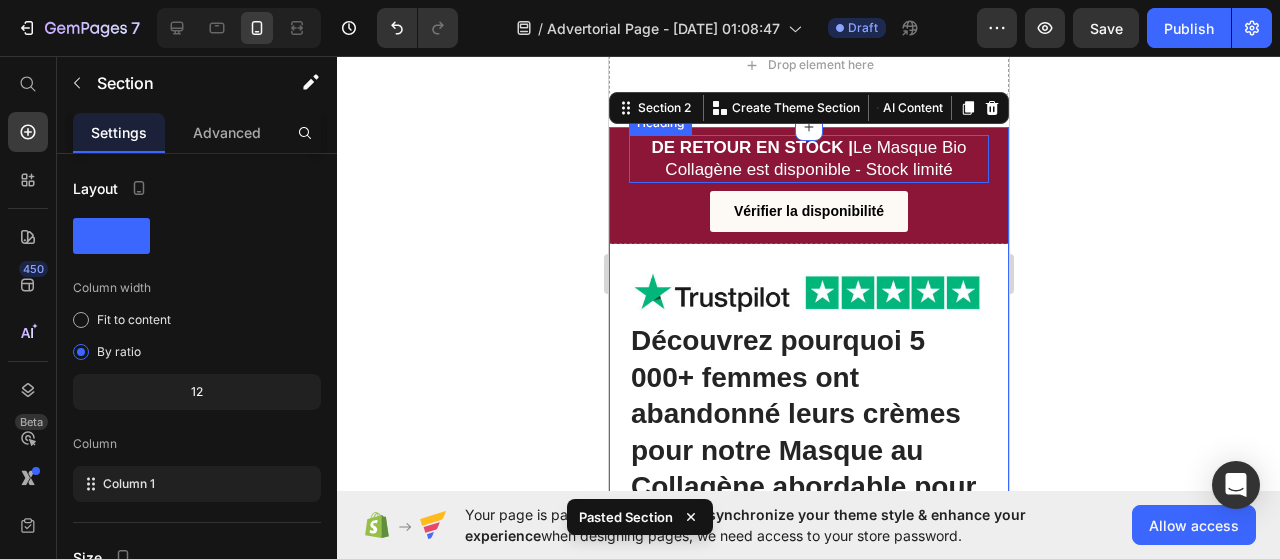 scroll, scrollTop: 0, scrollLeft: 0, axis: both 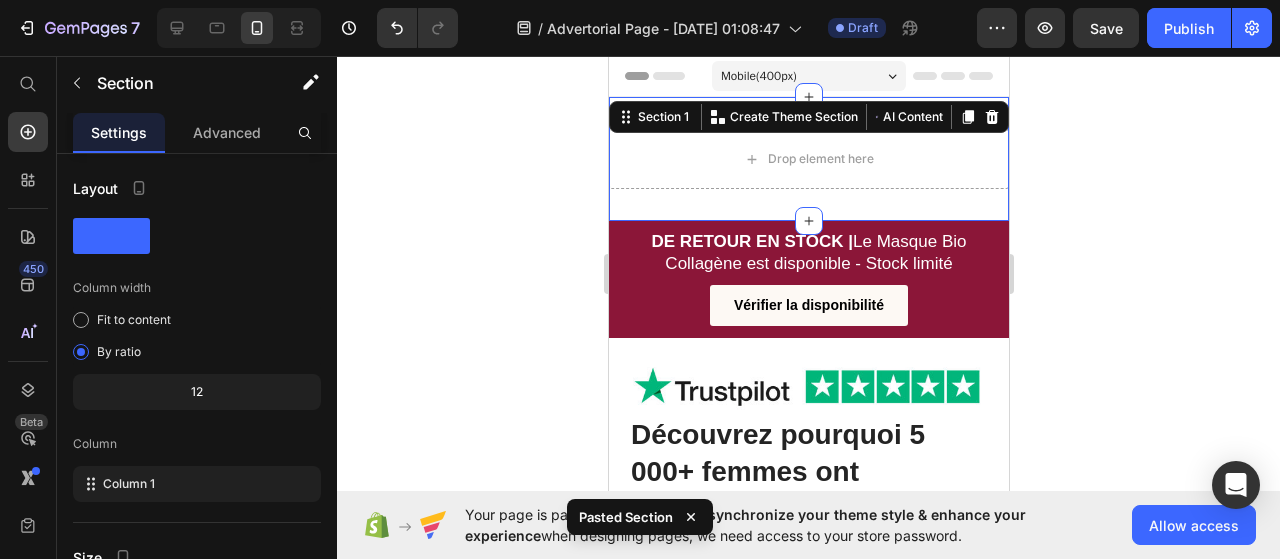 click on "Drop element here Section 1   You can create reusable sections Create Theme Section AI Content Write with GemAI What would you like to describe here? Tone and Voice Persuasive Product Masque Bio-Collagène - ILLORYA Show more Generate" at bounding box center [808, 159] 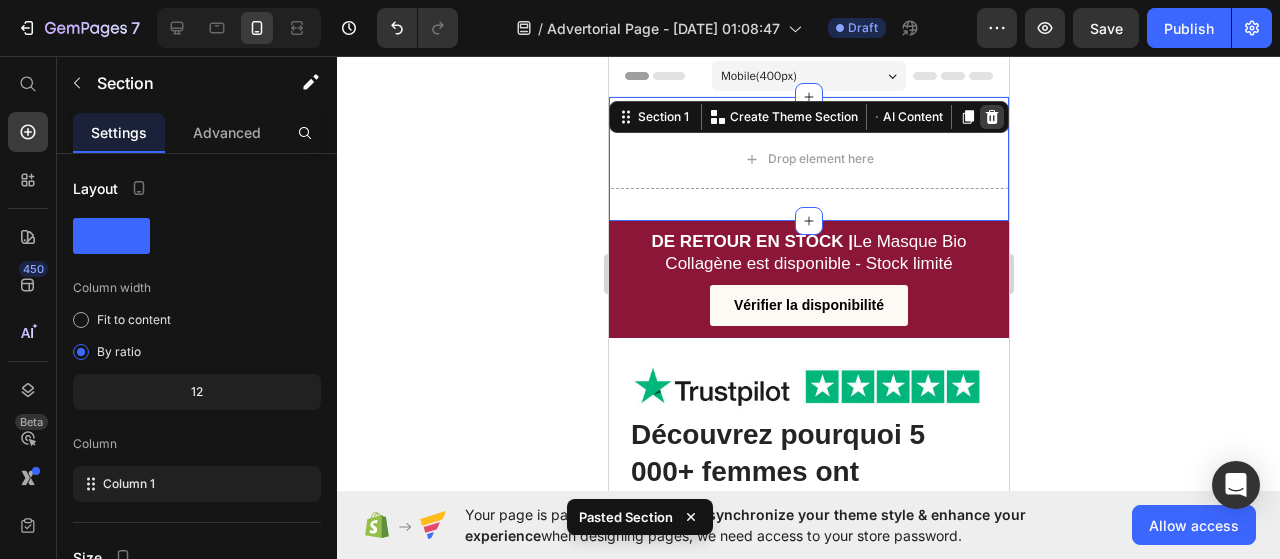 click 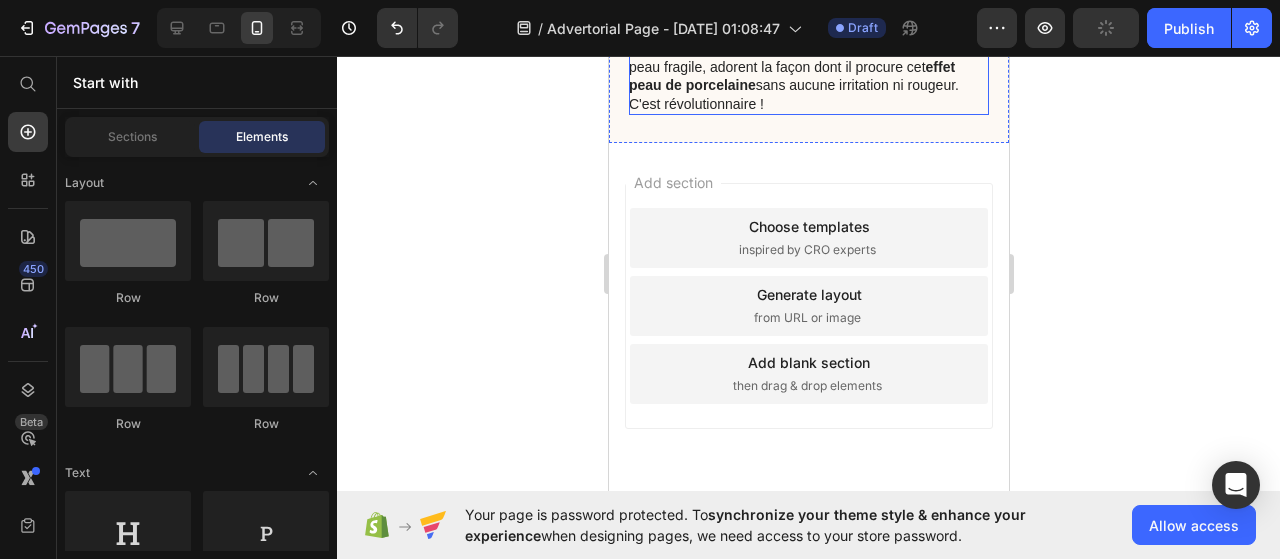 scroll, scrollTop: 3380, scrollLeft: 0, axis: vertical 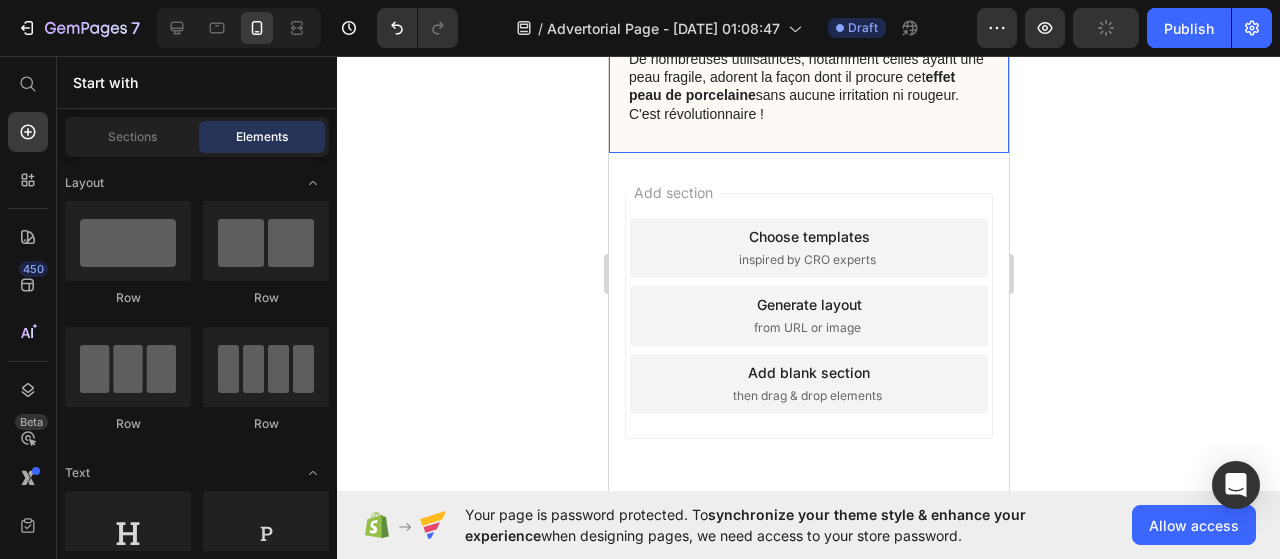 click on "4. Formulé pour les peaux sensibles Heading Si vous avez la  peau sensible  comme moi, trouver un produit à la fois doux et efficace relève du défi. C'est pourquoi je suis si enthousiaste concernant notre masque - il est élaboré avec des  ingrédients 100% naturels  qui sont ultra-doux tout en étant remarquablement efficaces.   De nombreuses utilisatrices, notamment celles ayant une peau fragile, adorent la façon dont il procure cet  effet peau de porcelaine  sans aucune irritation ni rougeur. C'est révolutionnaire ! Text Block Image Row   0" at bounding box center (808, -165) 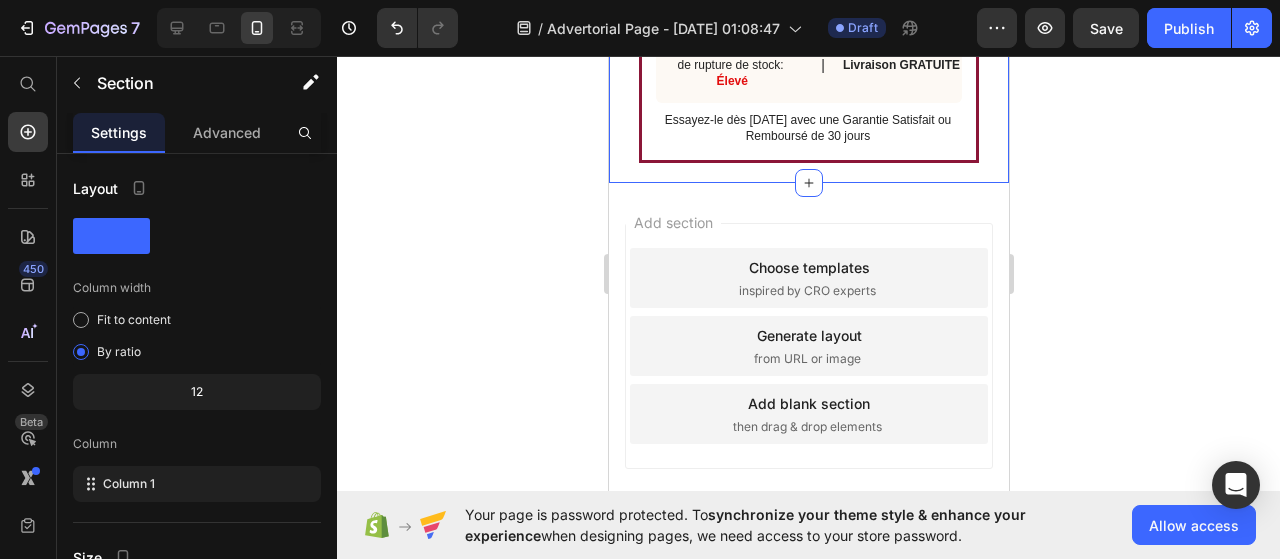 scroll, scrollTop: 6962, scrollLeft: 0, axis: vertical 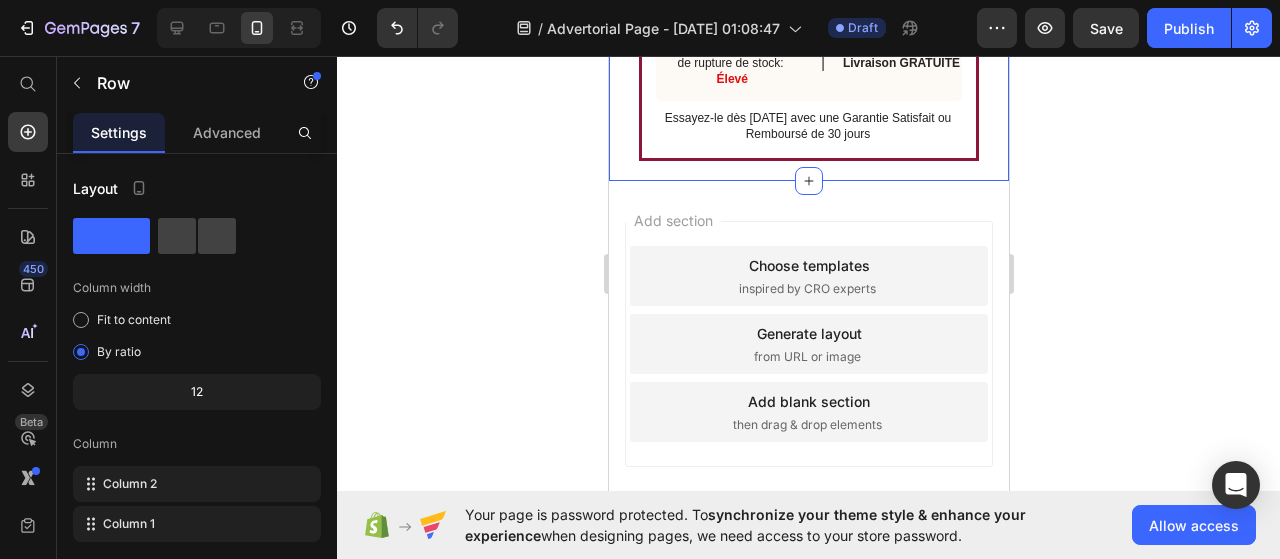 click on "09 hrs 19 min 36 sec Countdown Timer Masque Bio-Collagène  Heading Régénérez votre peau avec ce traitement collagène professionnel Text Block J'EN PROFITE Button Risque de rupture de stock:   Élevé Text Block | Text Block Livraison GRATUITE Text Block Row Essayez-le dès aujourd'hui avec une Garantie Satisfait ou Remboursé de 30 jours Text Block Row Image Row" at bounding box center [808, -173] 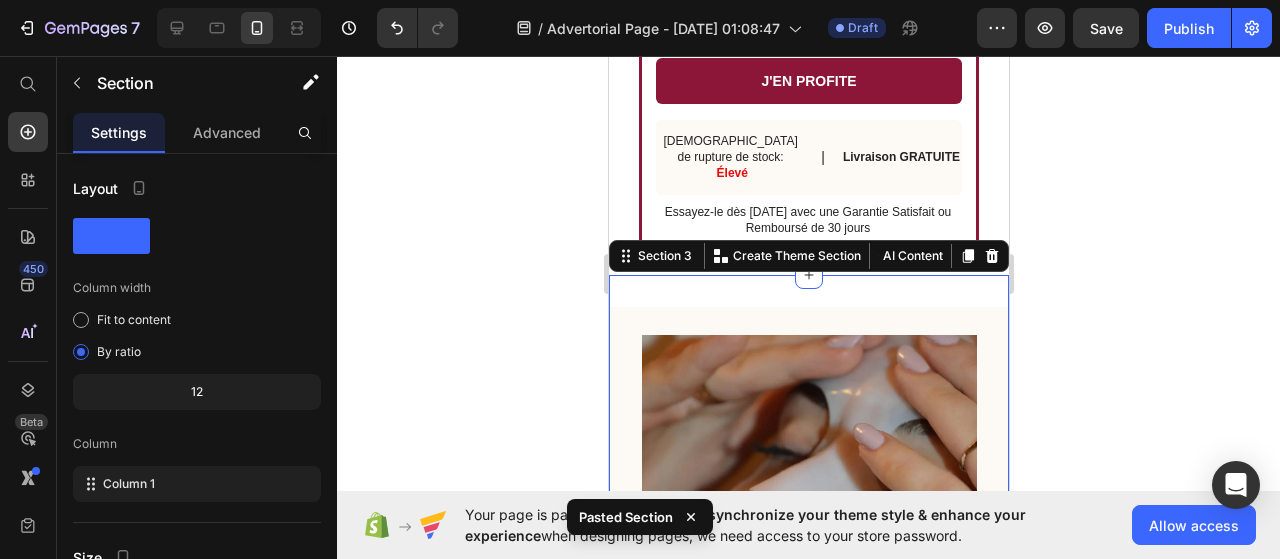 click 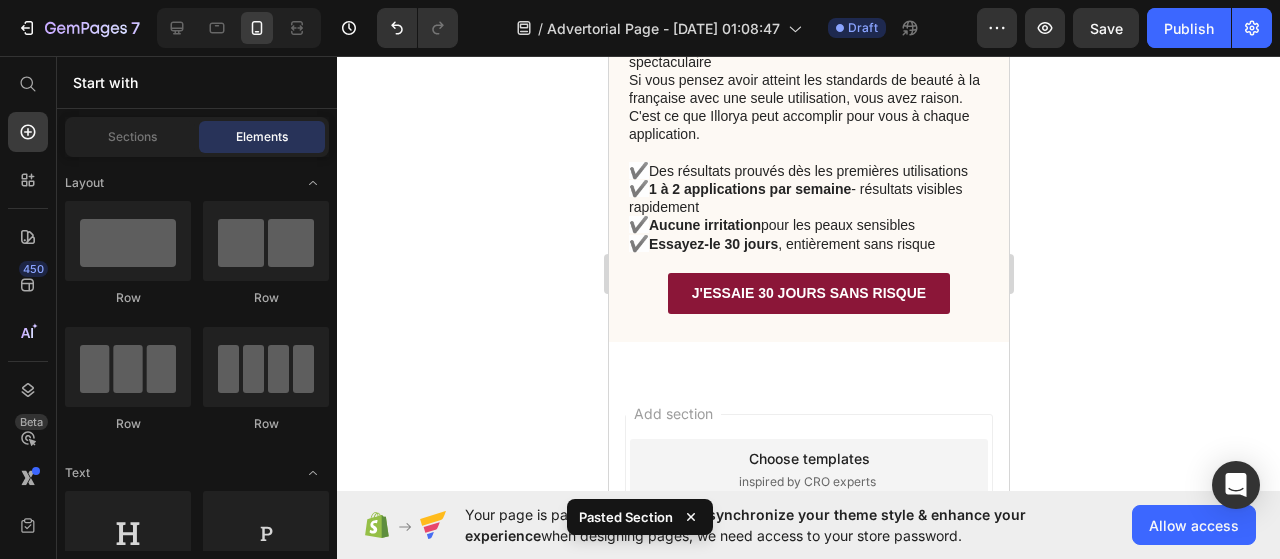 scroll, scrollTop: 7736, scrollLeft: 0, axis: vertical 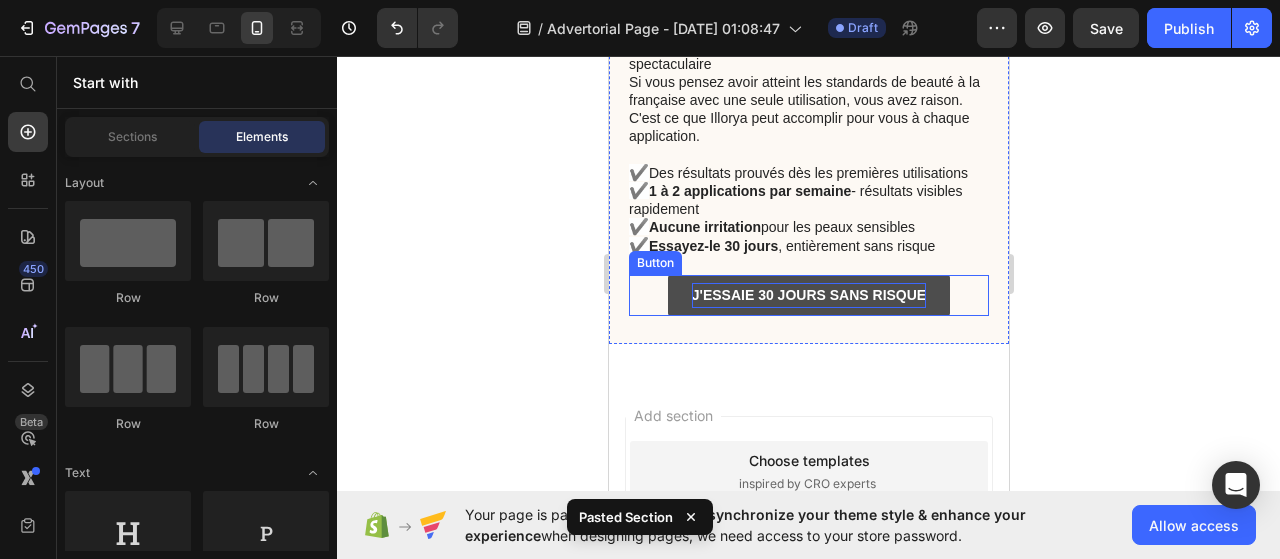 click on "J'ESSAIE 30 JOURS SANS RISQUE" at bounding box center [808, 295] 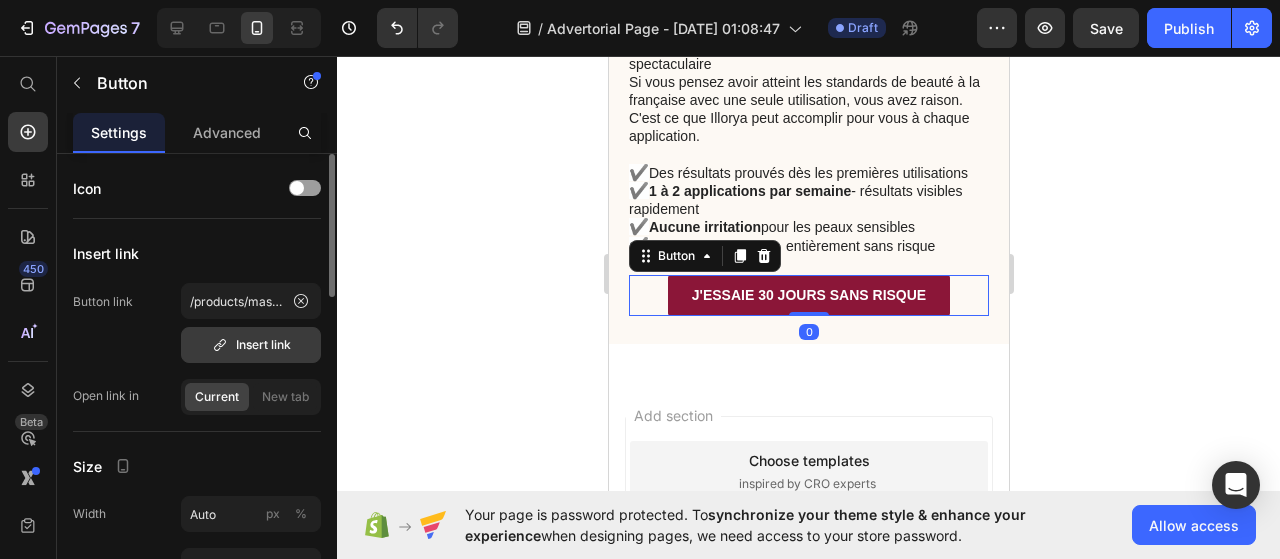 click on "Insert link" at bounding box center (251, 345) 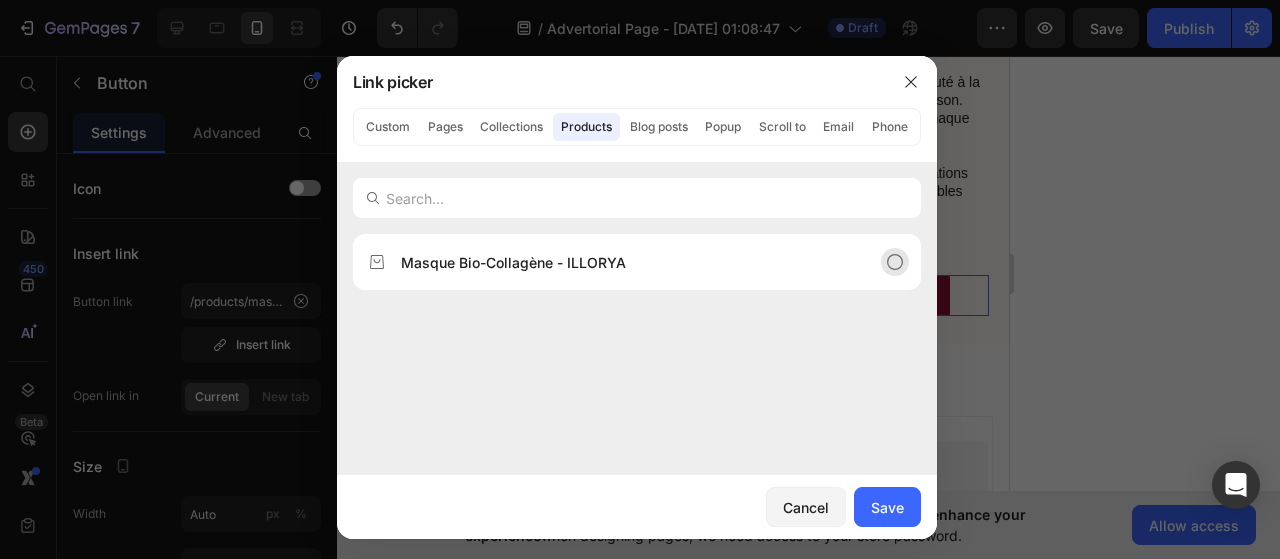 click on "Masque Bio-Collagène - ILLORYA" 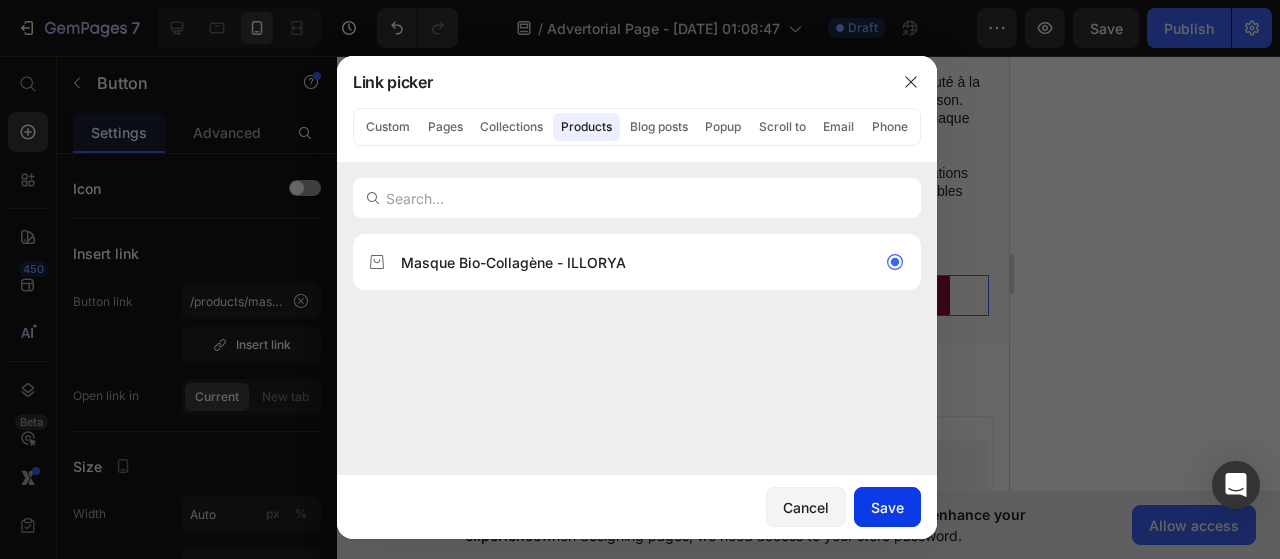 click on "Save" 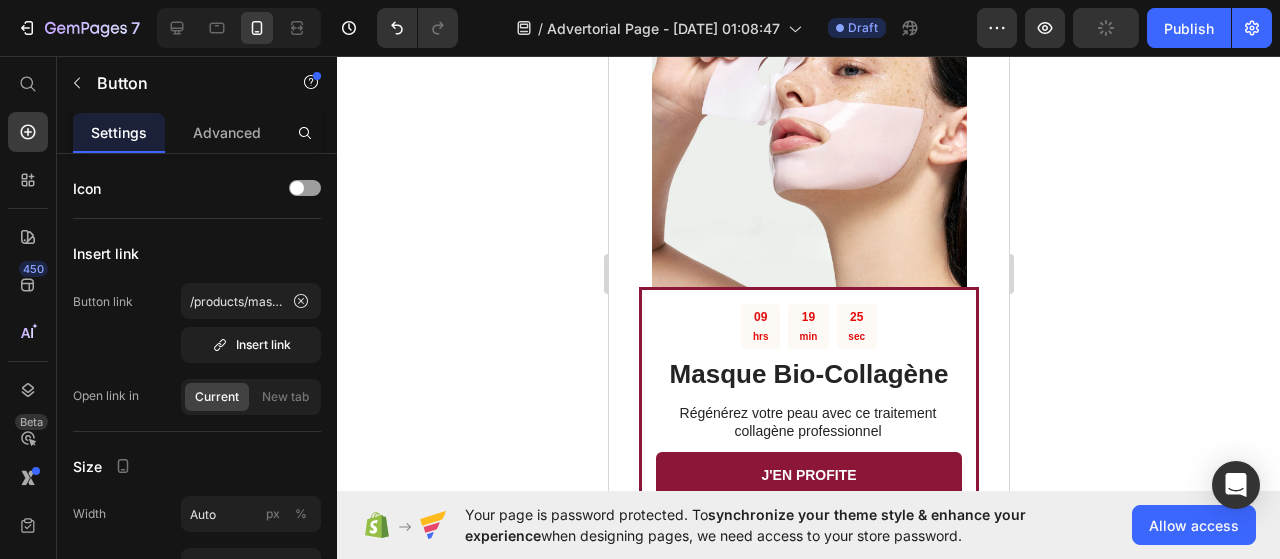 scroll, scrollTop: 6526, scrollLeft: 0, axis: vertical 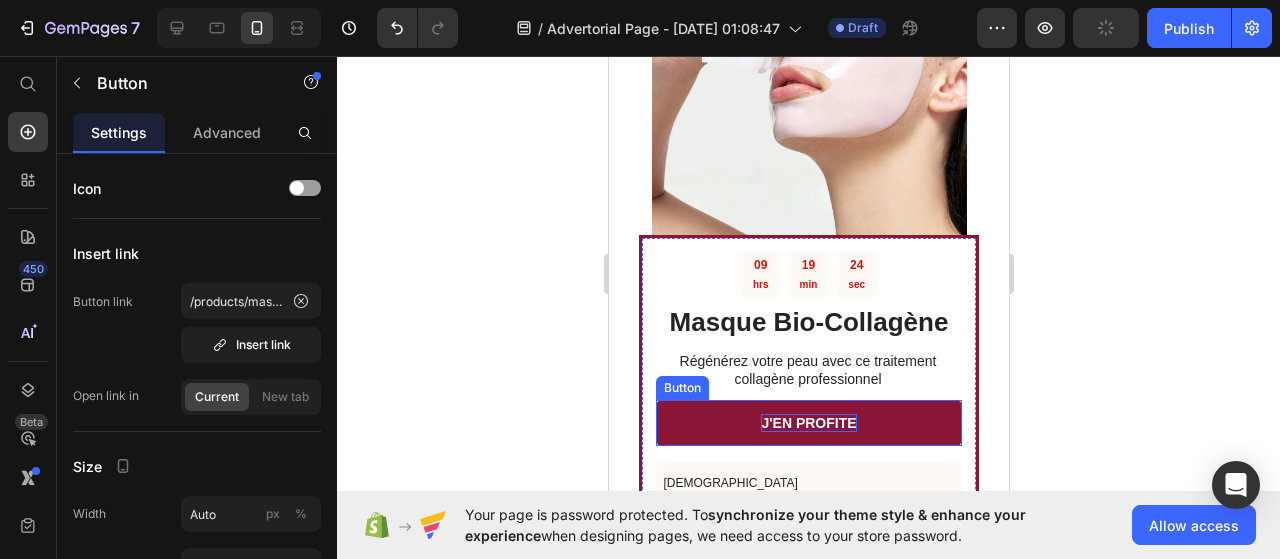 click on "J'EN PROFITE" at bounding box center [807, 423] 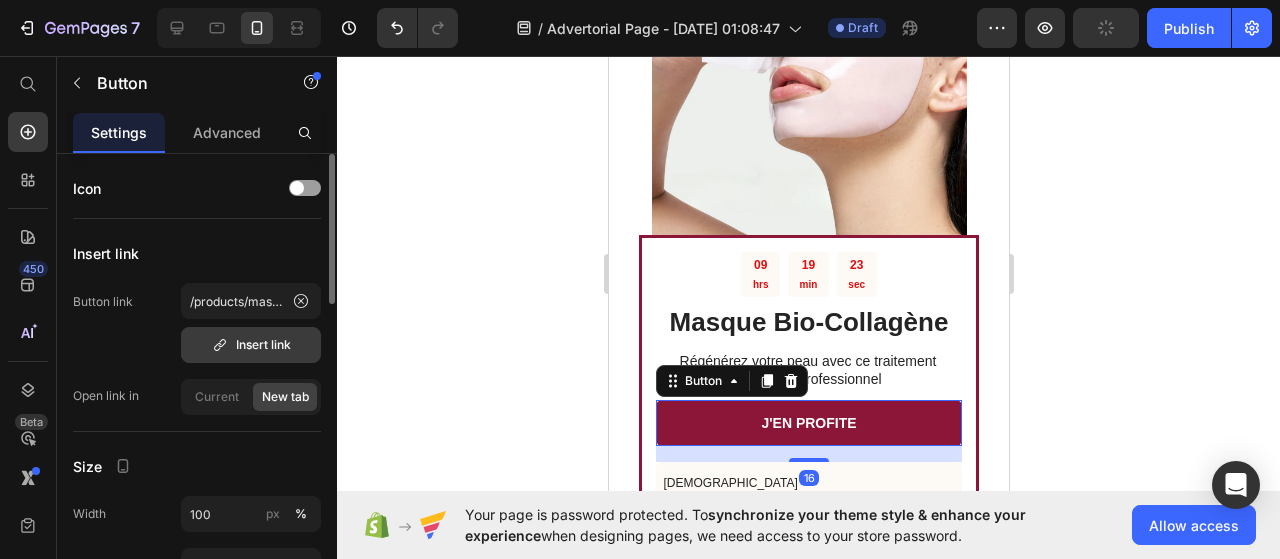 click on "Insert link" at bounding box center [251, 345] 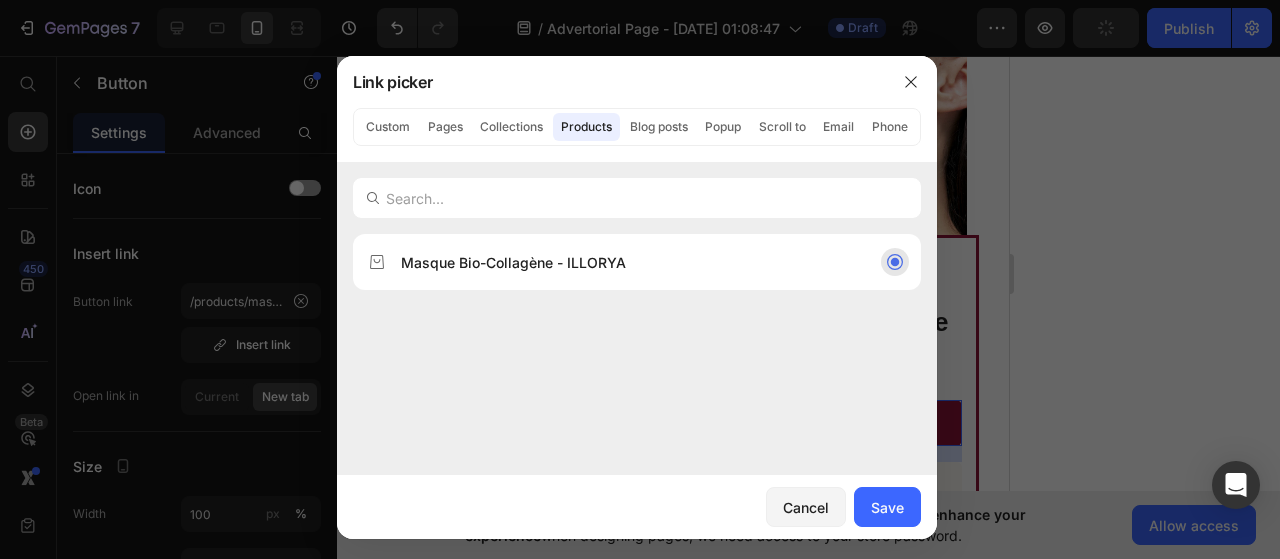 click on "Masque Bio-Collagène - ILLORYA" 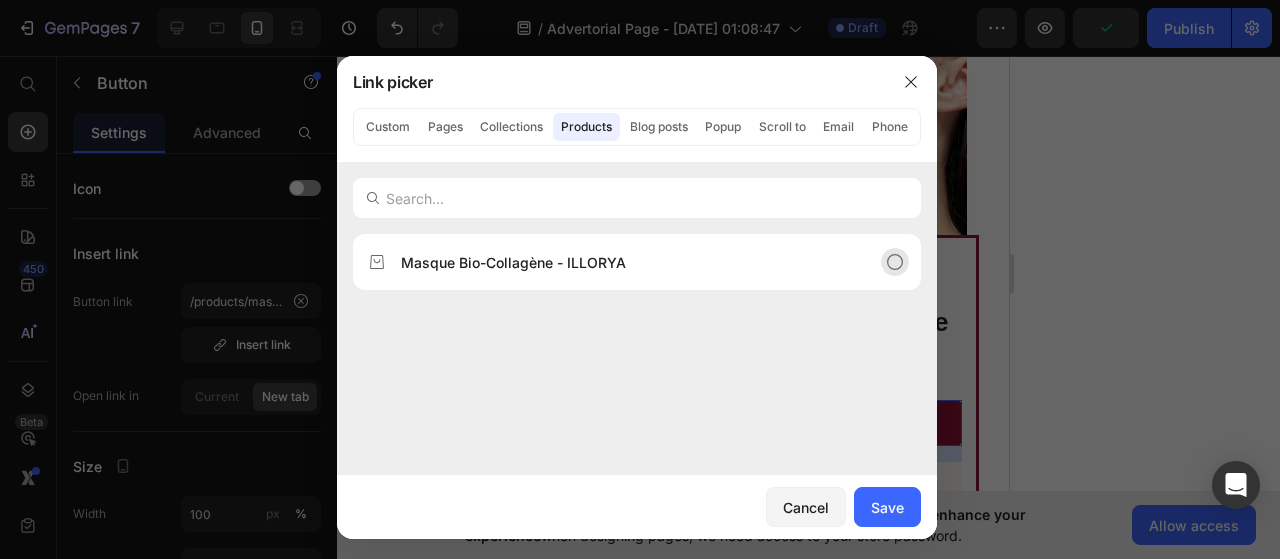 click on "Masque Bio-Collagène - ILLORYA" at bounding box center [621, 262] 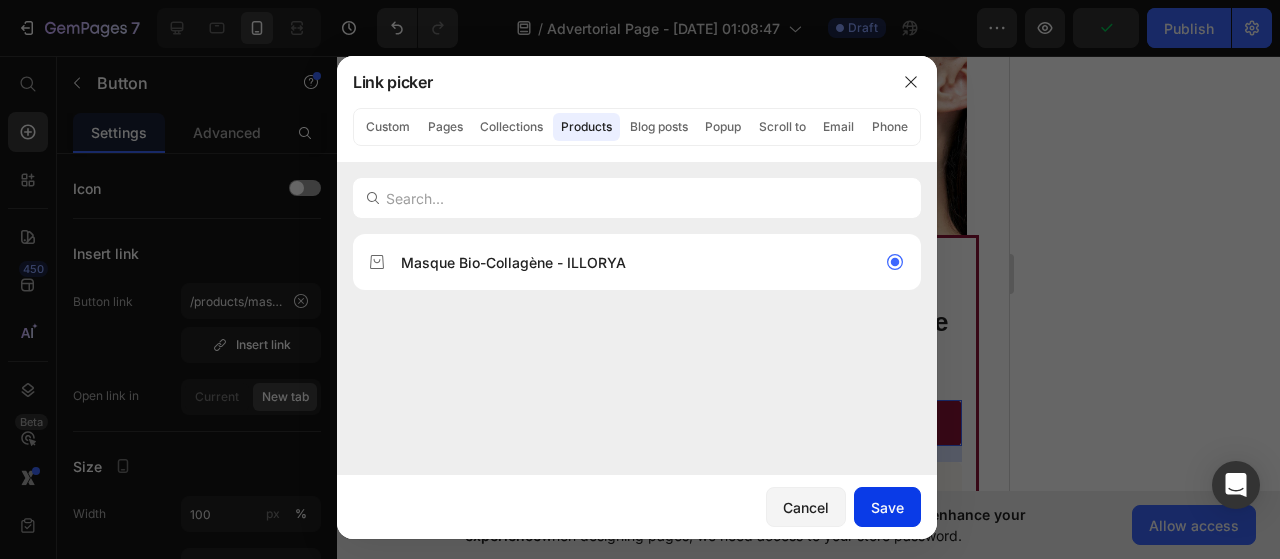 click on "Save" 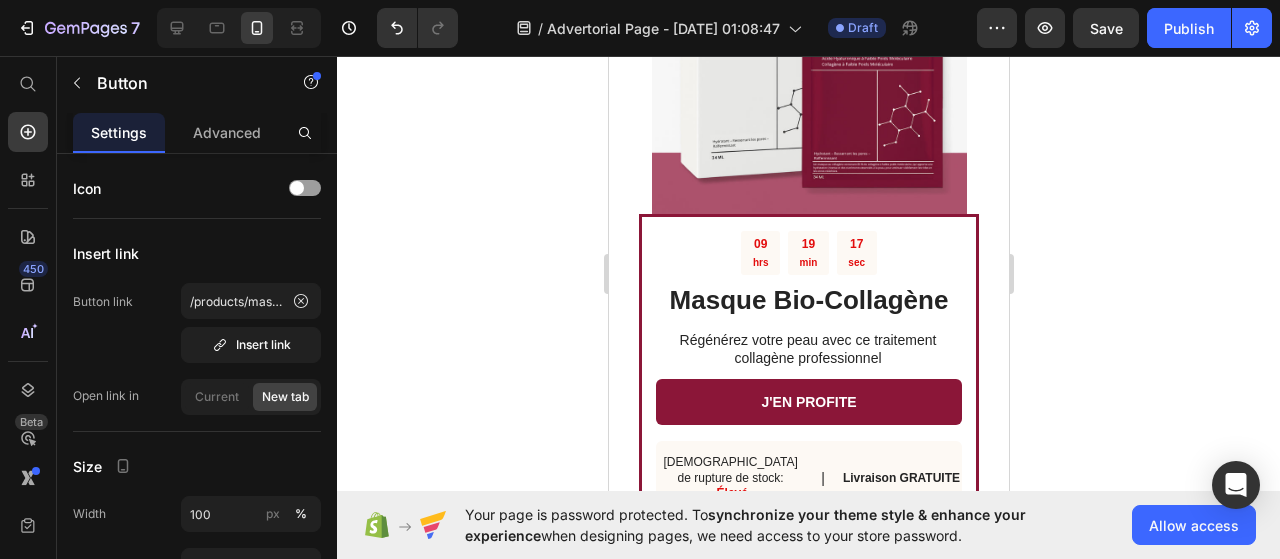 scroll, scrollTop: 3664, scrollLeft: 0, axis: vertical 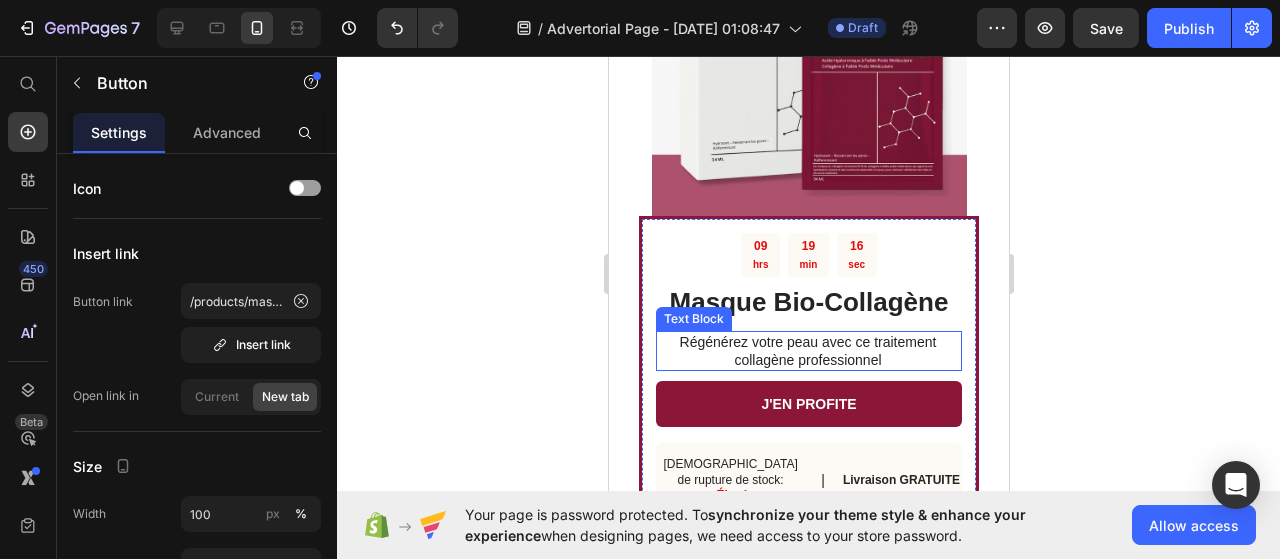 click on "J'EN PROFITE" at bounding box center (808, 404) 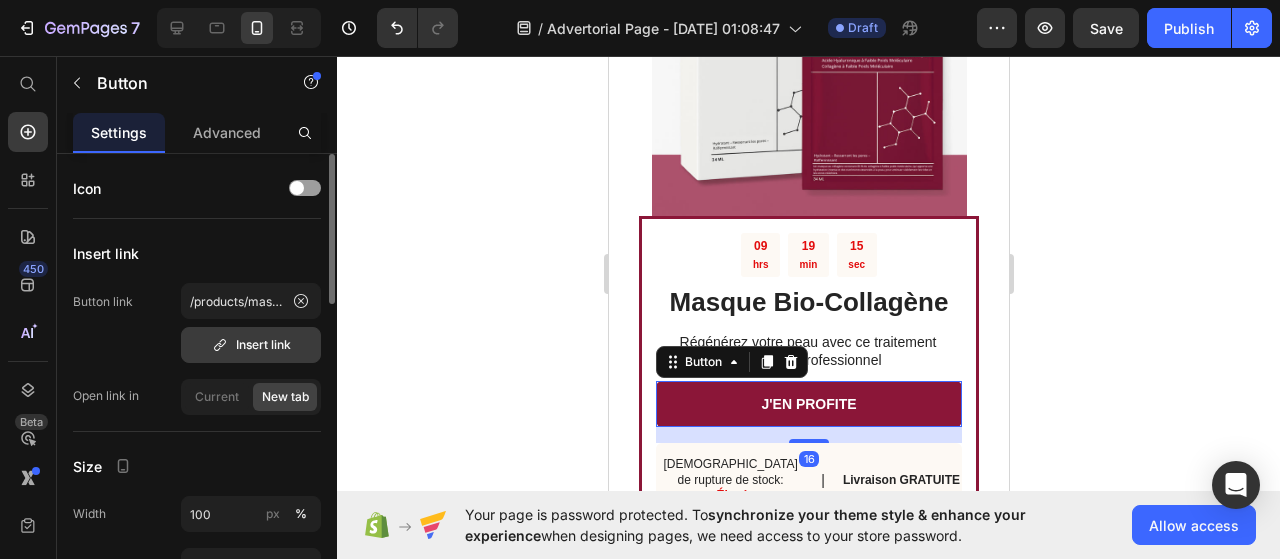 click on "Insert link" at bounding box center (251, 345) 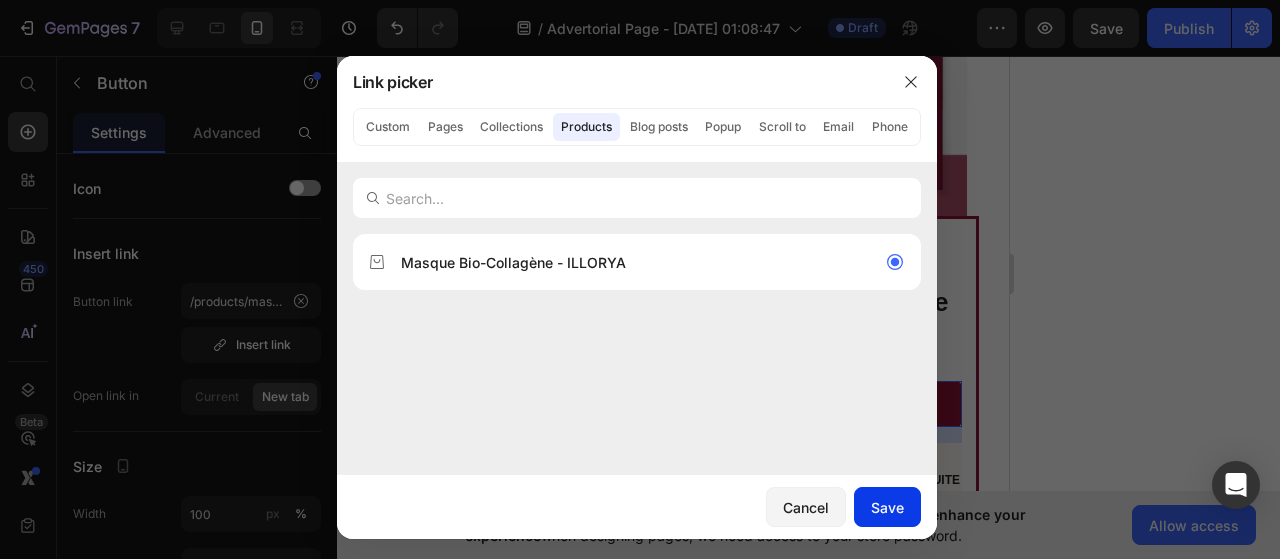 click on "Save" at bounding box center [887, 507] 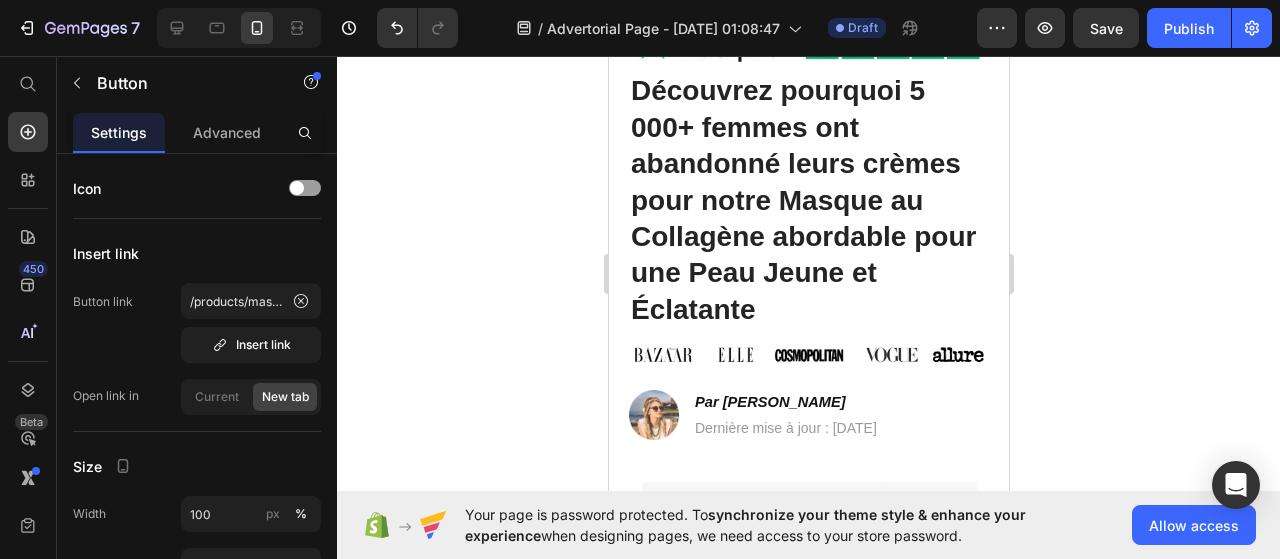 scroll, scrollTop: 0, scrollLeft: 0, axis: both 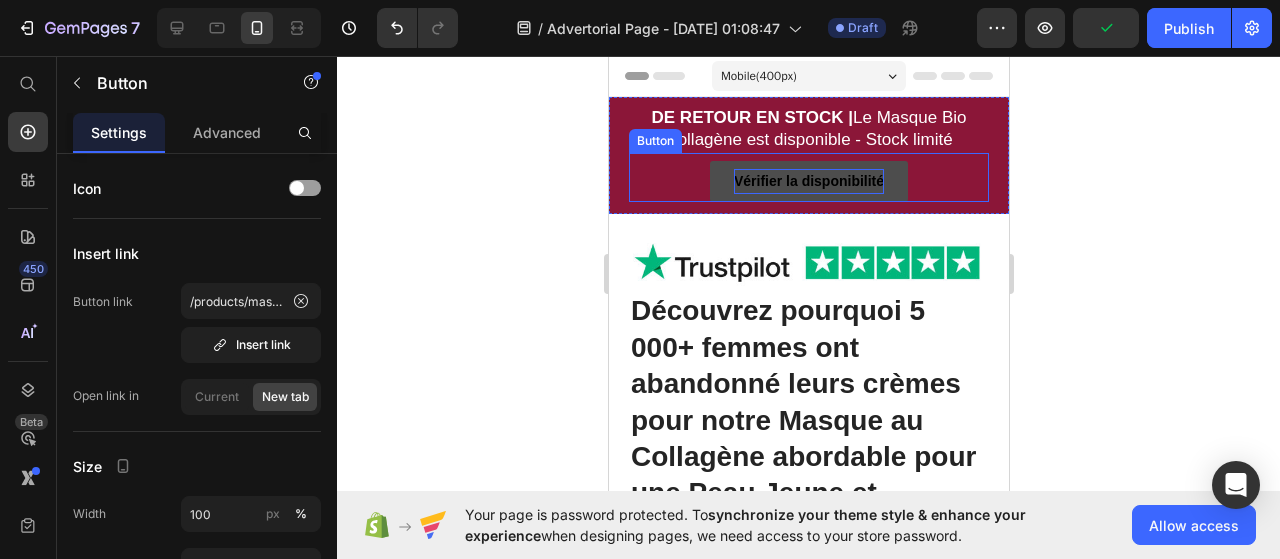 click on "Vérifier la disponibilité" at bounding box center (808, 181) 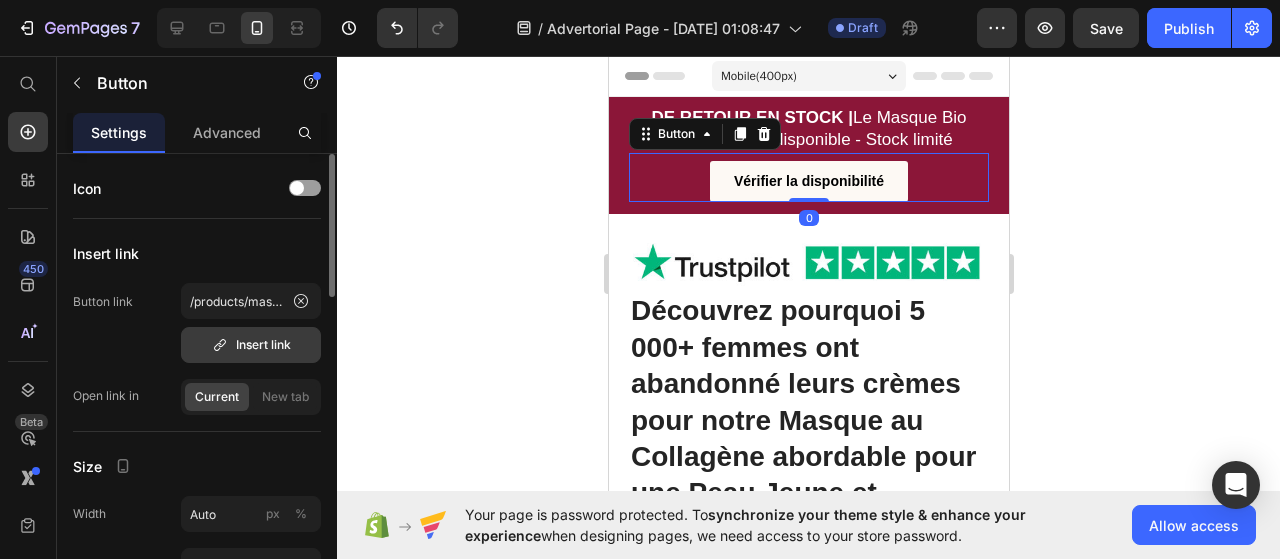 click on "Insert link" at bounding box center [251, 345] 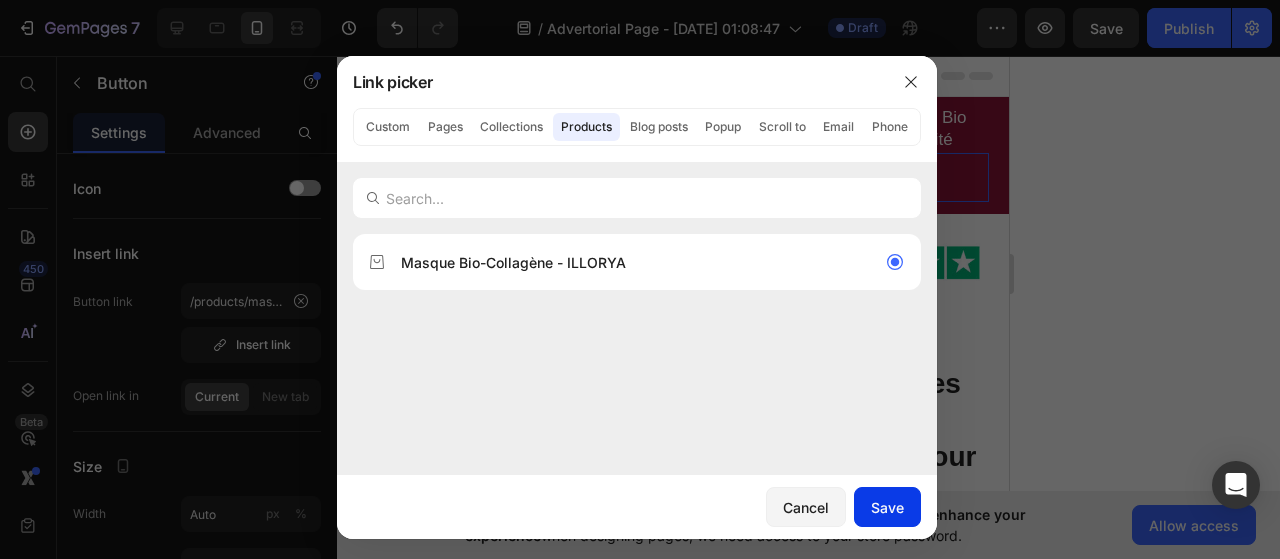 click on "Save" at bounding box center (887, 507) 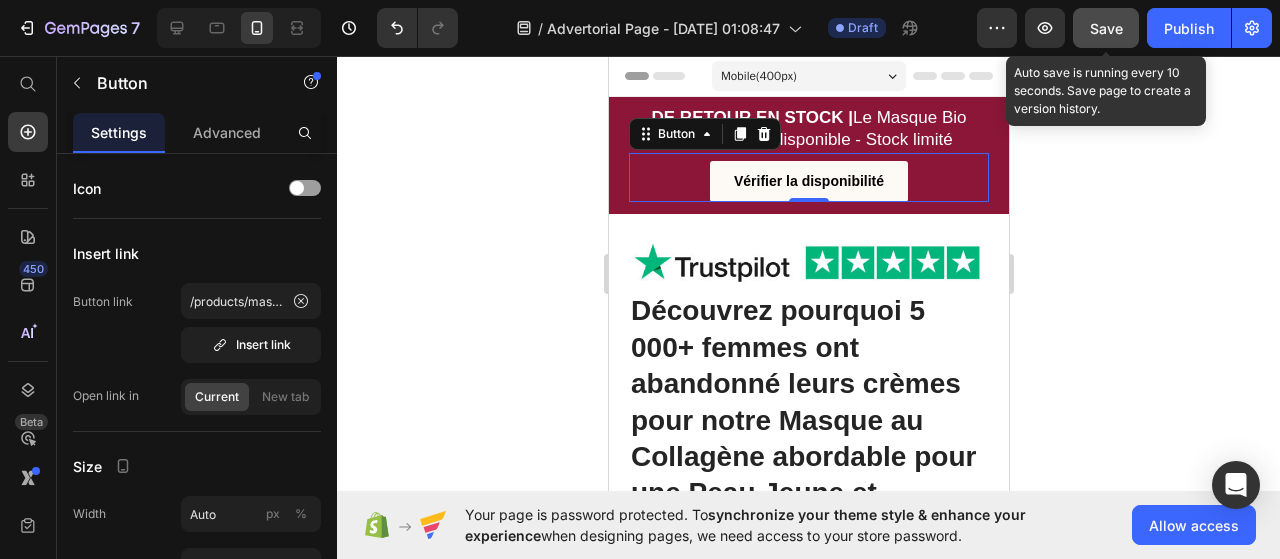 click on "Save" 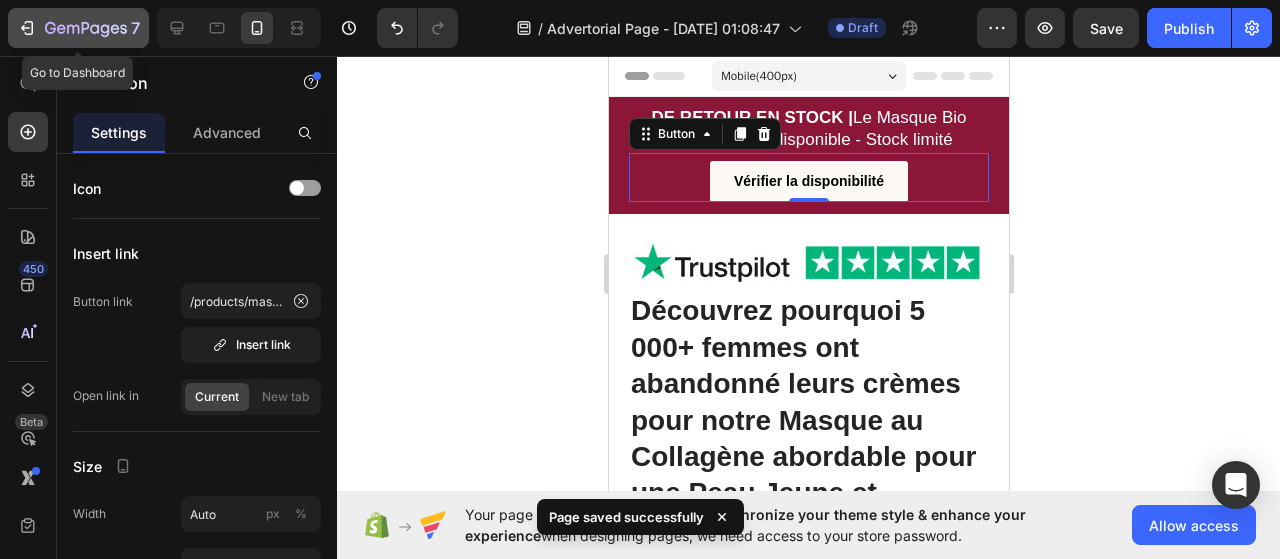click 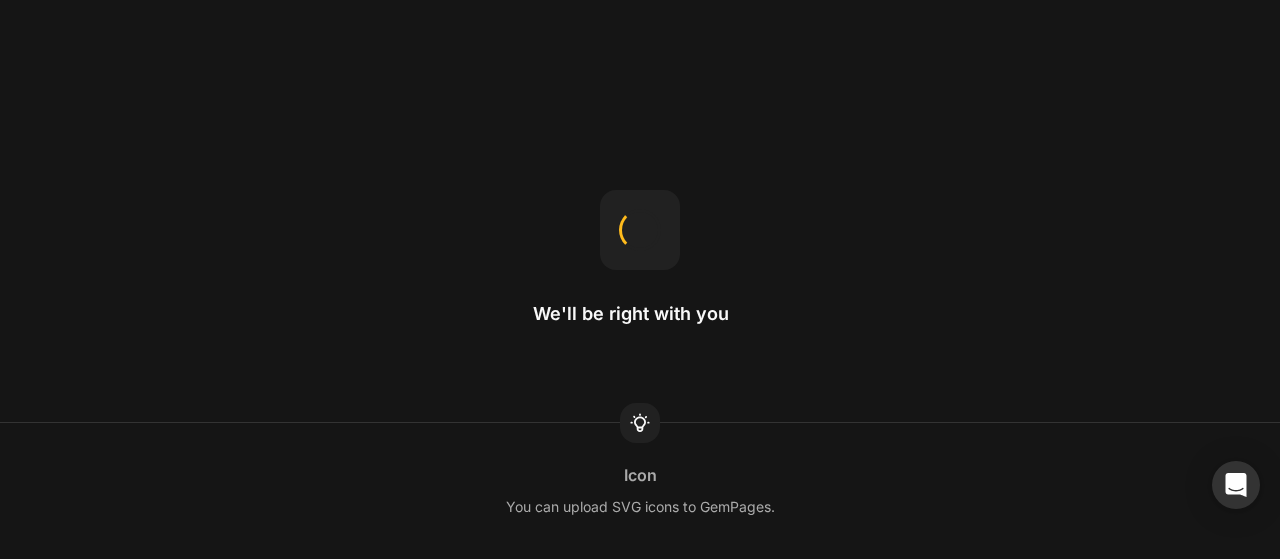 scroll, scrollTop: 0, scrollLeft: 0, axis: both 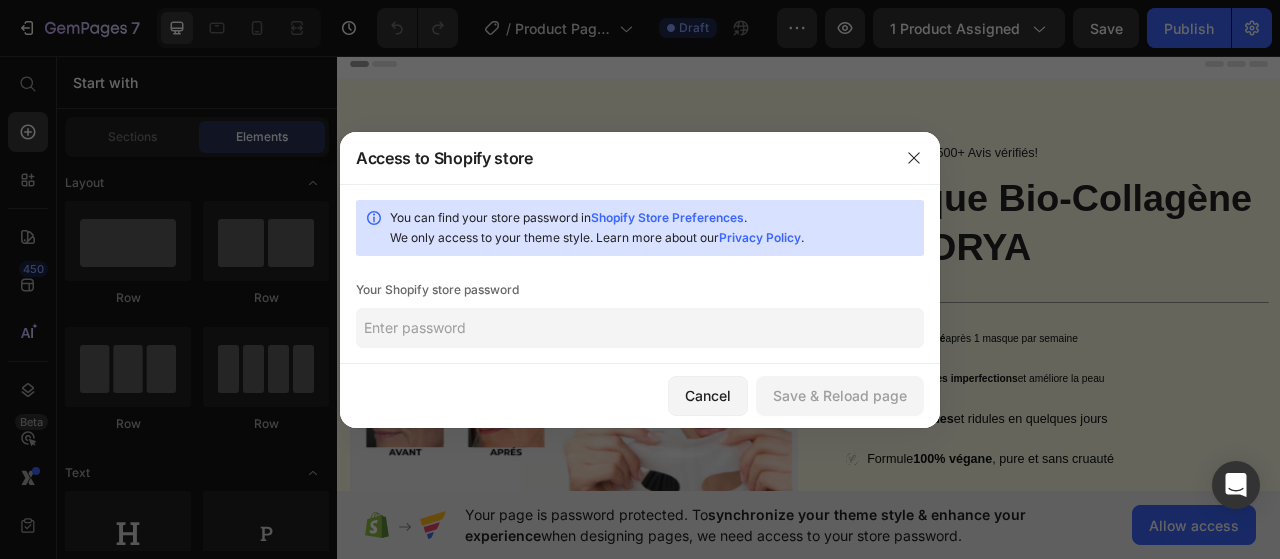 click 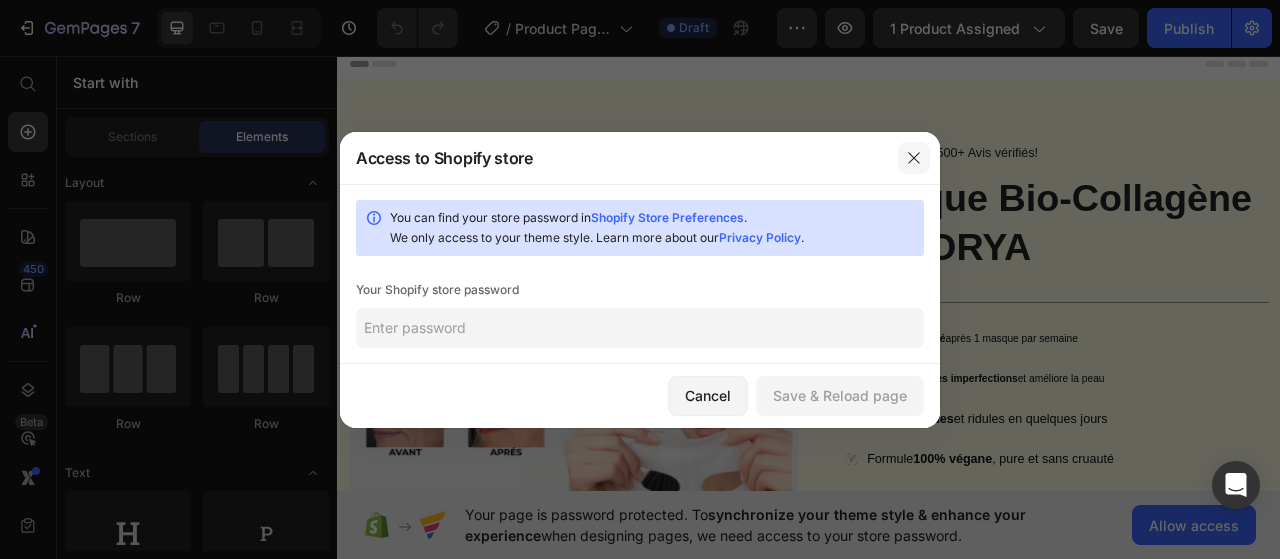 click at bounding box center [914, 158] 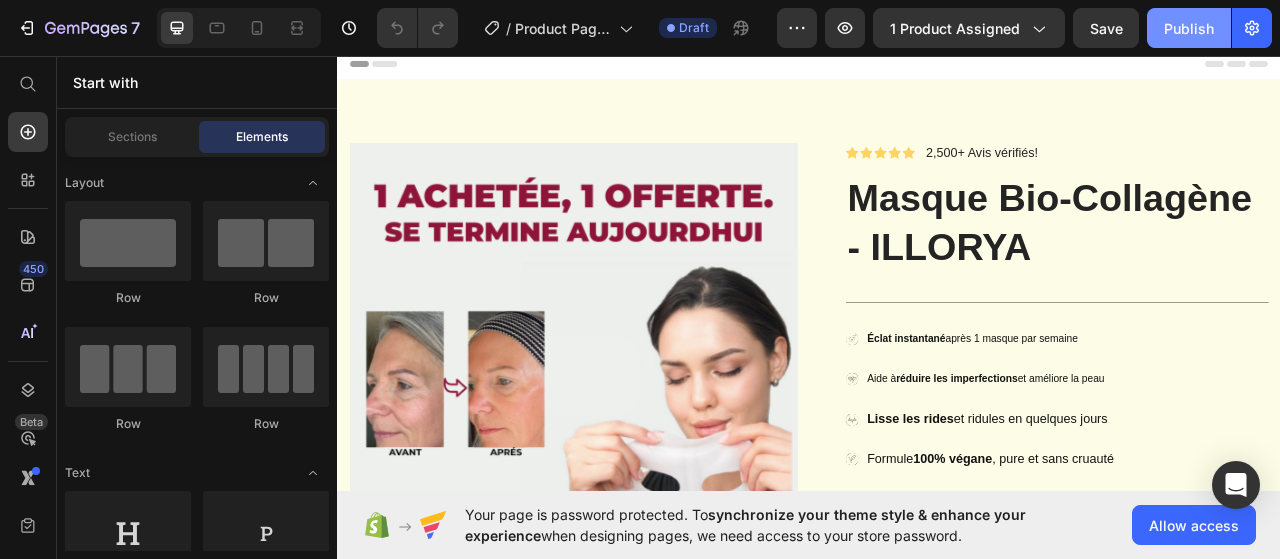 click on "Publish" 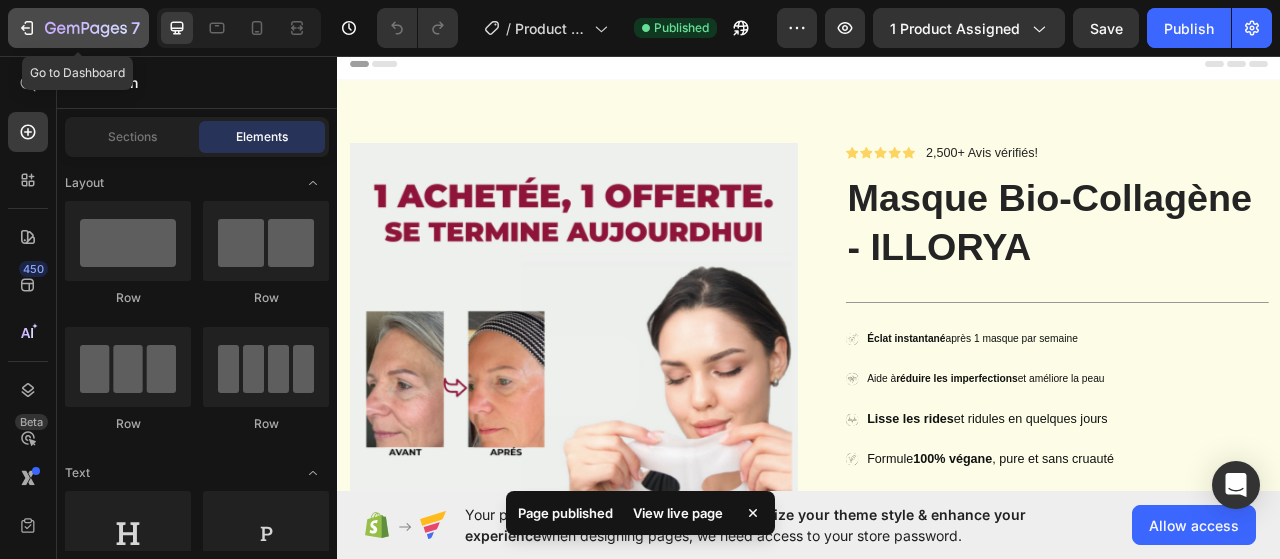 click on "7" 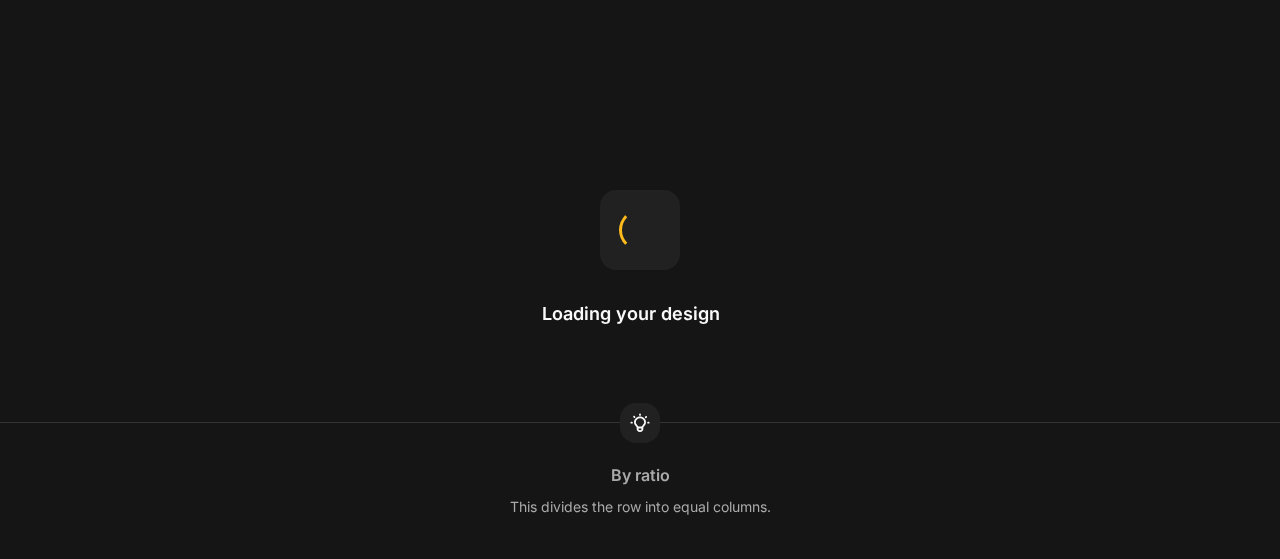 scroll, scrollTop: 0, scrollLeft: 0, axis: both 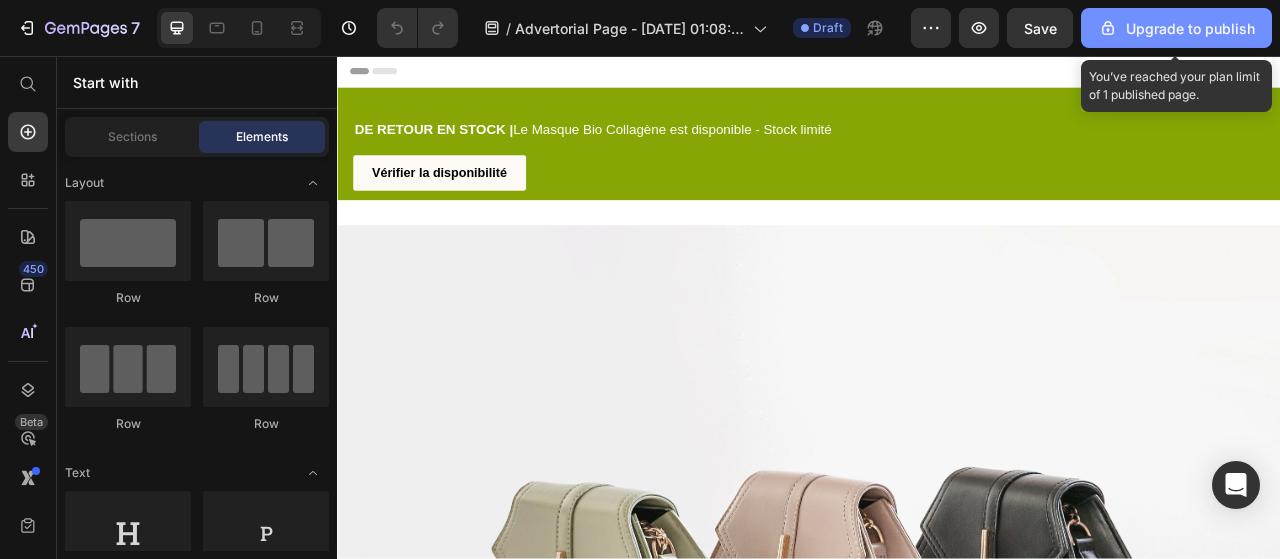 click on "Upgrade to publish" at bounding box center (1176, 28) 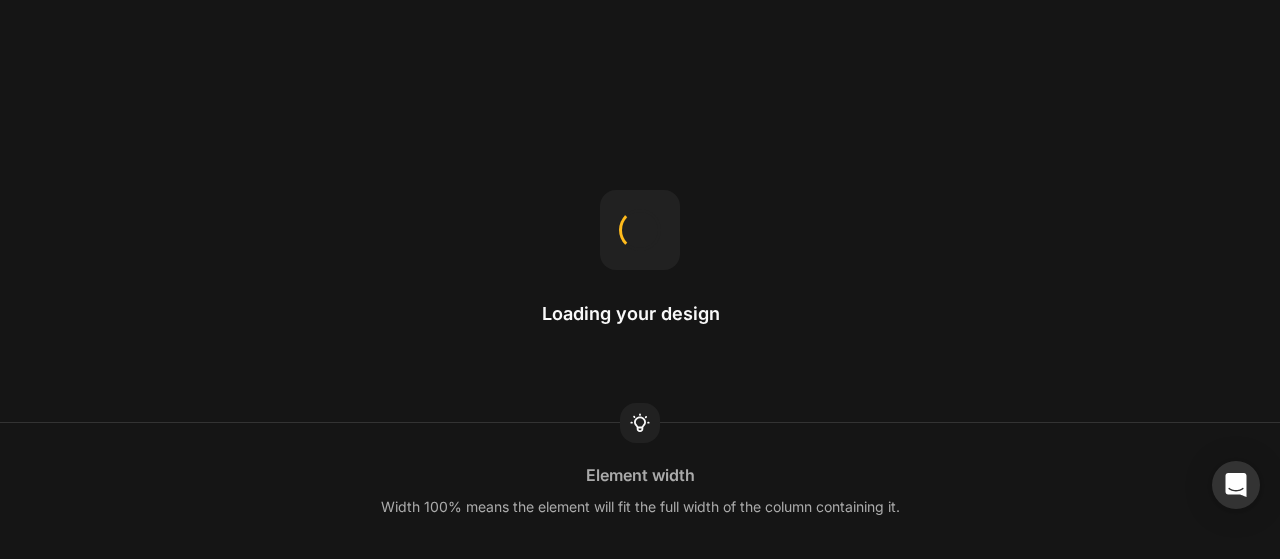 scroll, scrollTop: 0, scrollLeft: 0, axis: both 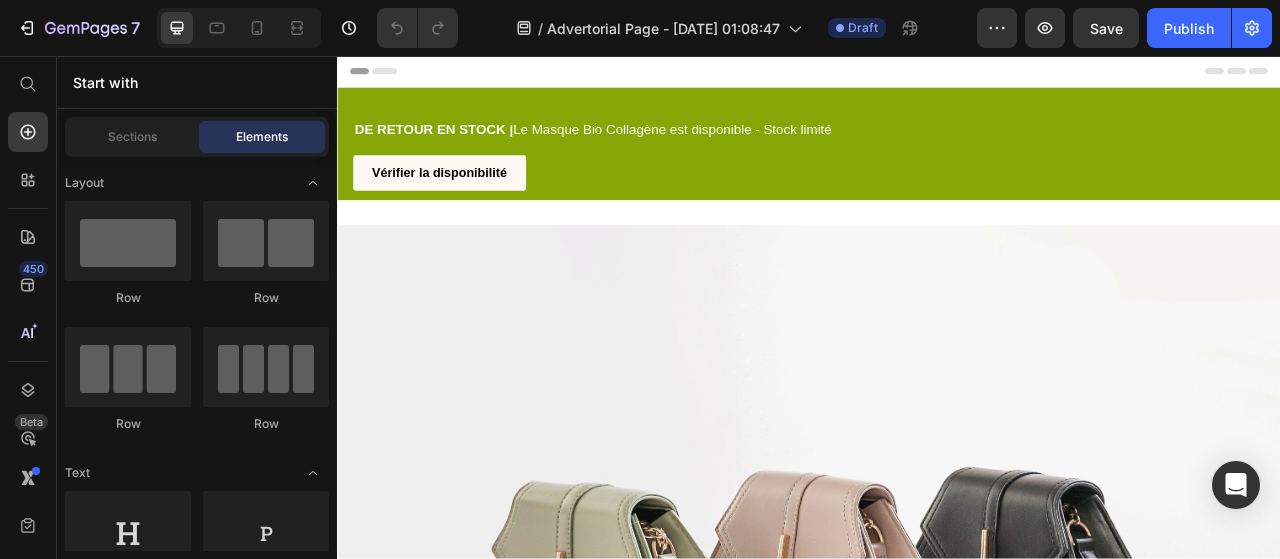 click on "/  Advertorial Page - [DATE] 01:08:47 Draft" 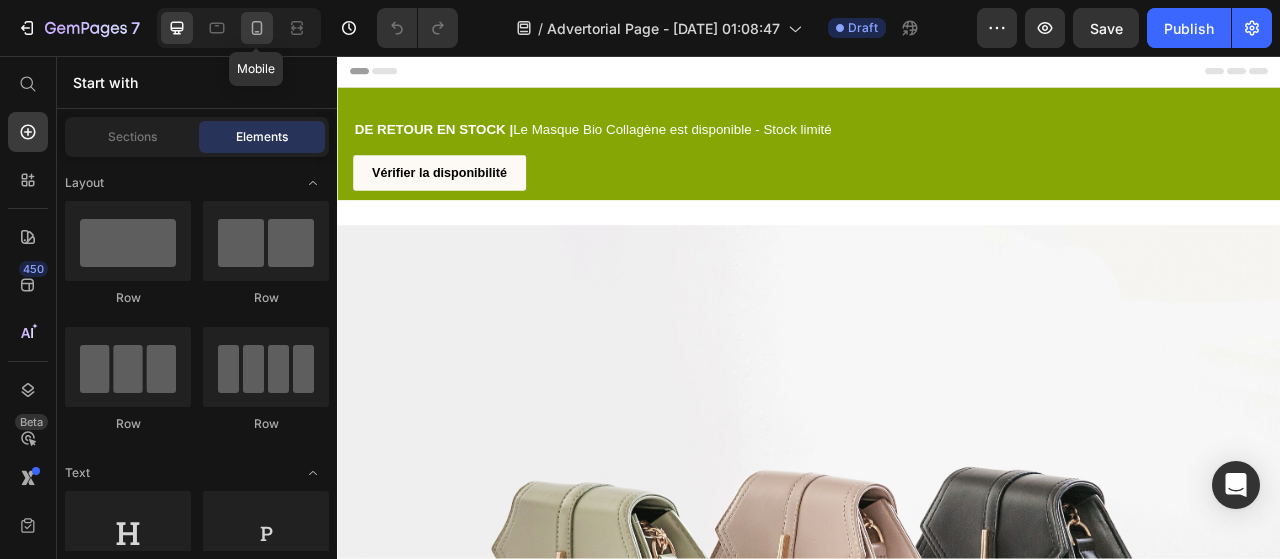 click 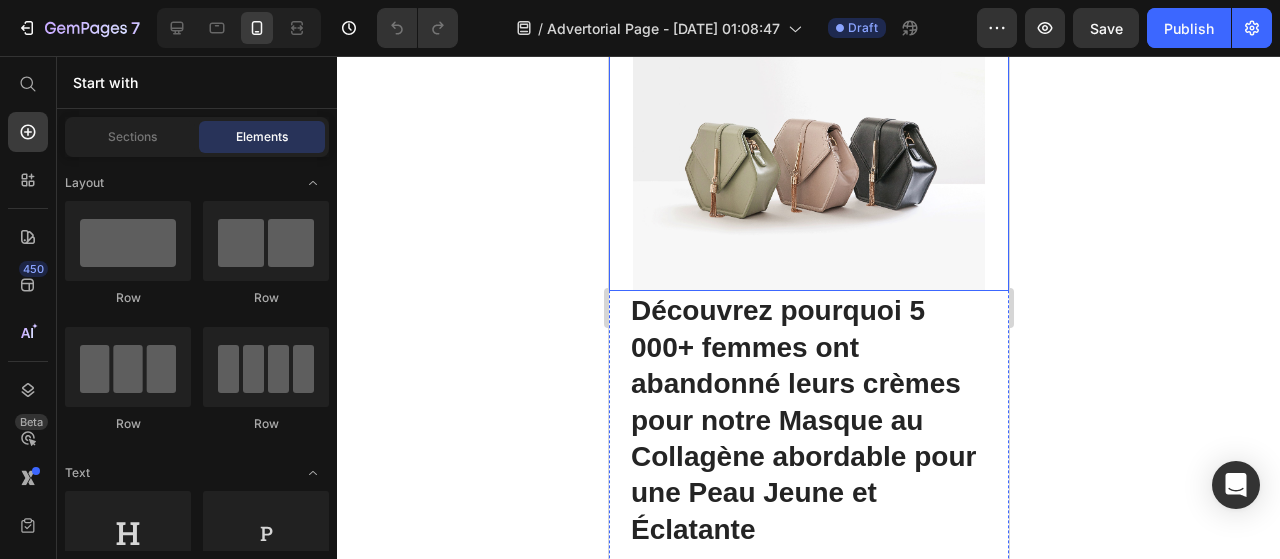 scroll, scrollTop: 0, scrollLeft: 0, axis: both 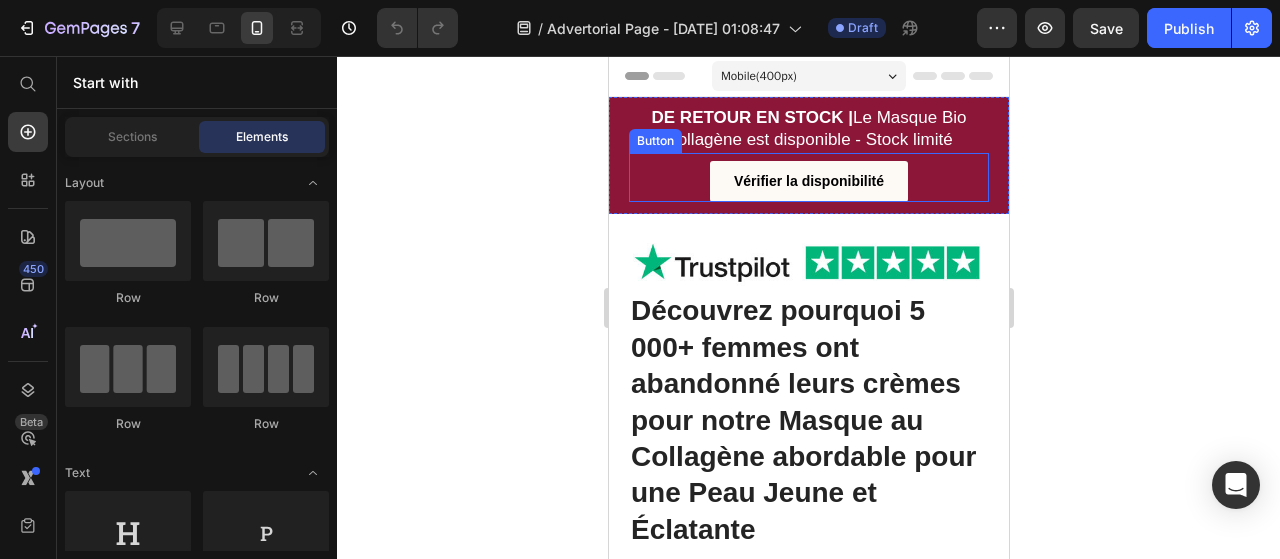 click on "Vérifier la disponibilité Button" at bounding box center (808, 177) 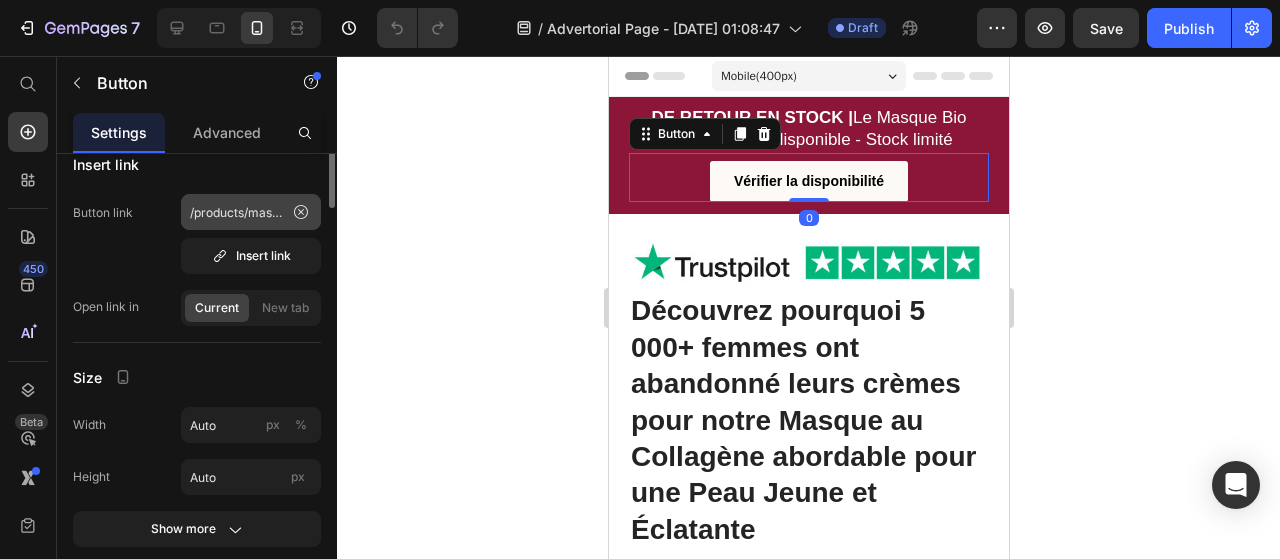 scroll, scrollTop: 0, scrollLeft: 0, axis: both 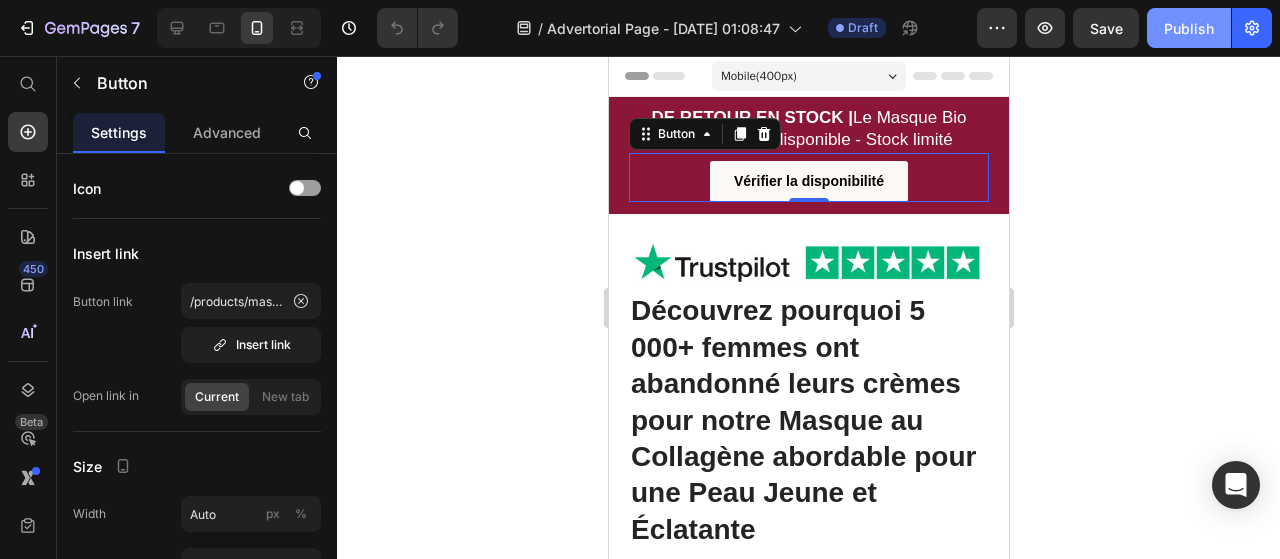 click on "Publish" at bounding box center [1189, 28] 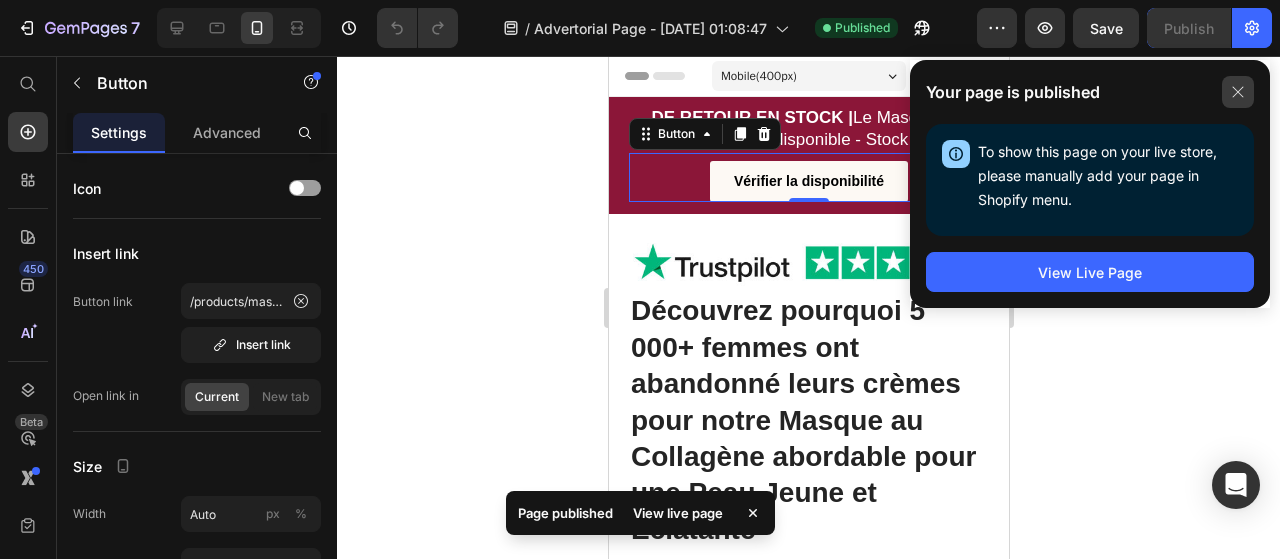 click 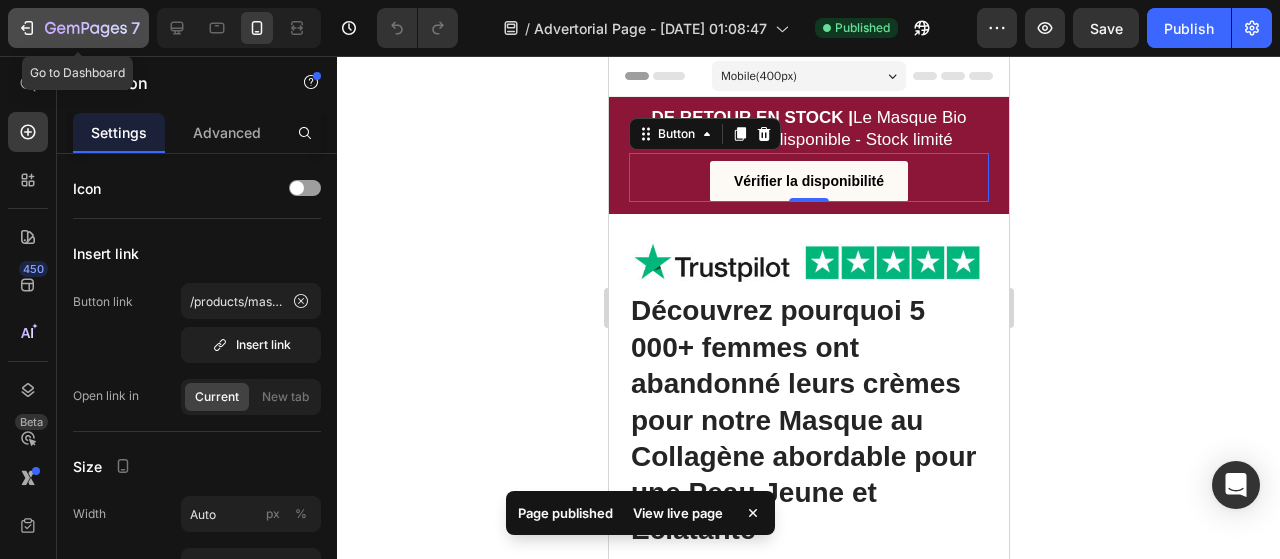 click 